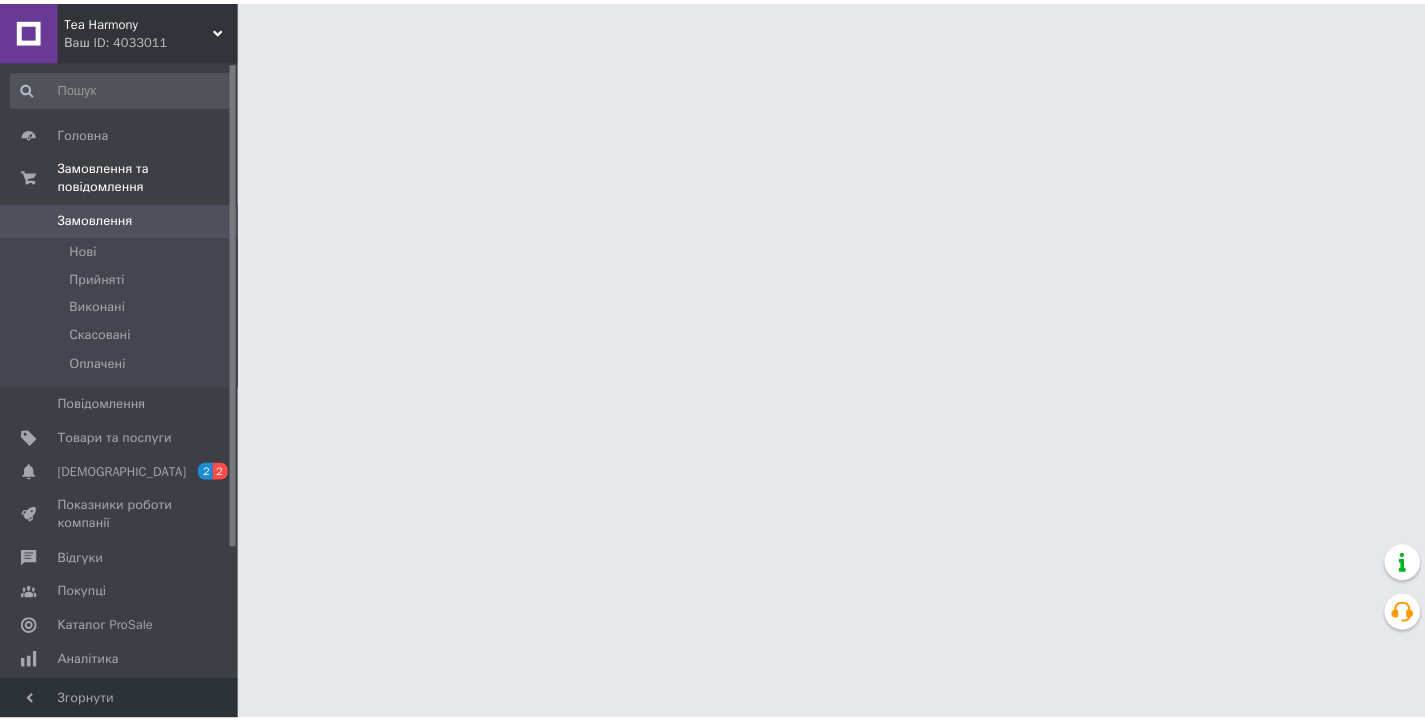 scroll, scrollTop: 0, scrollLeft: 0, axis: both 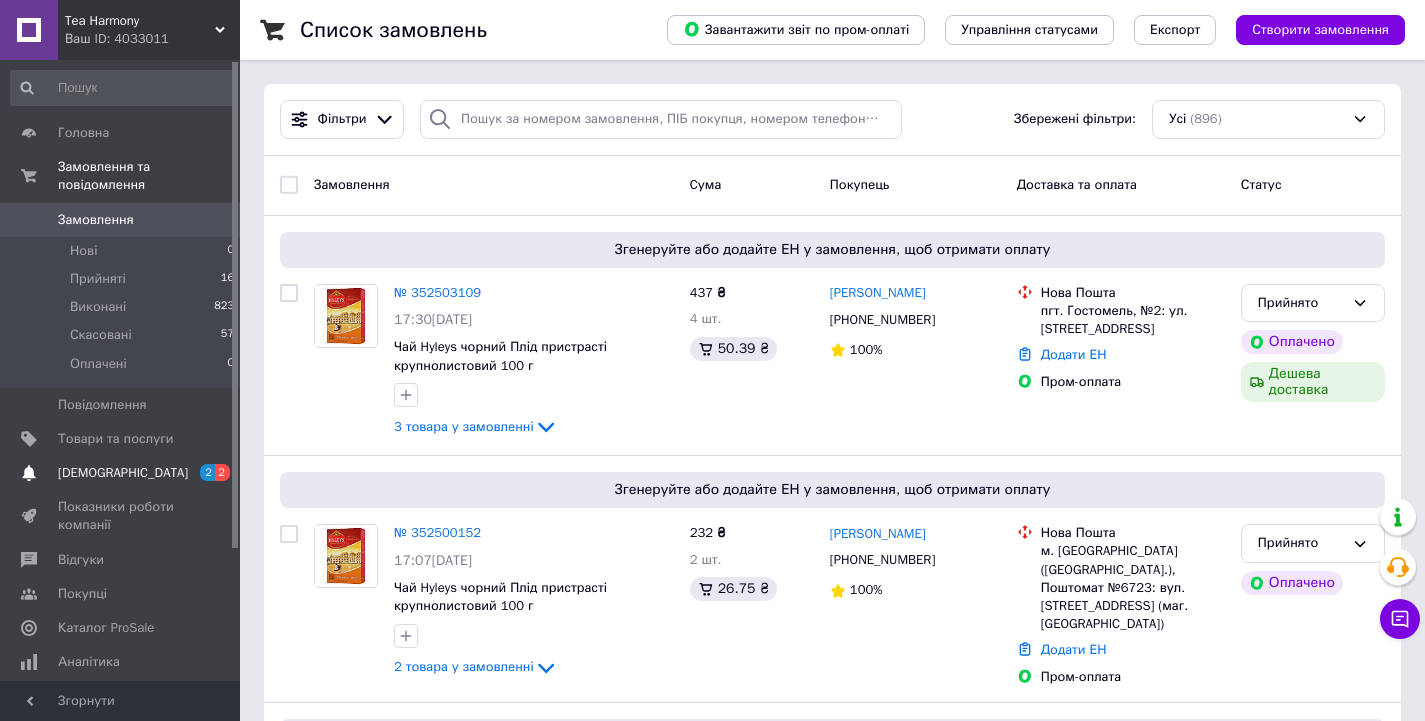 click on "[DEMOGRAPHIC_DATA]" at bounding box center (123, 473) 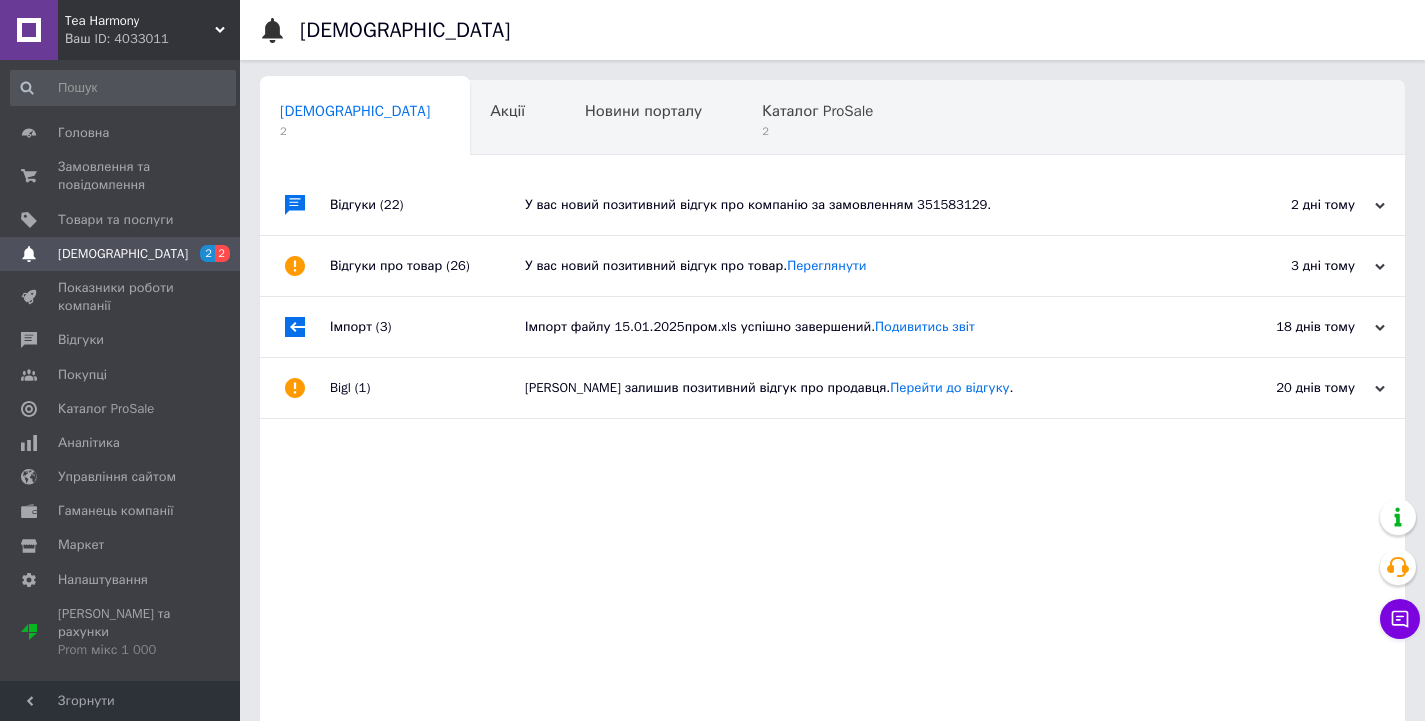 click on "У вас новий позитивний відгук про компанію за замовленням 351583129." at bounding box center [855, 205] 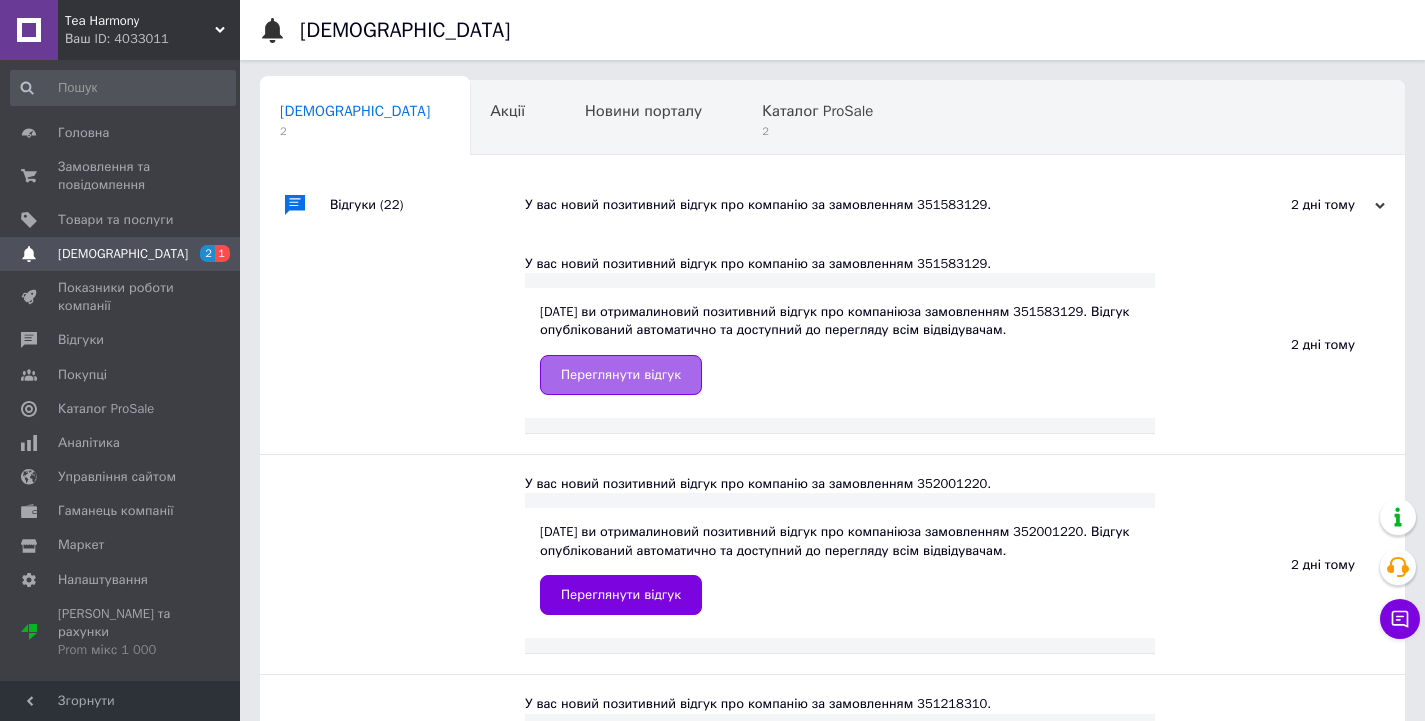 click on "Переглянути відгук" at bounding box center (621, 375) 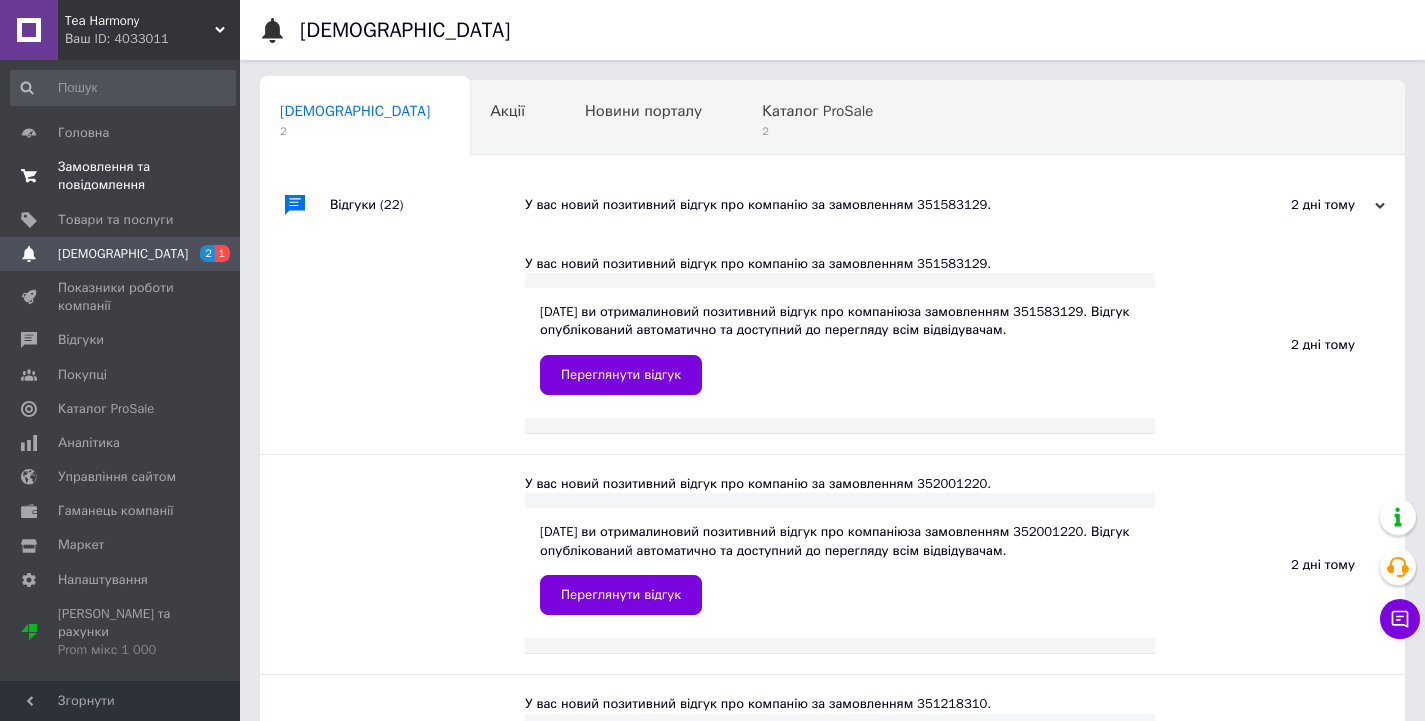 click on "Замовлення та повідомлення" at bounding box center [121, 176] 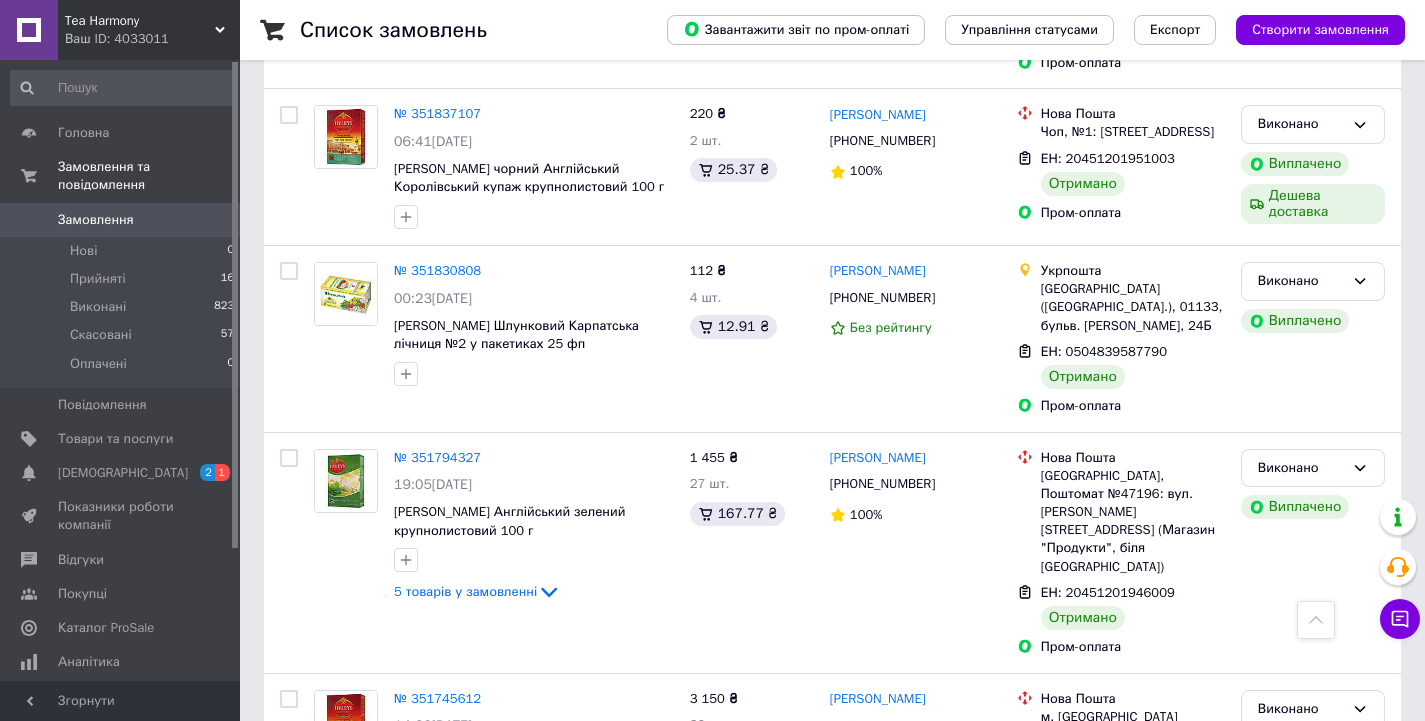 scroll, scrollTop: 3657, scrollLeft: 0, axis: vertical 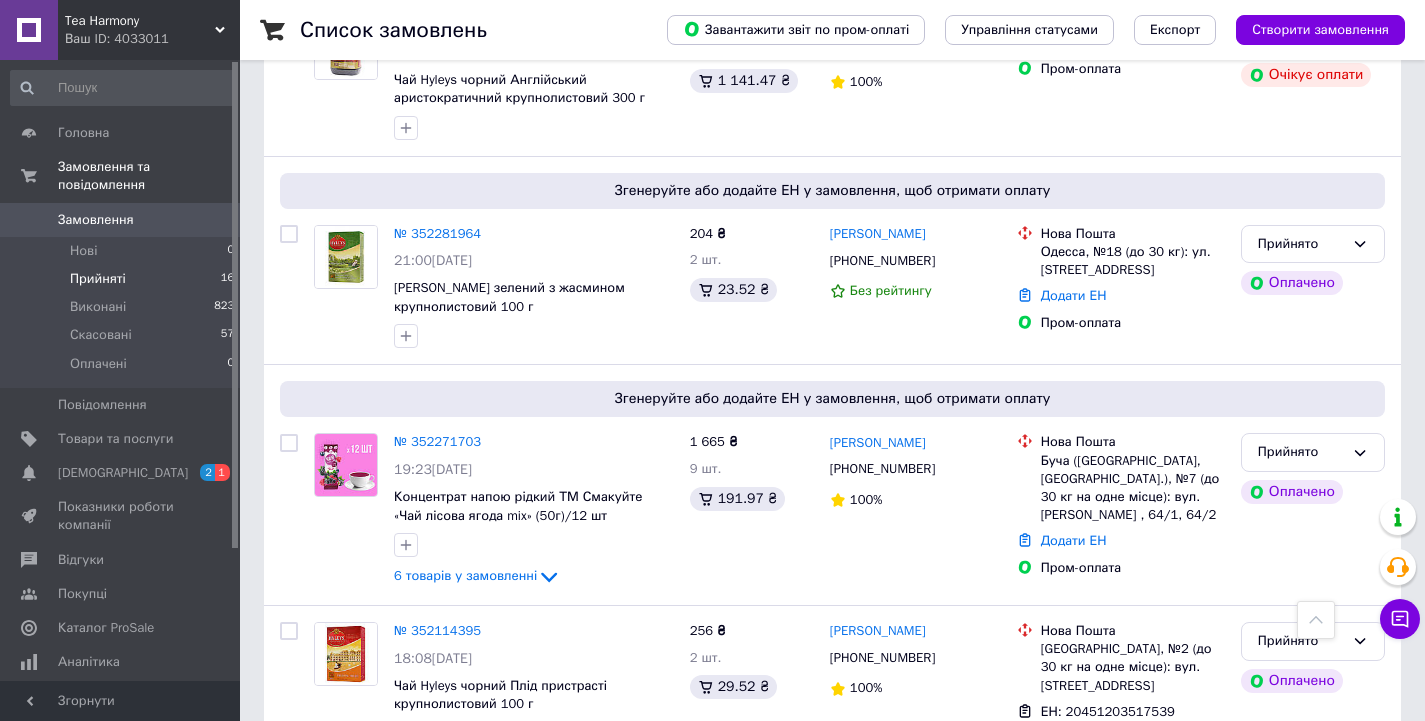click on "Прийняті" at bounding box center (98, 279) 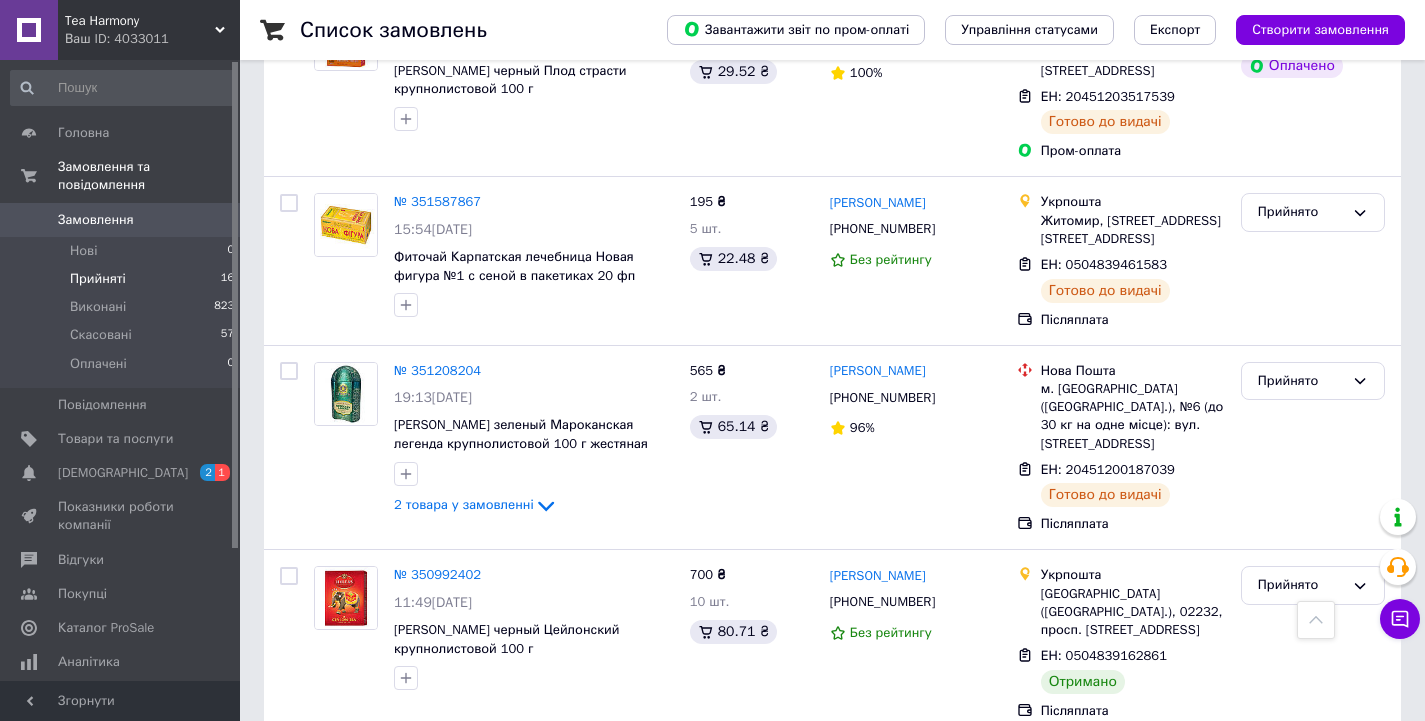 scroll, scrollTop: 2800, scrollLeft: 0, axis: vertical 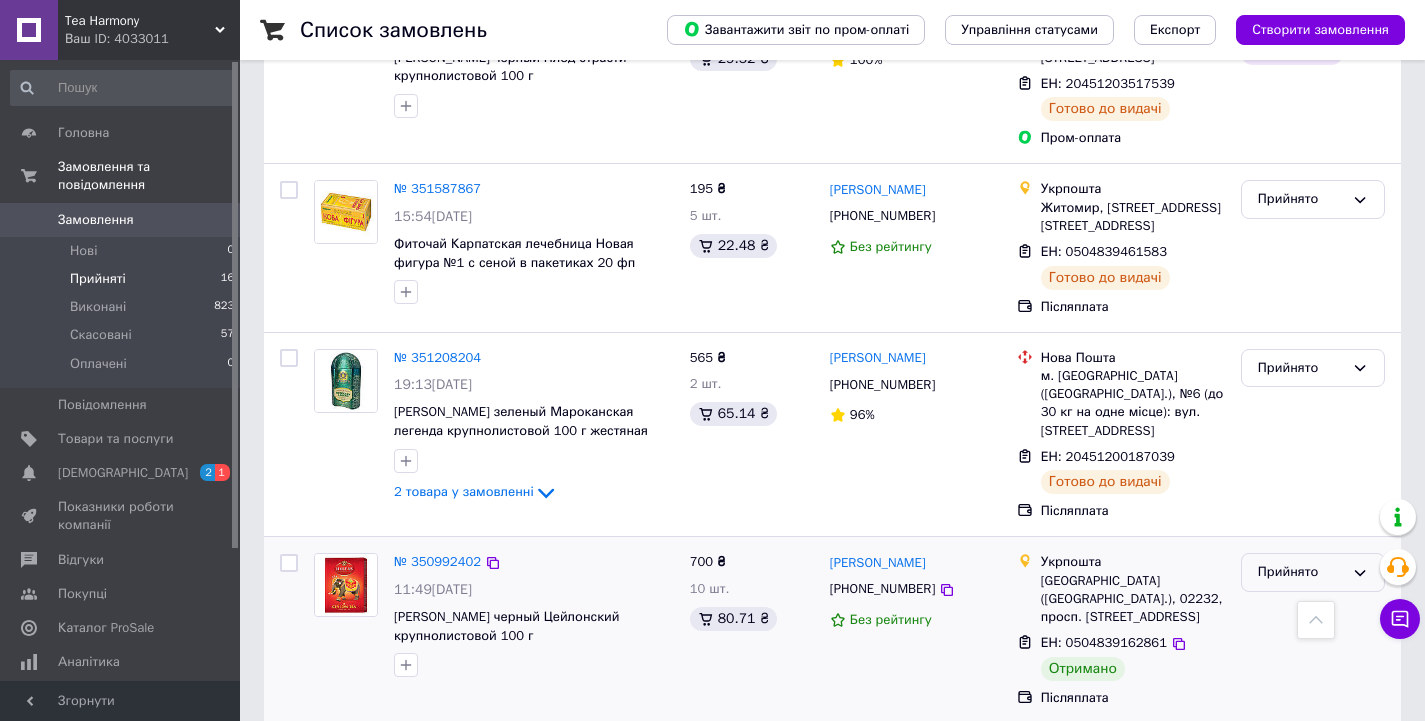 click 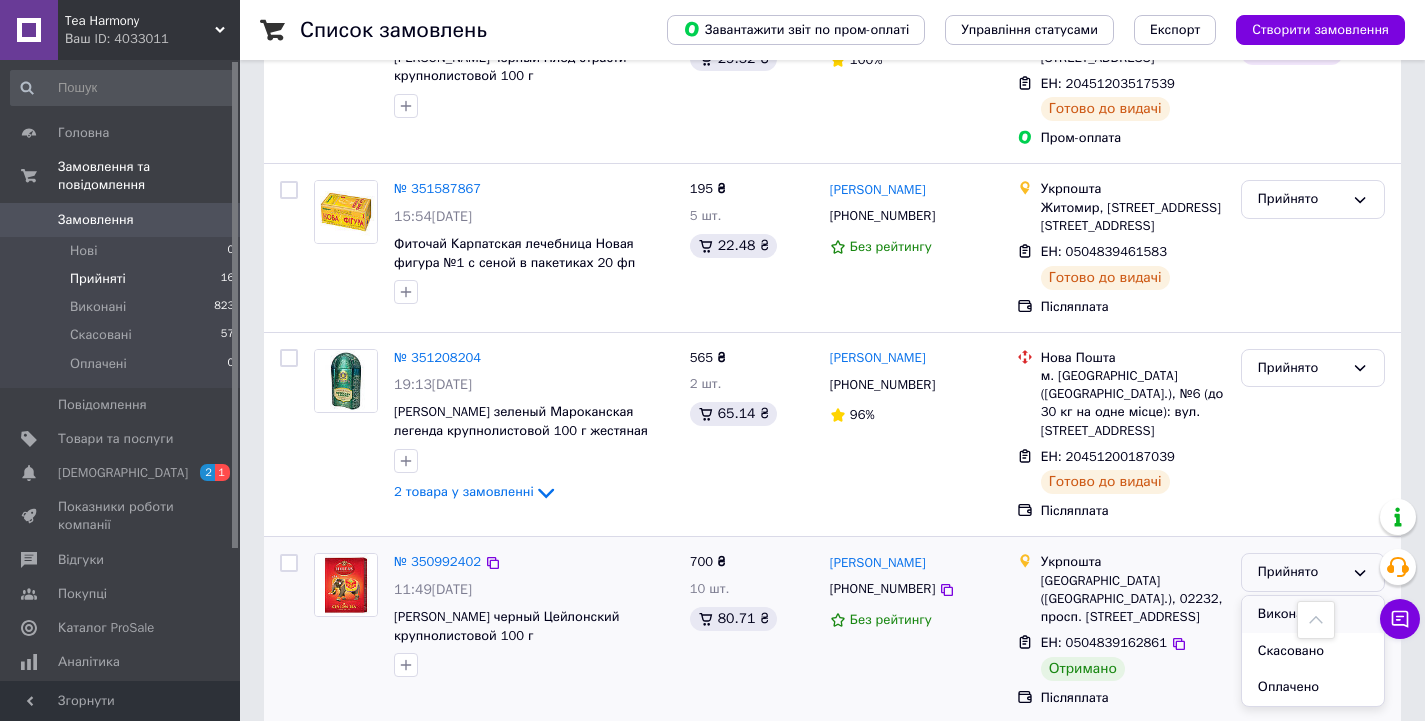 click on "Виконано" at bounding box center (1313, 614) 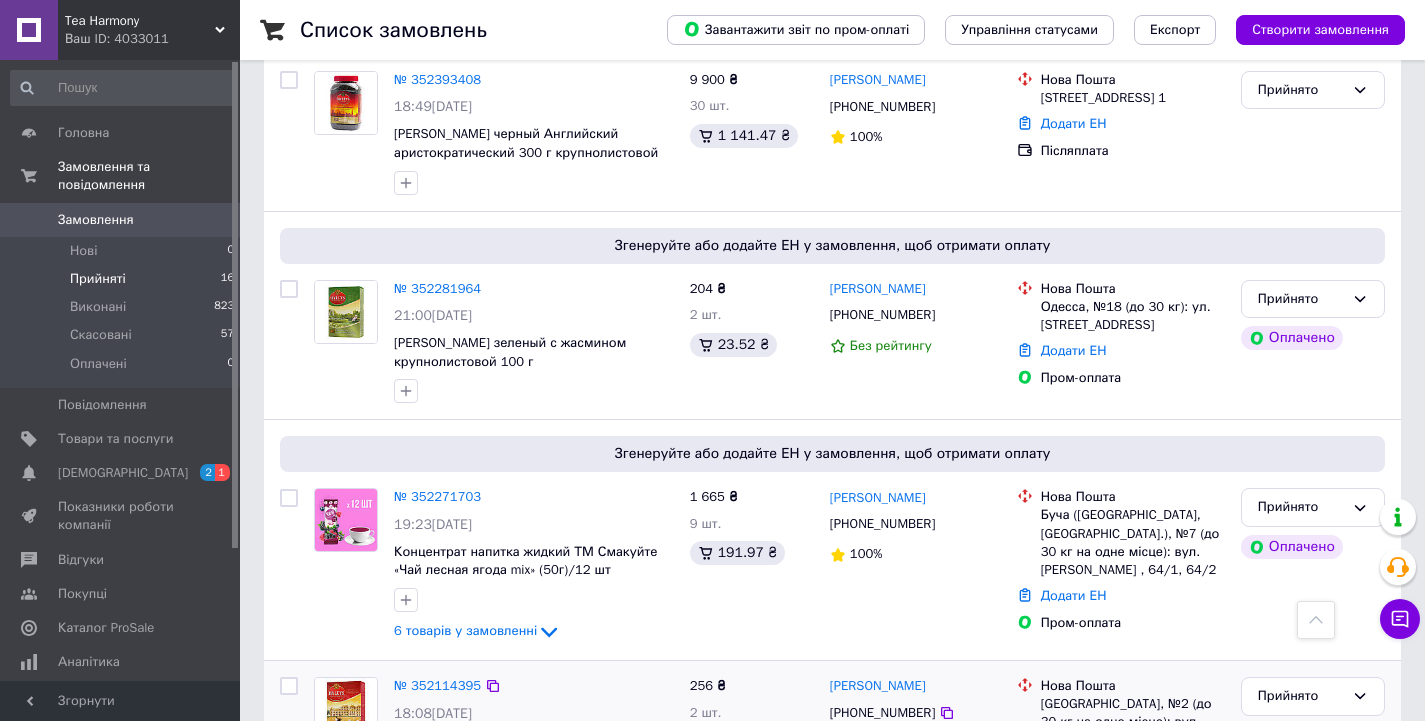 scroll, scrollTop: 2081, scrollLeft: 0, axis: vertical 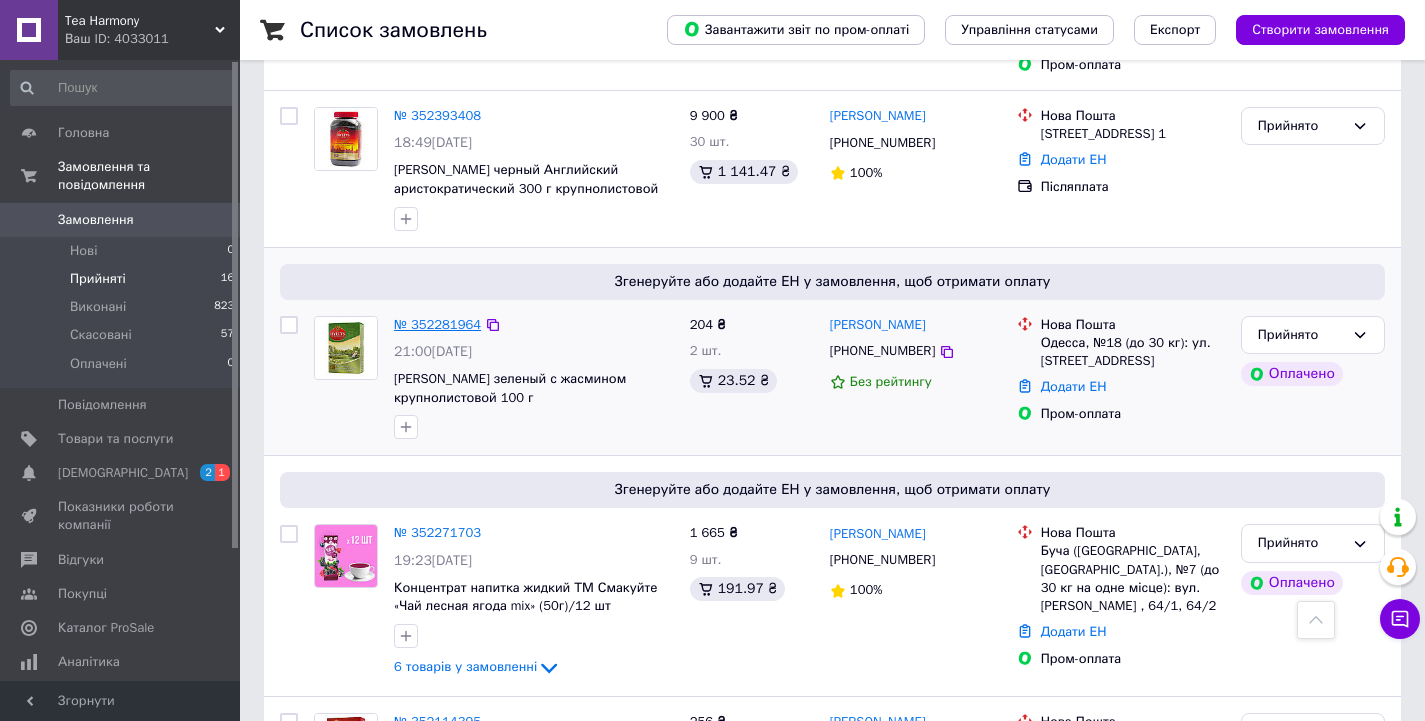 click on "№ 352281964" at bounding box center [437, 324] 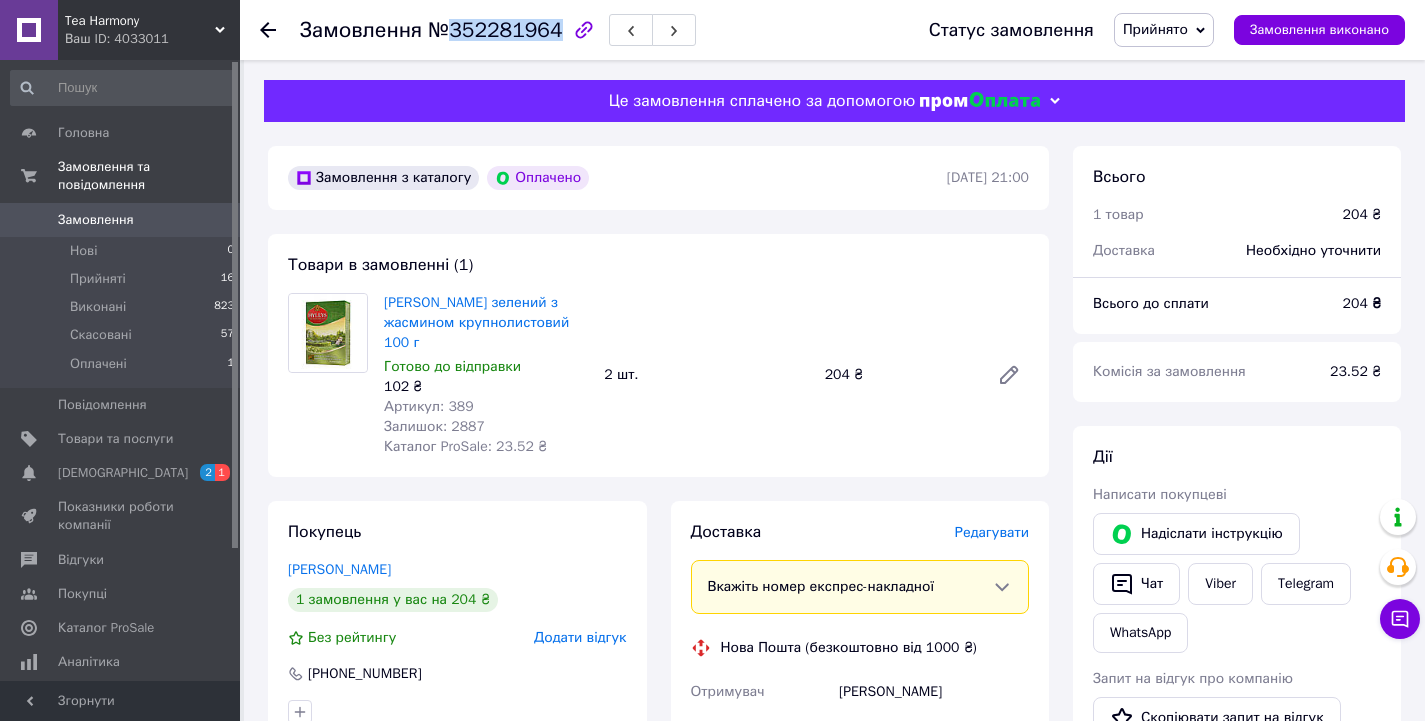 drag, startPoint x: 448, startPoint y: 26, endPoint x: 541, endPoint y: 32, distance: 93.193344 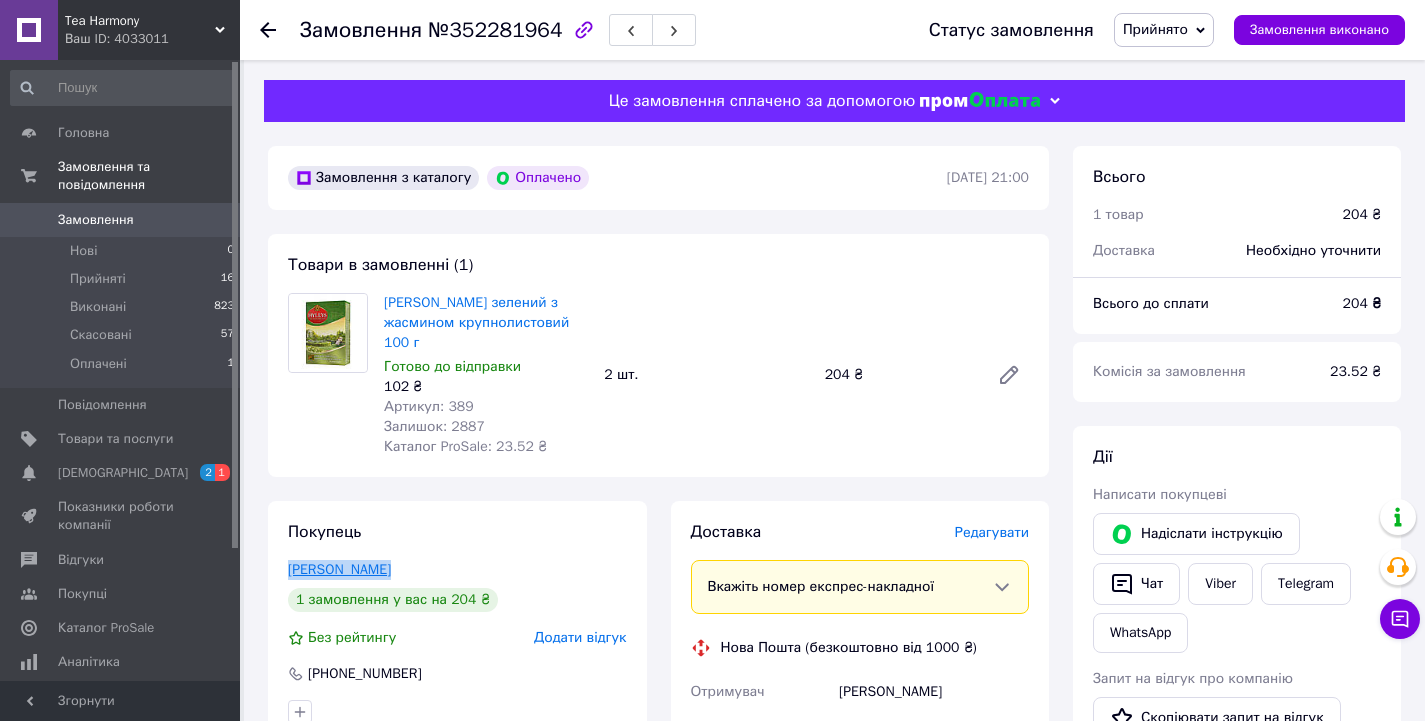 drag, startPoint x: 389, startPoint y: 570, endPoint x: 289, endPoint y: 568, distance: 100.02 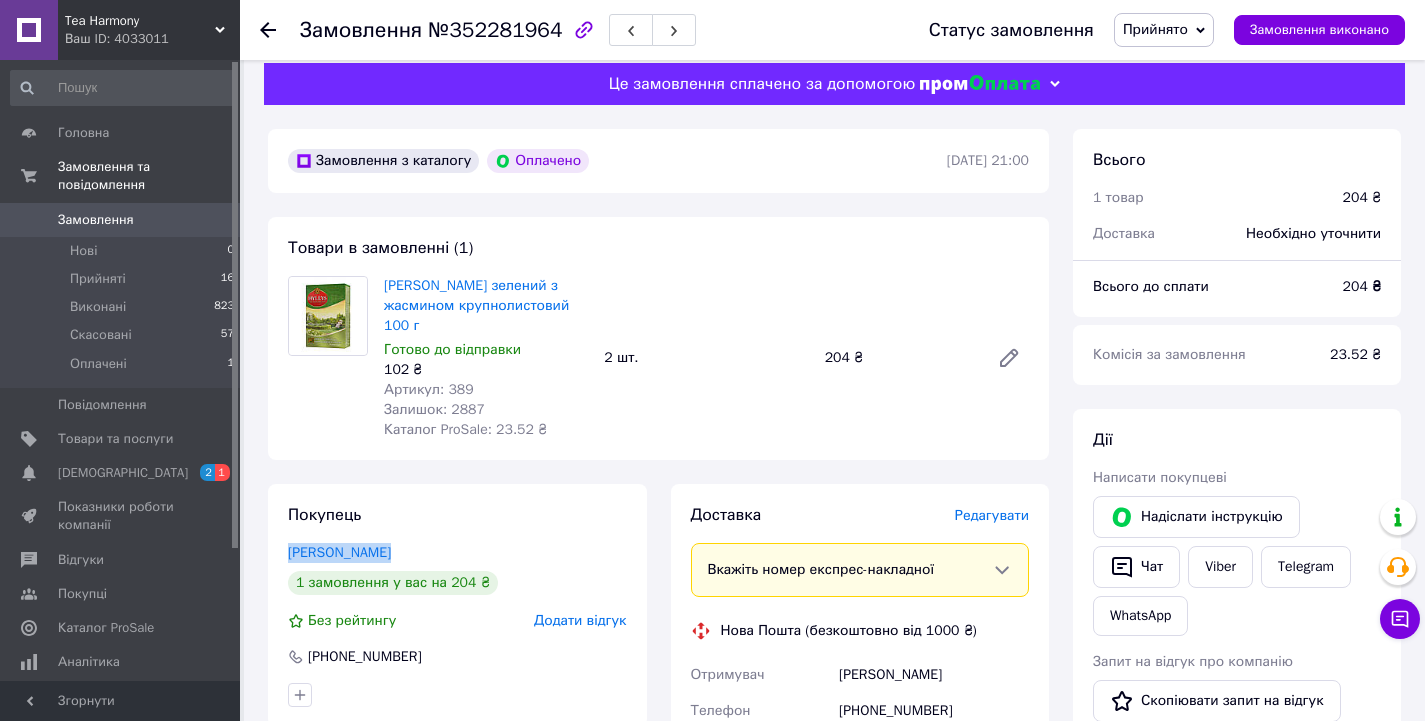 scroll, scrollTop: 0, scrollLeft: 0, axis: both 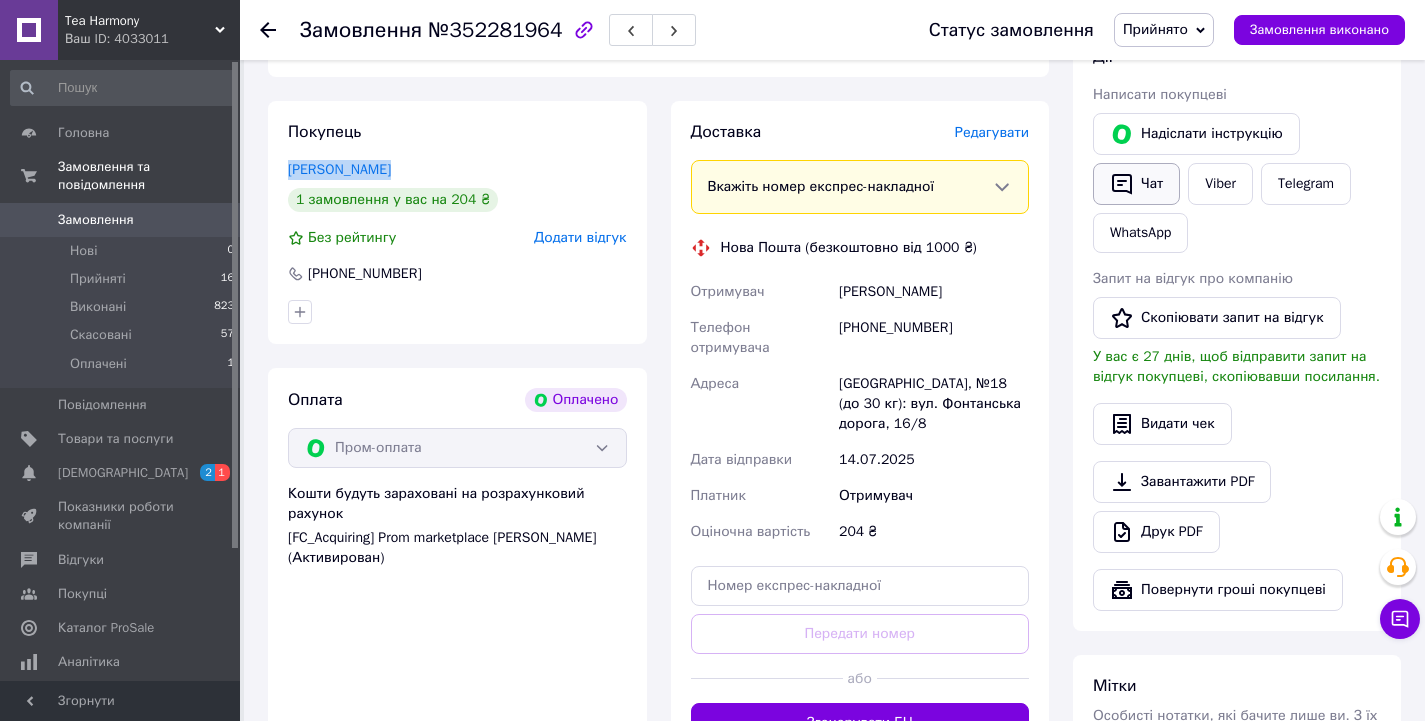 click on "Чат" at bounding box center (1136, 184) 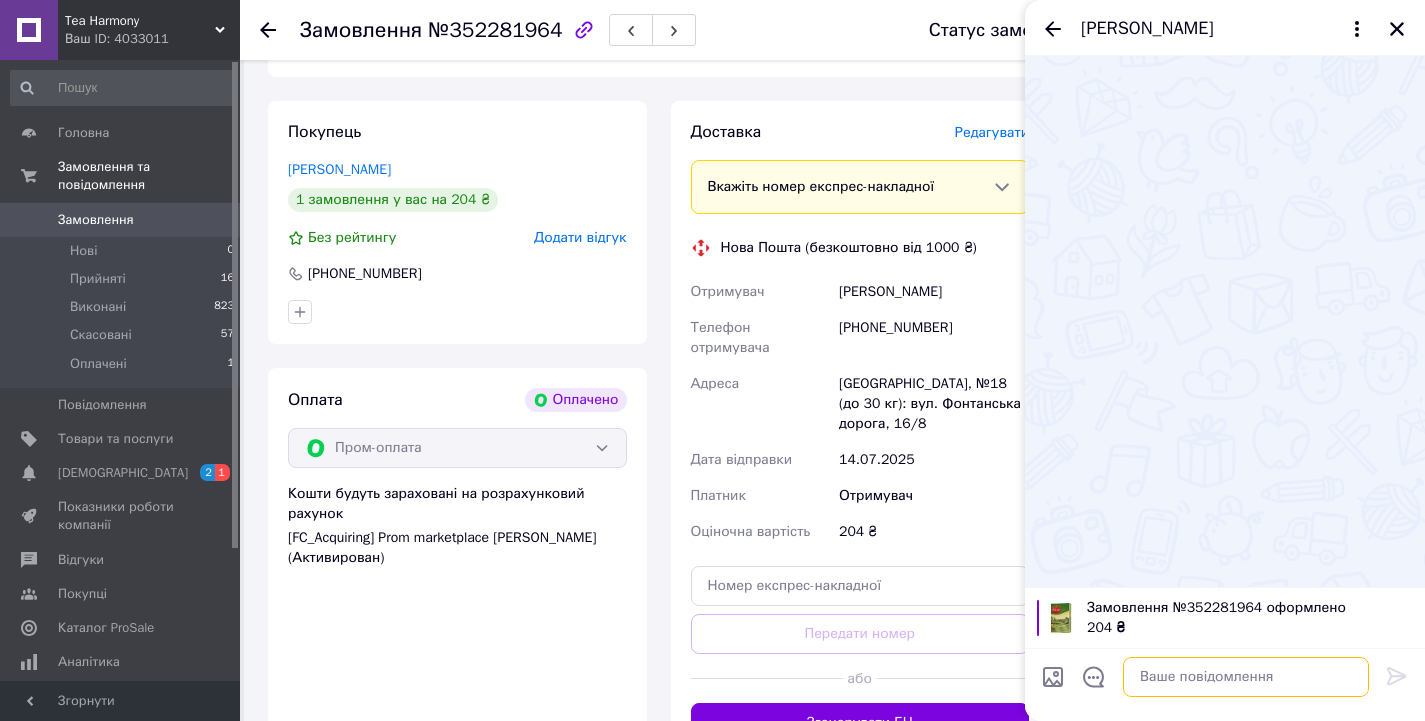 click at bounding box center [1246, 677] 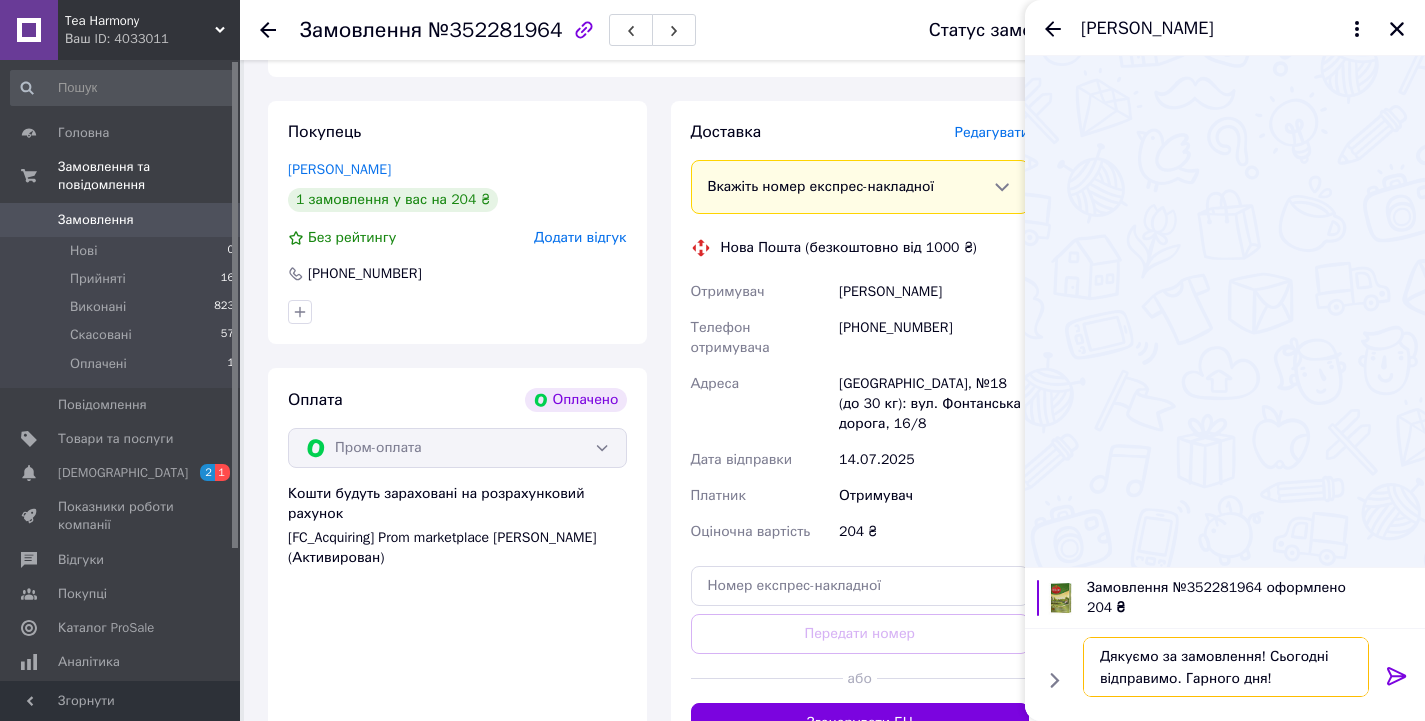 type on "Дякуємо за замовлення! Сьогодні відправимо. Гарного дня!" 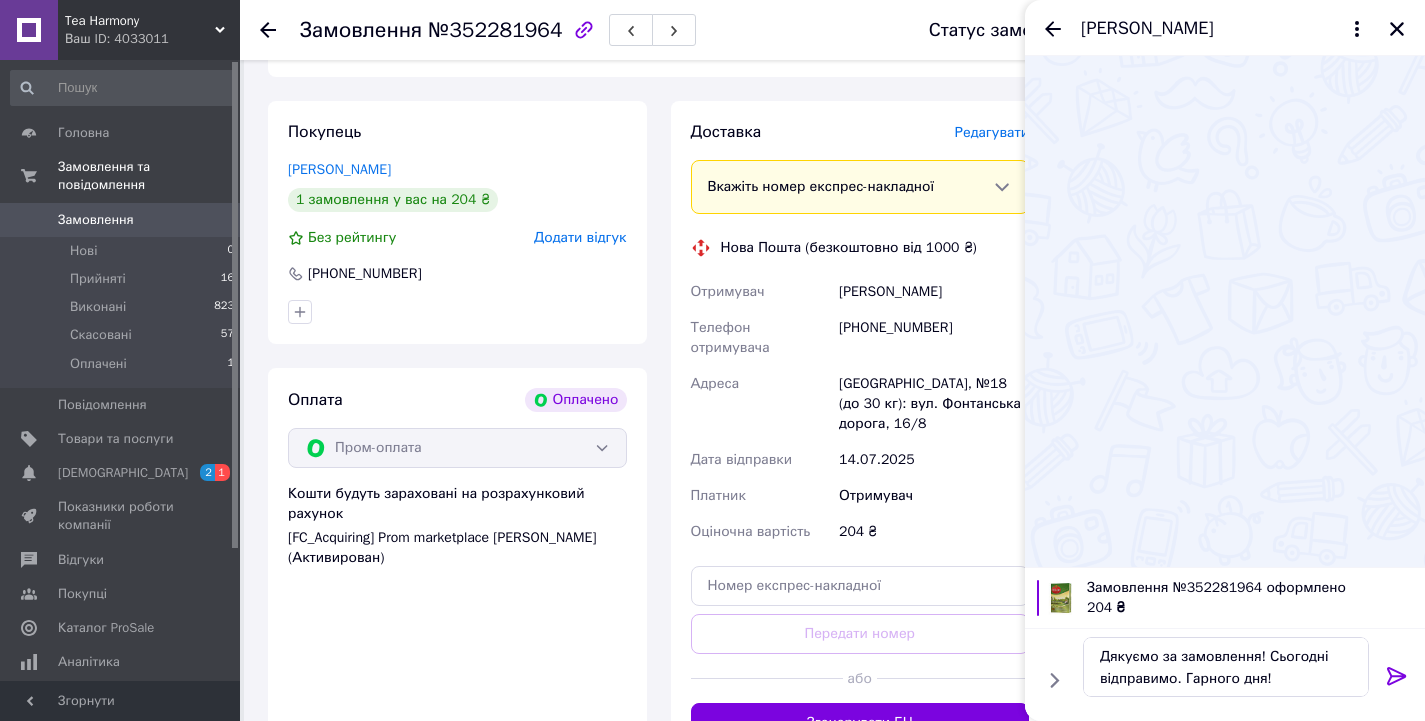 drag, startPoint x: 1396, startPoint y: 687, endPoint x: 1373, endPoint y: 691, distance: 23.345236 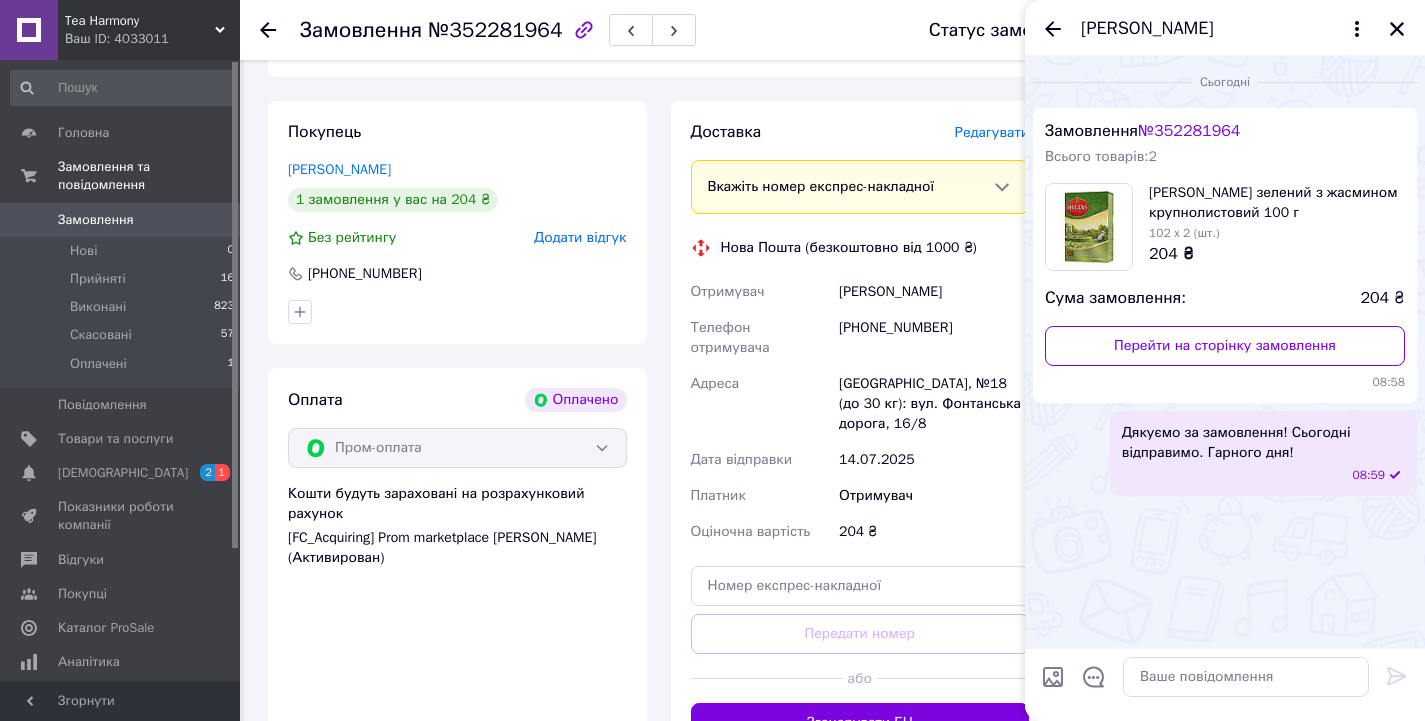 click 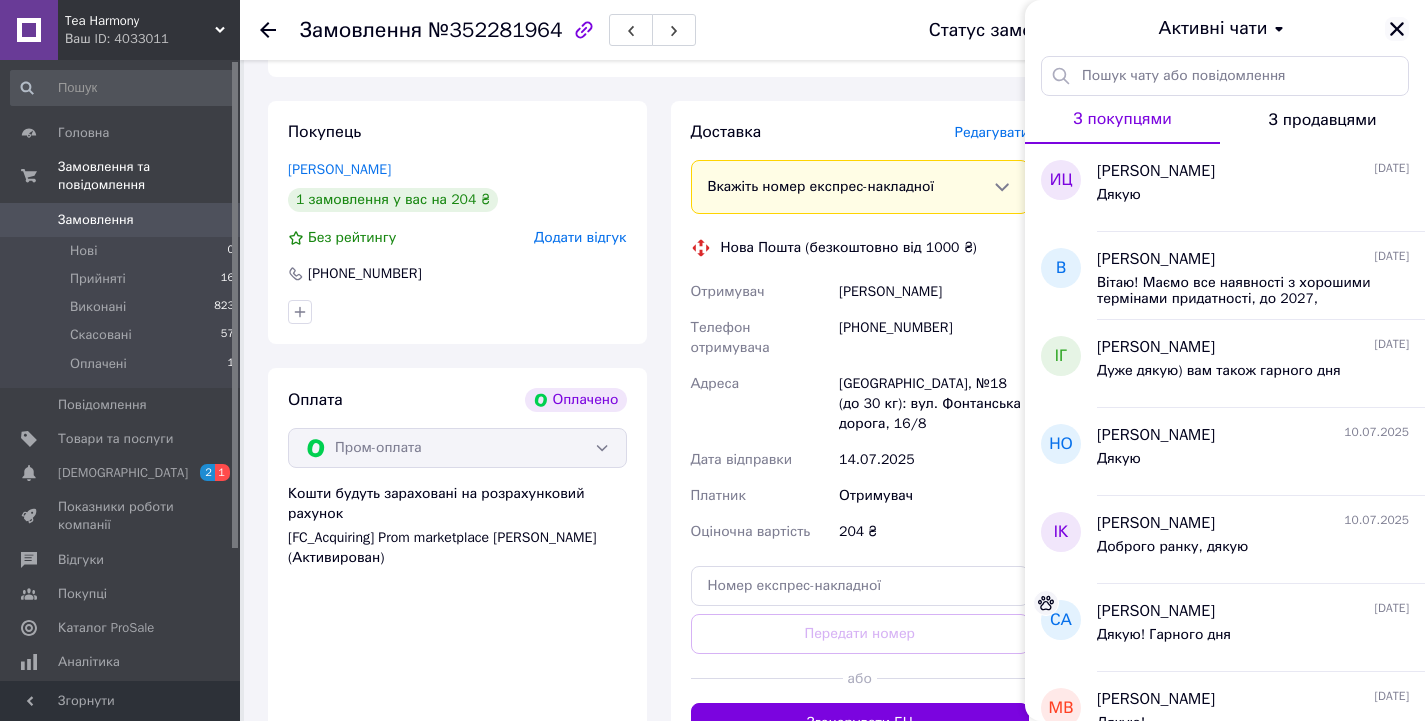 click 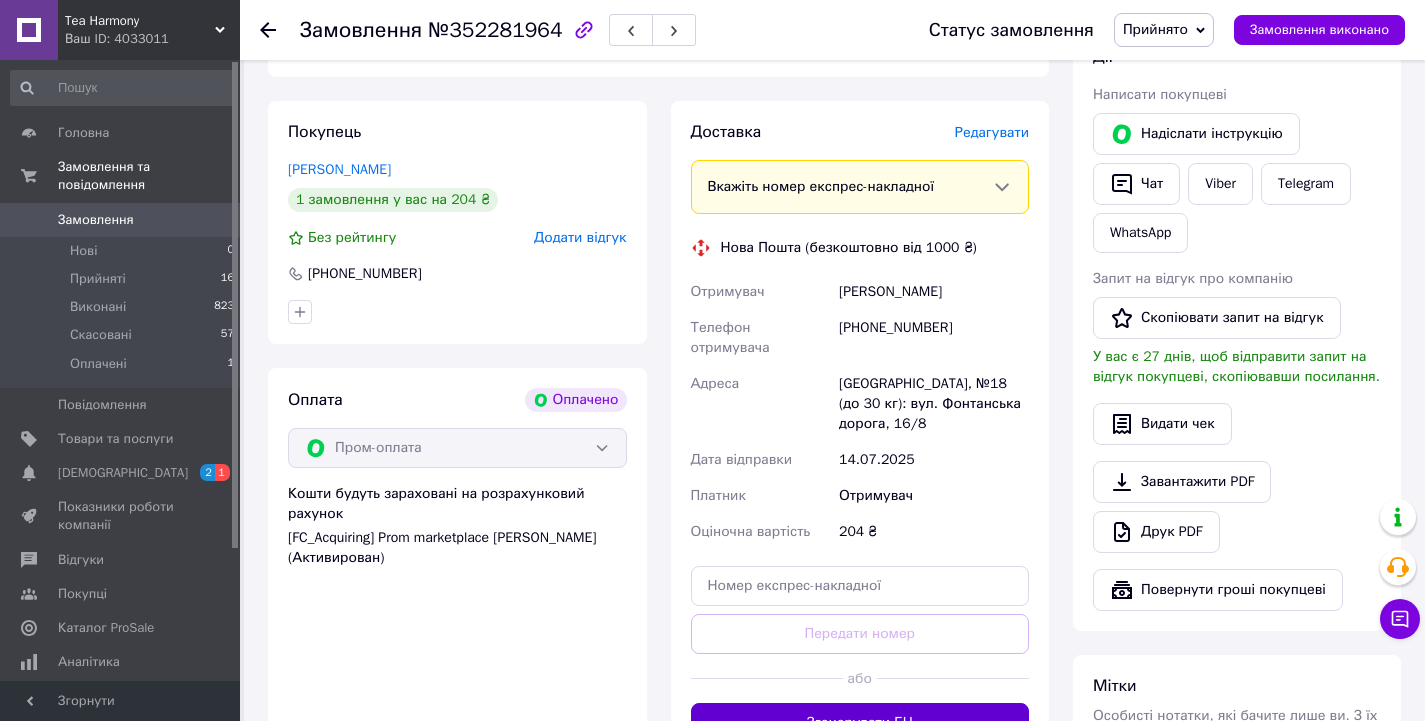 click on "Згенерувати ЕН" at bounding box center [860, 723] 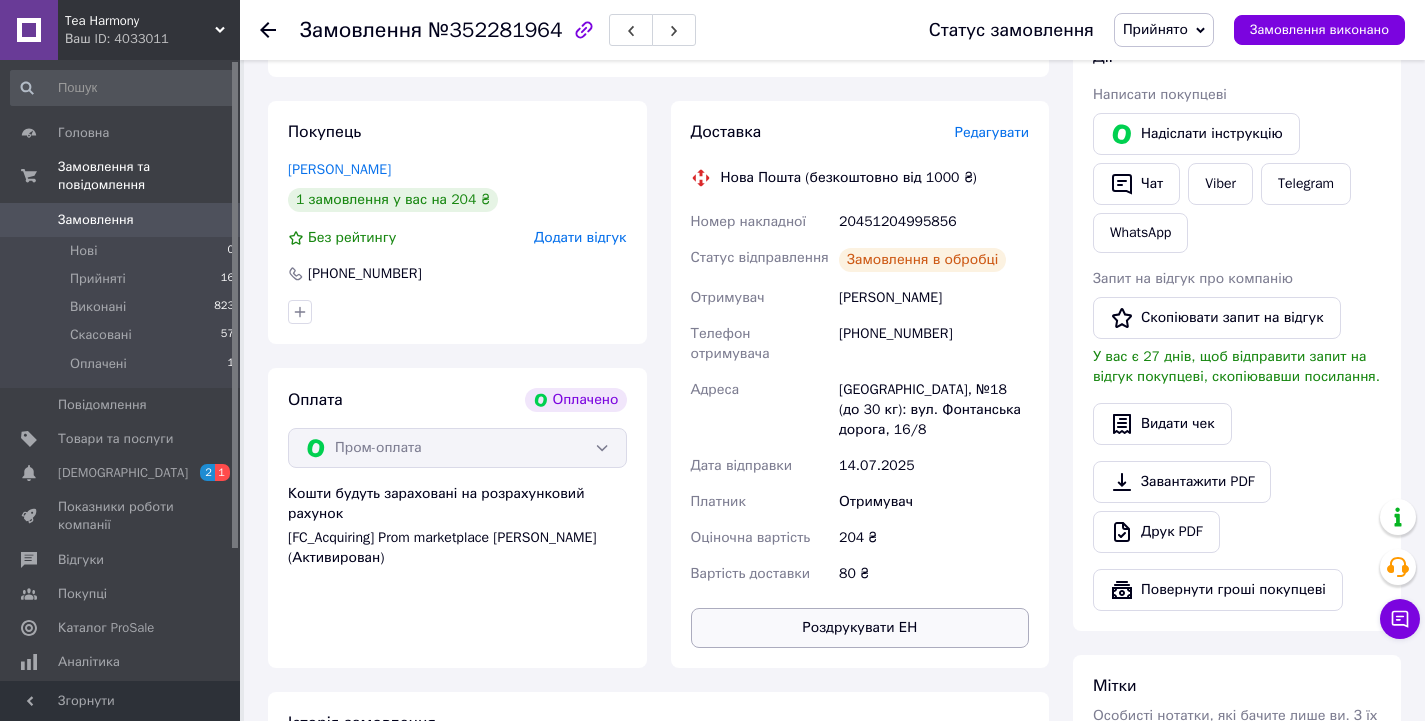 click on "Роздрукувати ЕН" at bounding box center (860, 628) 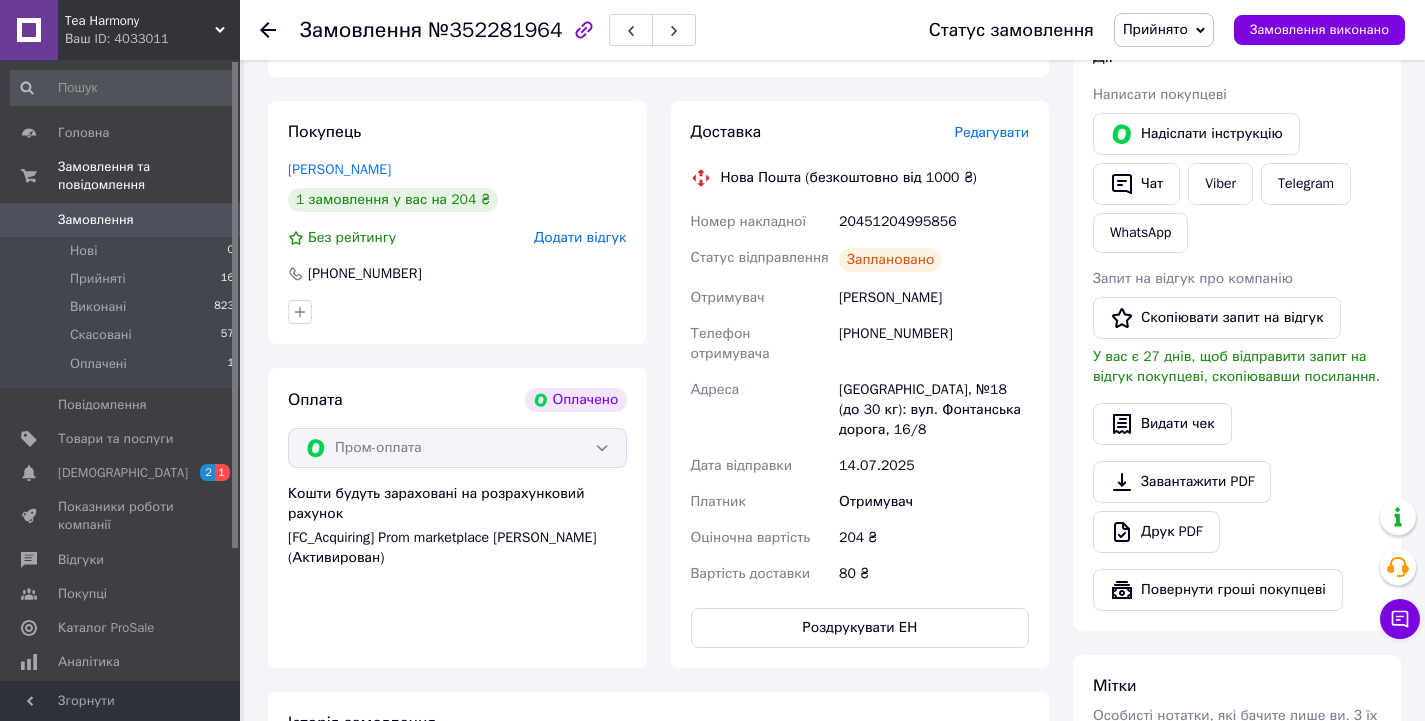 click 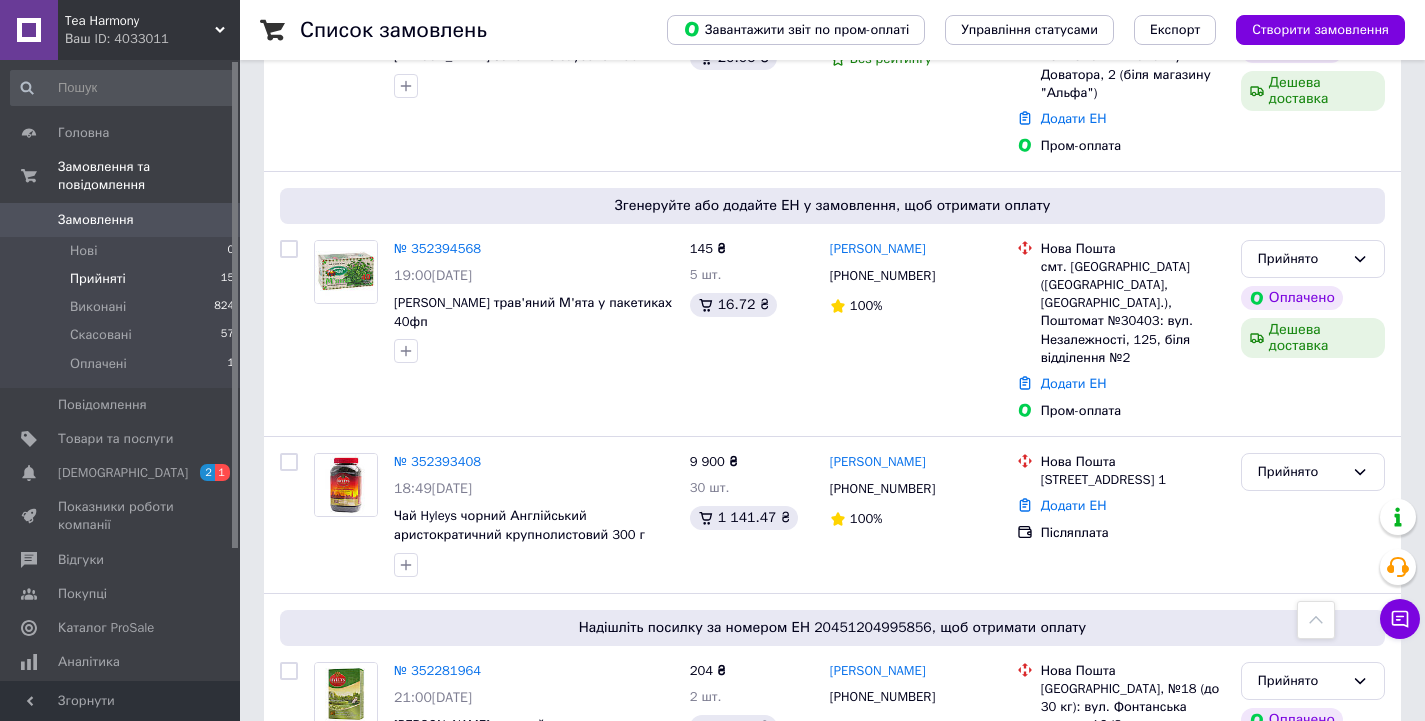 scroll, scrollTop: 1700, scrollLeft: 0, axis: vertical 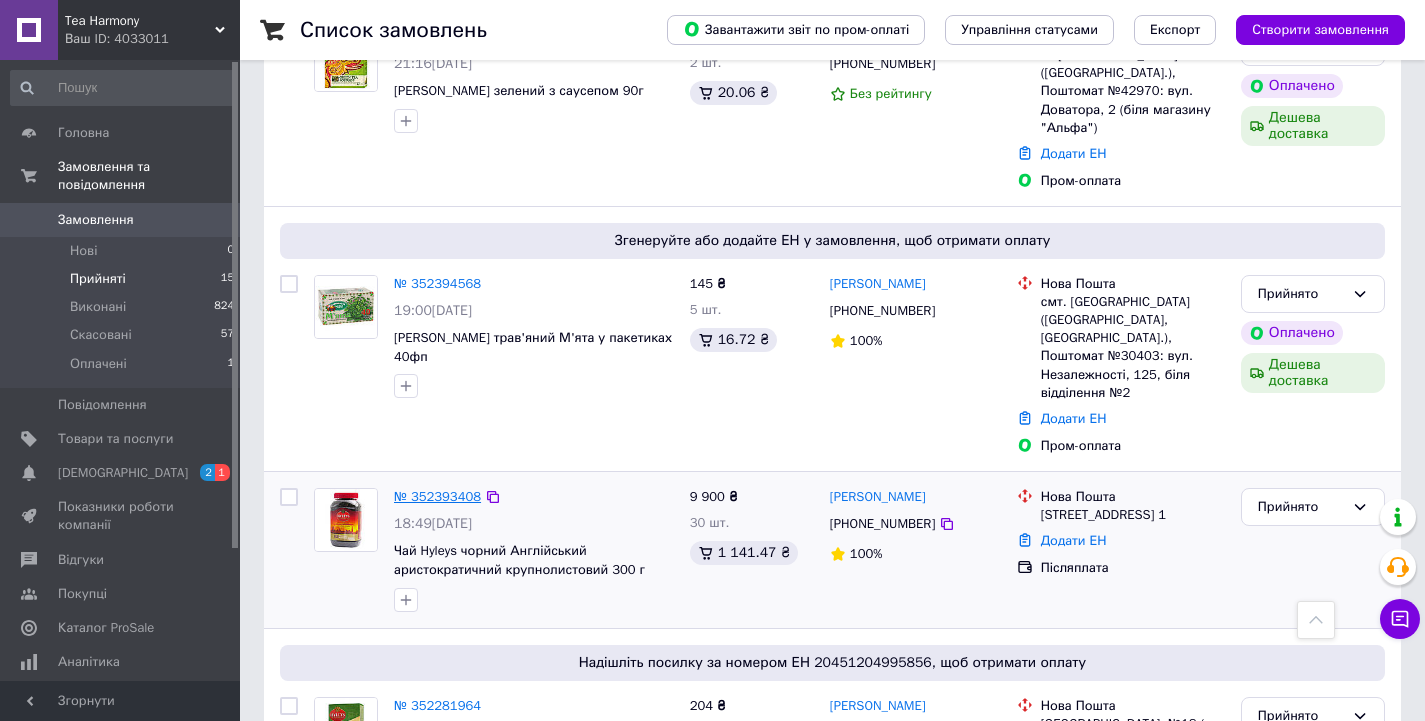 click on "№ 352393408" at bounding box center (437, 496) 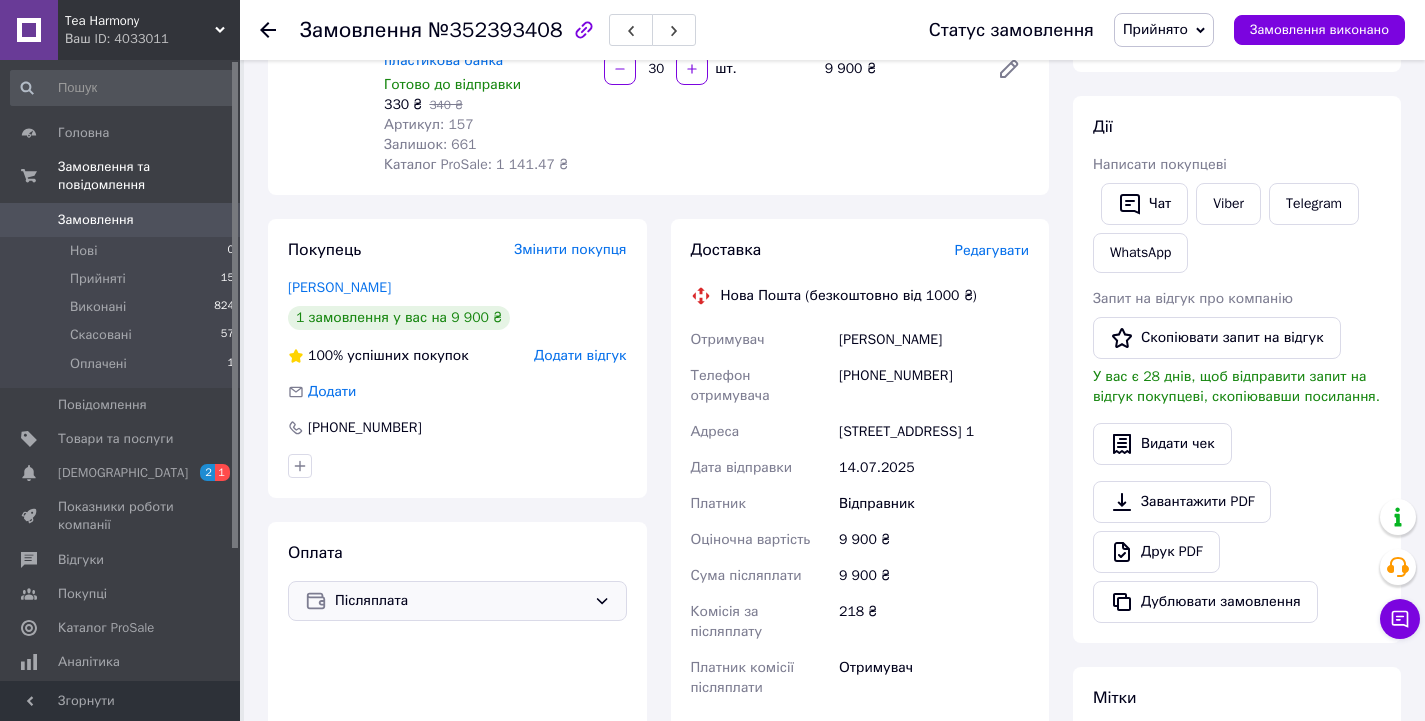 scroll, scrollTop: 234, scrollLeft: 0, axis: vertical 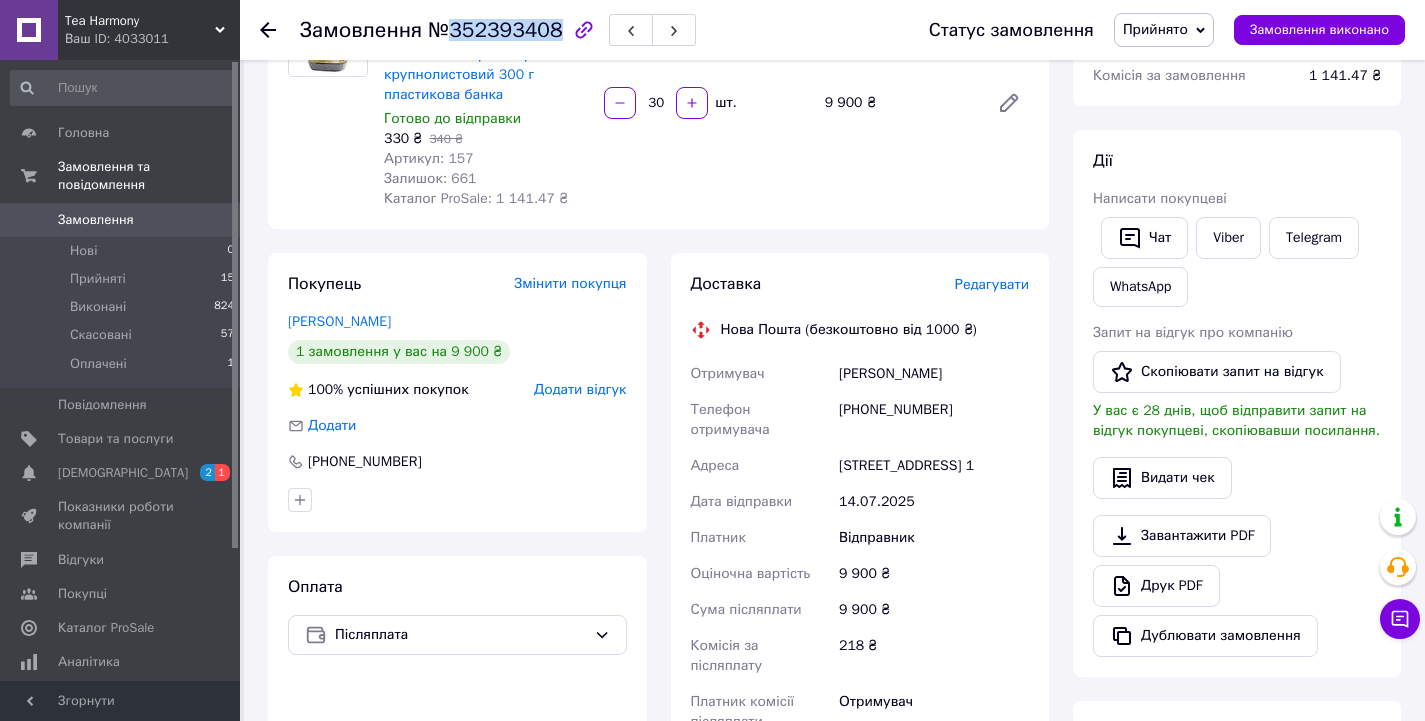 drag, startPoint x: 448, startPoint y: 35, endPoint x: 519, endPoint y: 32, distance: 71.063354 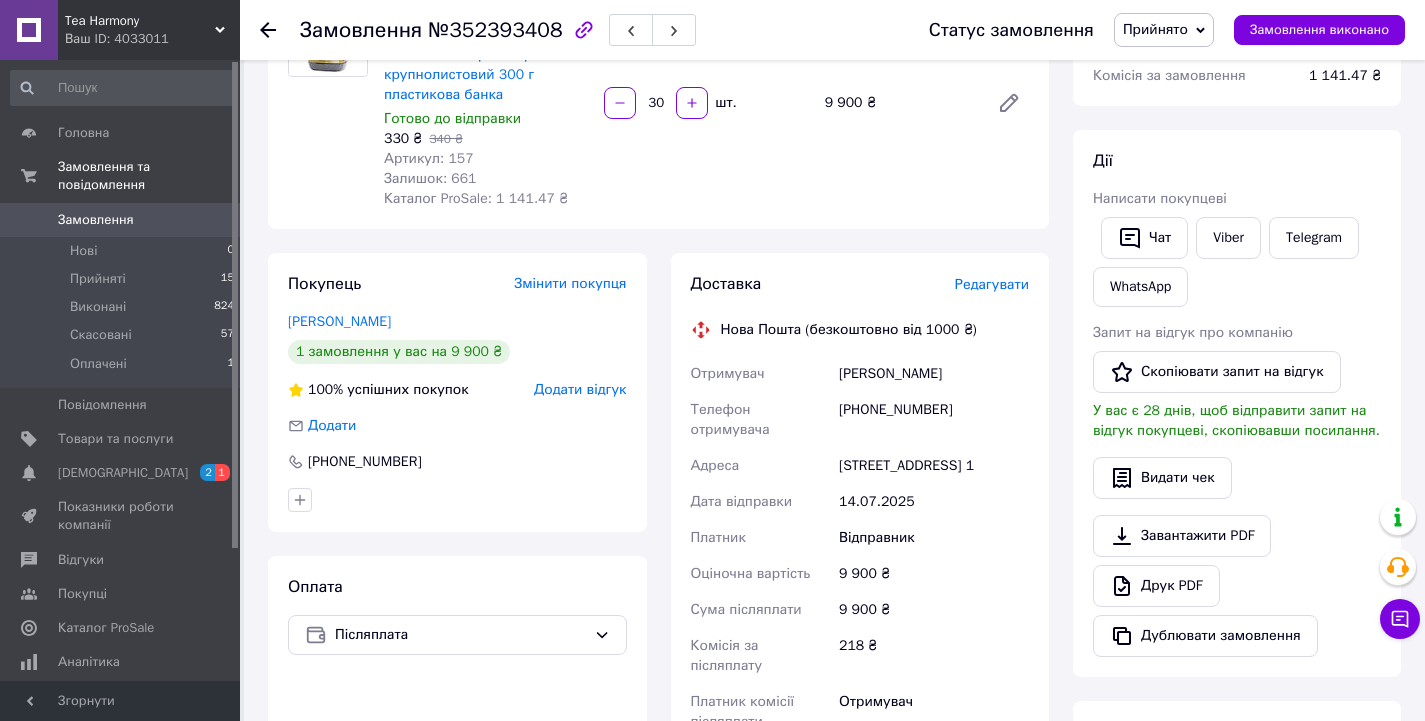 drag, startPoint x: 519, startPoint y: 32, endPoint x: 484, endPoint y: 45, distance: 37.336308 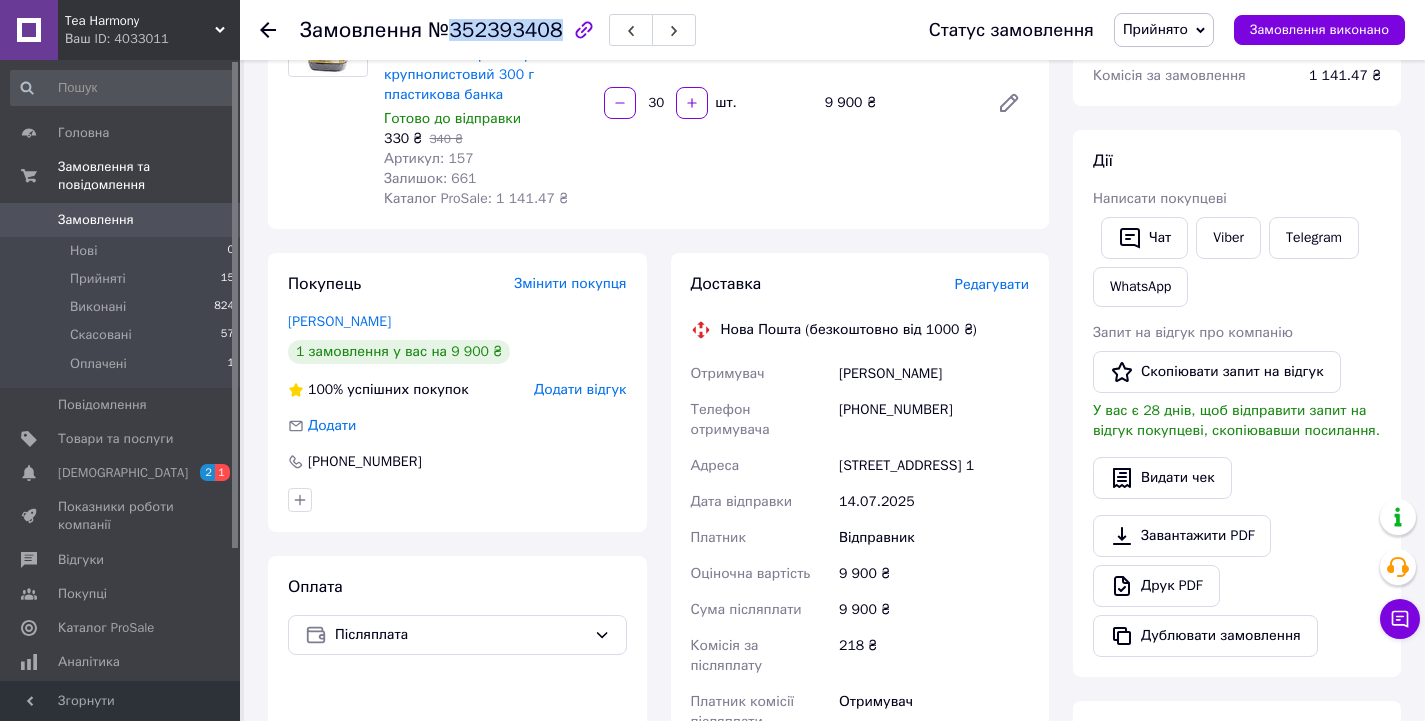 drag, startPoint x: 444, startPoint y: 33, endPoint x: 546, endPoint y: 34, distance: 102.0049 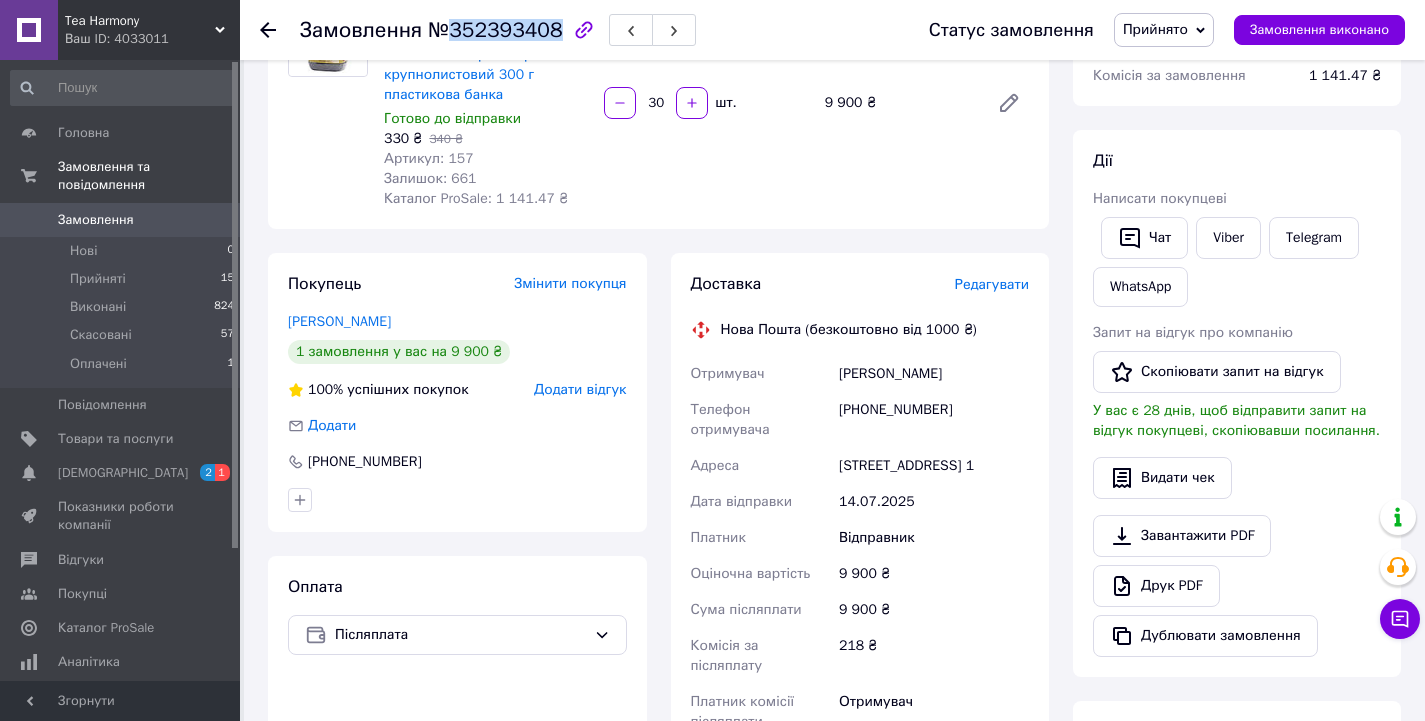drag, startPoint x: 426, startPoint y: 326, endPoint x: 282, endPoint y: 325, distance: 144.00348 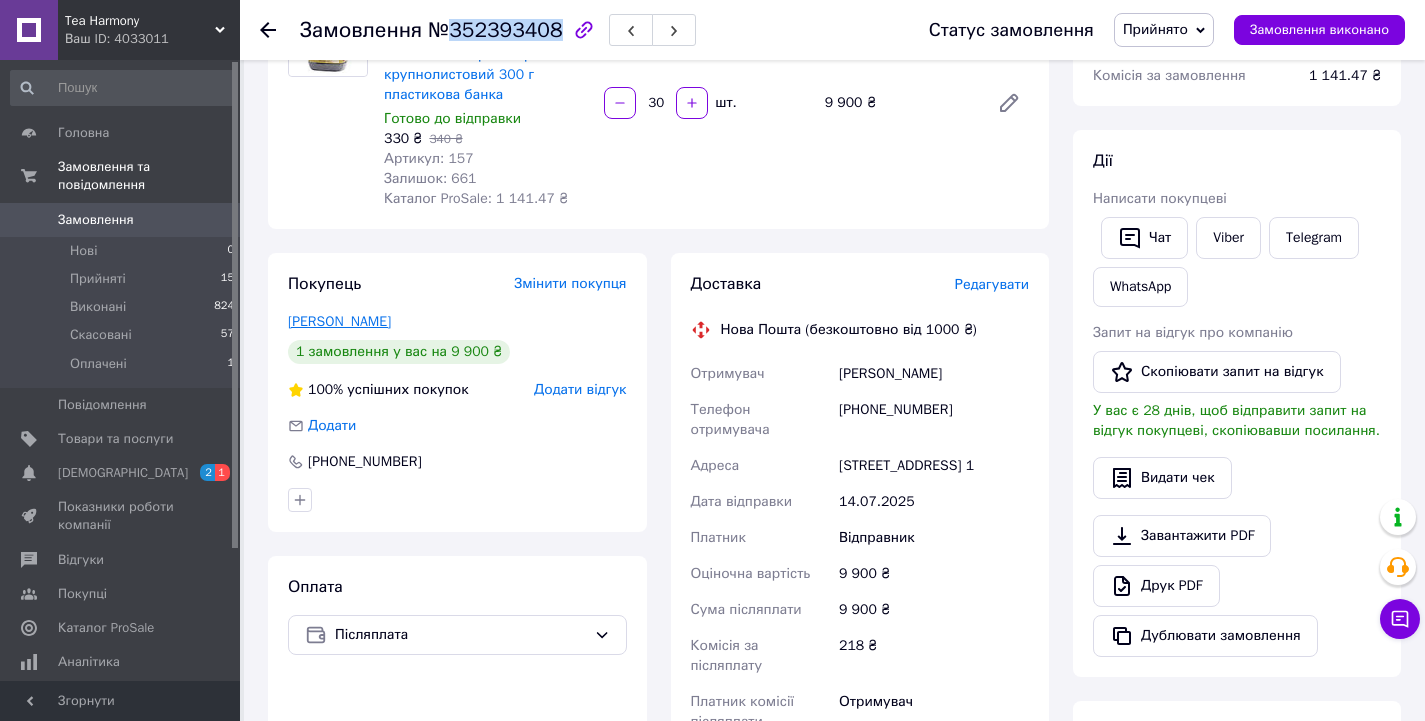 copy on "[PERSON_NAME]" 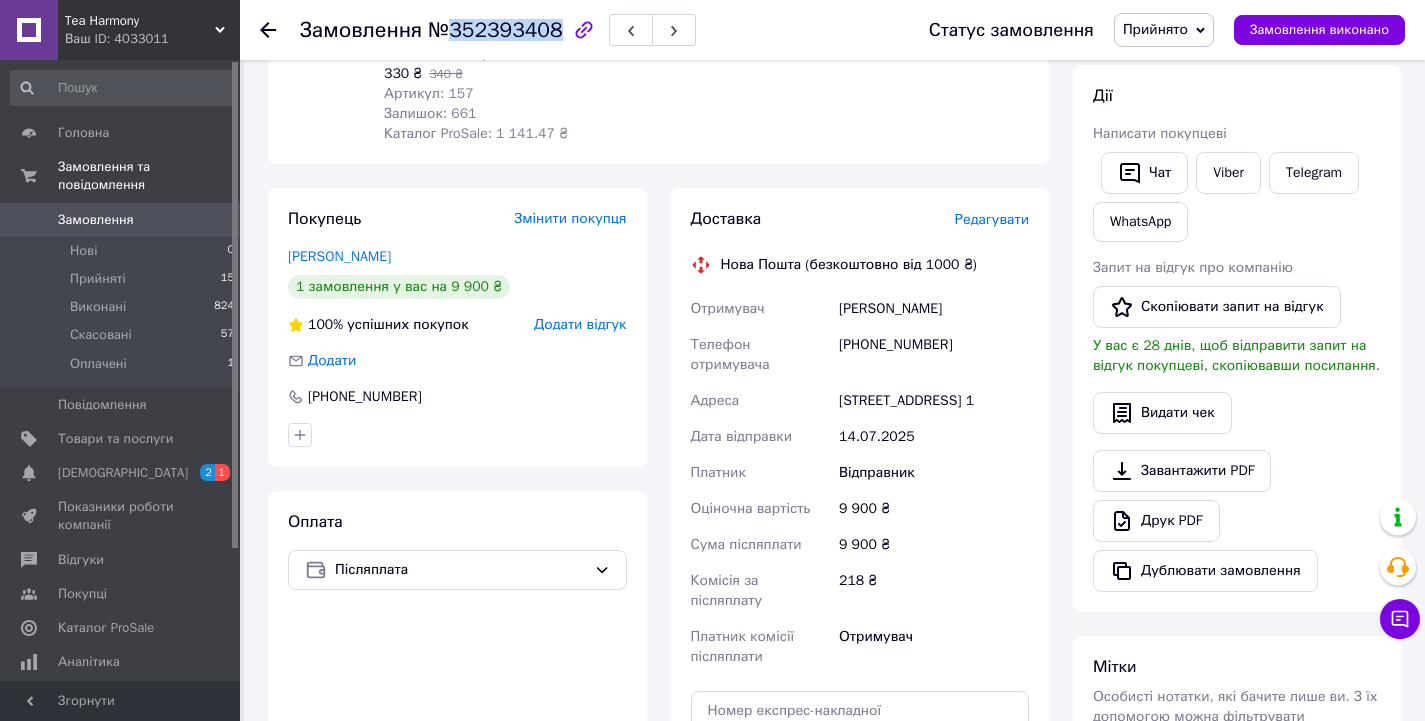 scroll, scrollTop: 334, scrollLeft: 0, axis: vertical 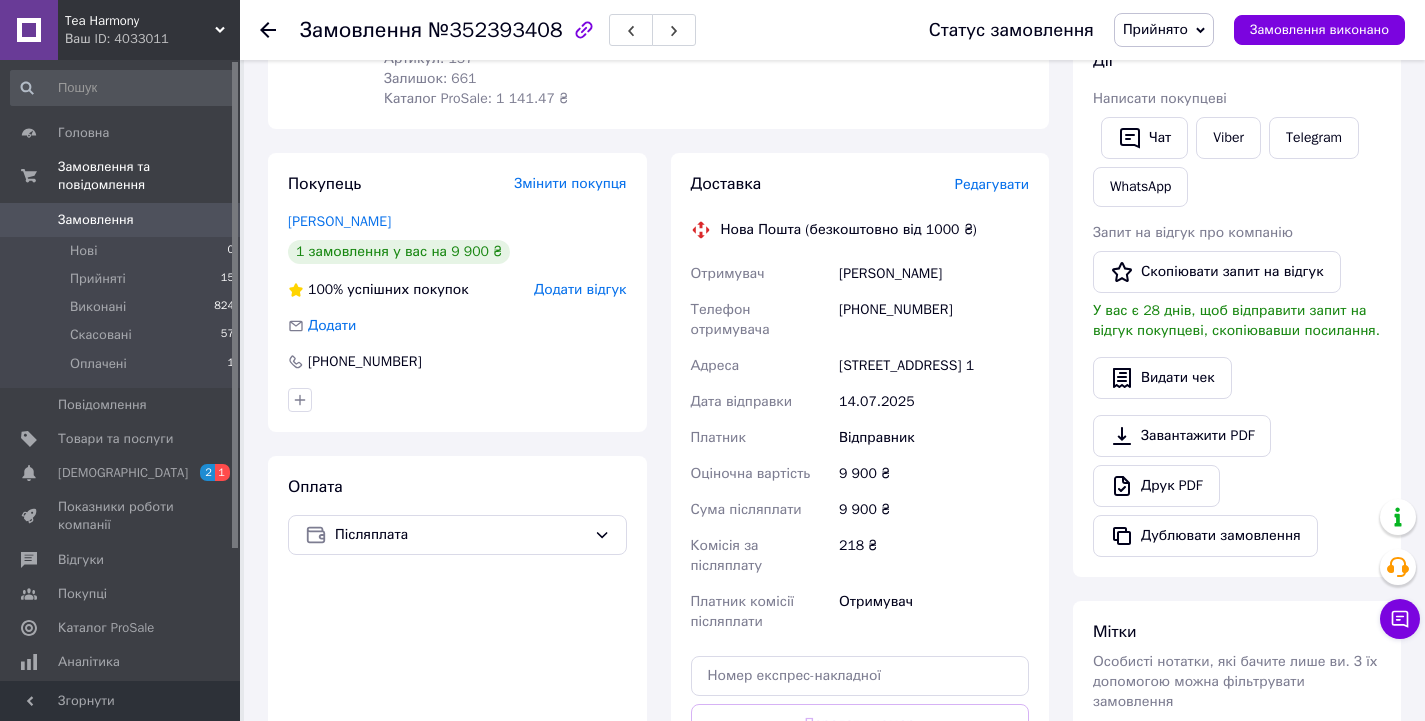 click 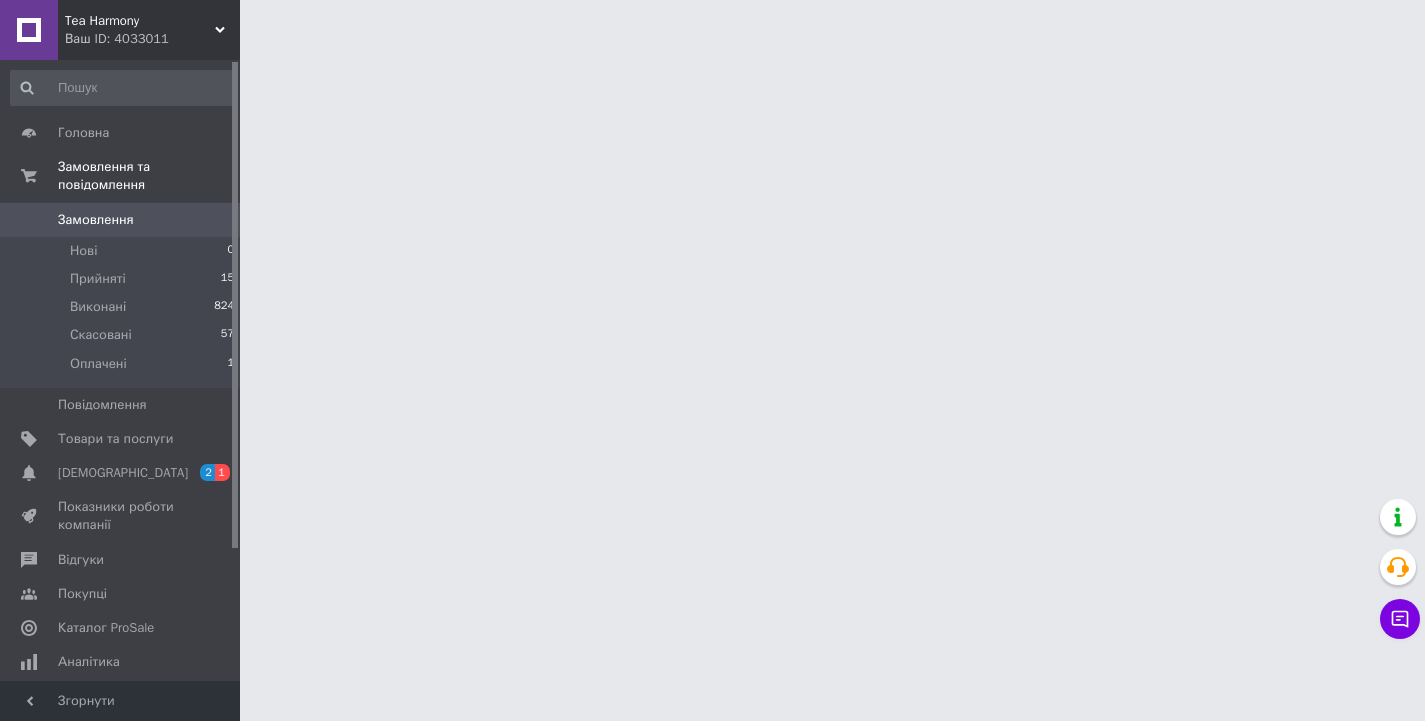 scroll, scrollTop: 0, scrollLeft: 0, axis: both 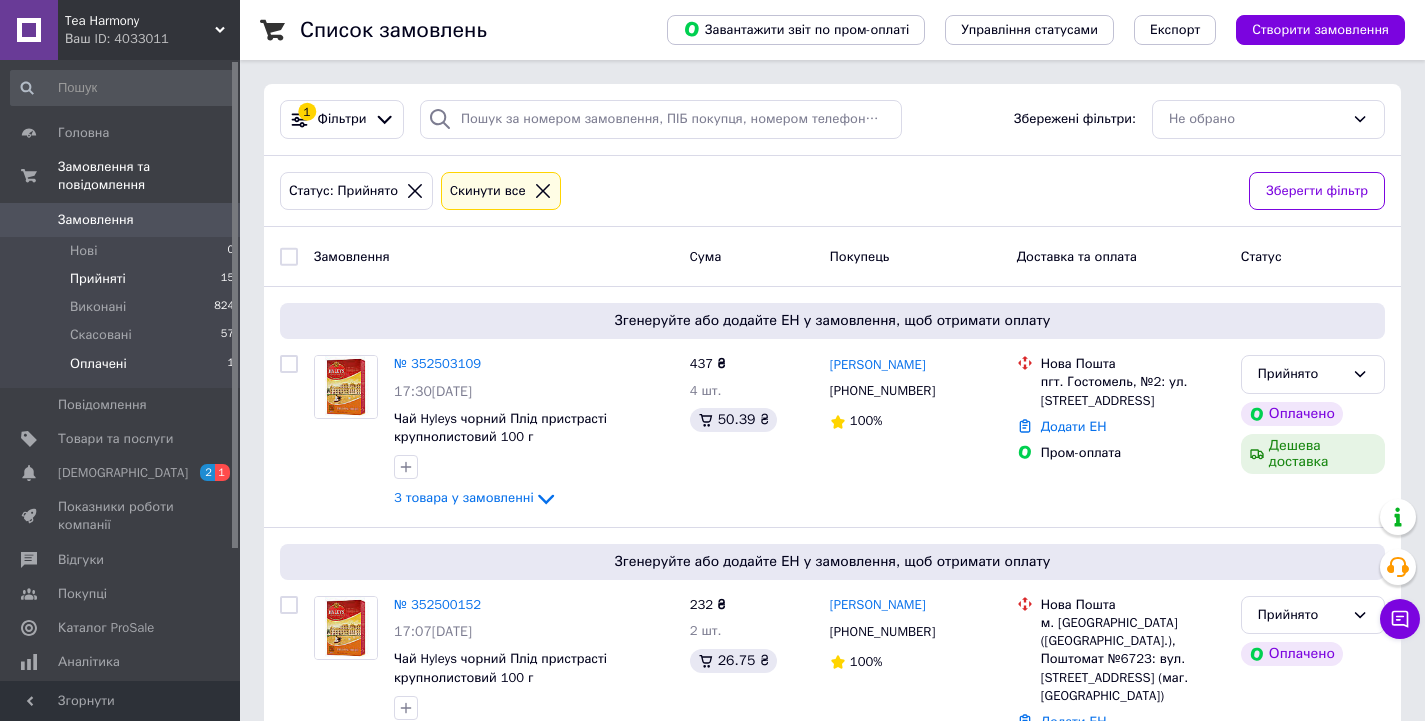 click on "Оплачені" at bounding box center (98, 364) 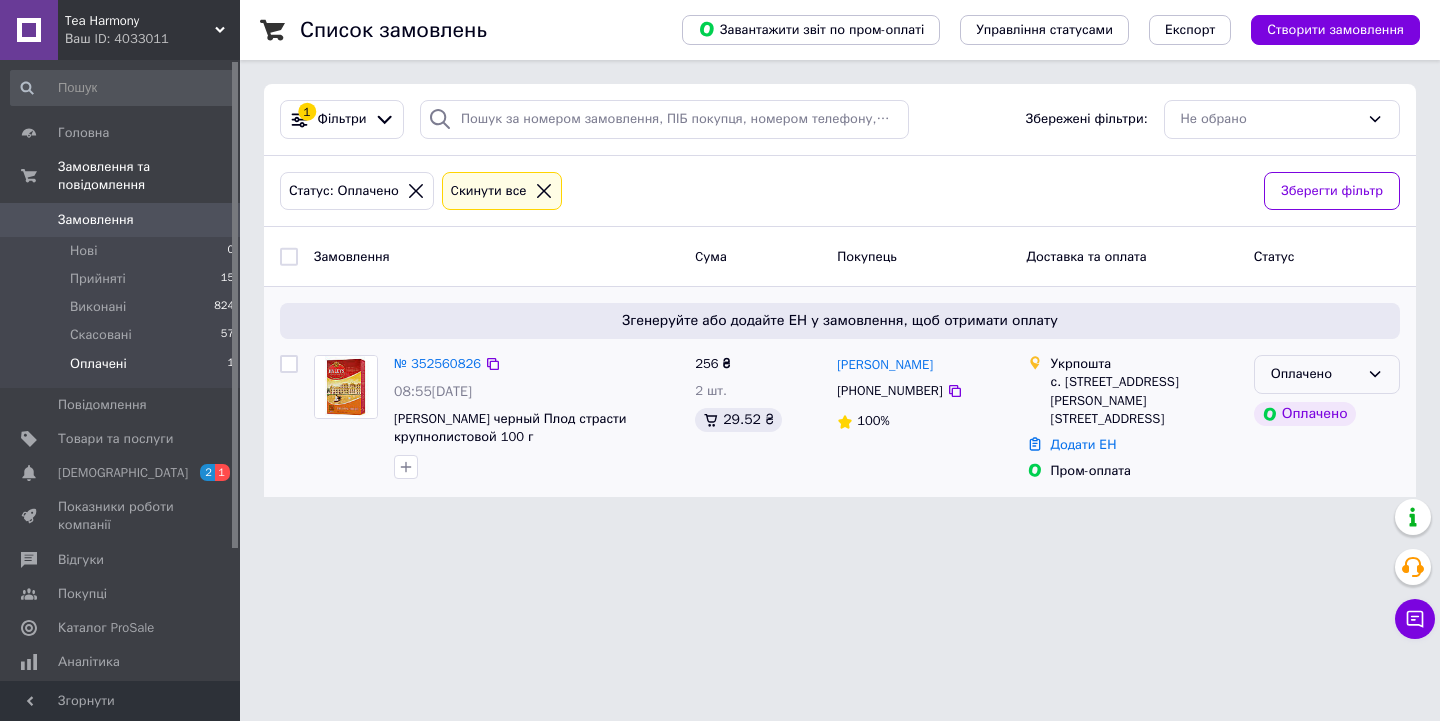 click 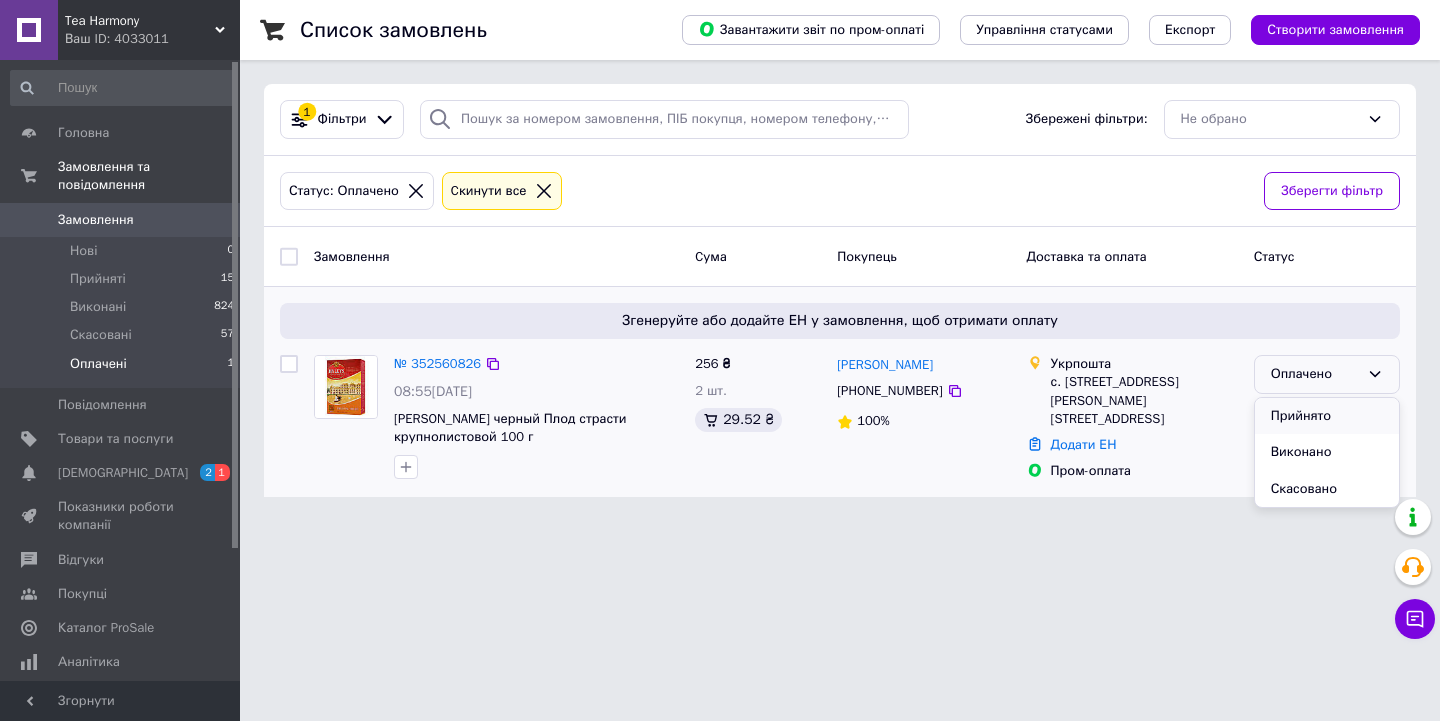 click on "Прийнято" at bounding box center [1327, 416] 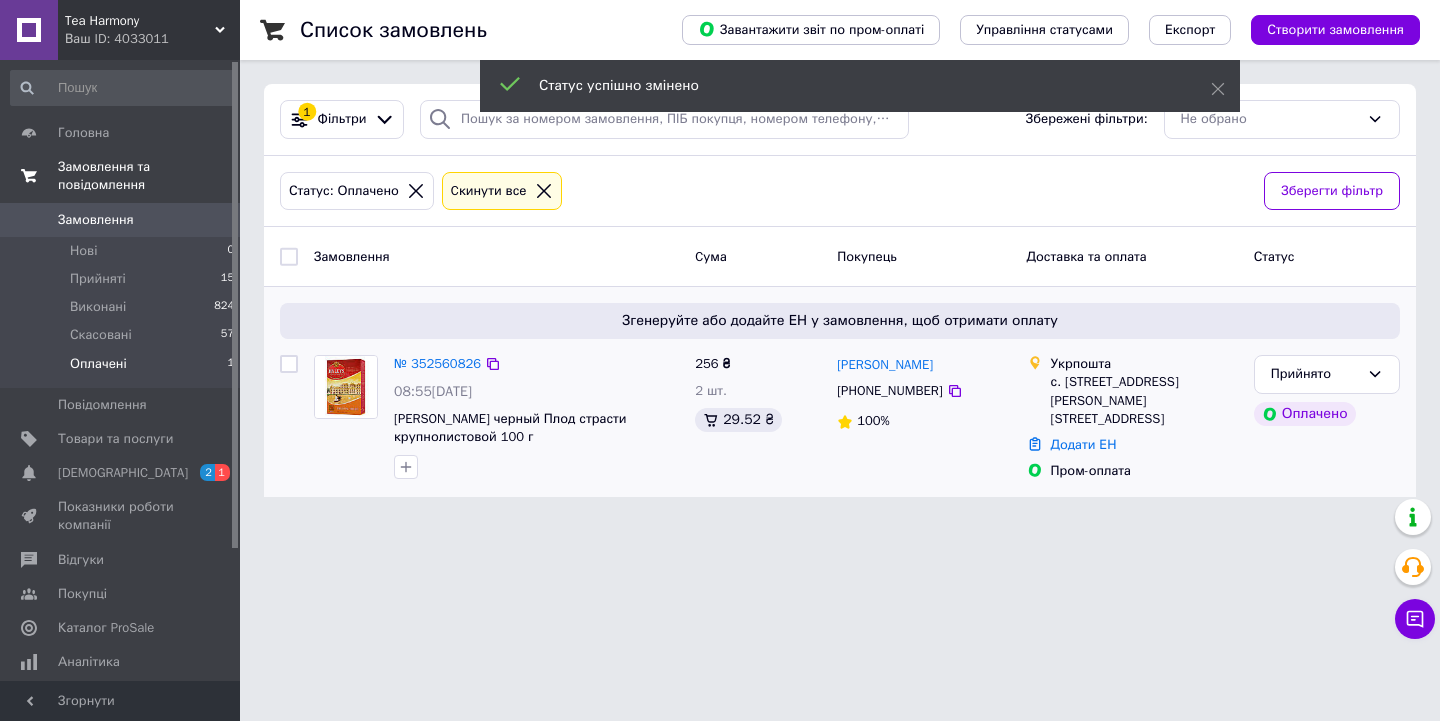 click on "Замовлення та повідомлення" at bounding box center [149, 176] 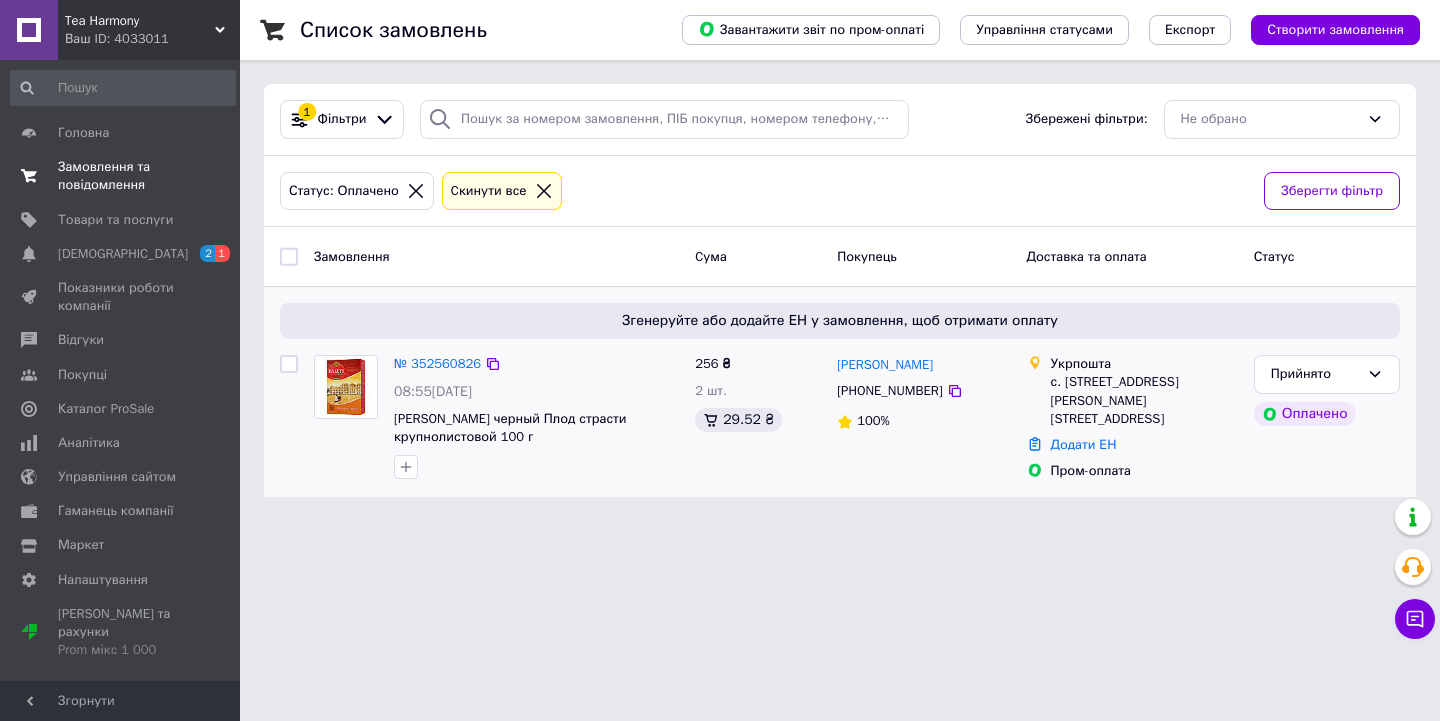 click on "Замовлення та повідомлення" at bounding box center [121, 176] 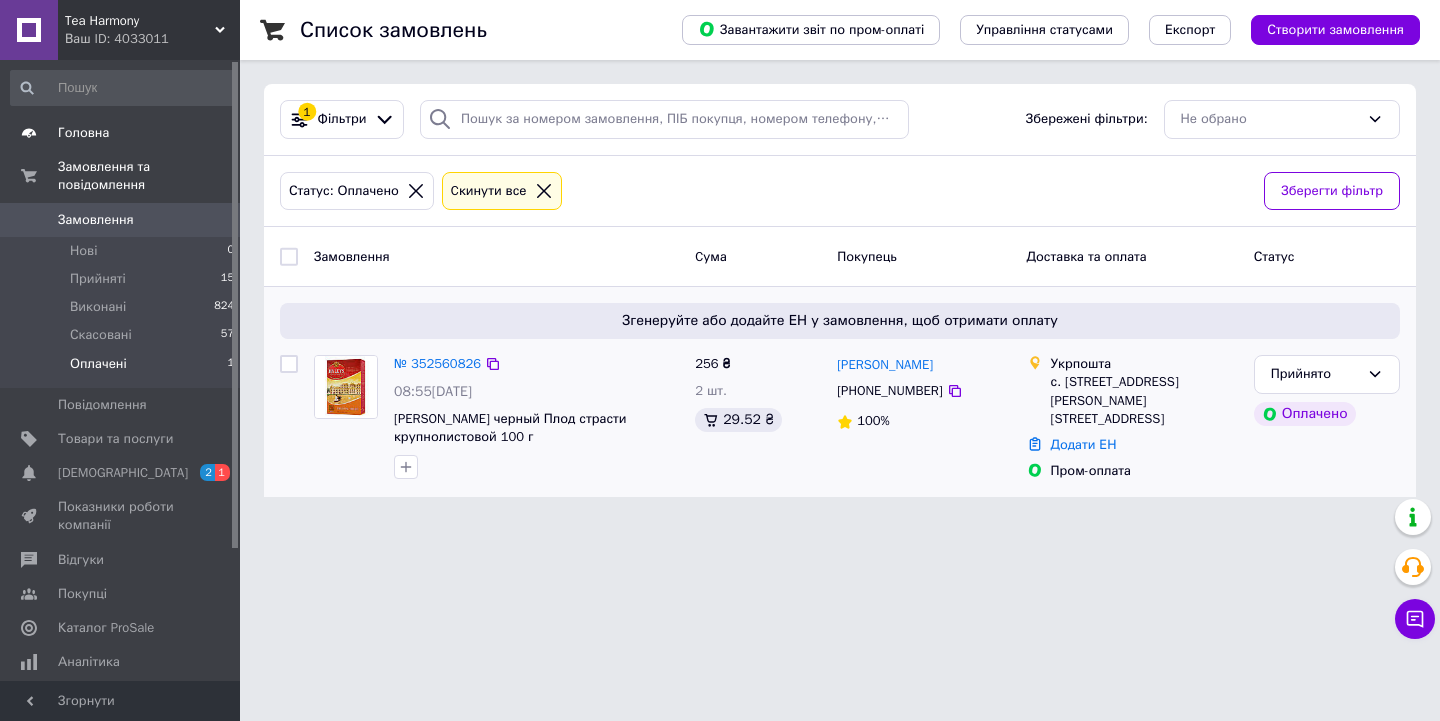 click on "Головна" at bounding box center [83, 133] 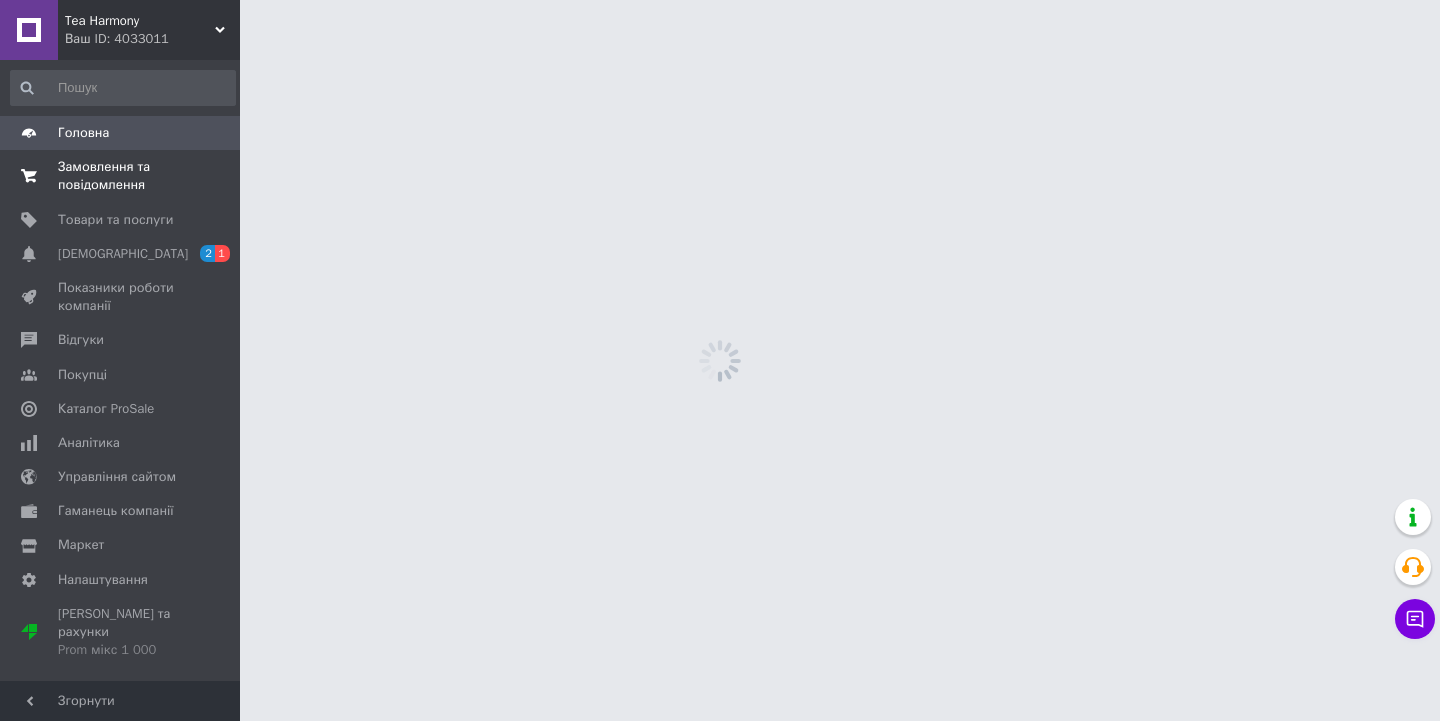 click on "Замовлення та повідомлення" at bounding box center (121, 176) 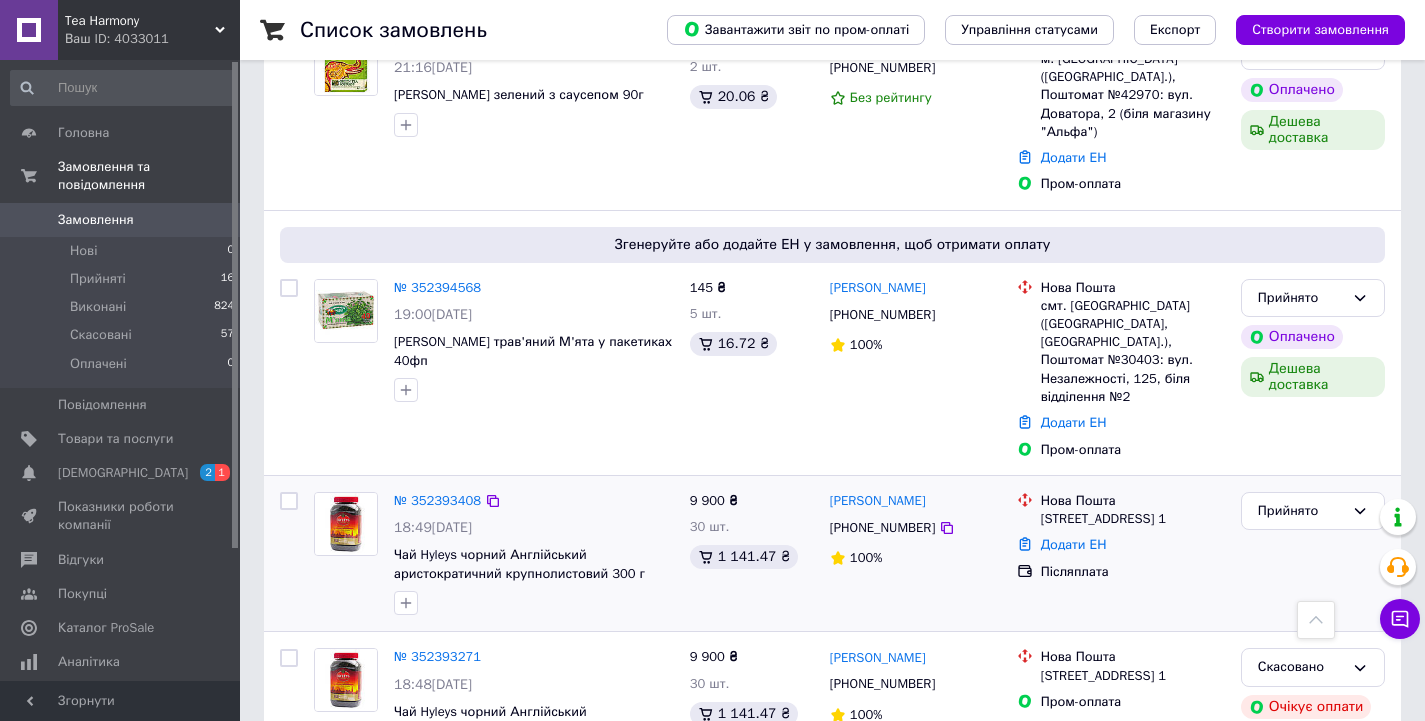 scroll, scrollTop: 1800, scrollLeft: 0, axis: vertical 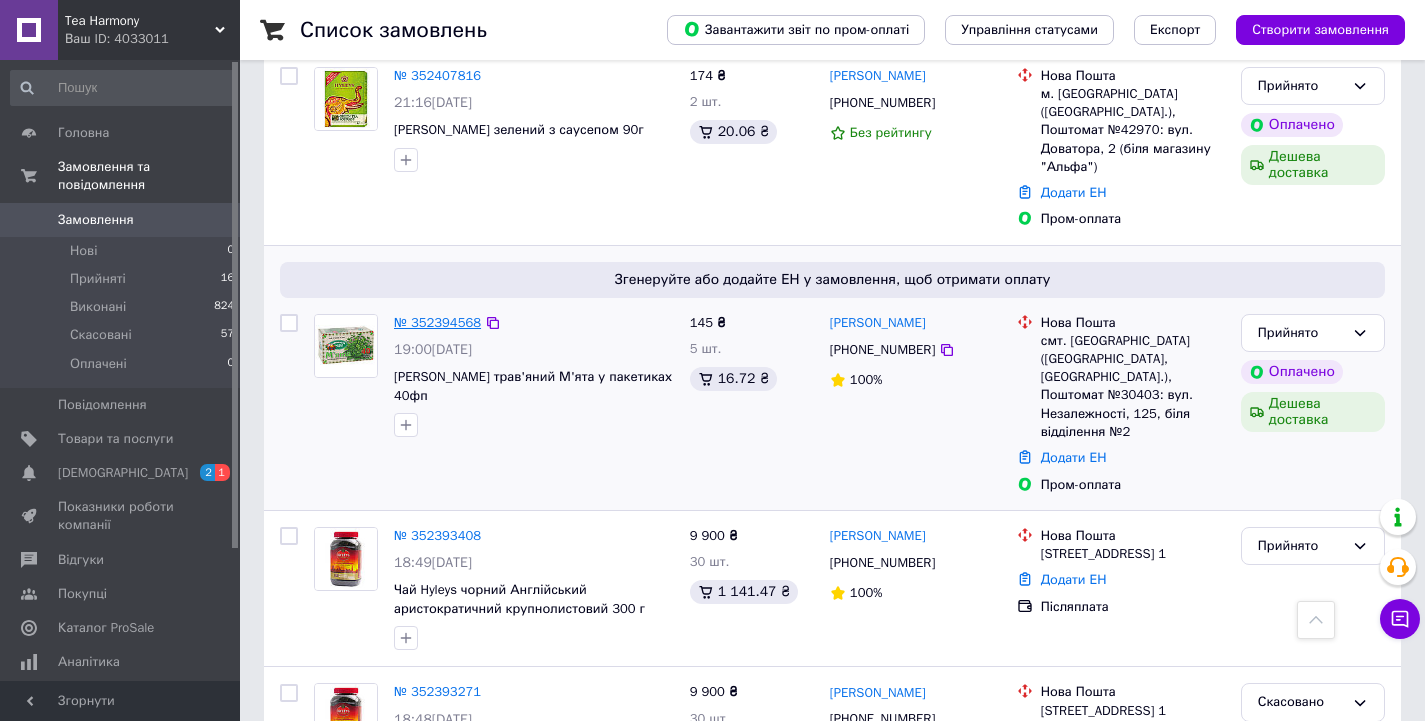 click on "№ 352394568" at bounding box center [437, 322] 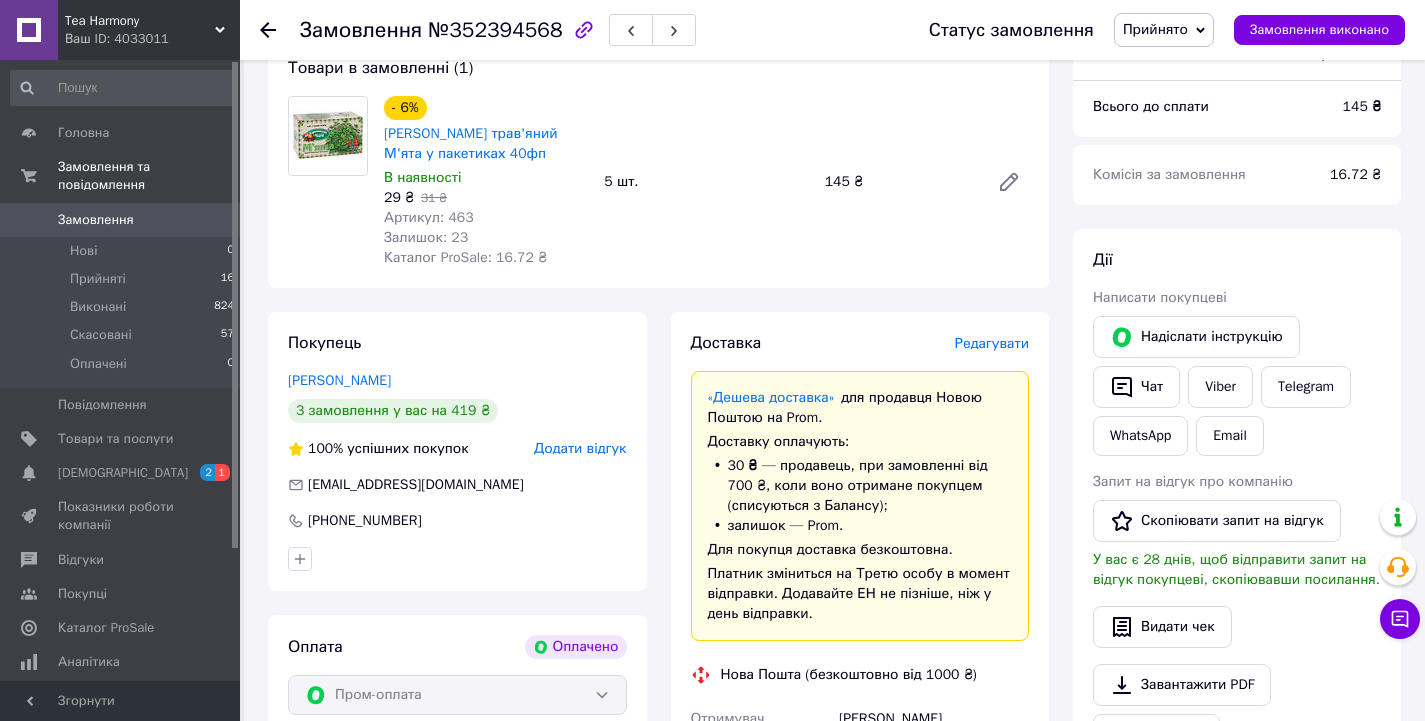 scroll, scrollTop: 0, scrollLeft: 0, axis: both 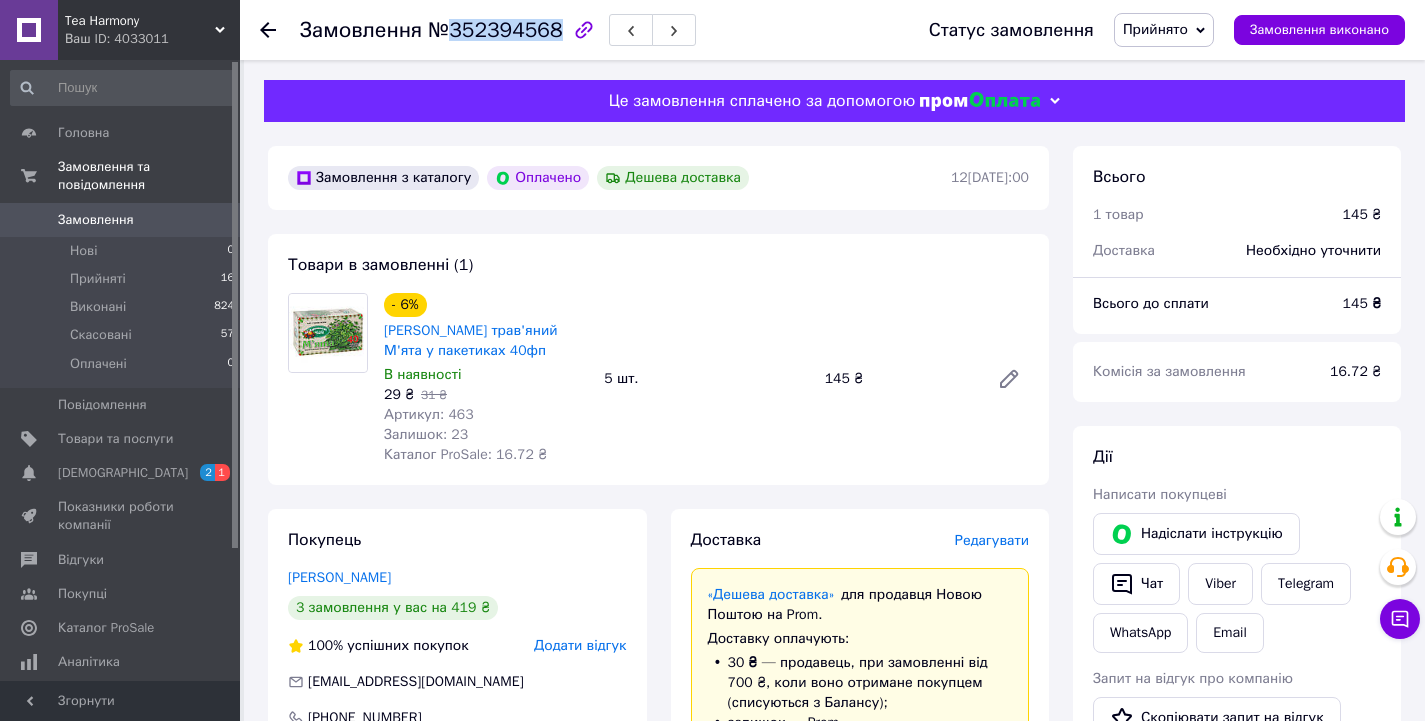 drag, startPoint x: 447, startPoint y: 29, endPoint x: 548, endPoint y: 31, distance: 101.0198 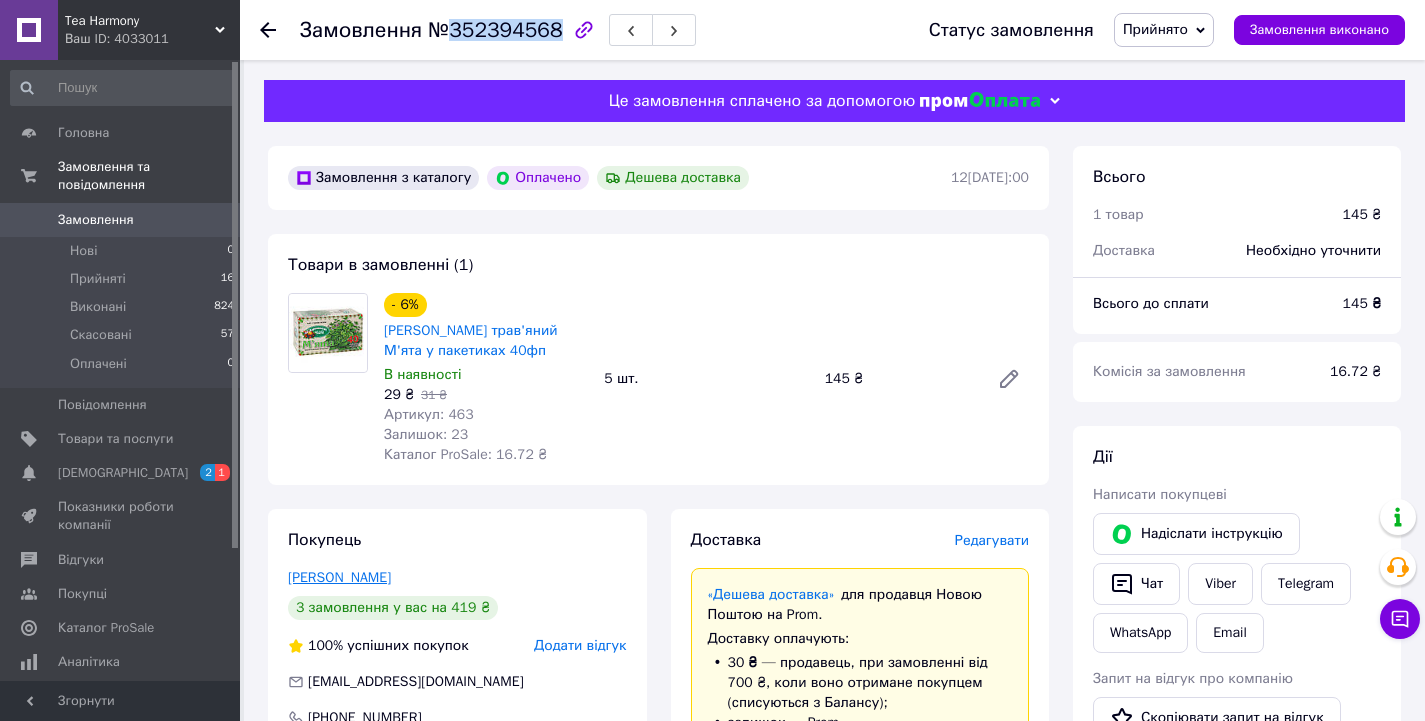 drag, startPoint x: 417, startPoint y: 577, endPoint x: 328, endPoint y: 576, distance: 89.005615 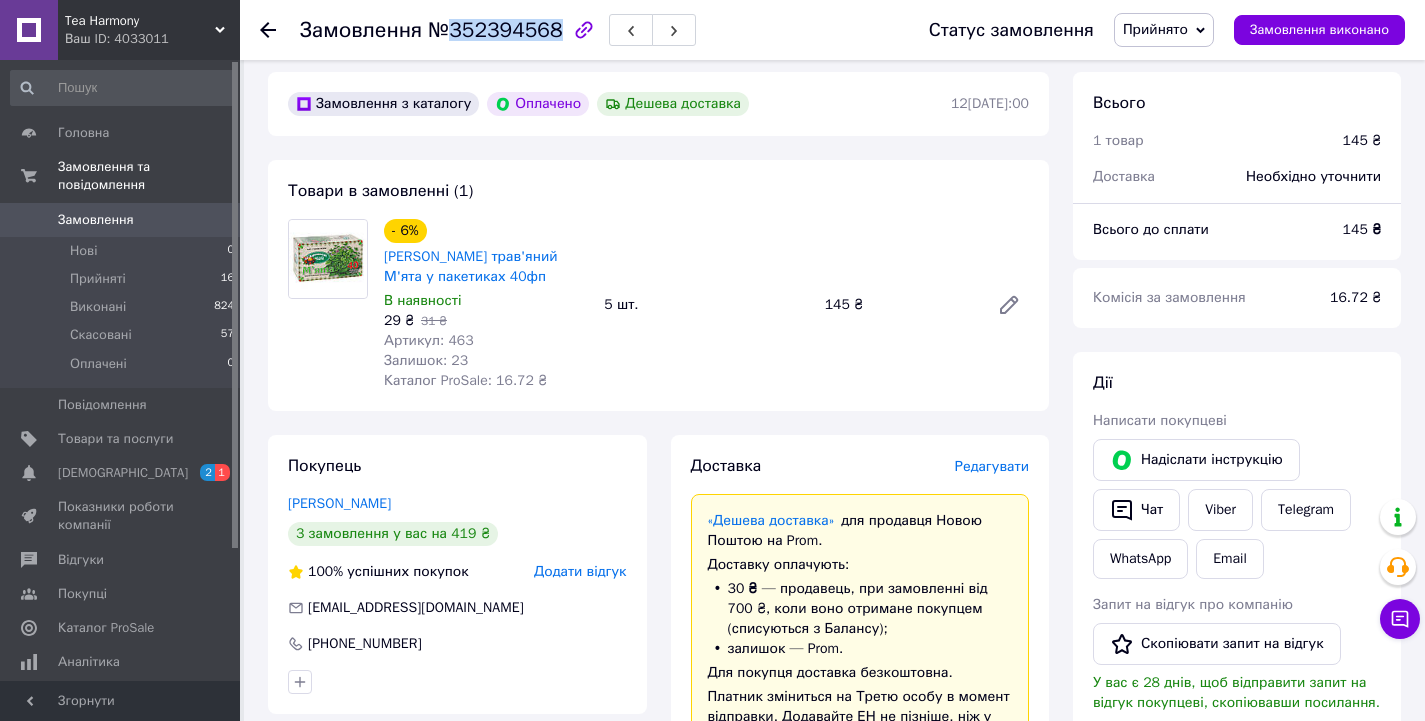scroll, scrollTop: 300, scrollLeft: 0, axis: vertical 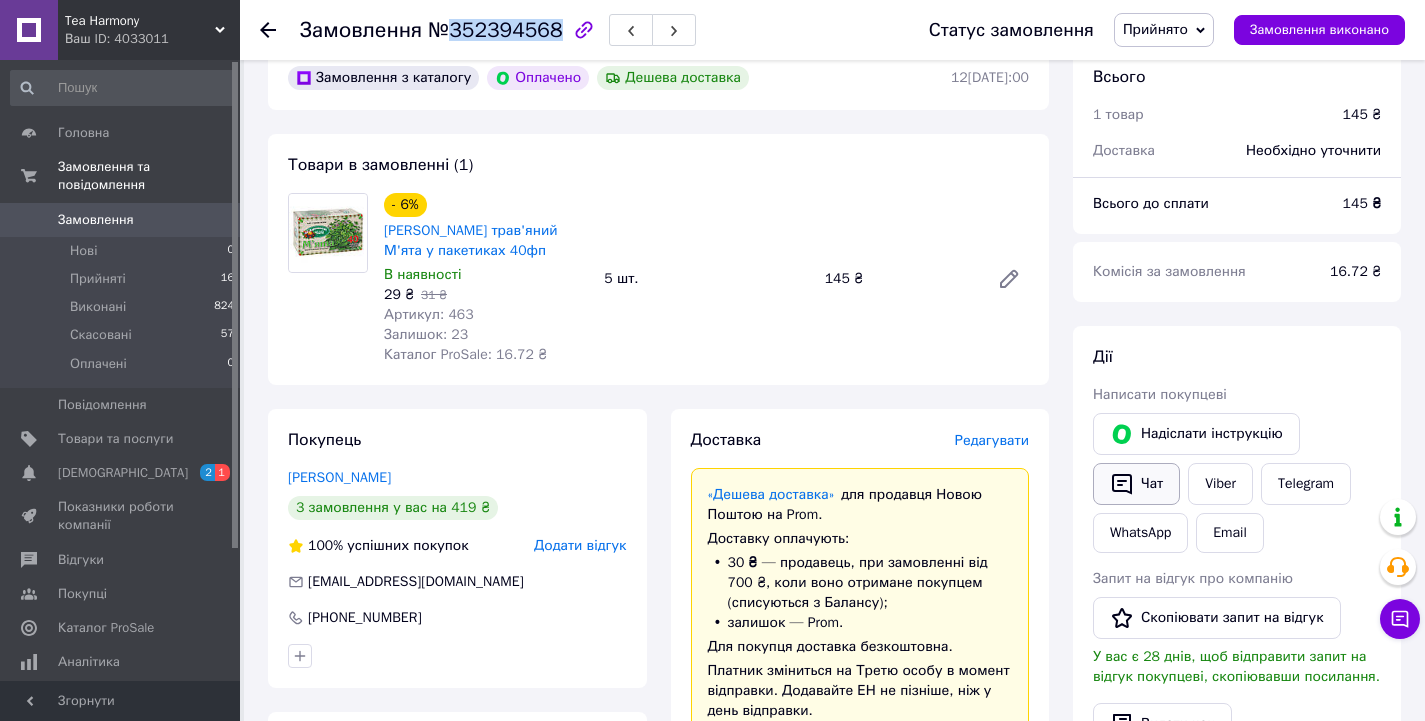 click on "Чат" at bounding box center (1136, 484) 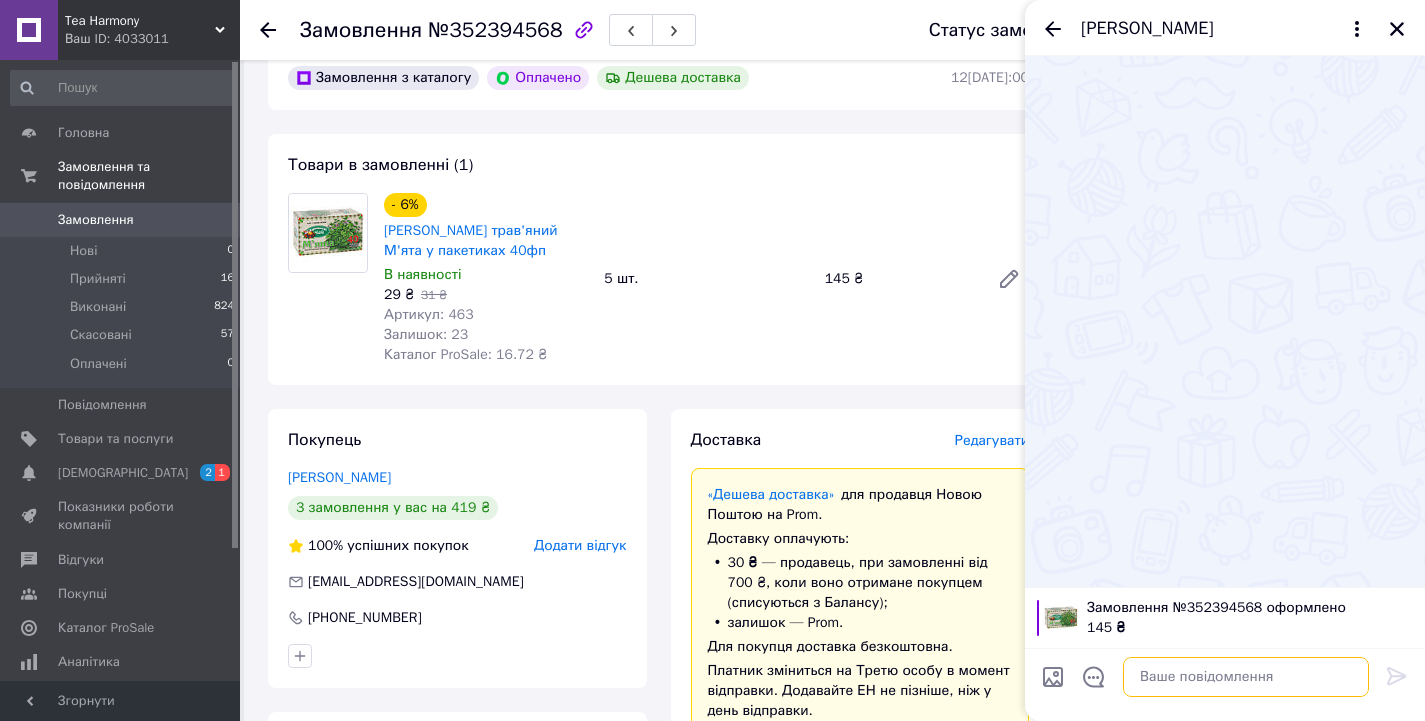 click at bounding box center (1246, 677) 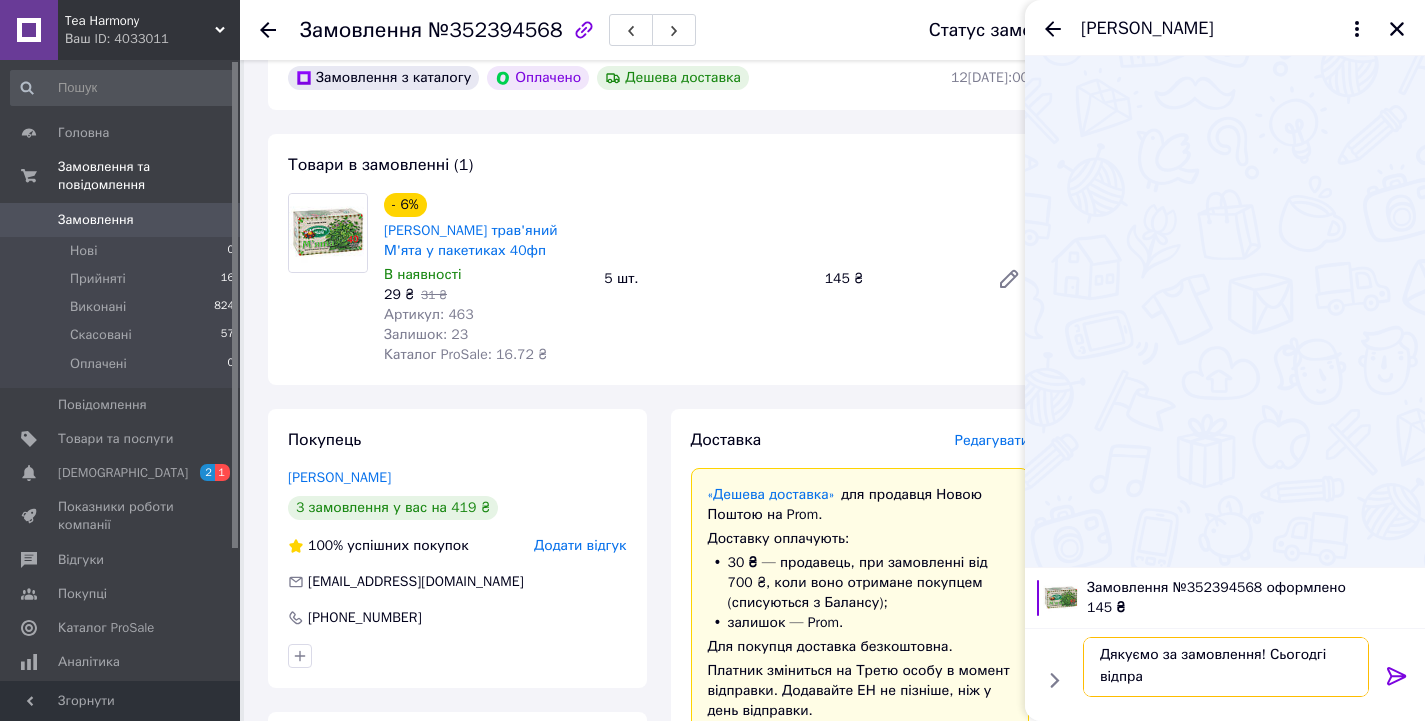 scroll, scrollTop: 2, scrollLeft: 0, axis: vertical 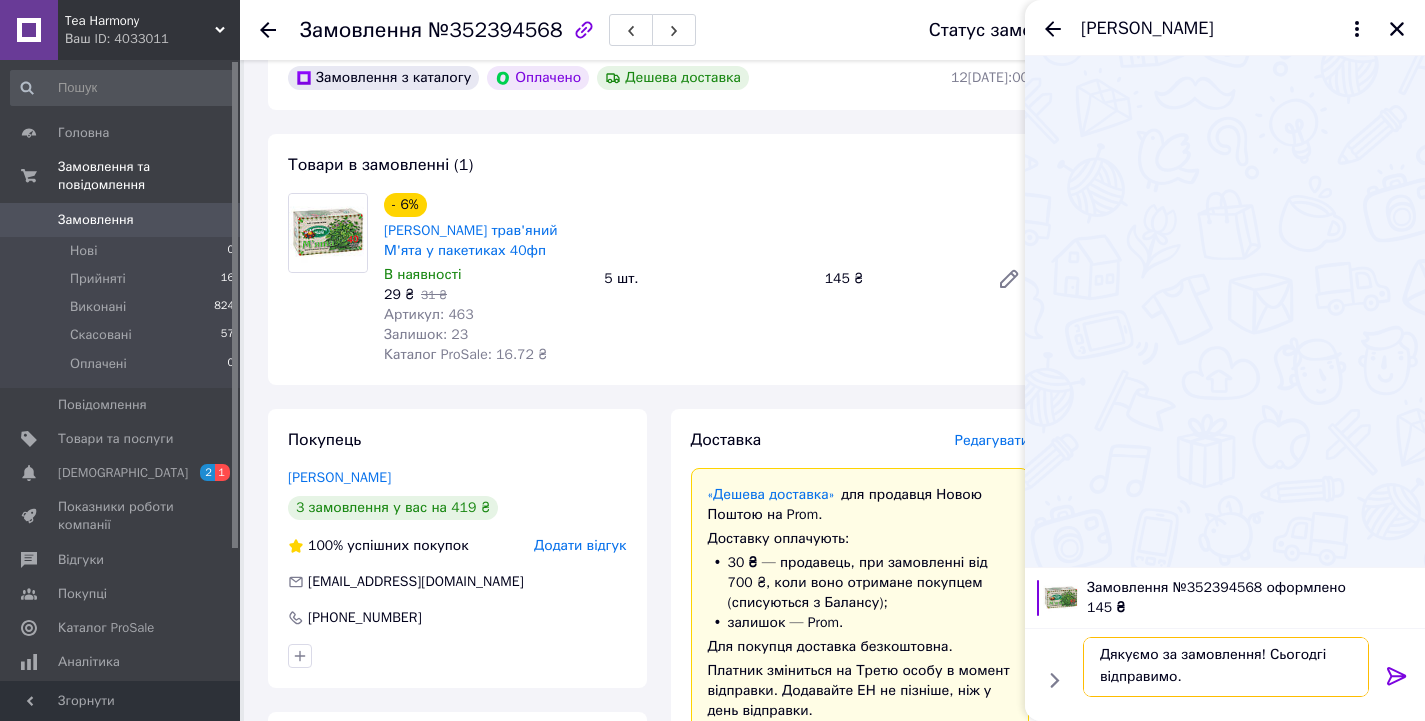 click on "Дякуємо за замовлення! Сьогодгі відправимо." at bounding box center [1226, 667] 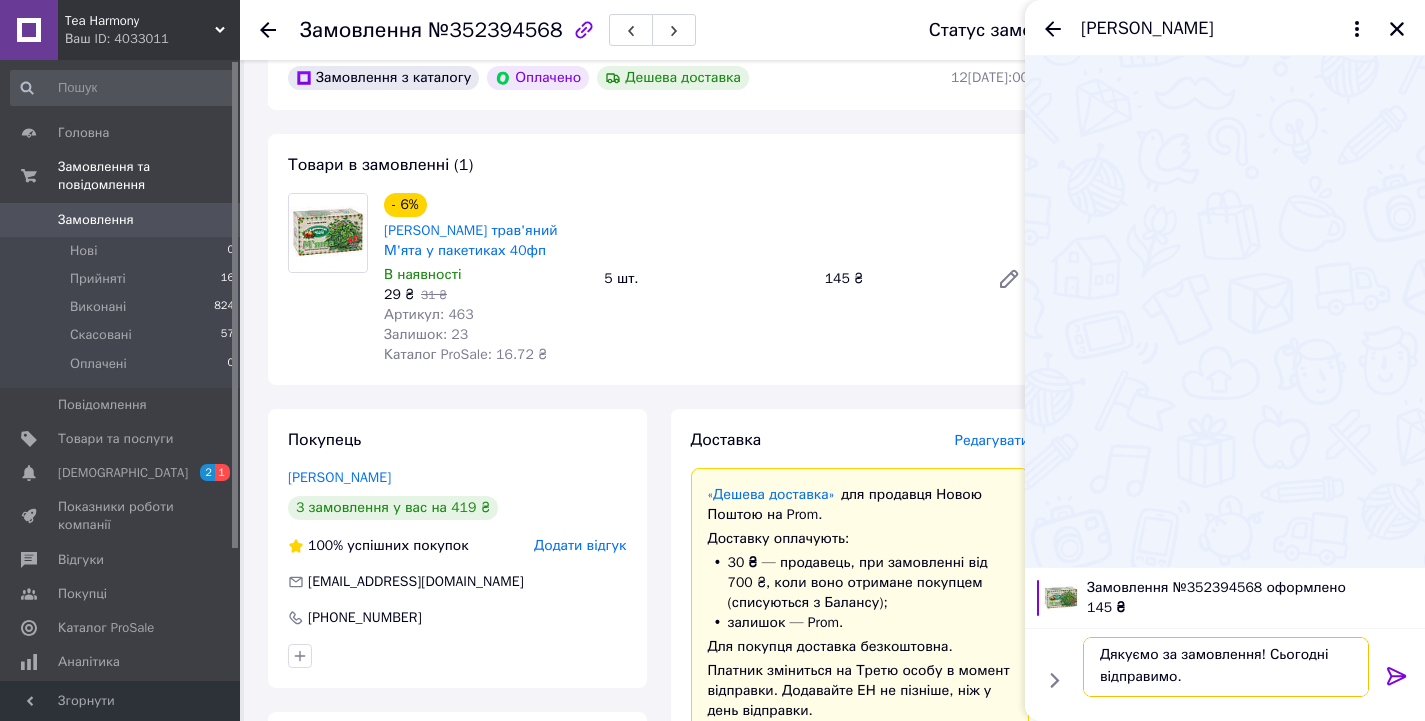 click on "Дякуємо за замовлення! Сьогодні відправимо." at bounding box center (1226, 667) 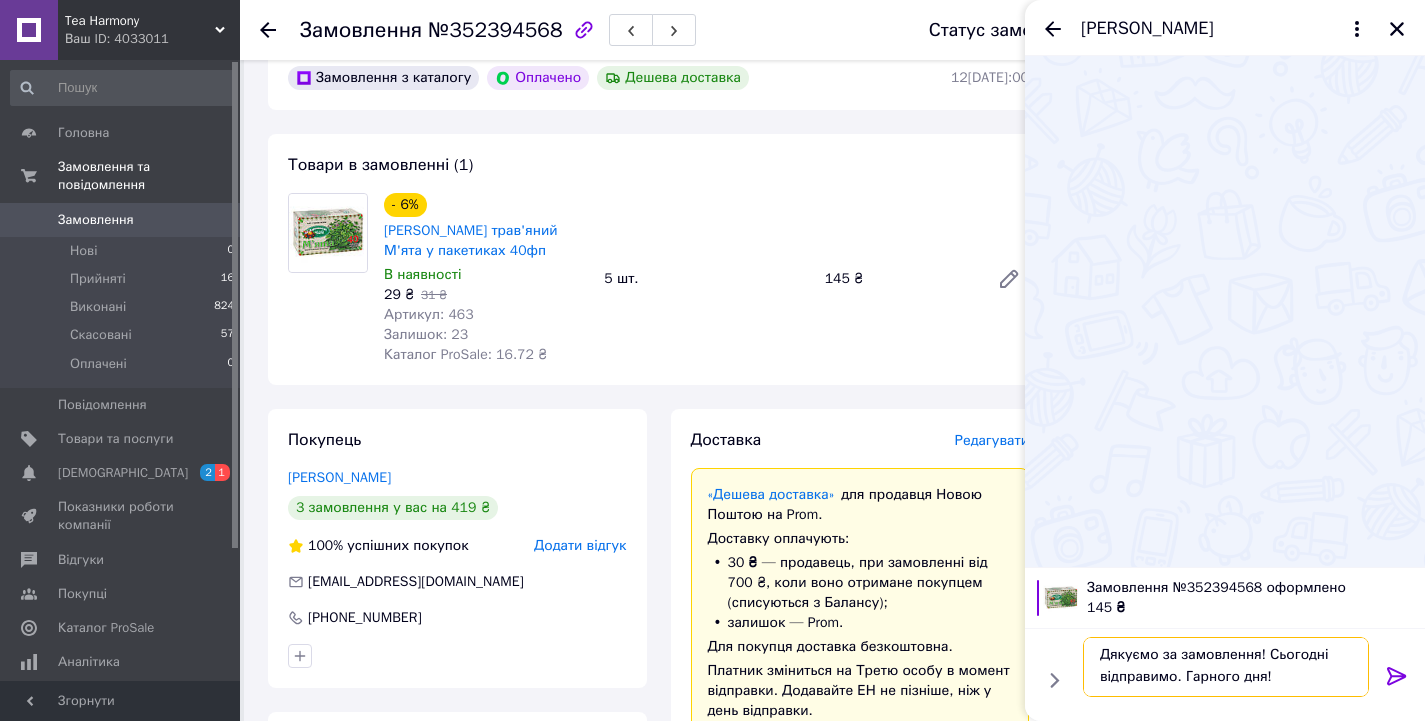 type on "Дякуємо за замовлення! Сьогодні відправимо. Гарного дня!" 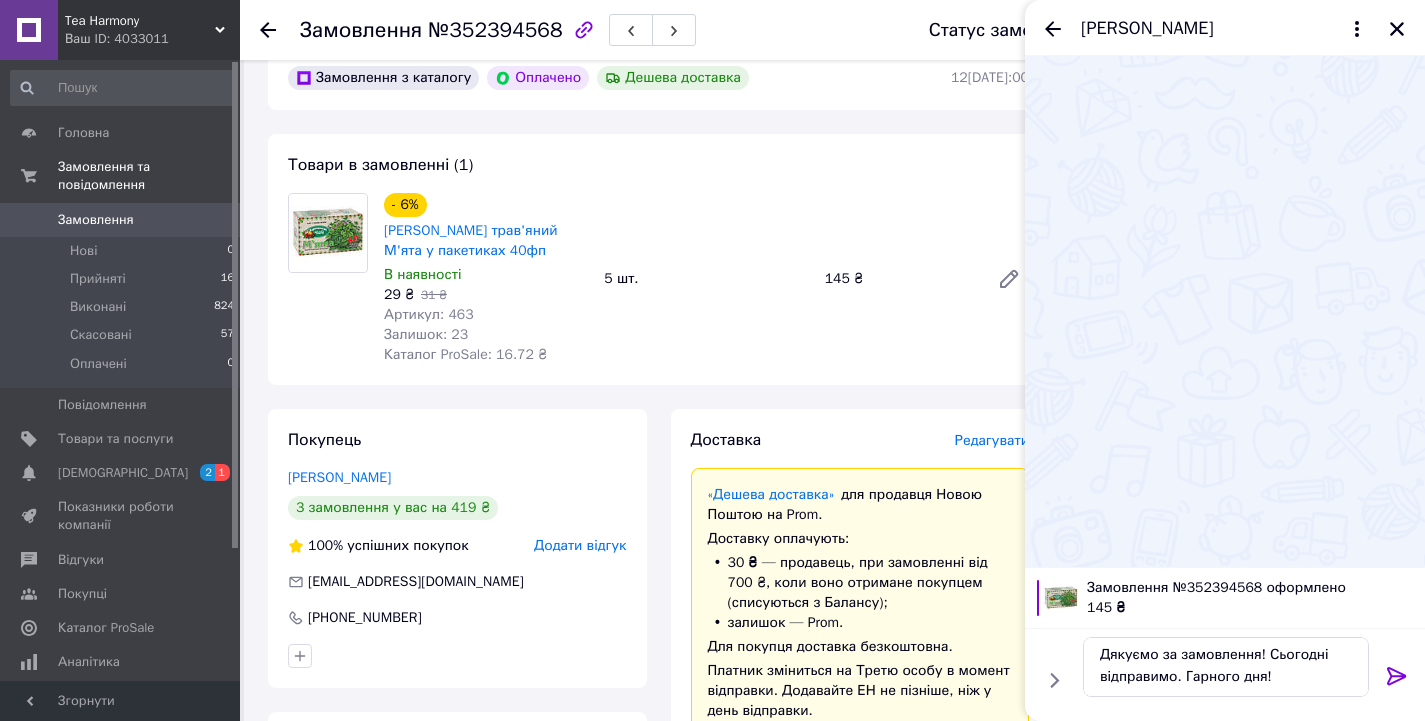 click 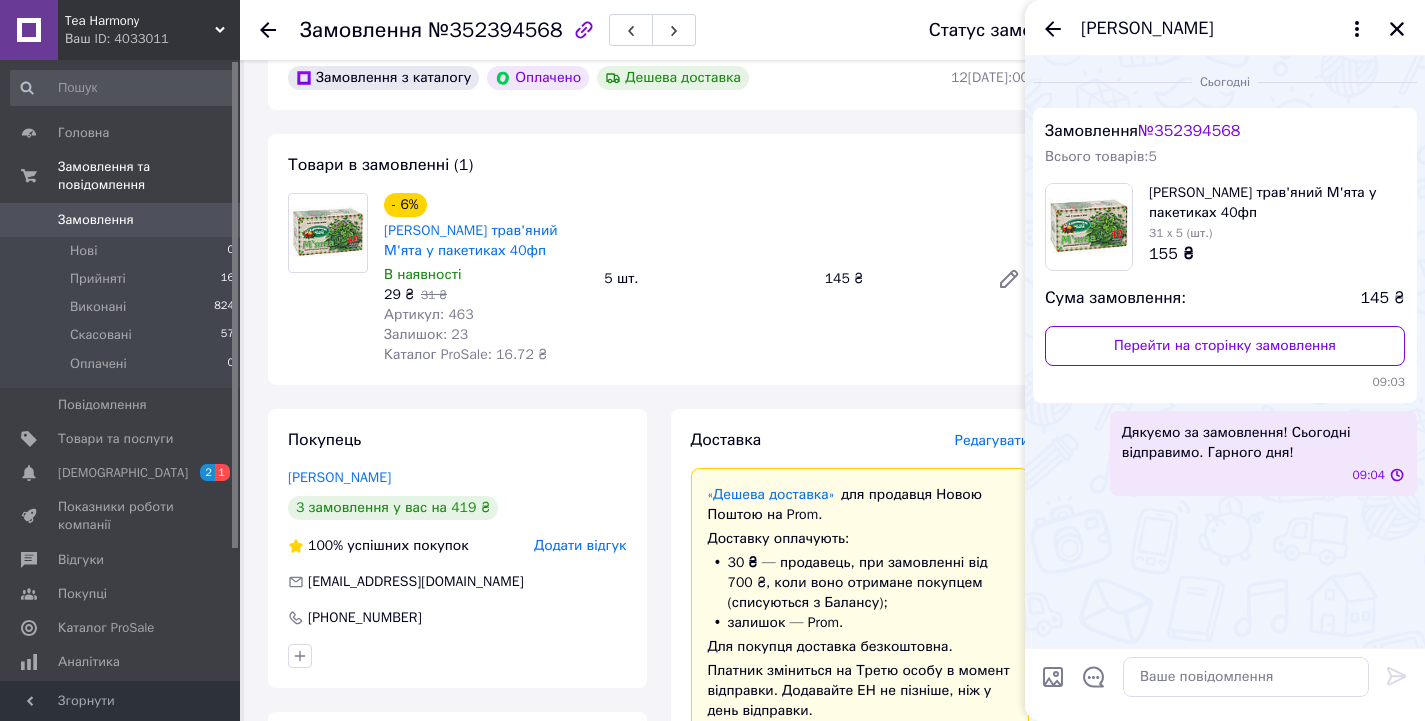 scroll, scrollTop: 0, scrollLeft: 0, axis: both 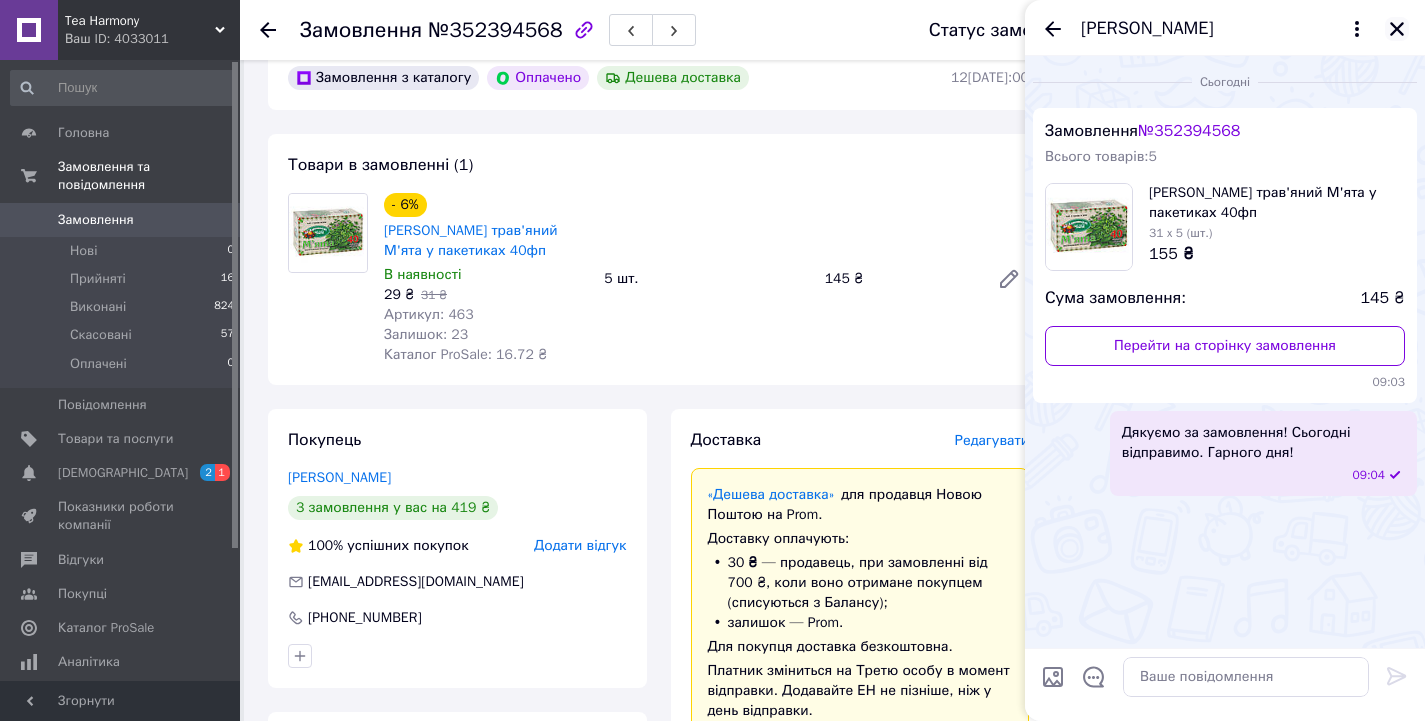 click 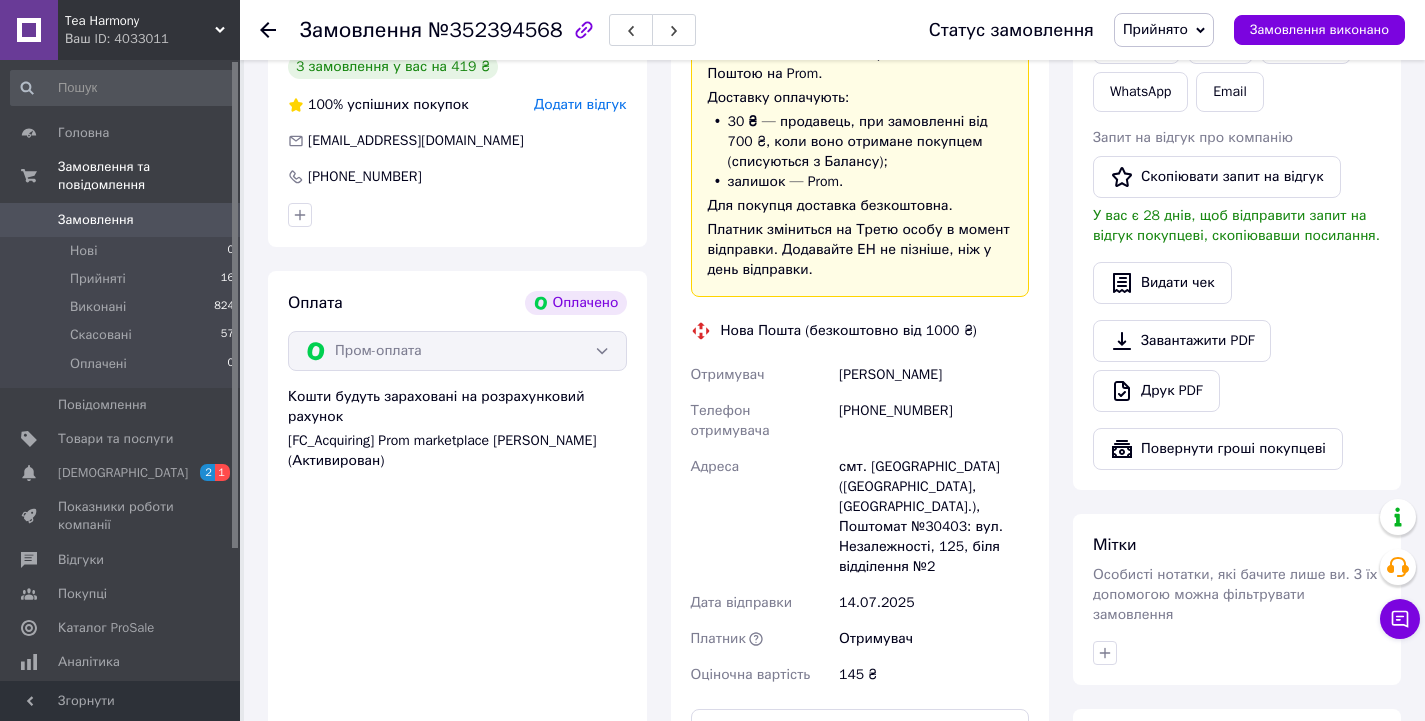 scroll, scrollTop: 700, scrollLeft: 0, axis: vertical 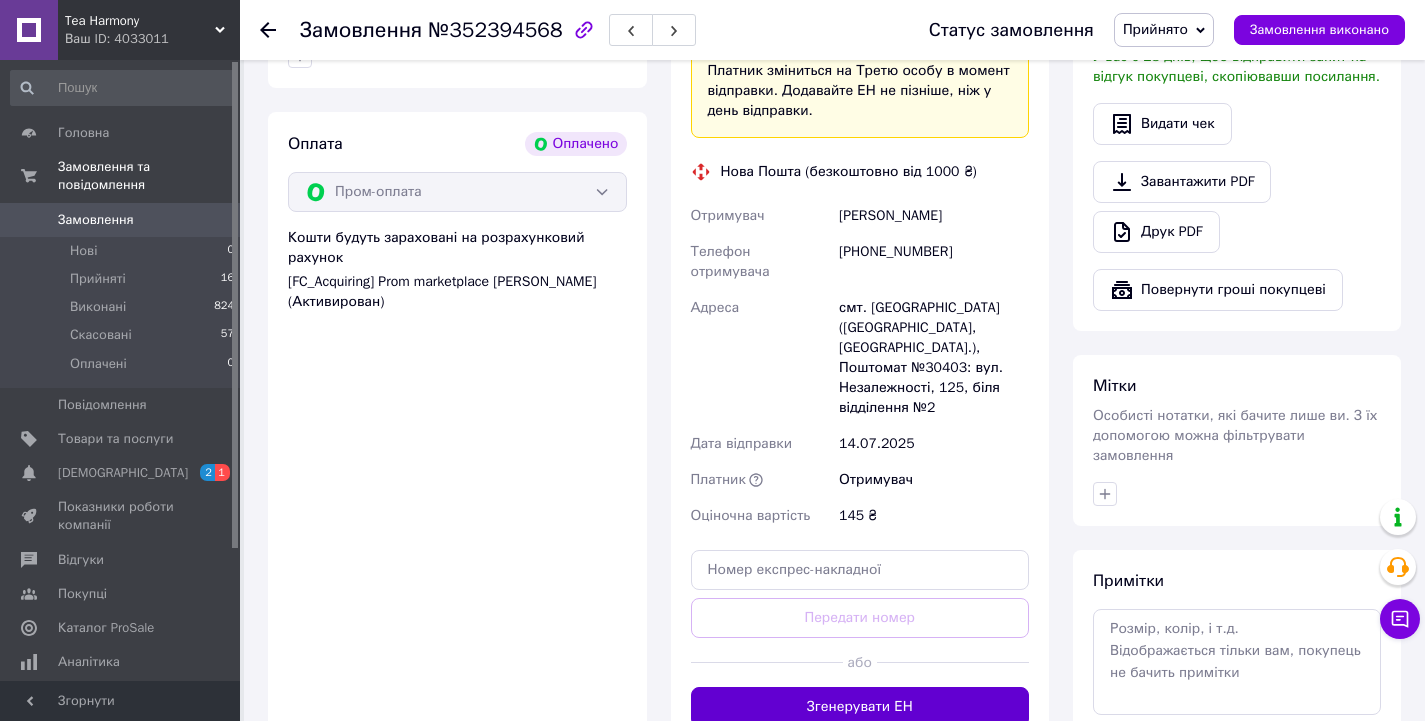 click on "Згенерувати ЕН" at bounding box center [860, 707] 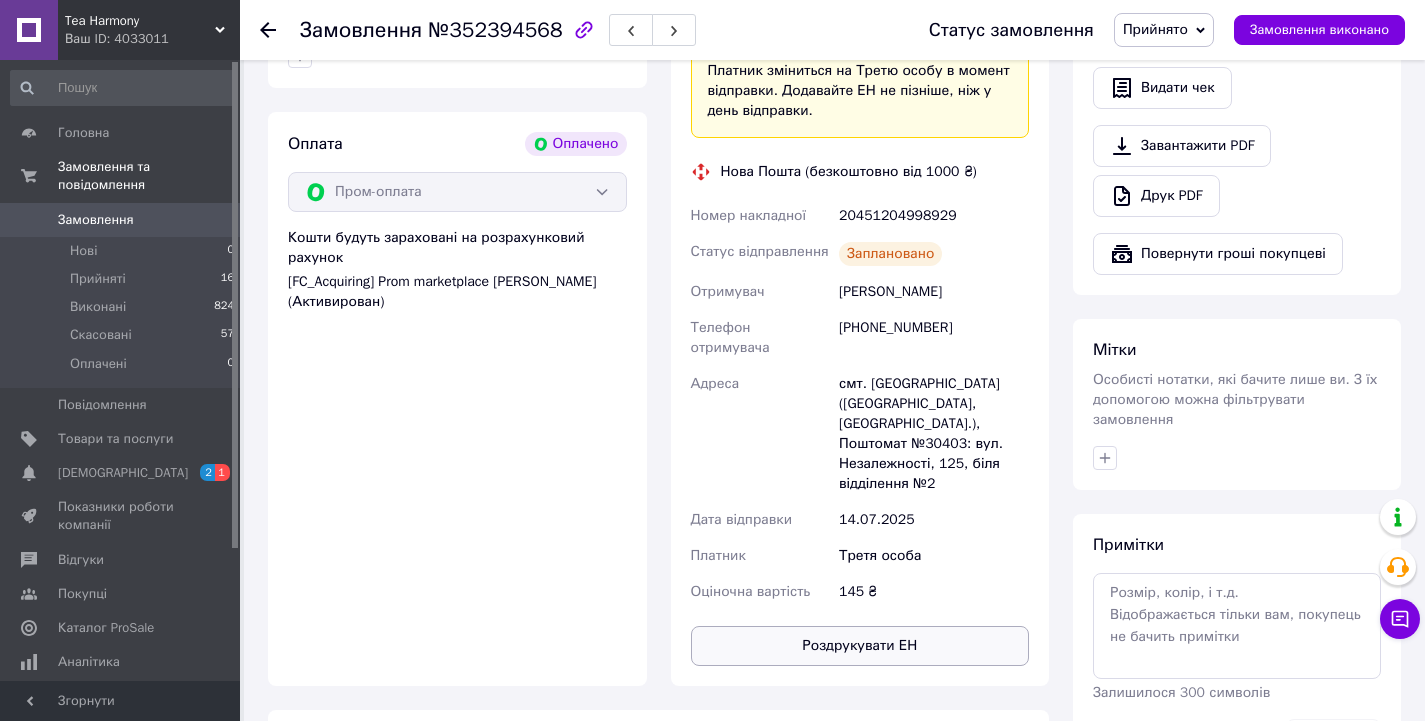 click on "Роздрукувати ЕН" at bounding box center (860, 646) 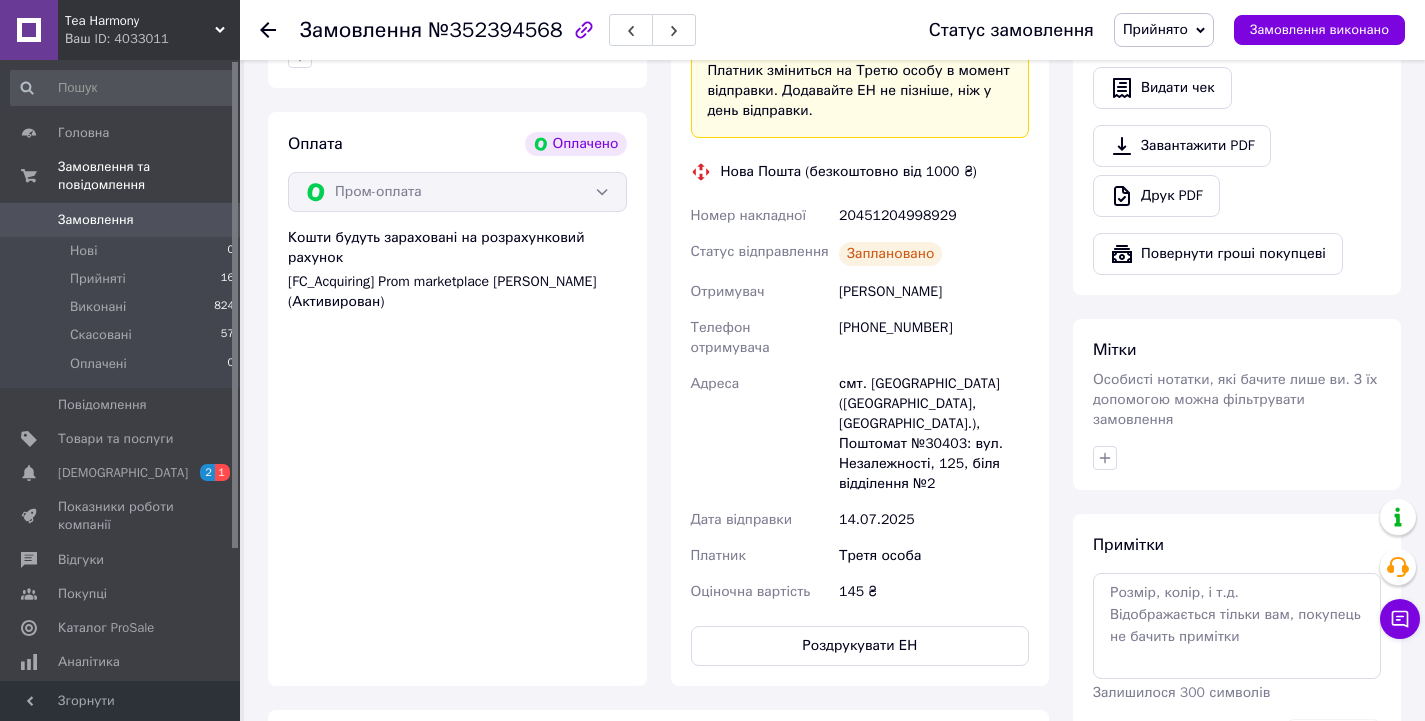 click on "Замовлення №352394568 Статус замовлення Прийнято Виконано Скасовано Оплачено Замовлення виконано" at bounding box center [832, 30] 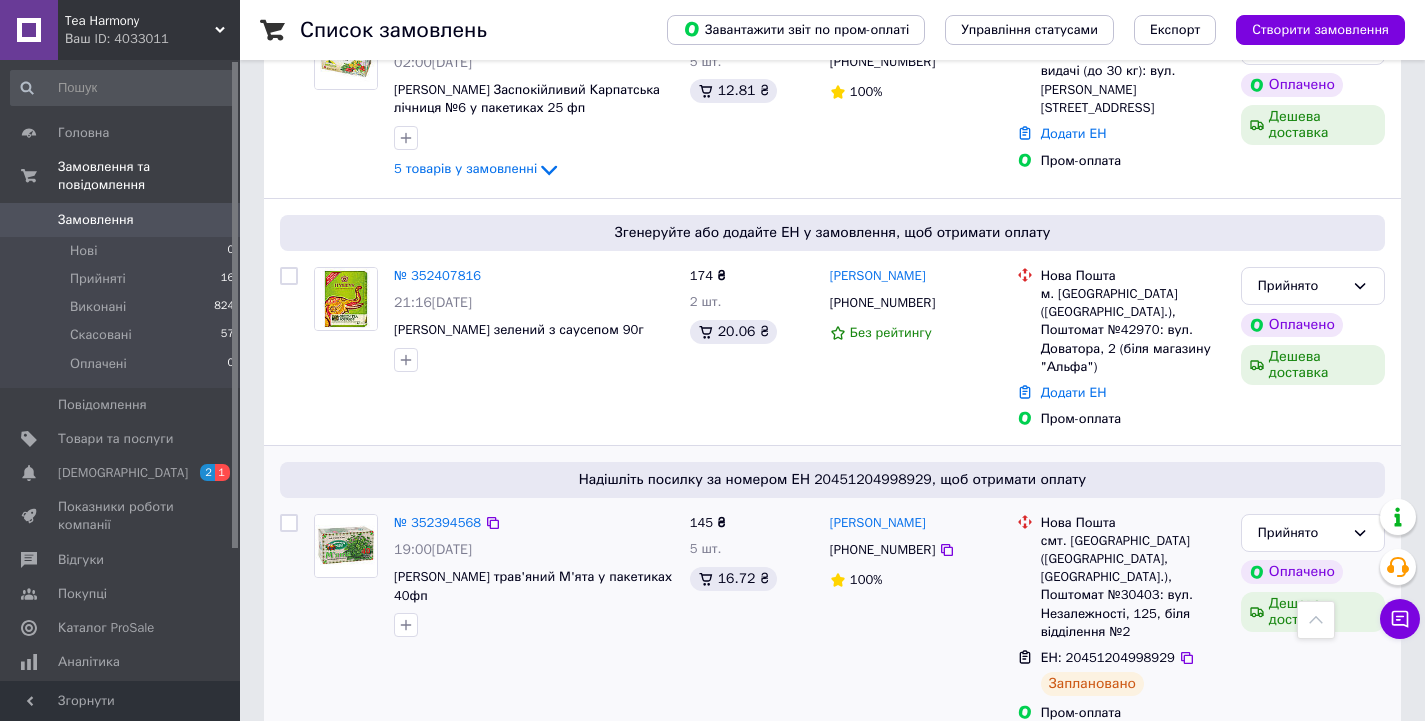 scroll, scrollTop: 1500, scrollLeft: 0, axis: vertical 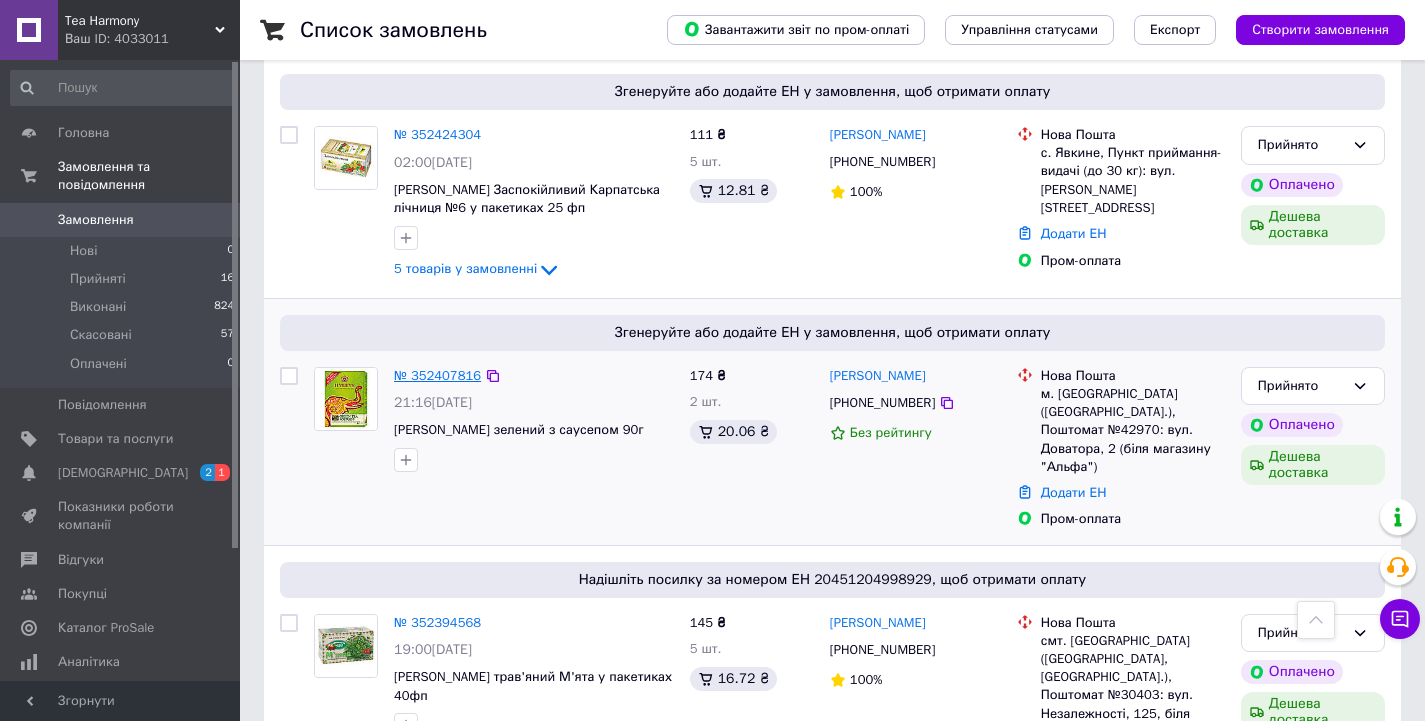 click on "№ 352407816" at bounding box center [437, 375] 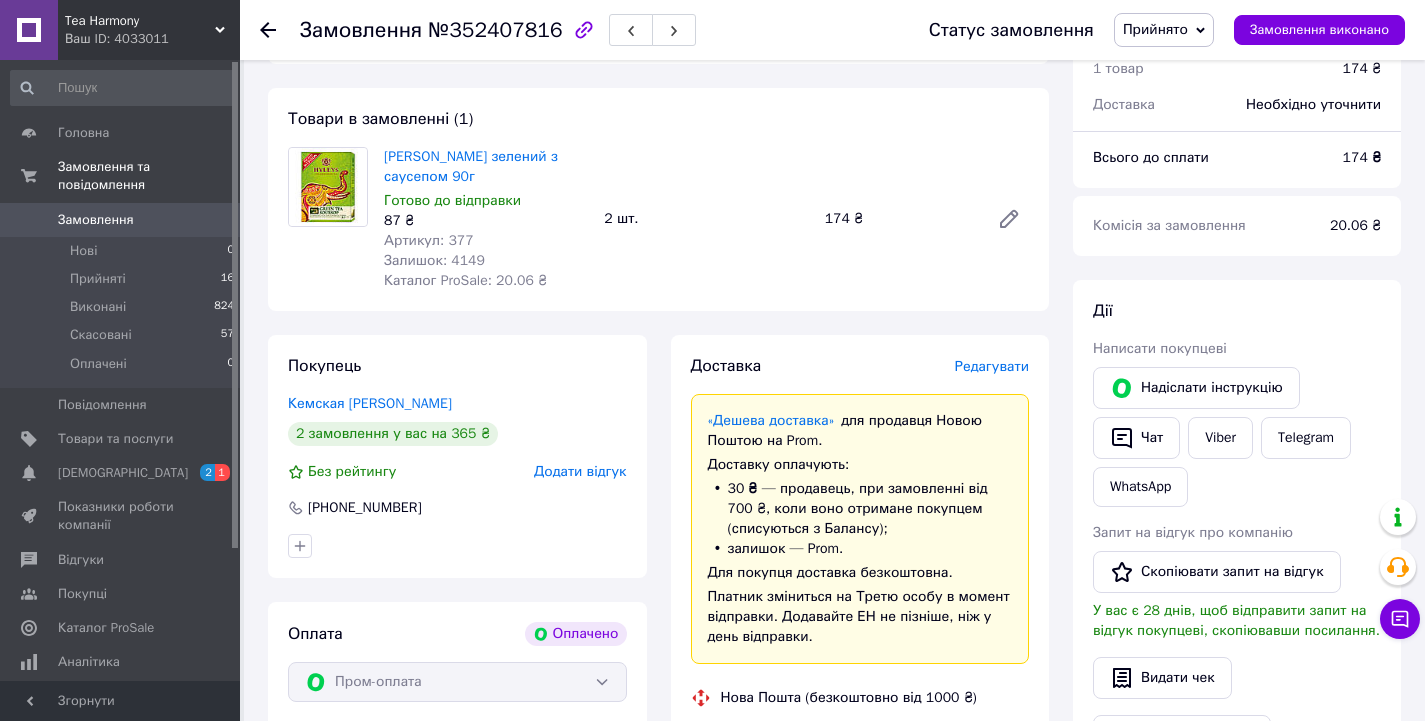 scroll, scrollTop: 97, scrollLeft: 0, axis: vertical 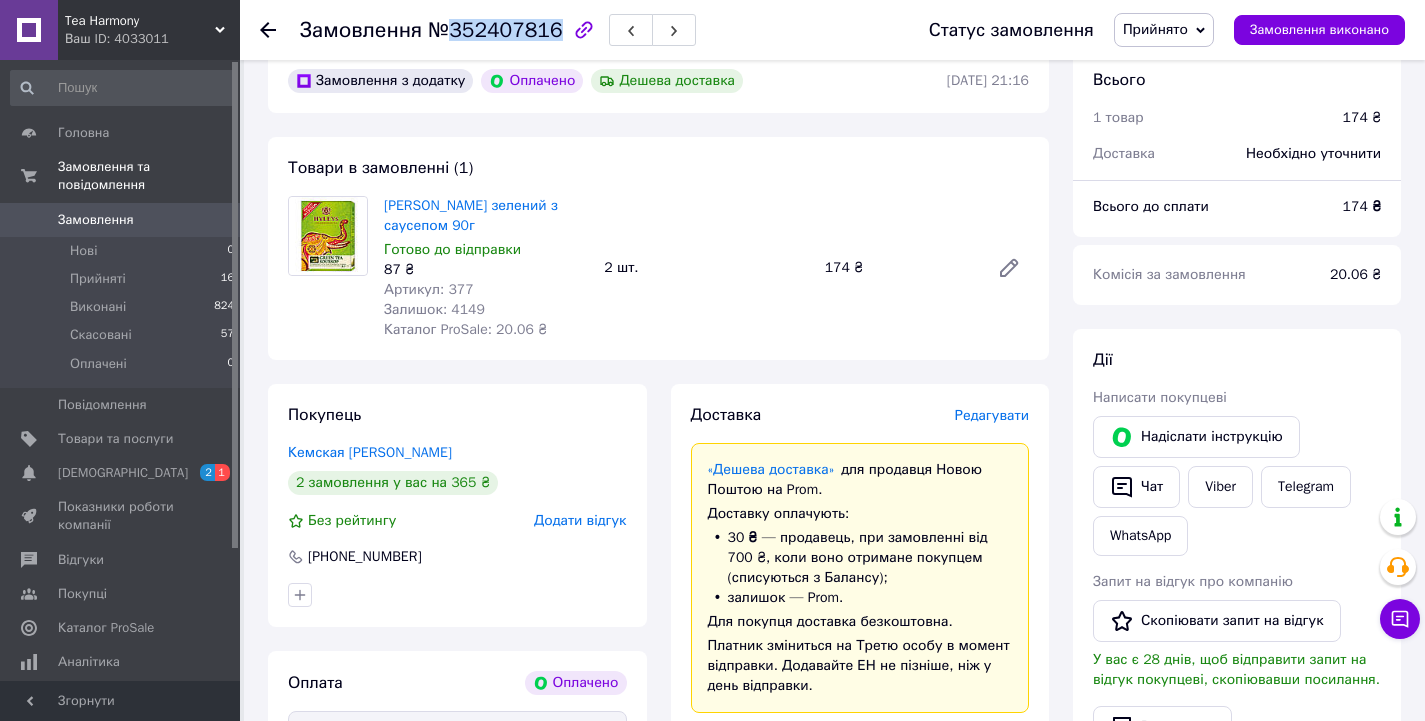 drag, startPoint x: 442, startPoint y: 36, endPoint x: 548, endPoint y: 30, distance: 106.16968 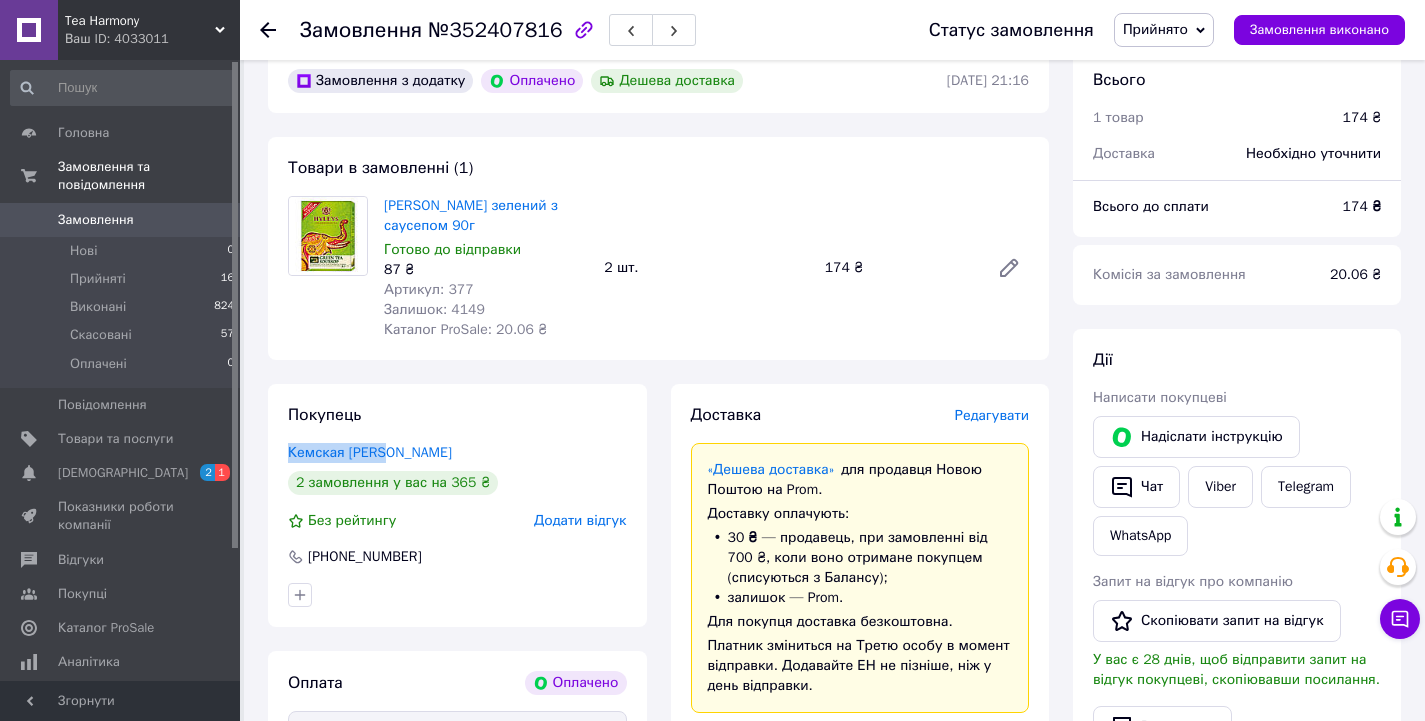 drag, startPoint x: 377, startPoint y: 457, endPoint x: 277, endPoint y: 448, distance: 100.40418 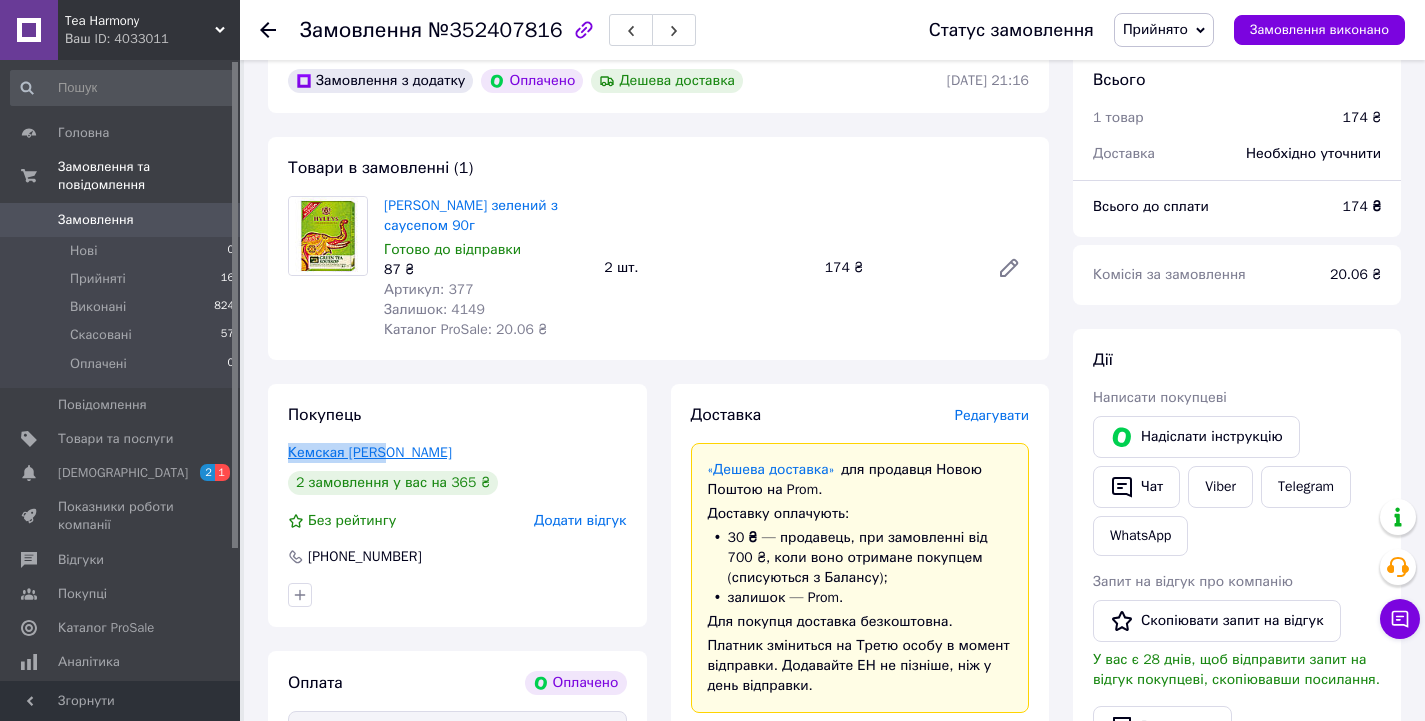 copy on "Кемская [PERSON_NAME]" 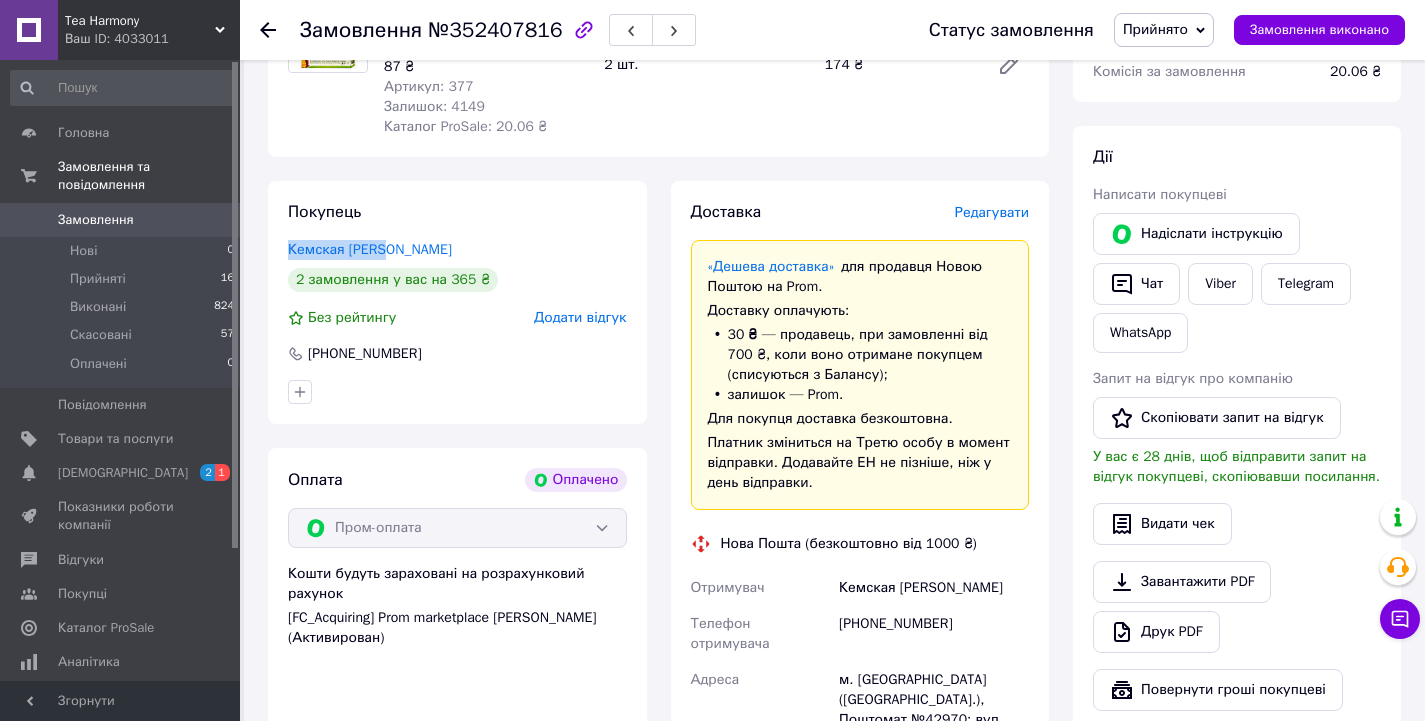 scroll, scrollTop: 97, scrollLeft: 0, axis: vertical 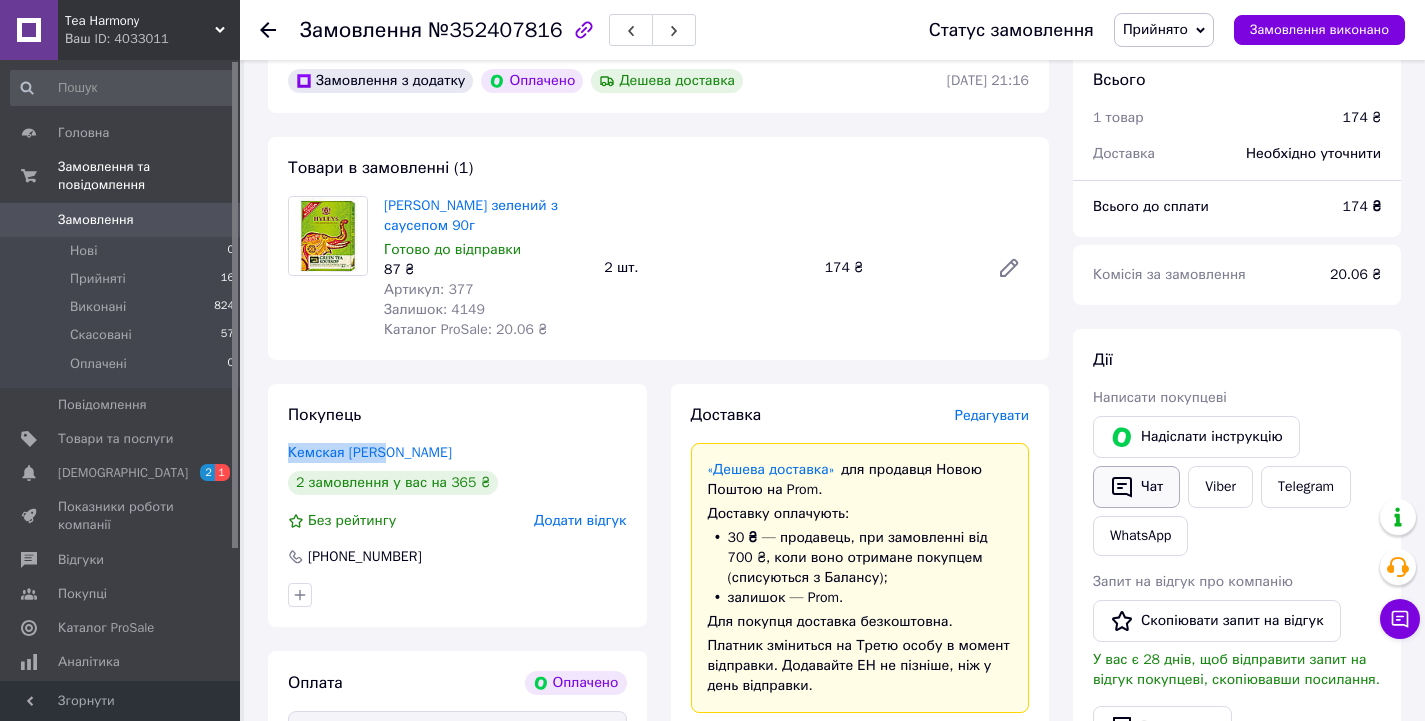click on "Чат" at bounding box center (1136, 487) 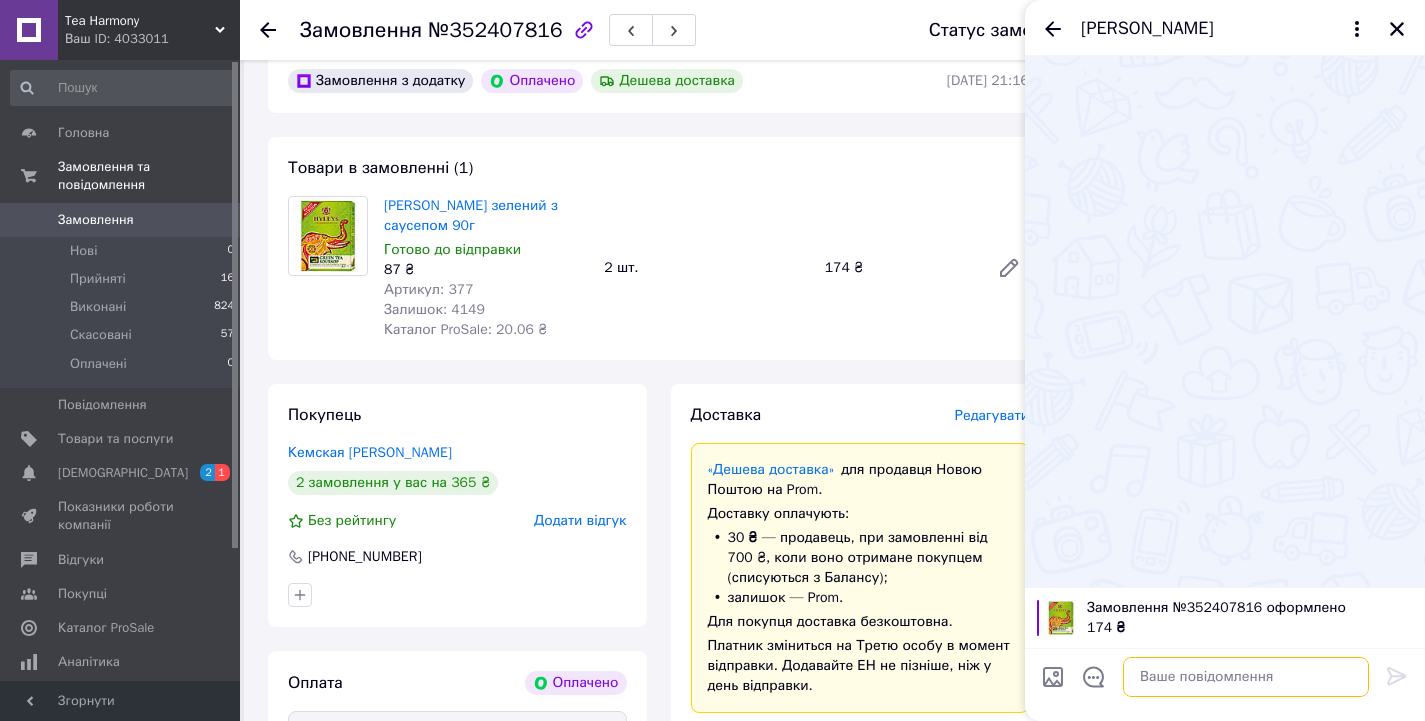 drag, startPoint x: 1142, startPoint y: 673, endPoint x: 1165, endPoint y: 682, distance: 24.698177 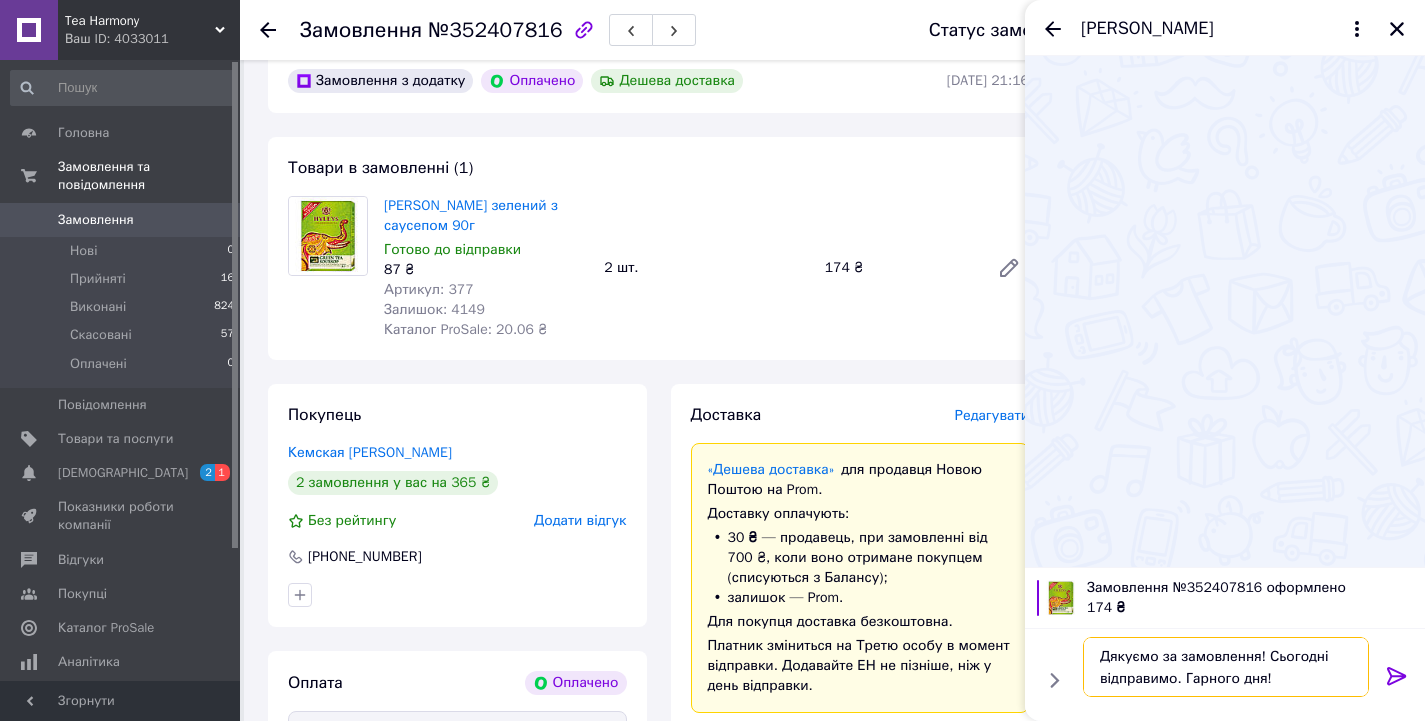 type on "Дякуємо за замовлення! Сьогодні відправимо. Гарного дня!" 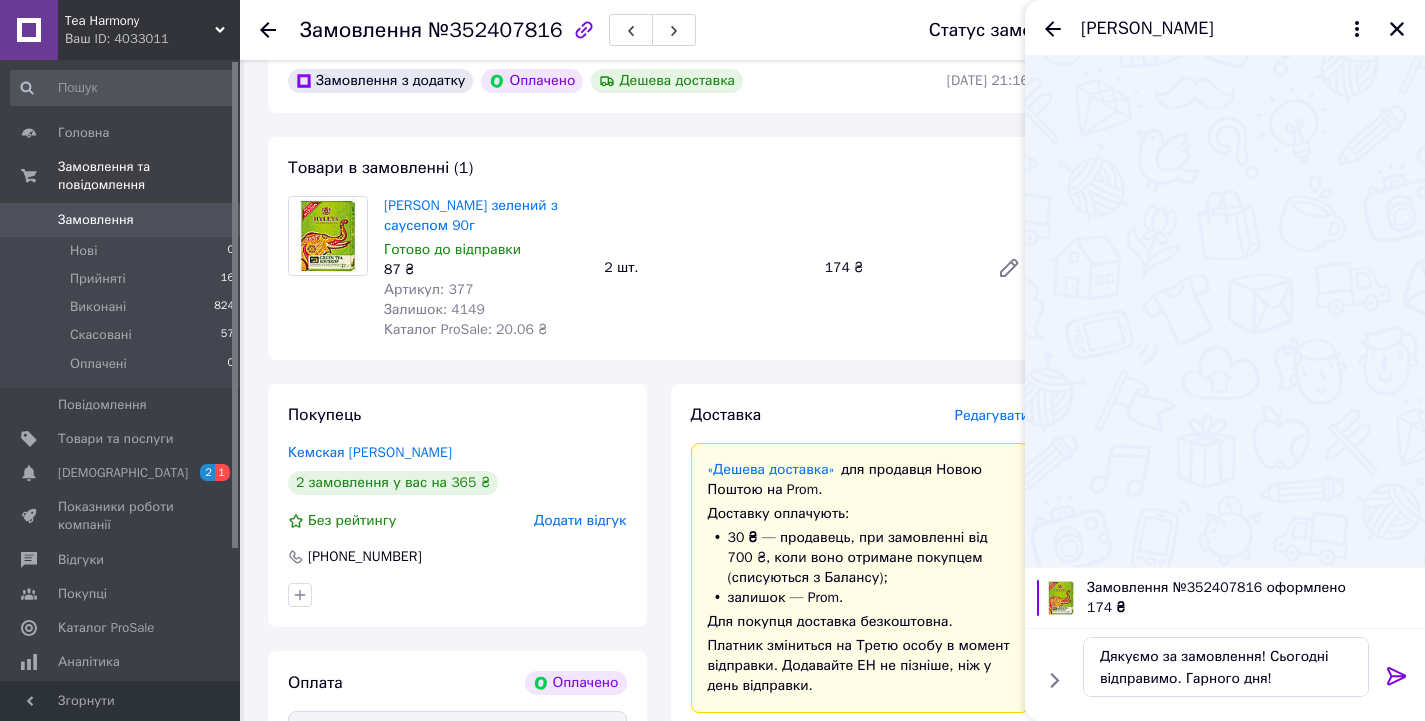 click 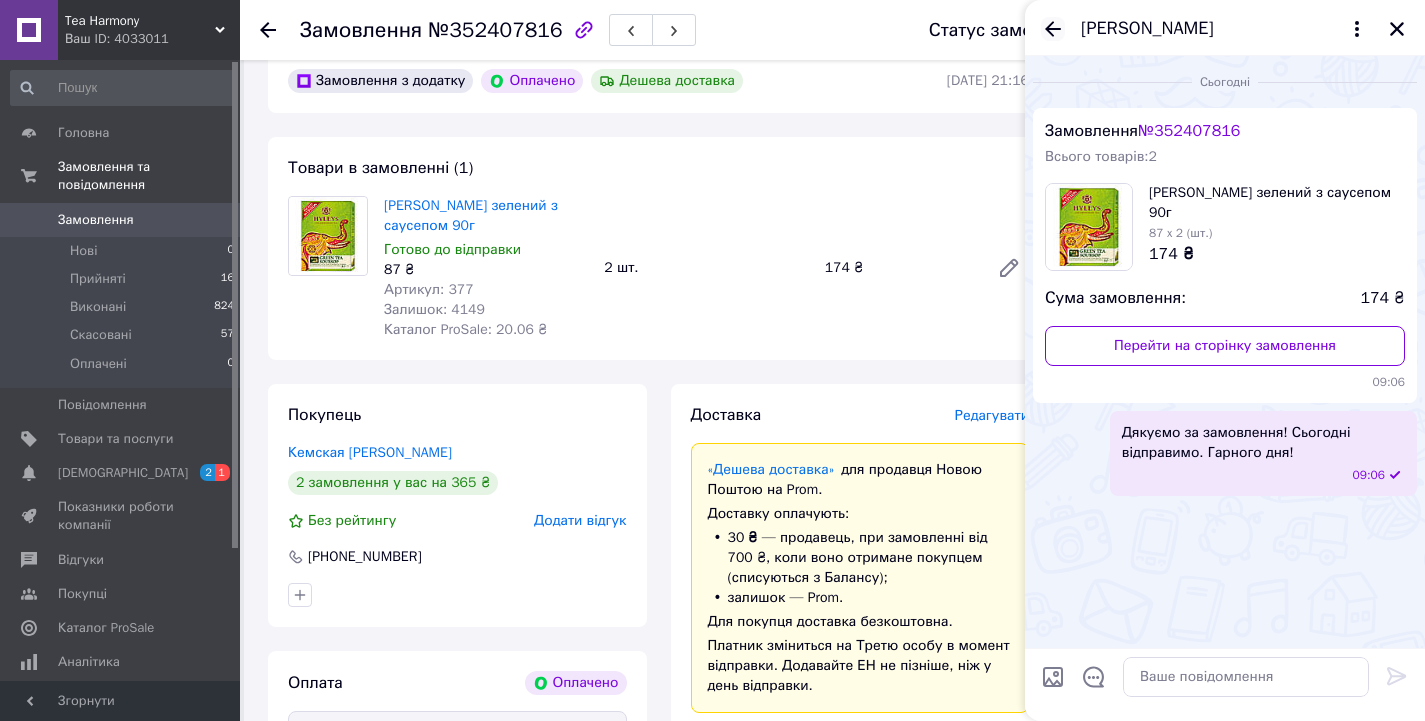 click 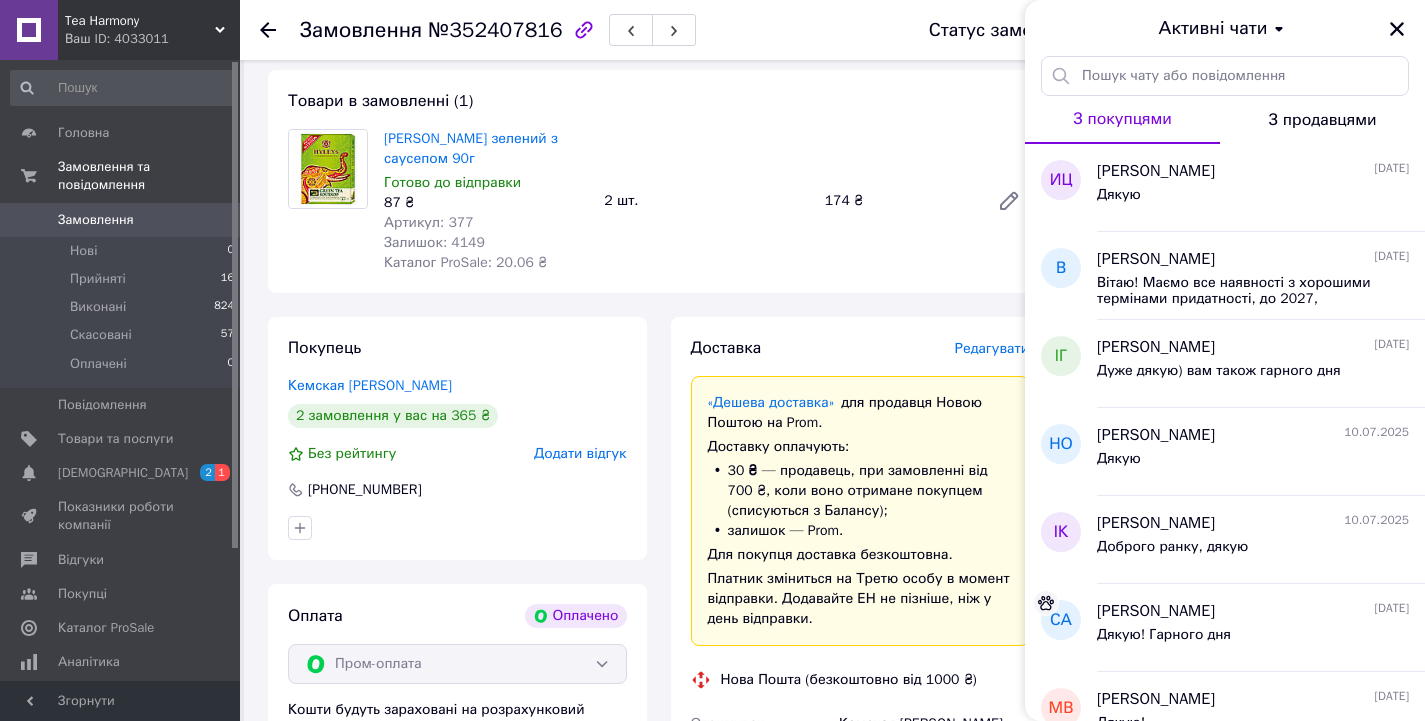 scroll, scrollTop: 197, scrollLeft: 0, axis: vertical 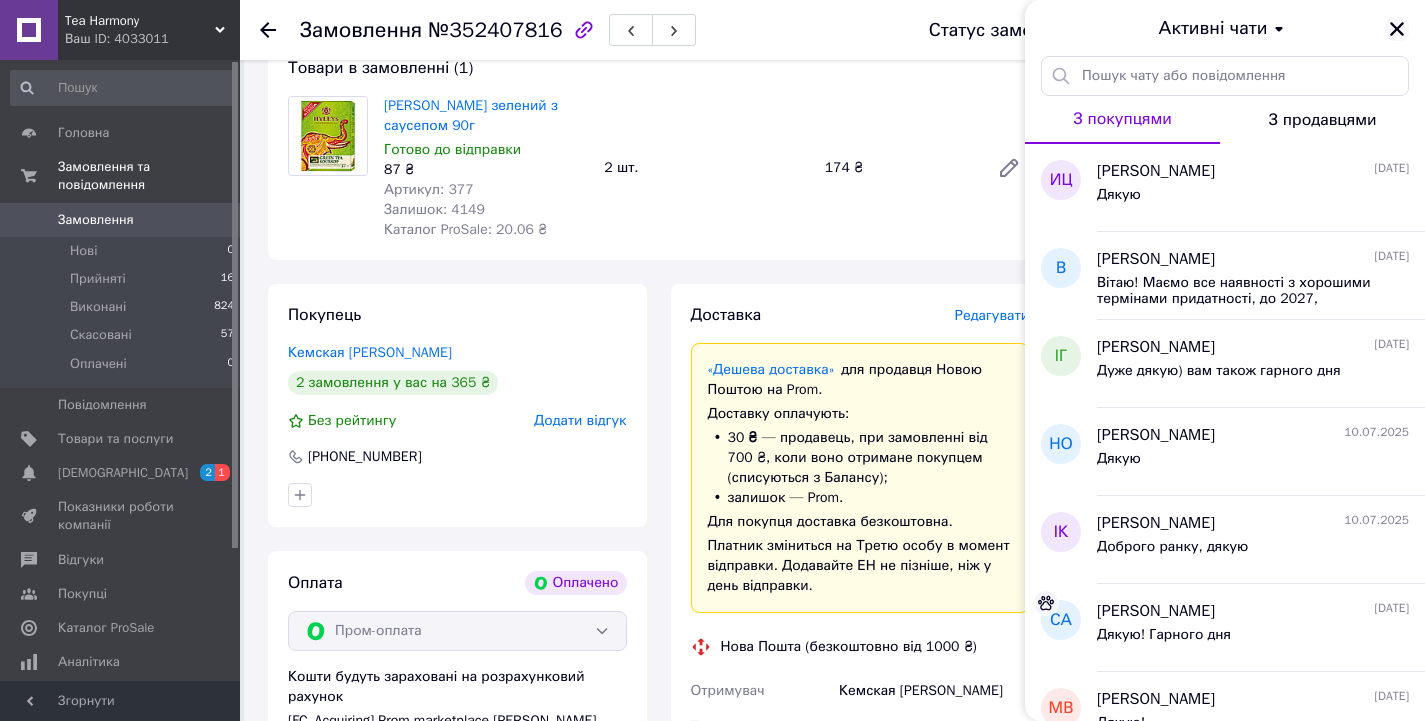 click 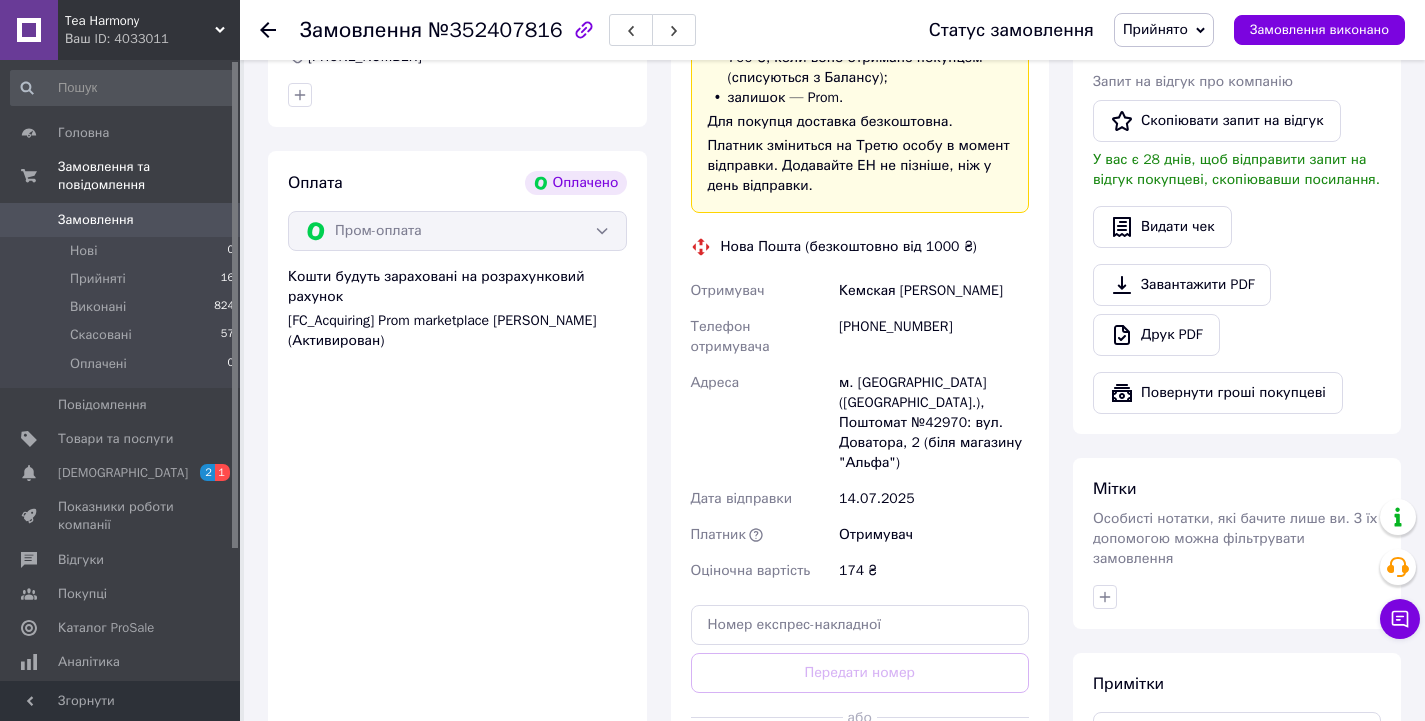 scroll, scrollTop: 697, scrollLeft: 0, axis: vertical 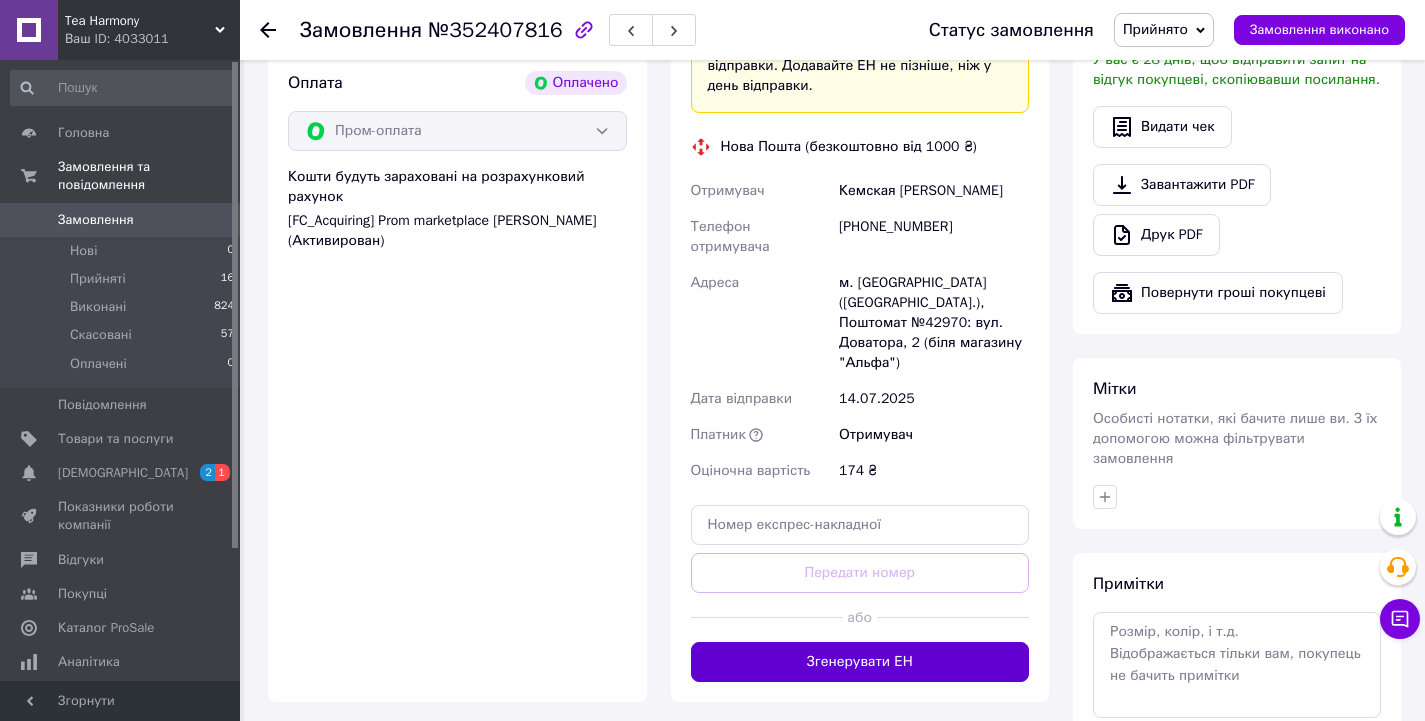 click on "Згенерувати ЕН" at bounding box center [860, 662] 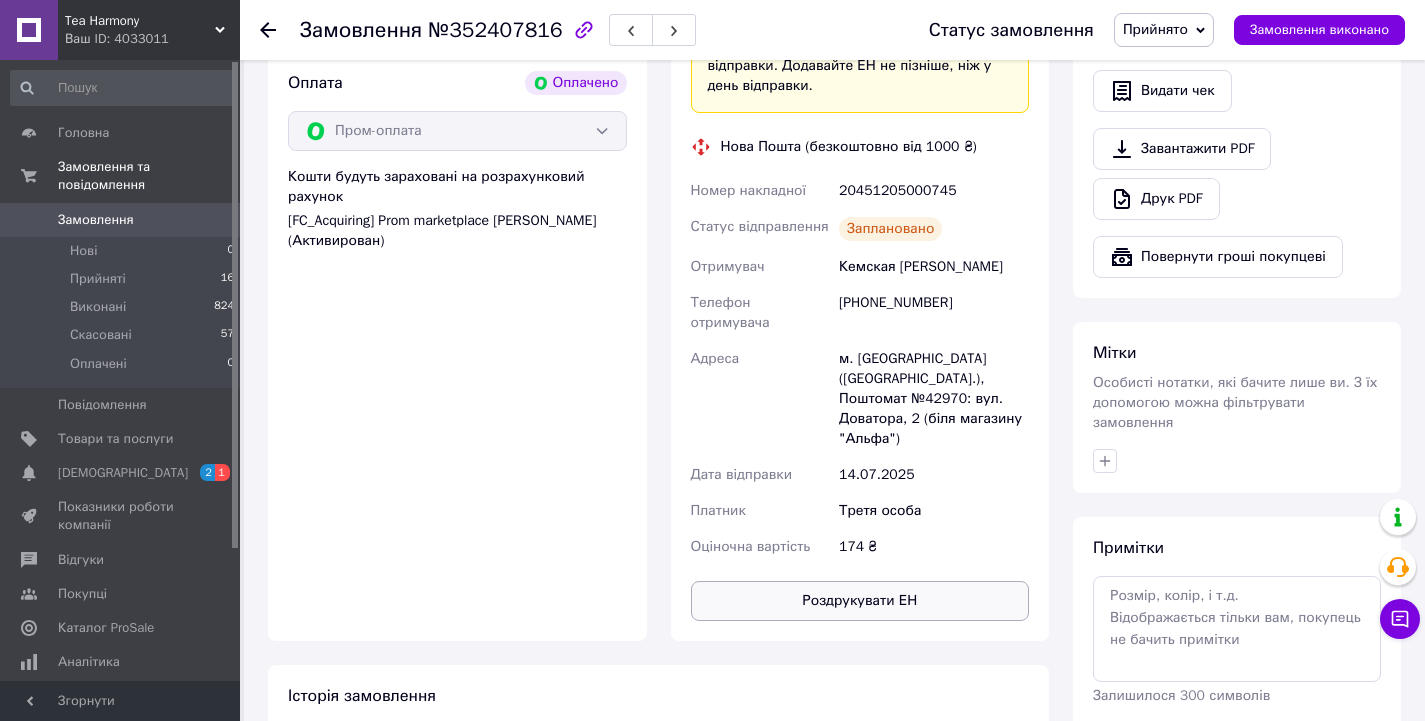 click on "Роздрукувати ЕН" at bounding box center [860, 601] 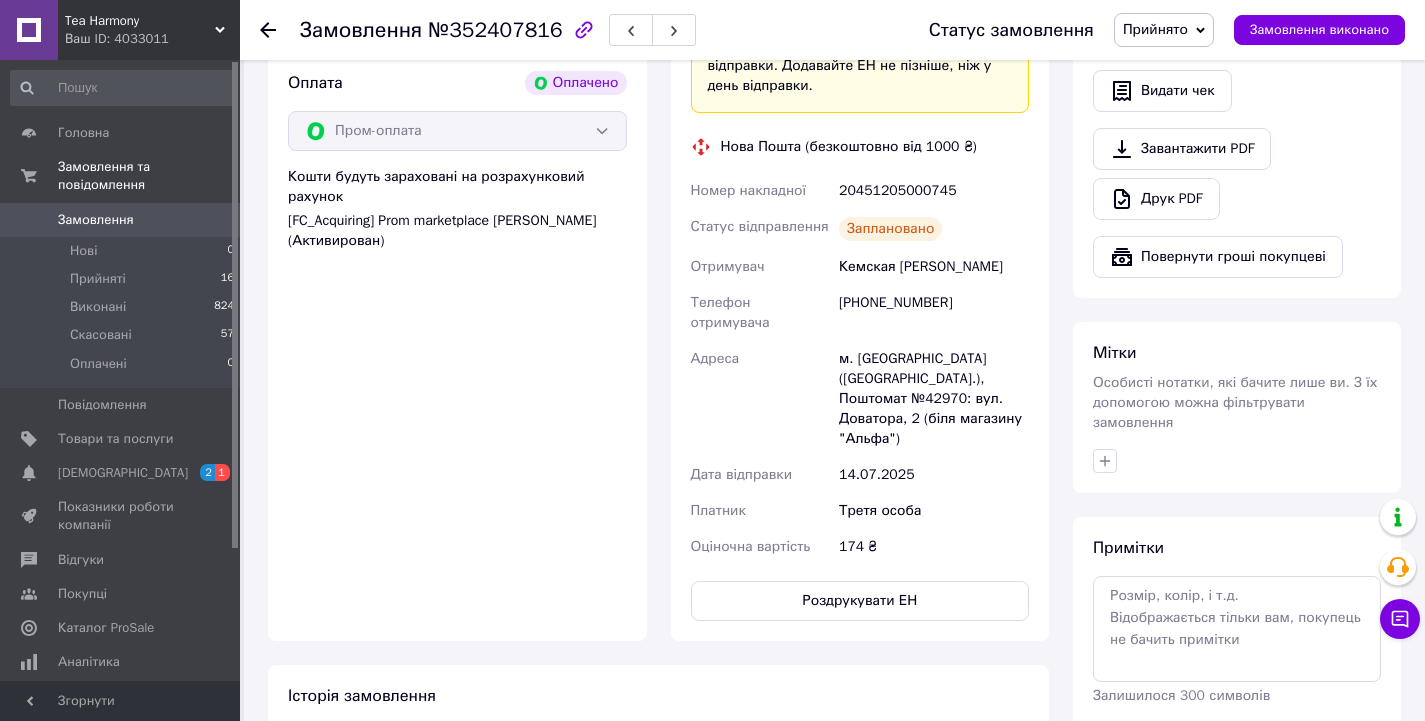 click on "Замовлення №352407816 Статус замовлення Прийнято Виконано Скасовано Оплачено Замовлення виконано" at bounding box center [832, 30] 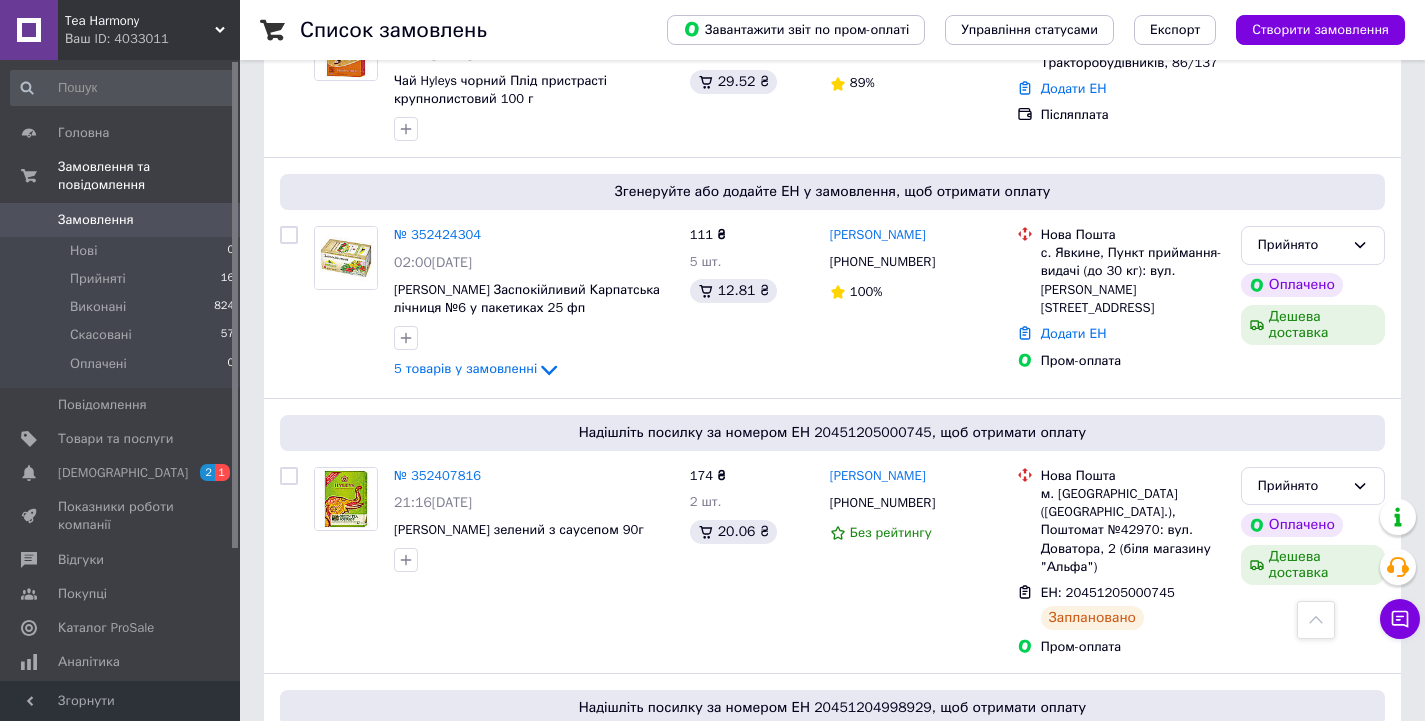 scroll, scrollTop: 1300, scrollLeft: 0, axis: vertical 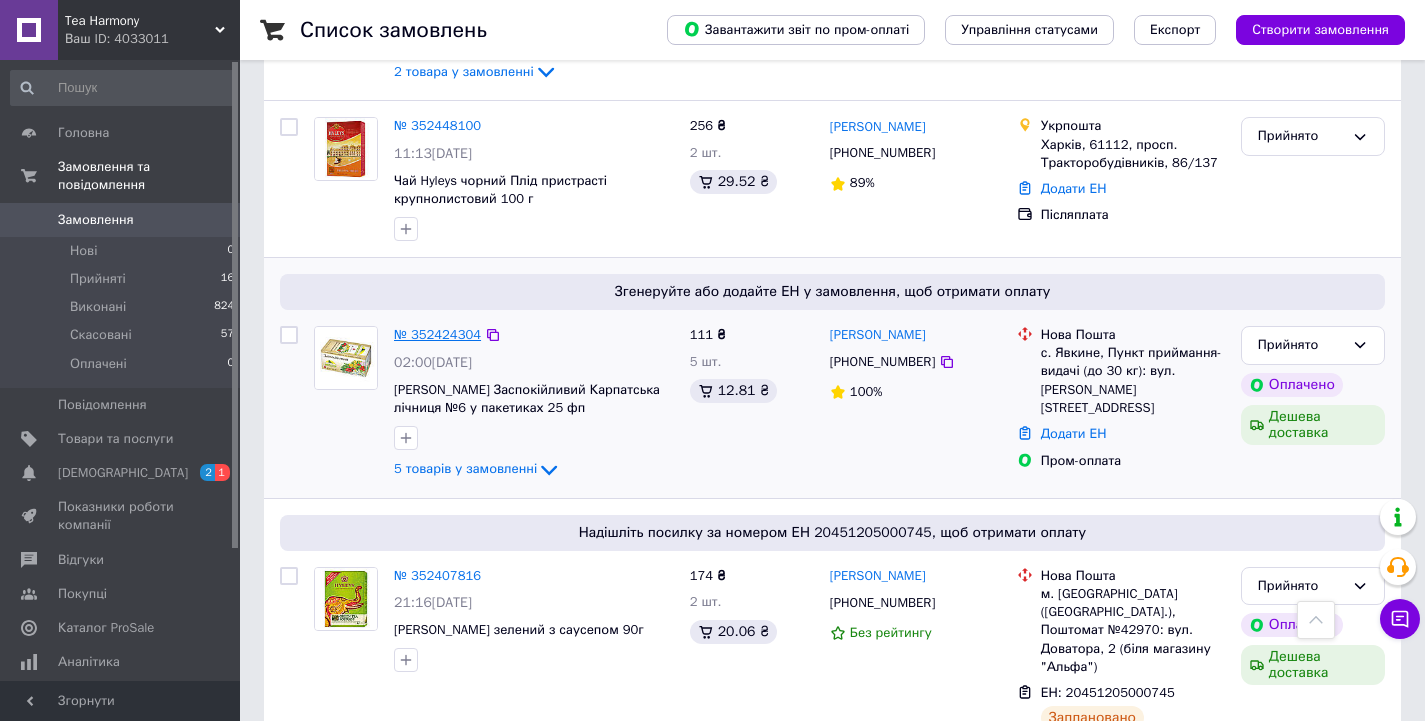 click on "№ 352424304" at bounding box center (437, 334) 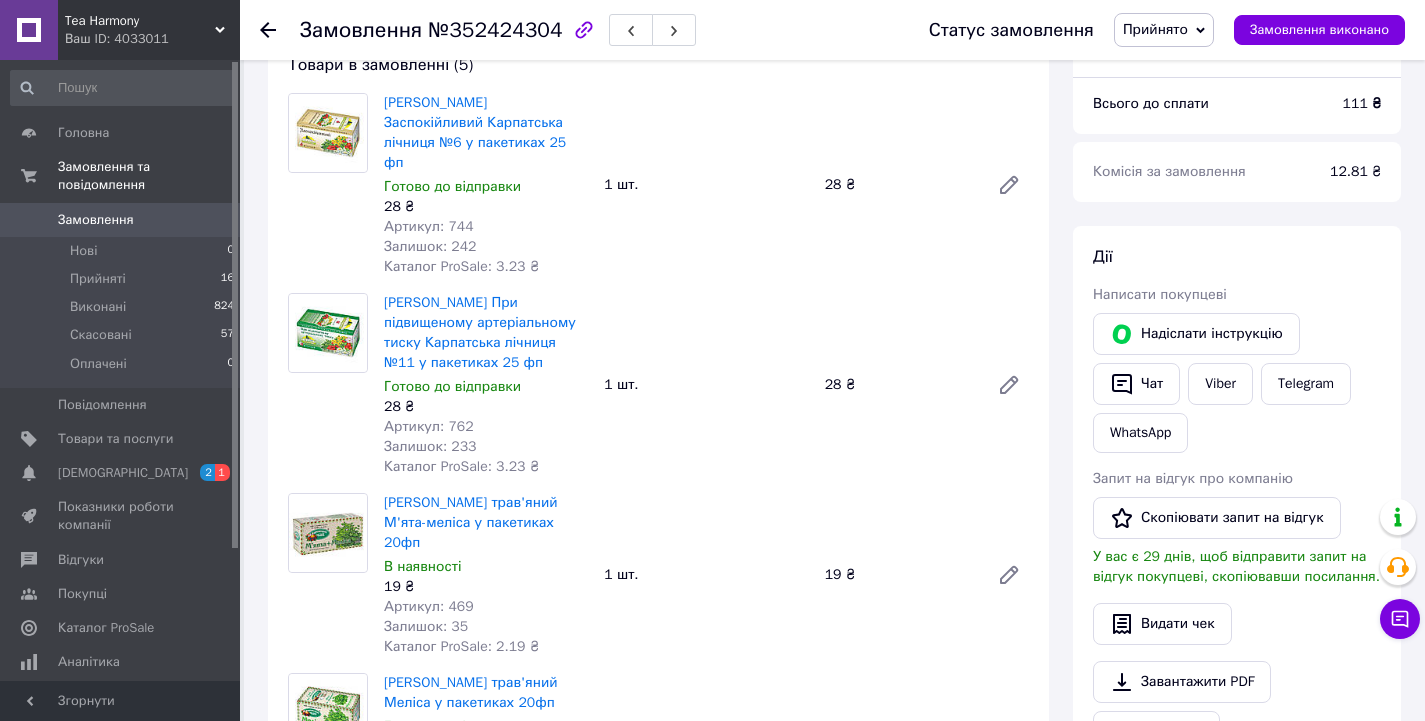 scroll, scrollTop: 0, scrollLeft: 0, axis: both 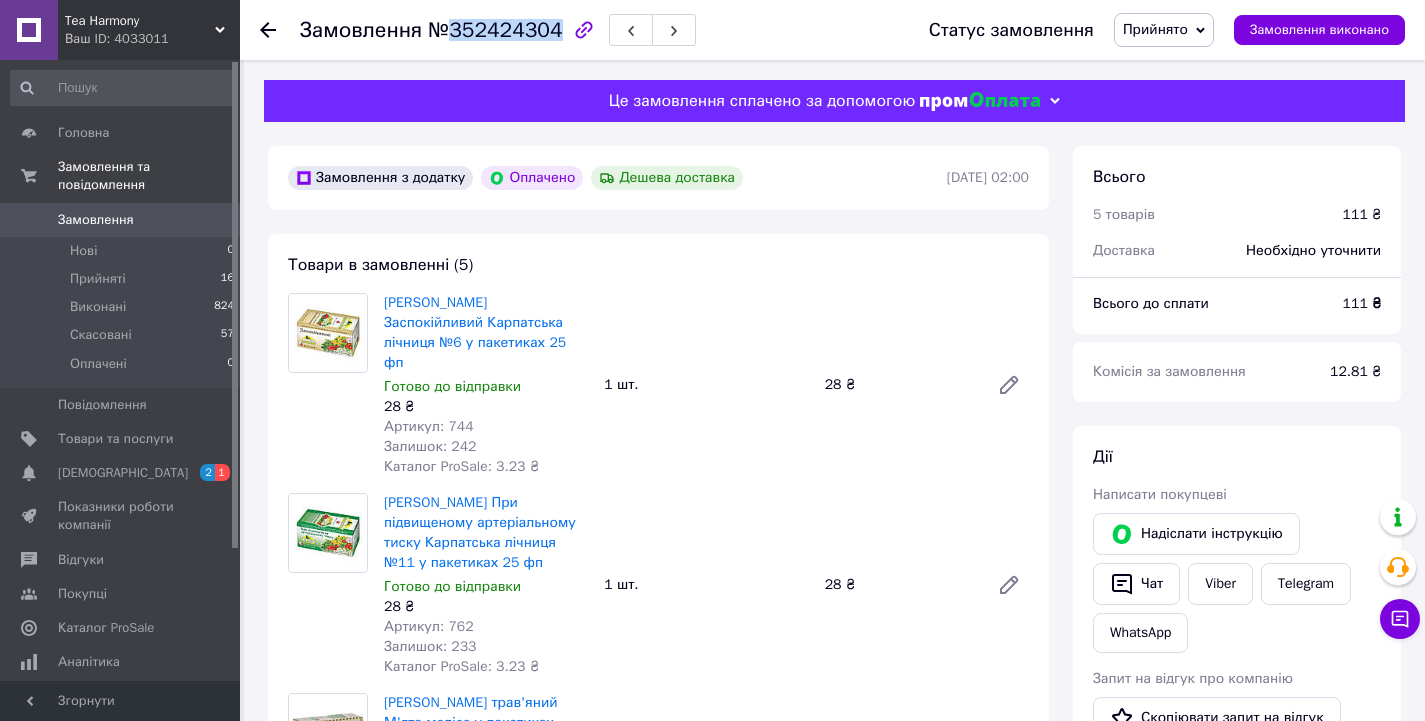 drag, startPoint x: 446, startPoint y: 31, endPoint x: 547, endPoint y: 37, distance: 101.17806 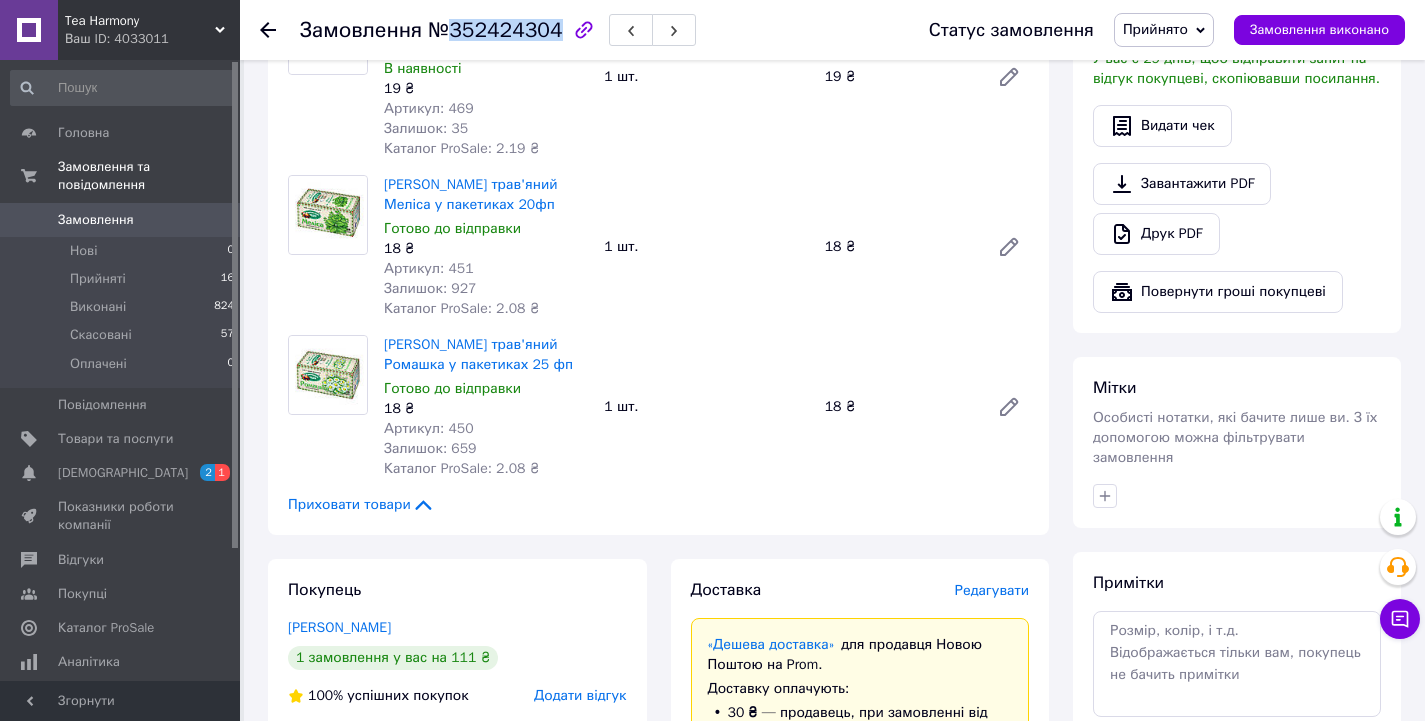 scroll, scrollTop: 700, scrollLeft: 0, axis: vertical 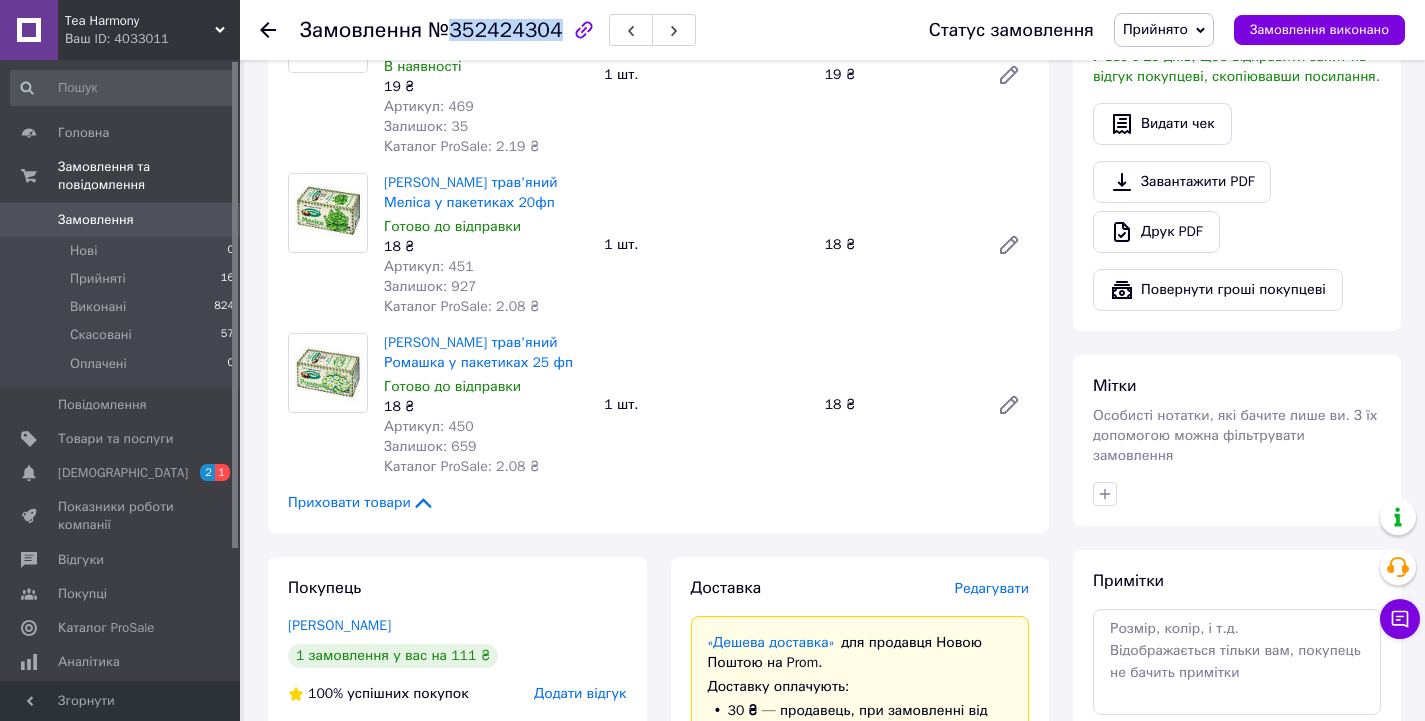 drag, startPoint x: 427, startPoint y: 587, endPoint x: 271, endPoint y: 593, distance: 156.11534 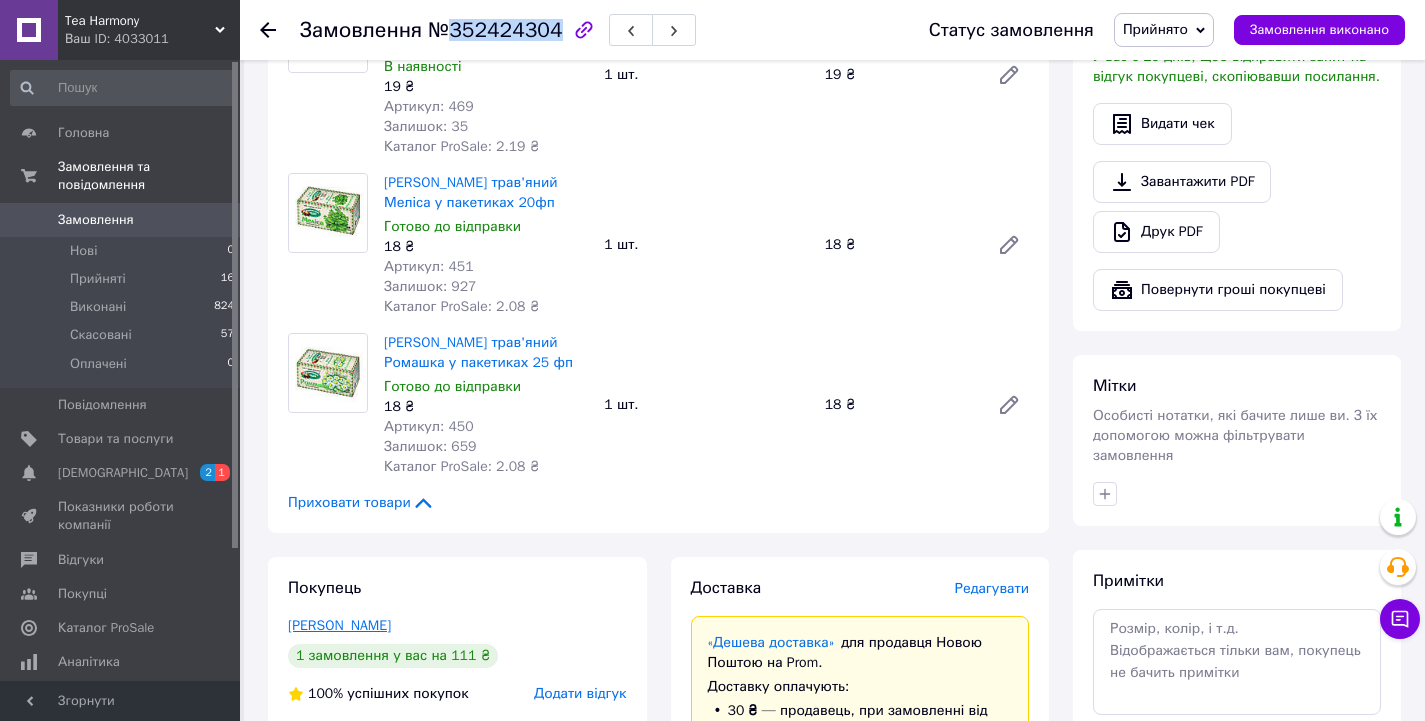 copy on "[PERSON_NAME]" 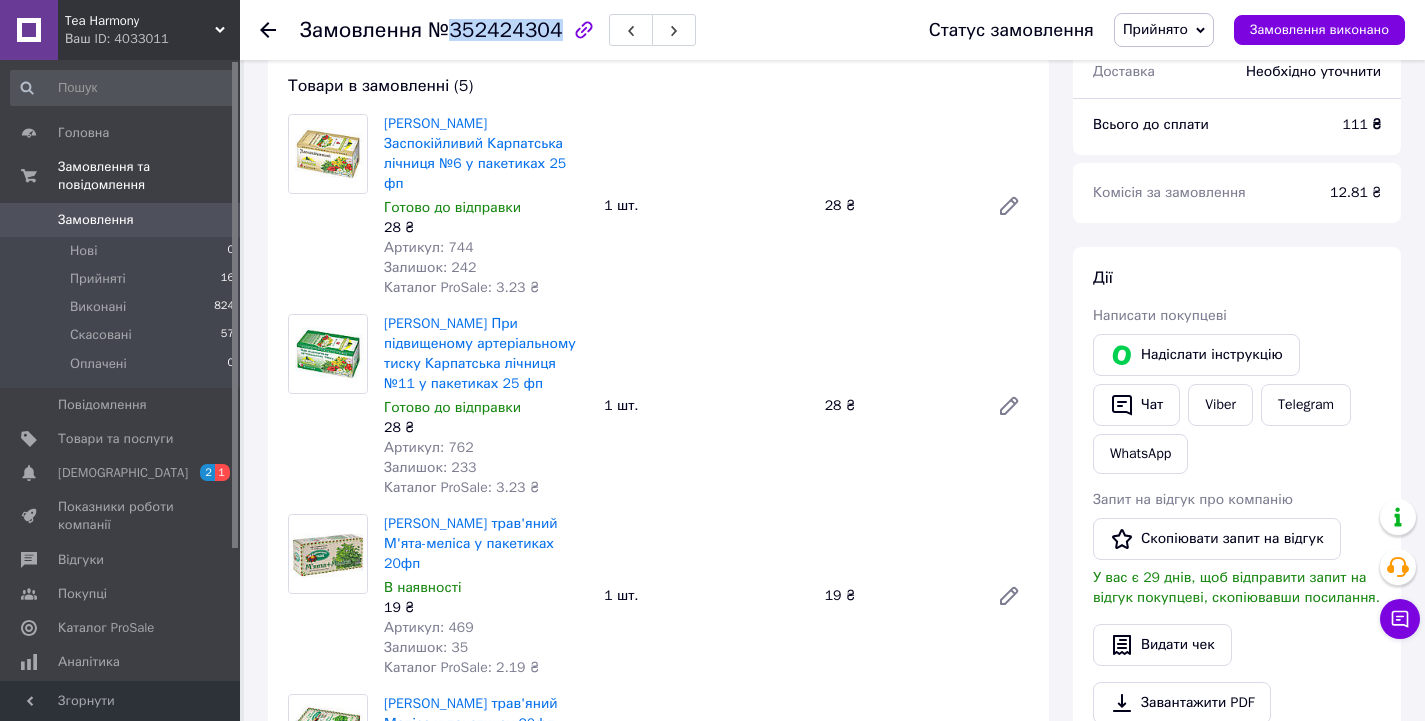 scroll, scrollTop: 0, scrollLeft: 0, axis: both 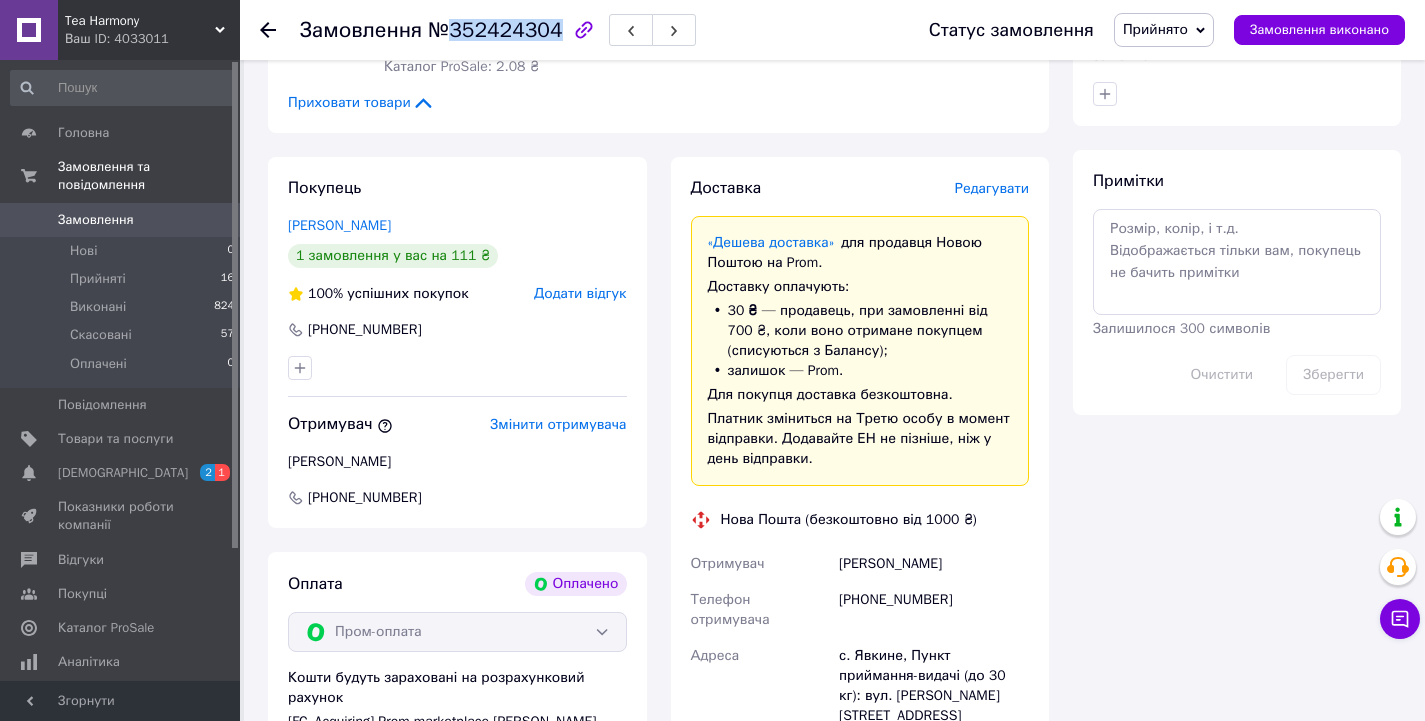 drag, startPoint x: 391, startPoint y: 427, endPoint x: 310, endPoint y: 427, distance: 81 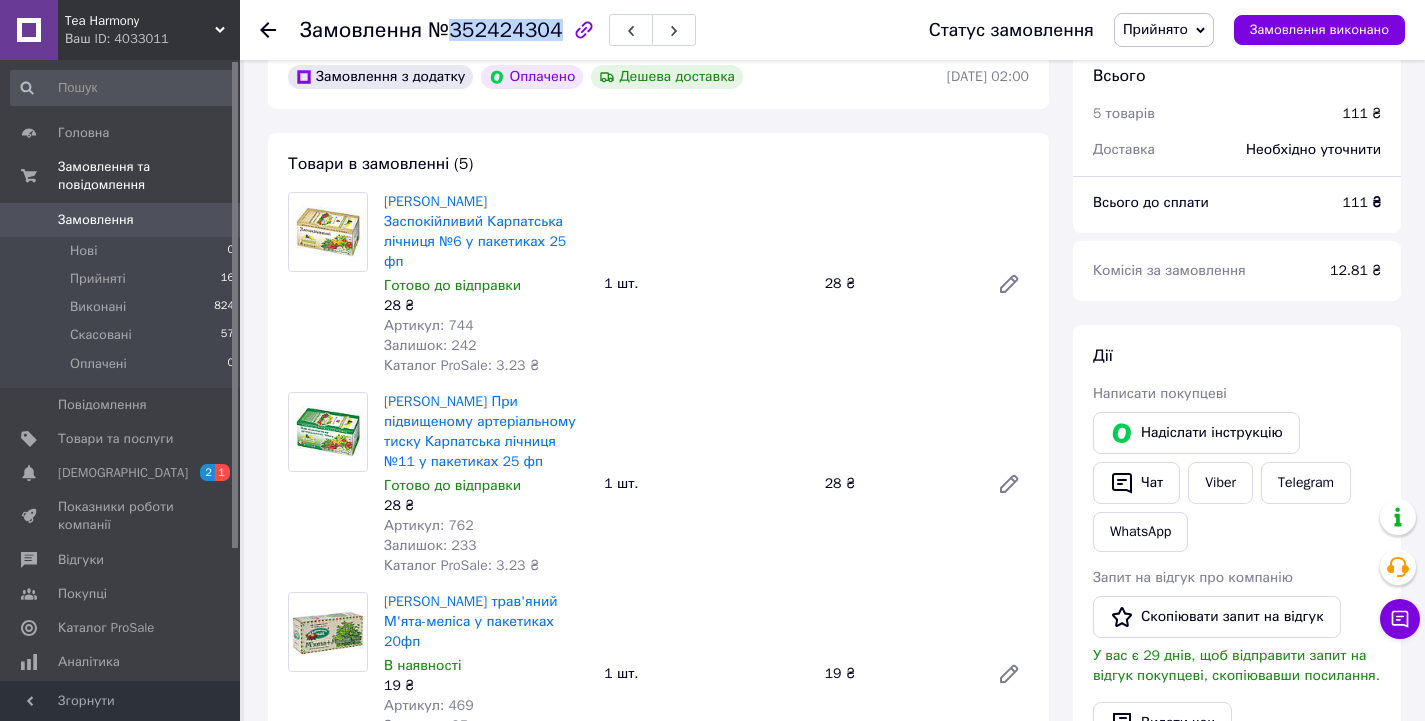 scroll, scrollTop: 100, scrollLeft: 0, axis: vertical 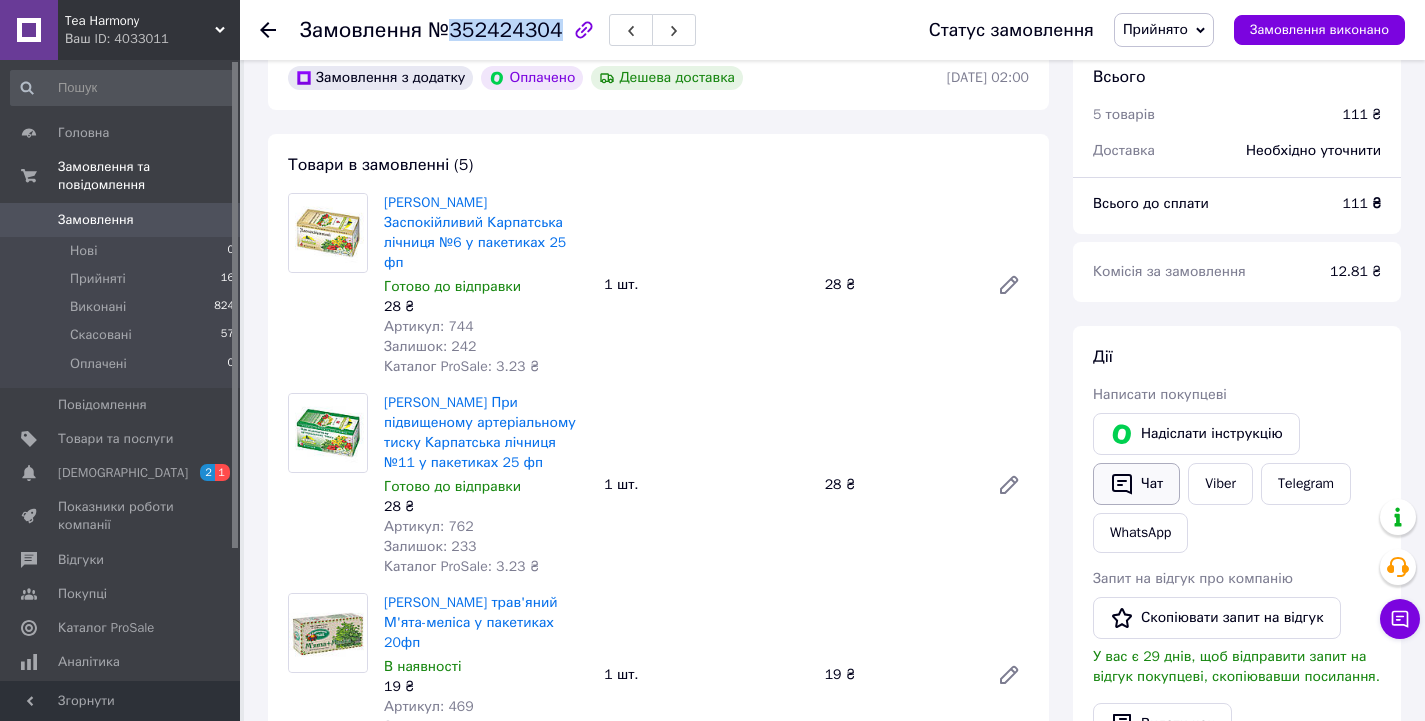 click on "Чат" at bounding box center (1136, 484) 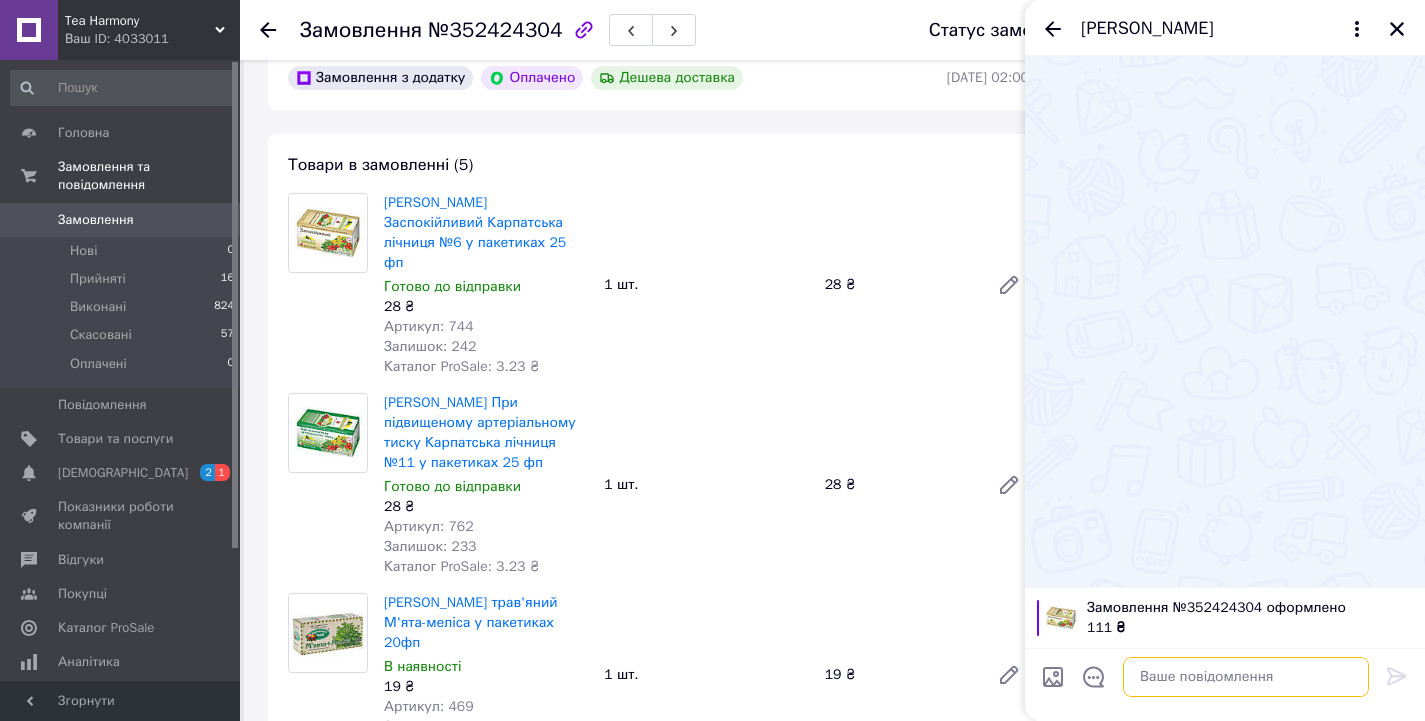 click at bounding box center (1246, 677) 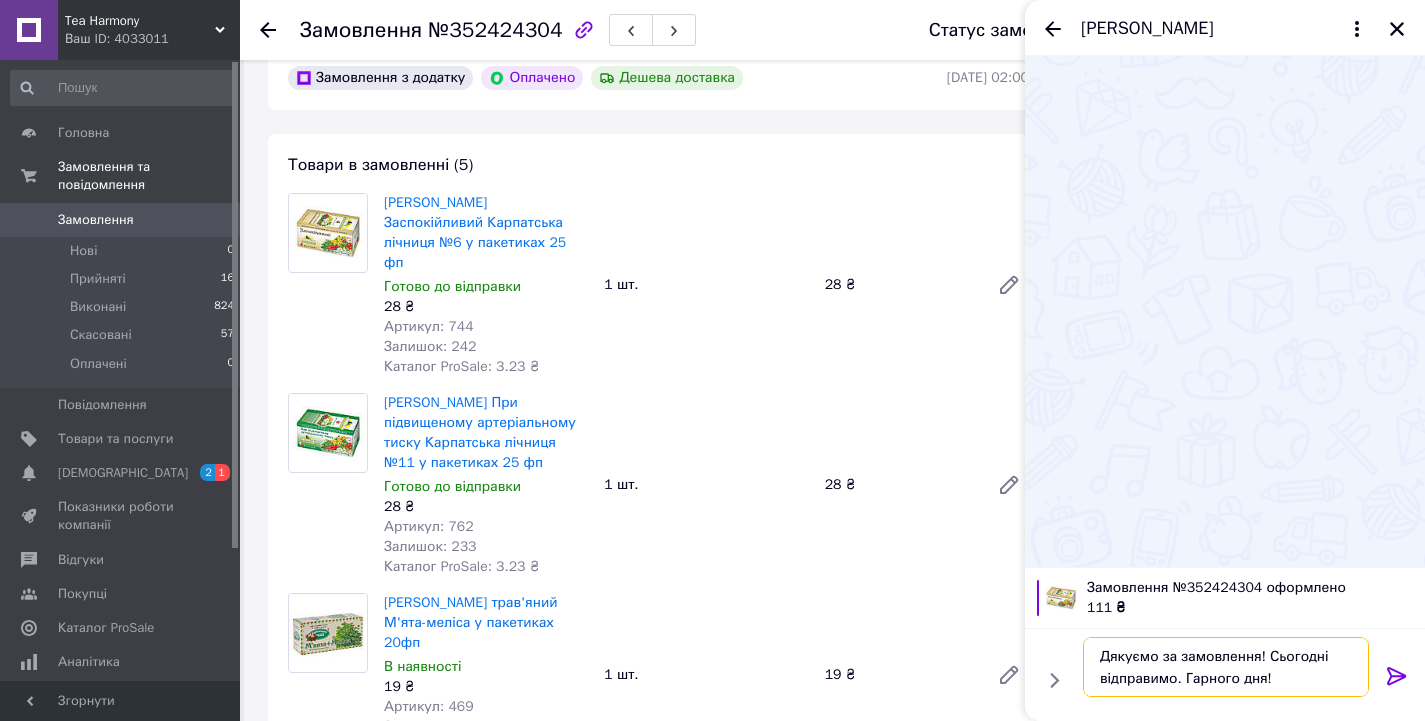 type on "Дякуємо за замовлення! Сьогодні відправимо. Гарного дня!" 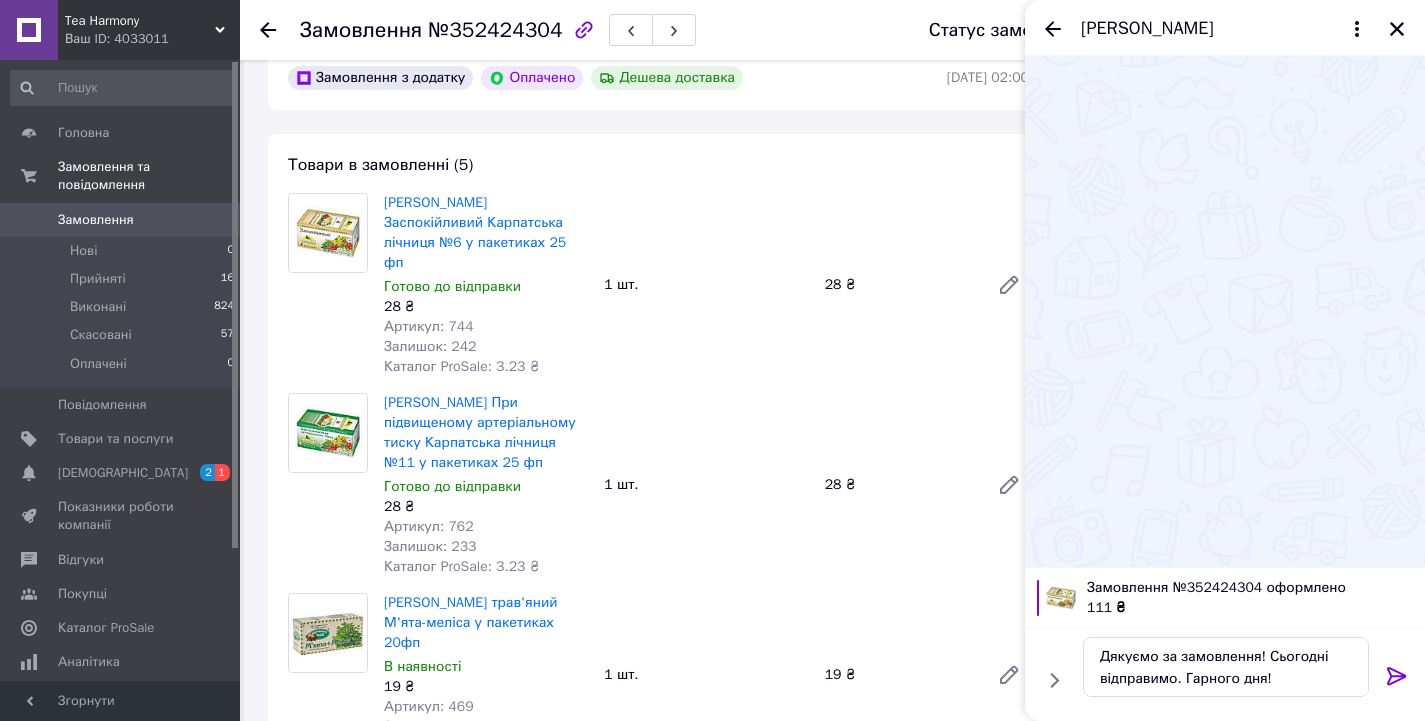 click at bounding box center [1397, 680] 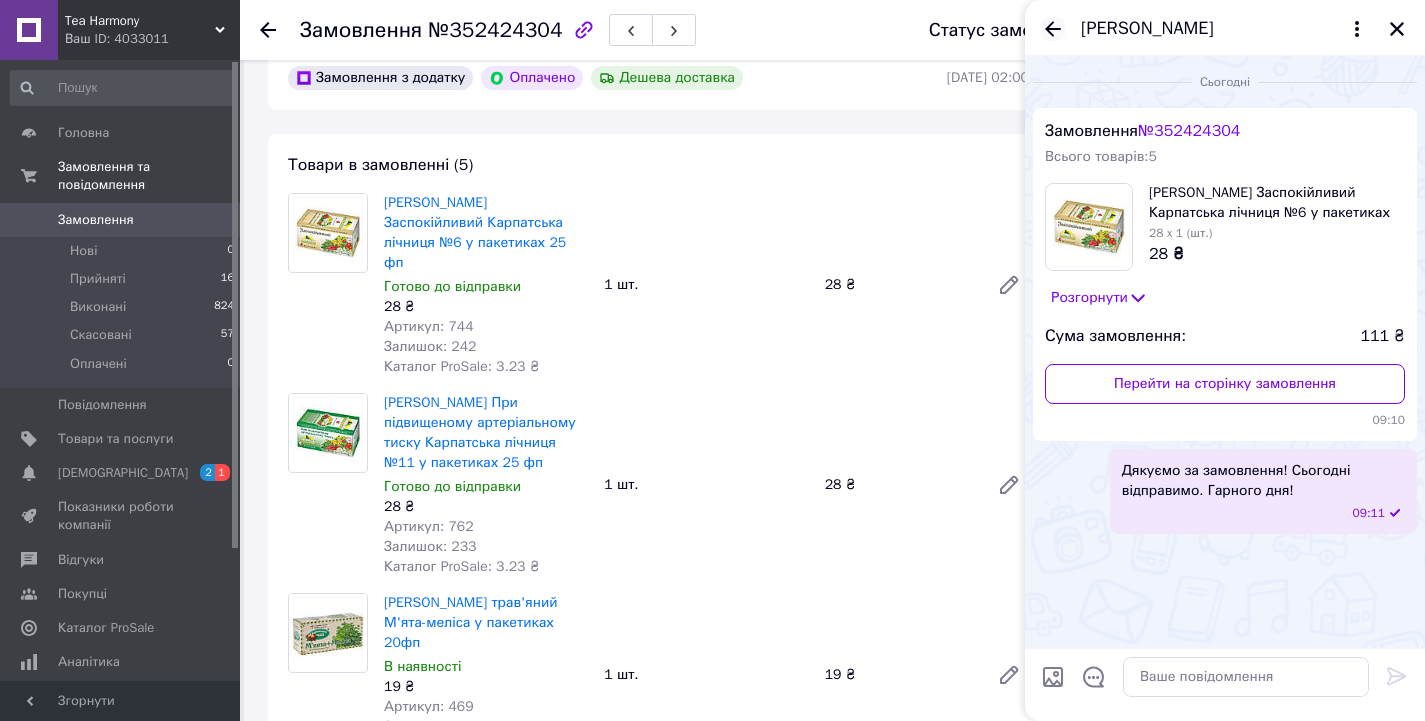 click 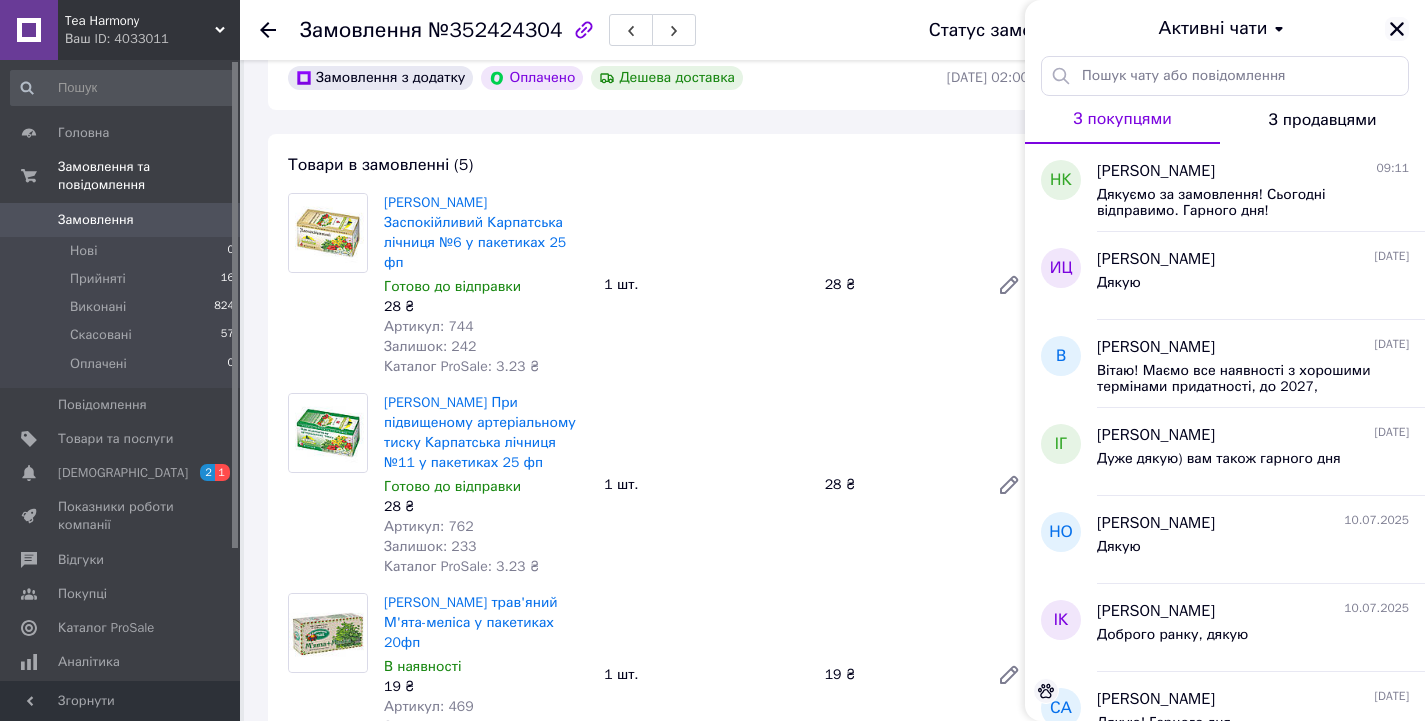click 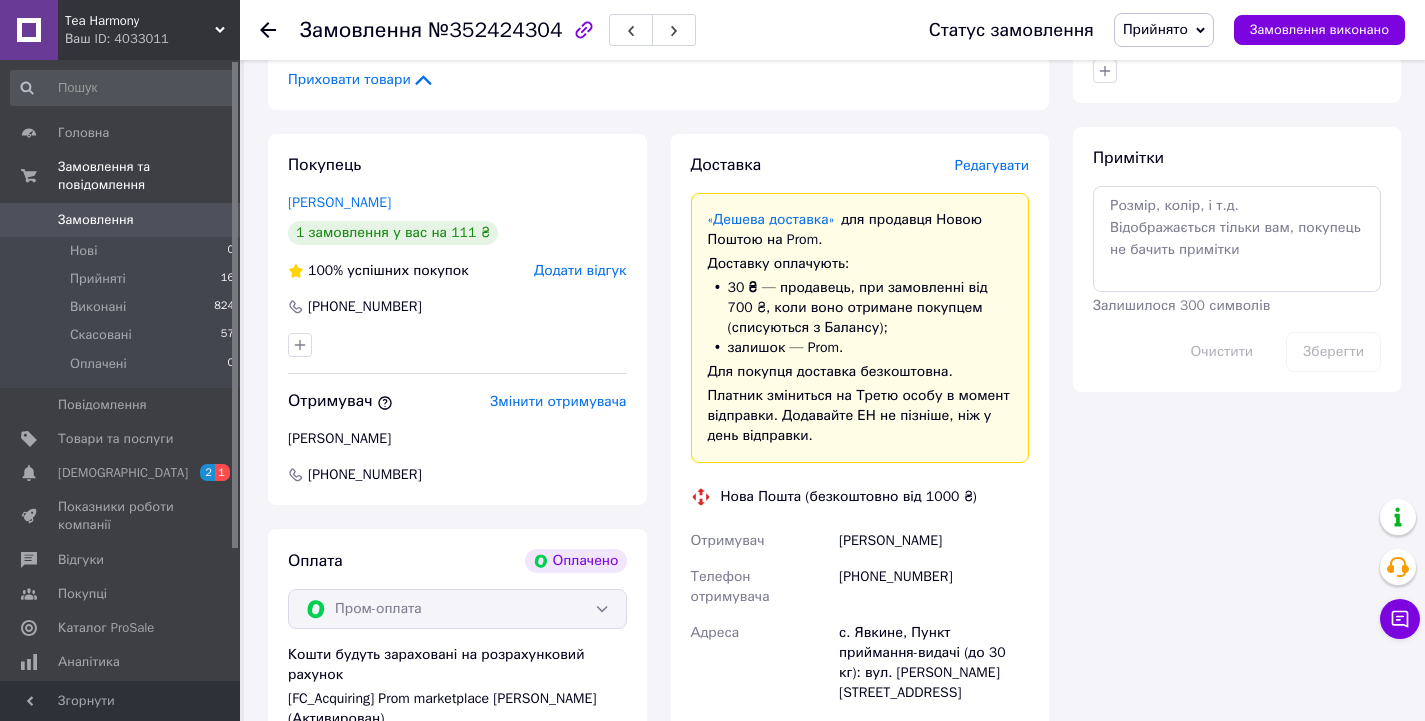 scroll, scrollTop: 1400, scrollLeft: 0, axis: vertical 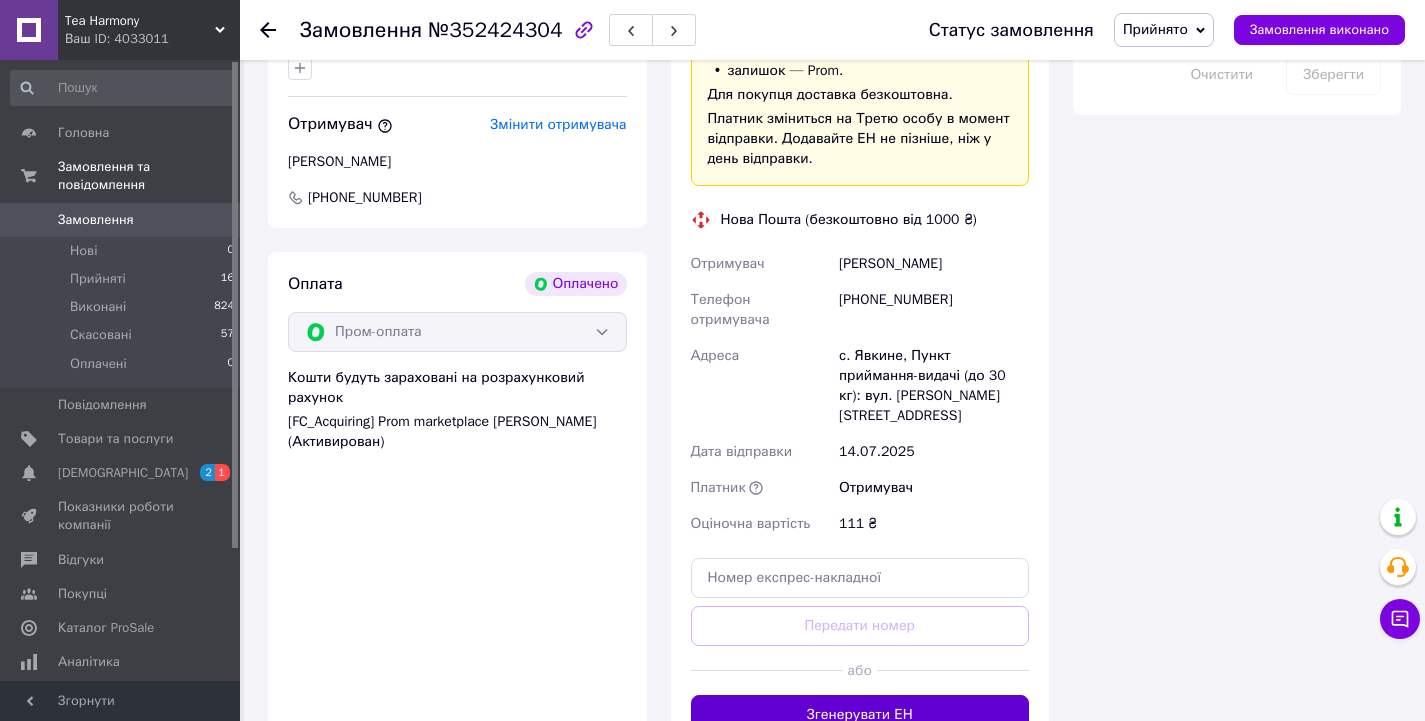 click on "Згенерувати ЕН" at bounding box center [860, 715] 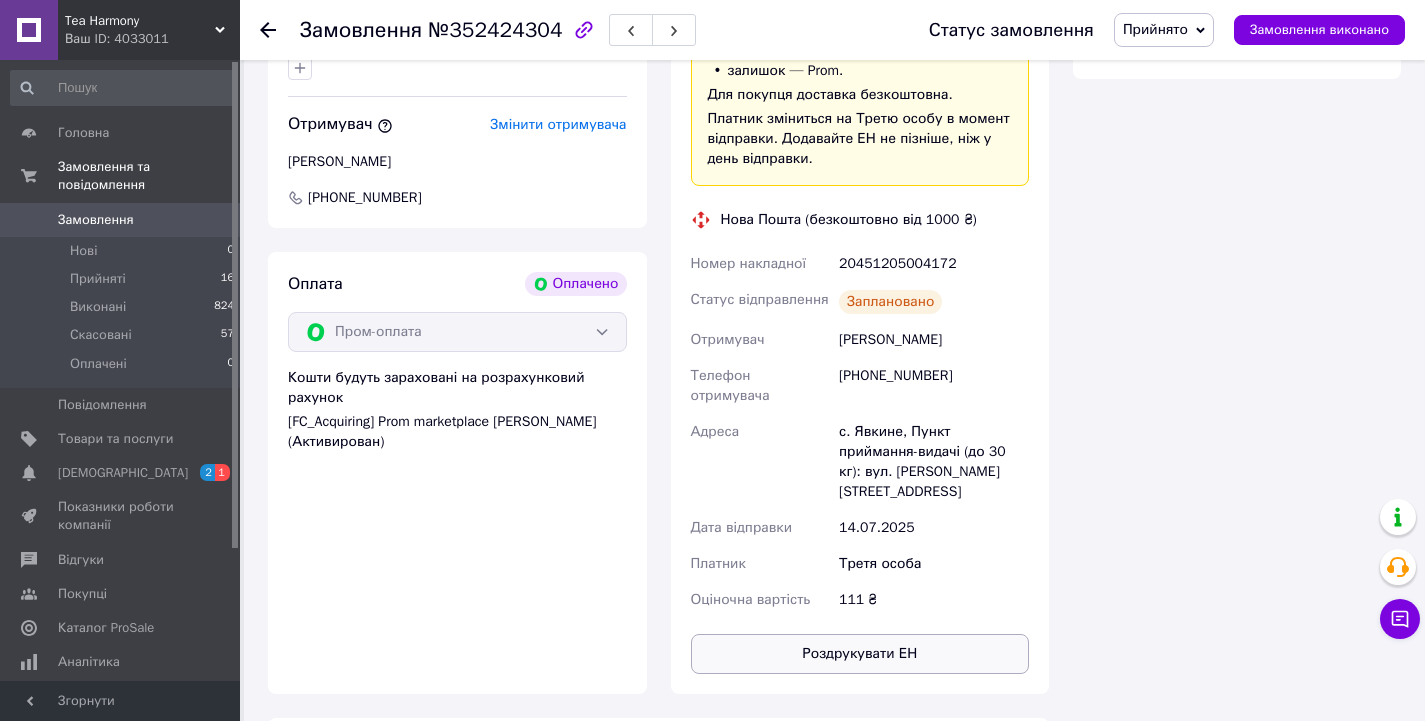 click on "Роздрукувати ЕН" at bounding box center (860, 654) 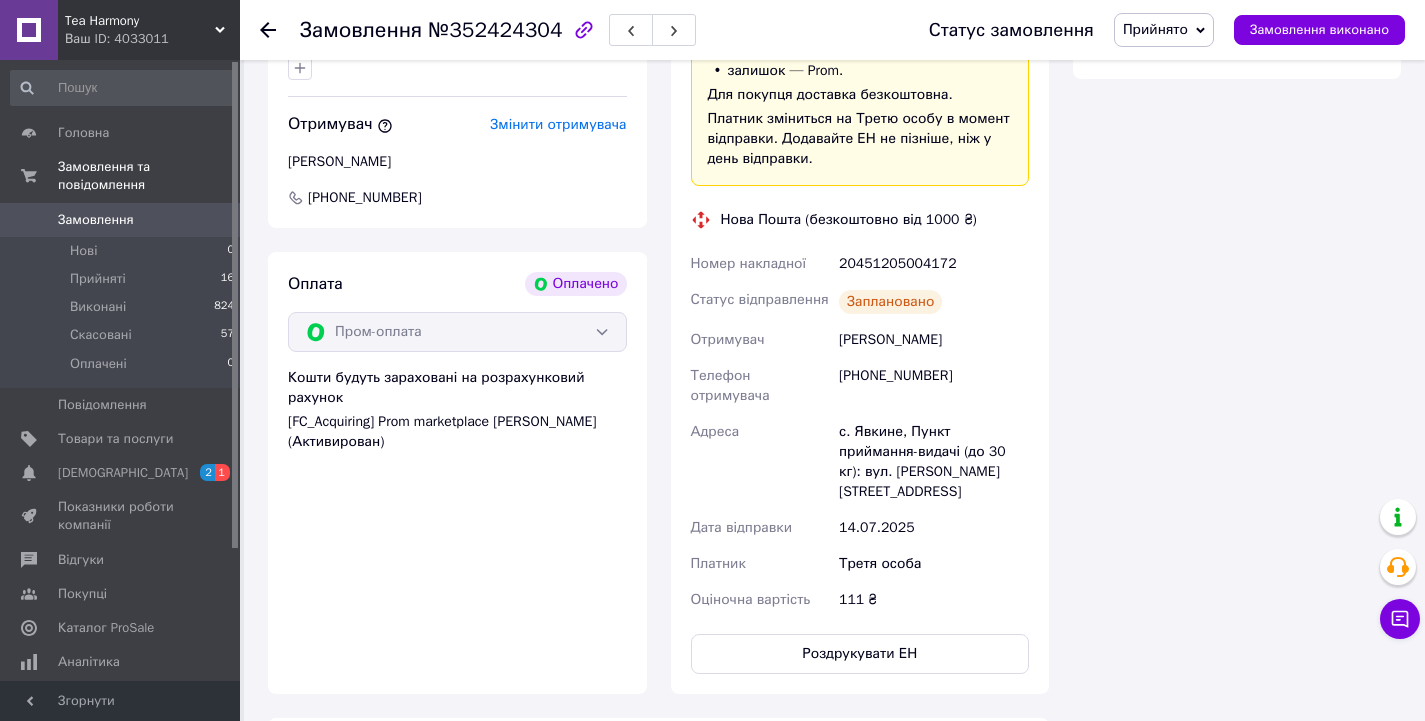 click 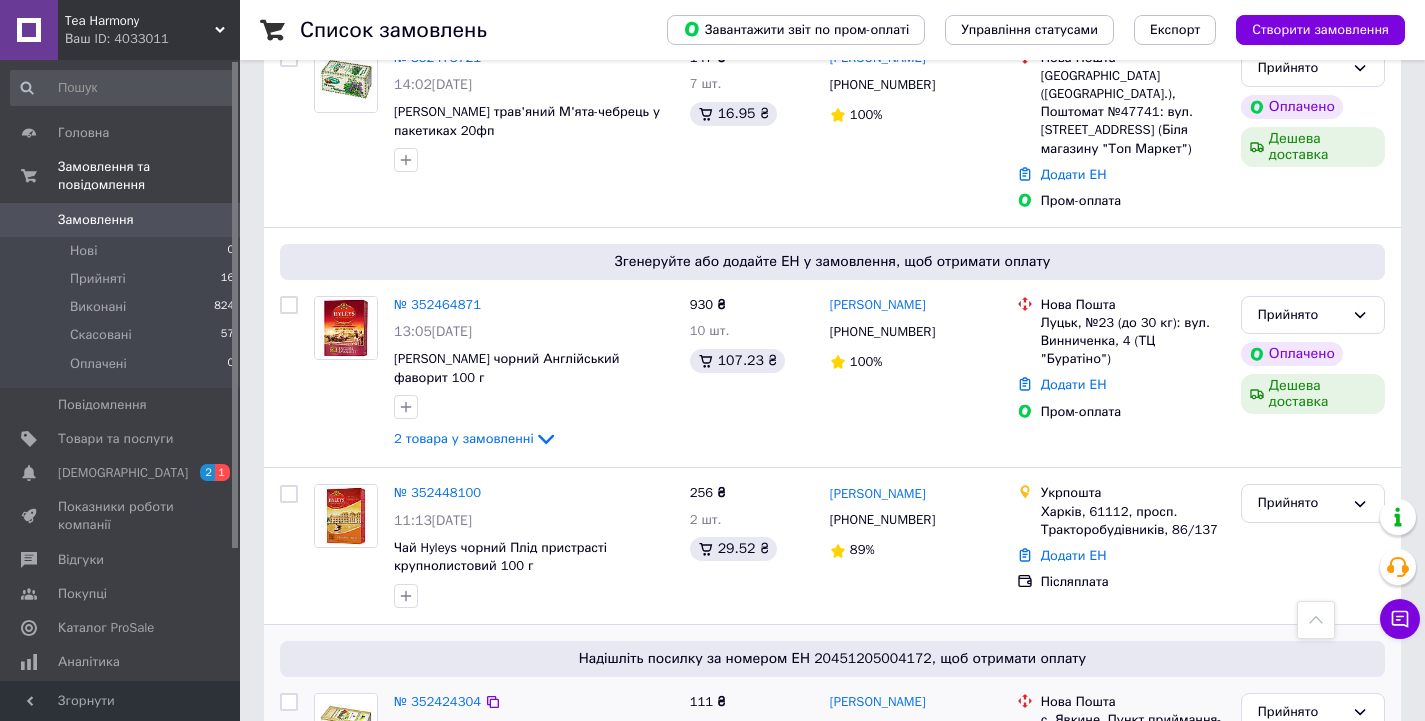 scroll, scrollTop: 900, scrollLeft: 0, axis: vertical 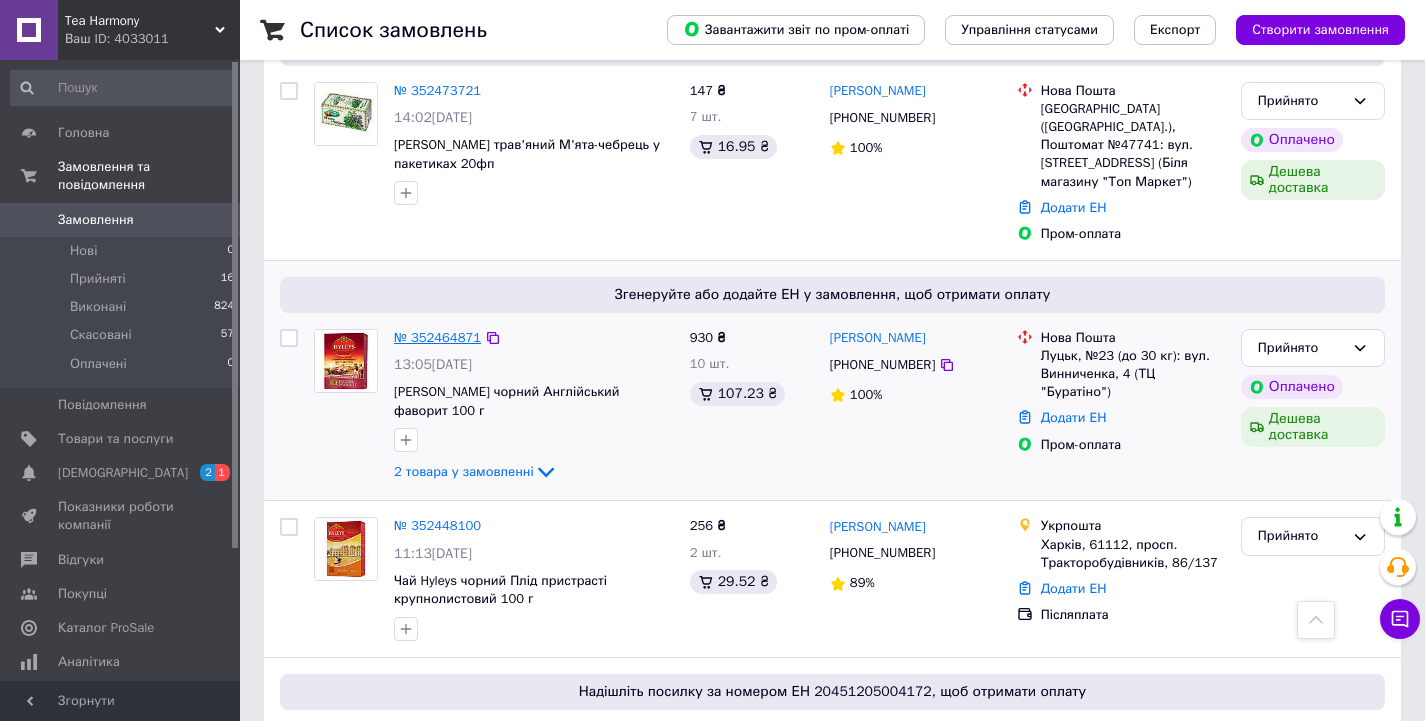 click on "№ 352464871" at bounding box center [437, 337] 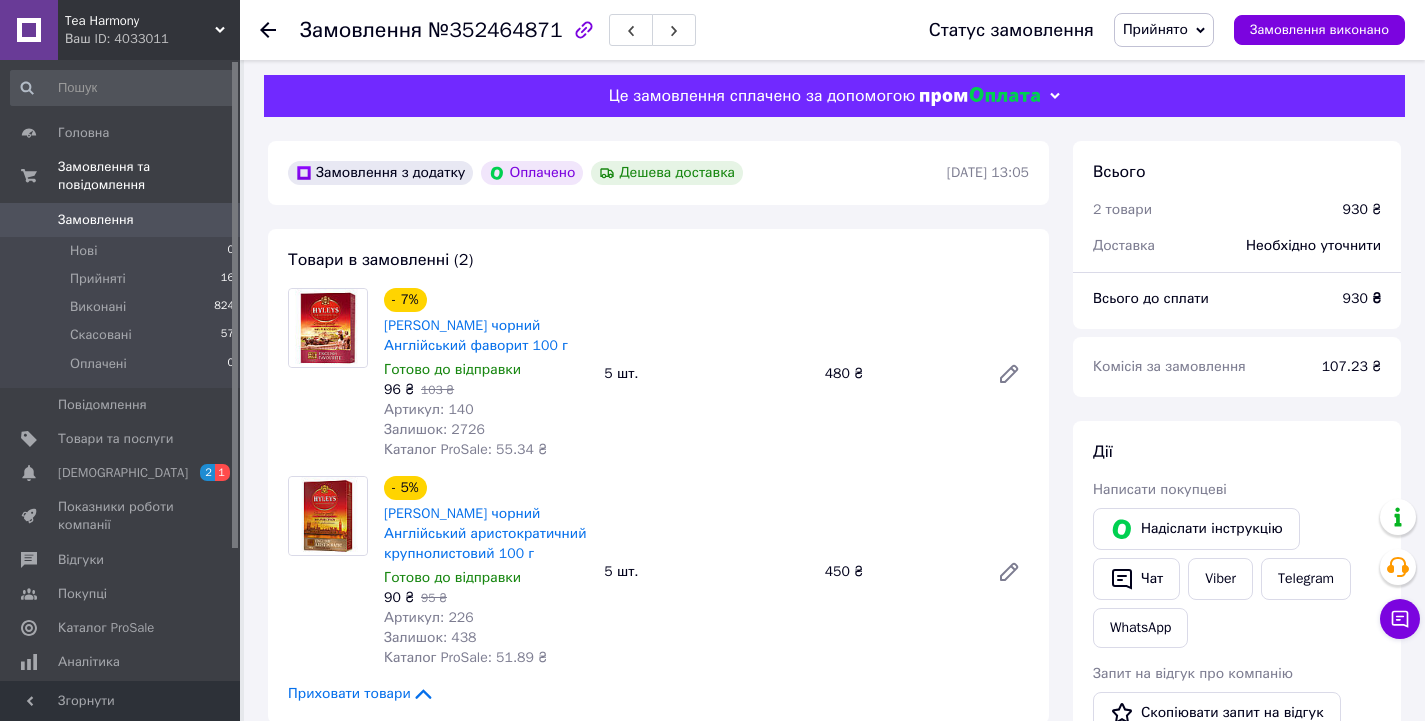 scroll, scrollTop: 0, scrollLeft: 0, axis: both 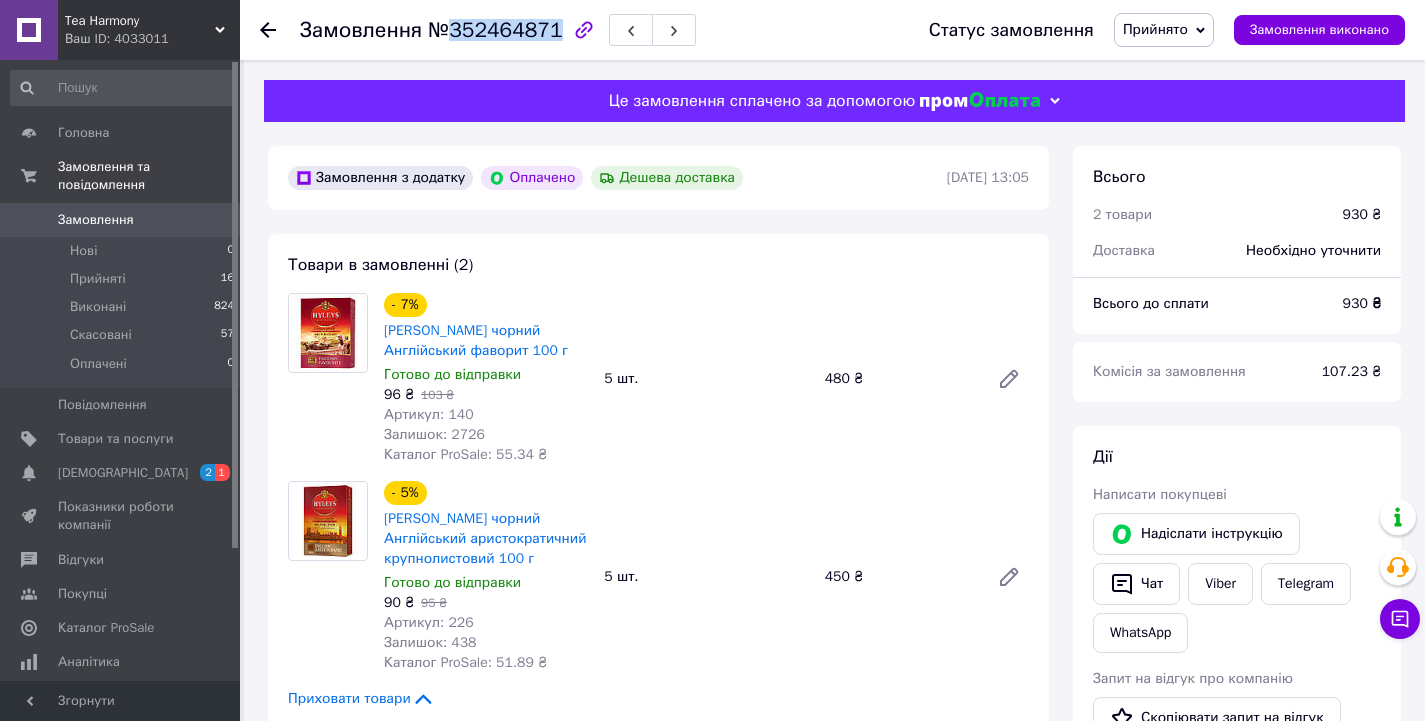drag, startPoint x: 444, startPoint y: 31, endPoint x: 546, endPoint y: 28, distance: 102.044106 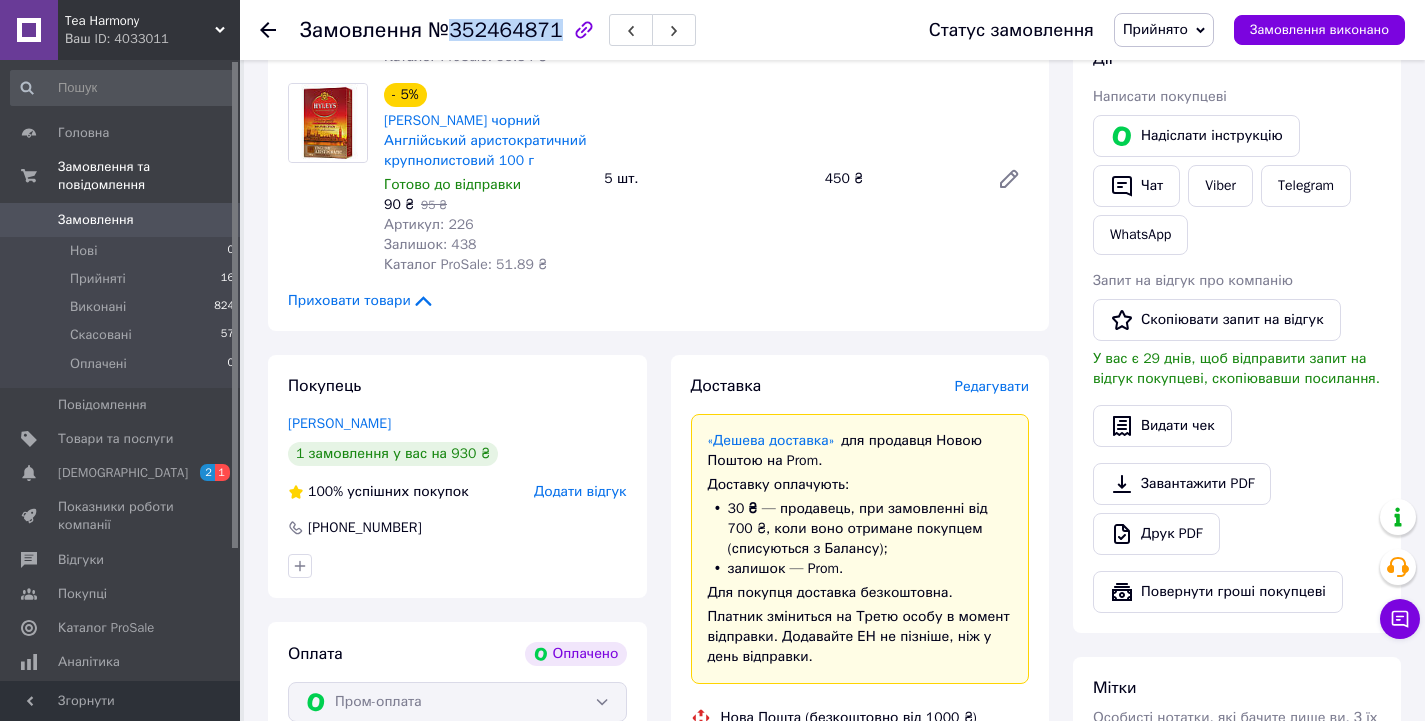 scroll, scrollTop: 400, scrollLeft: 0, axis: vertical 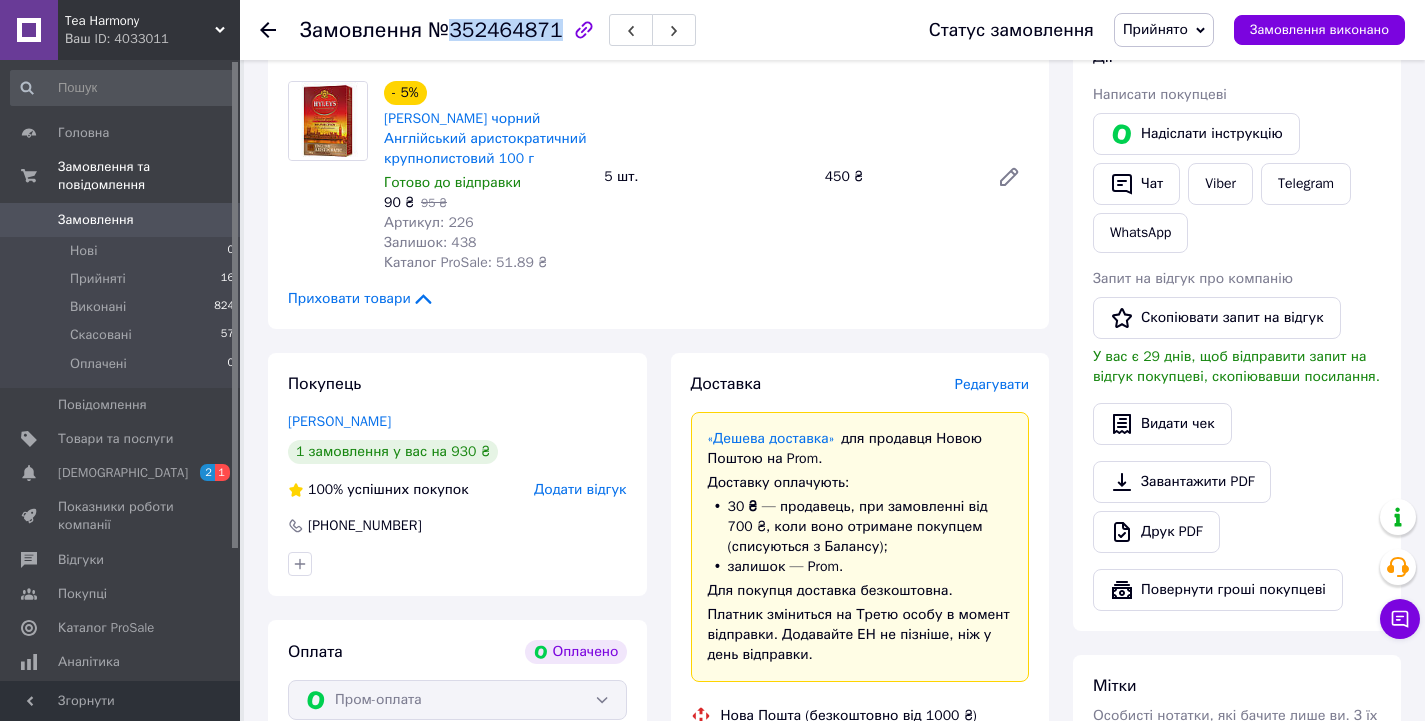 drag, startPoint x: 399, startPoint y: 428, endPoint x: 275, endPoint y: 432, distance: 124.0645 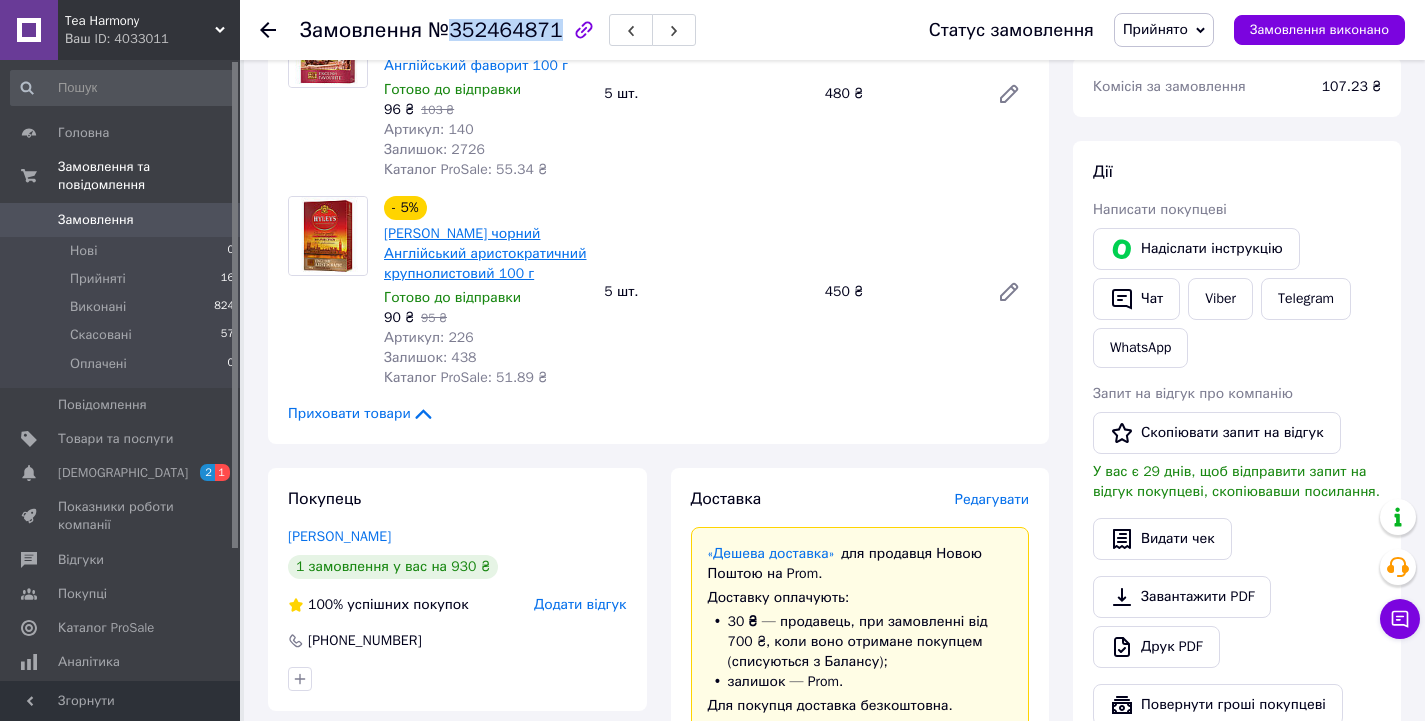 scroll, scrollTop: 200, scrollLeft: 0, axis: vertical 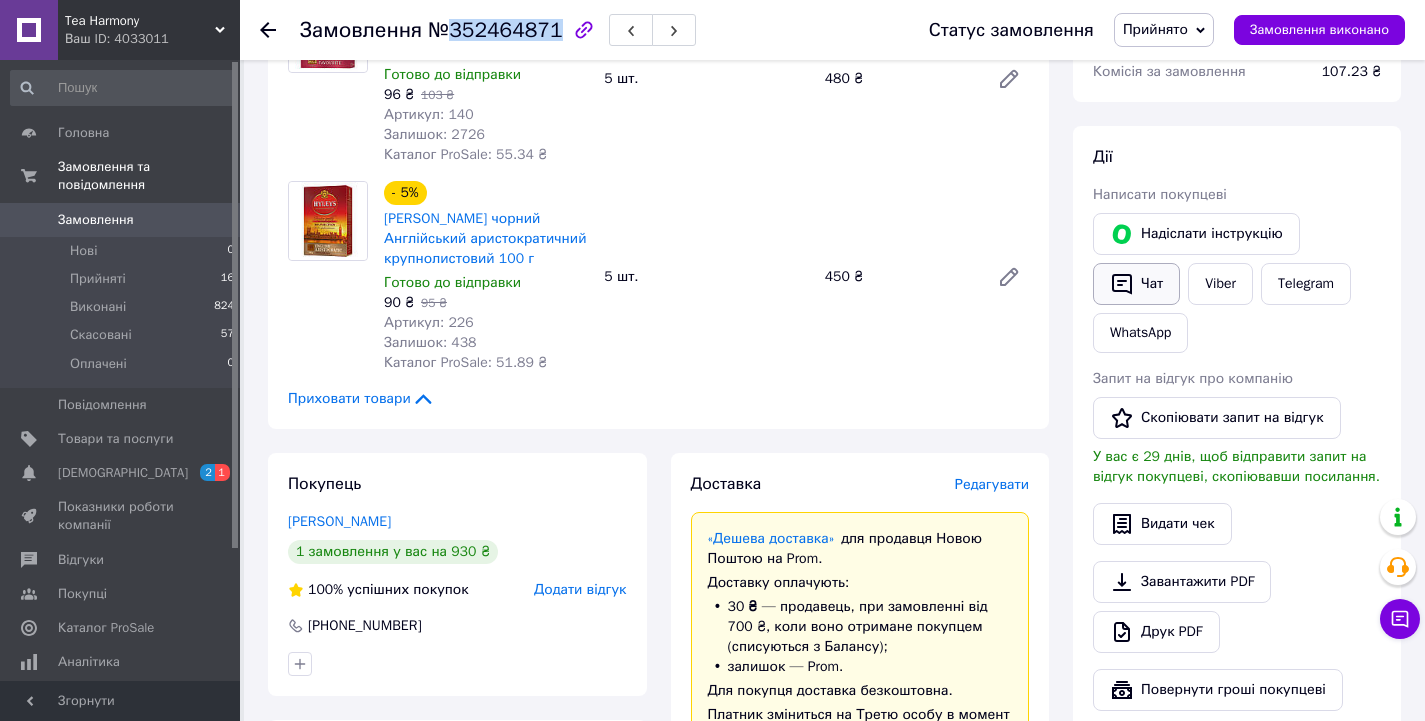 click on "Чат" at bounding box center (1136, 284) 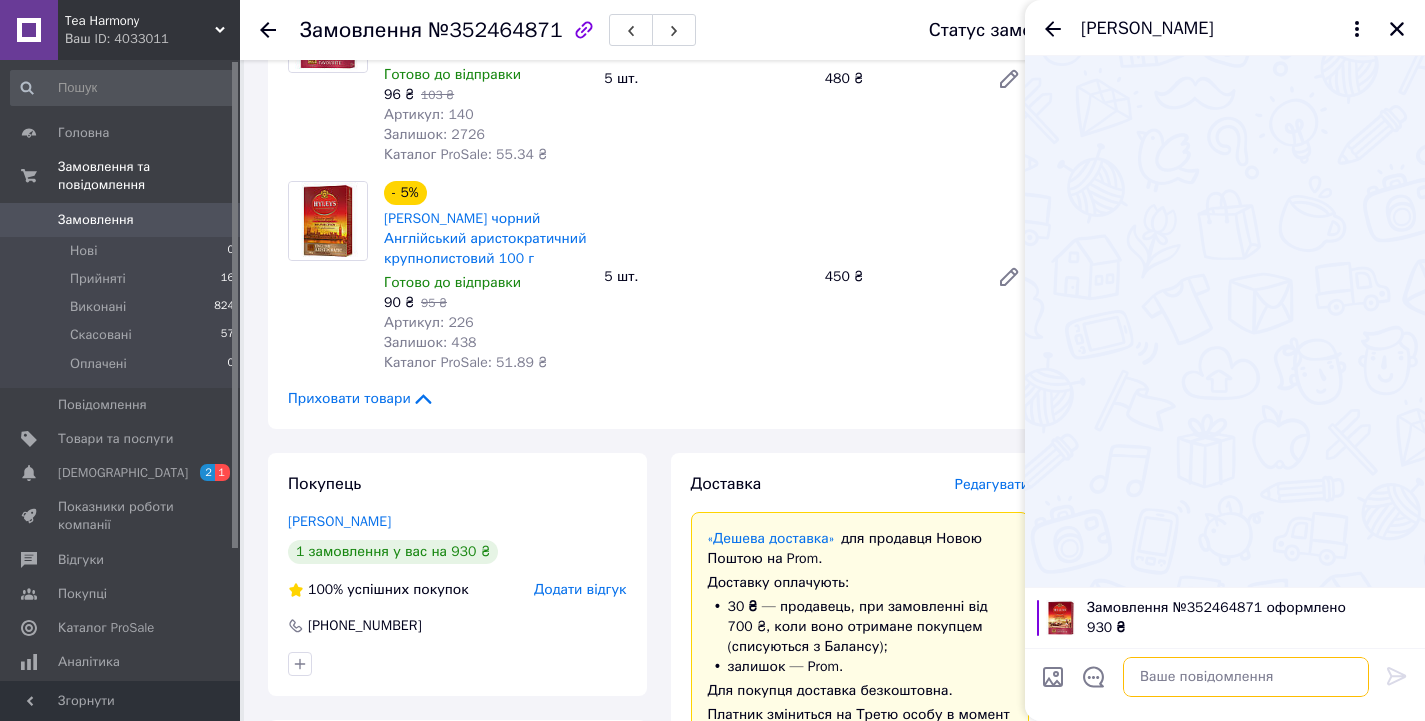click at bounding box center [1246, 677] 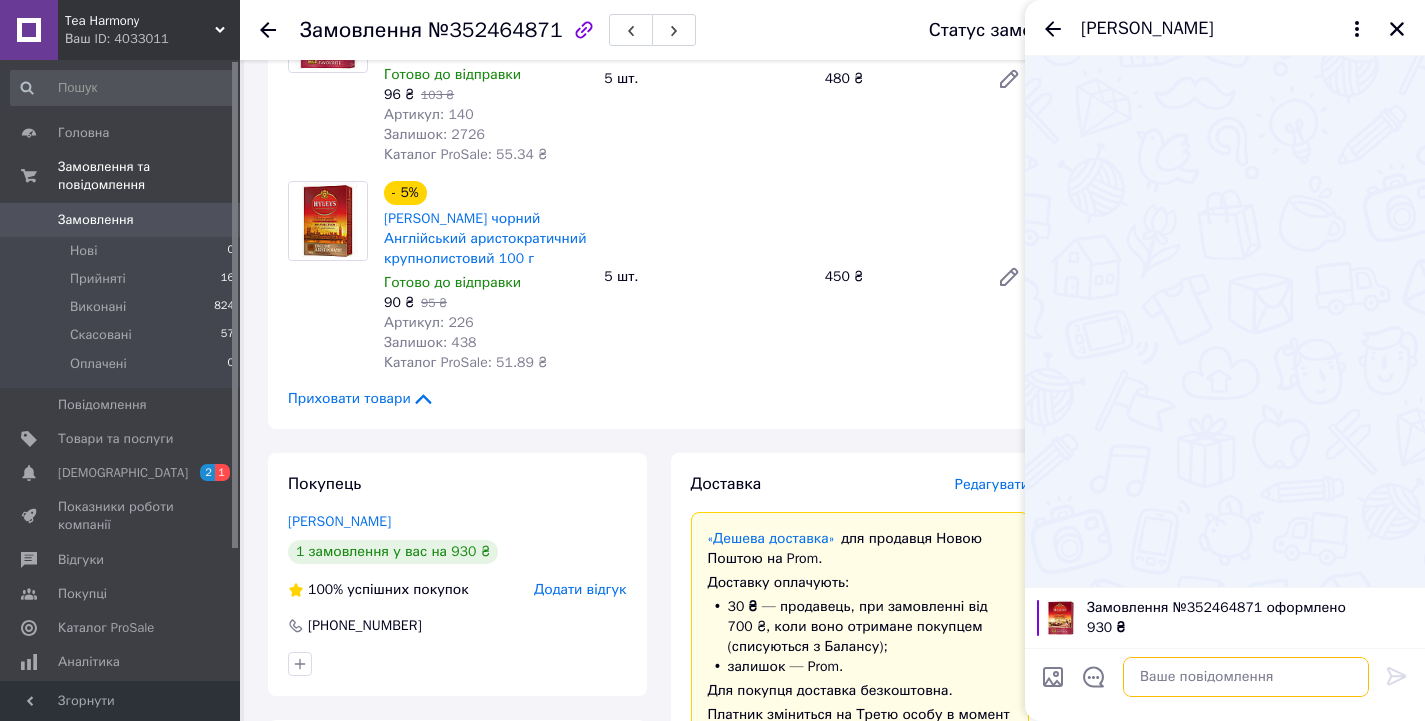 type on "Л" 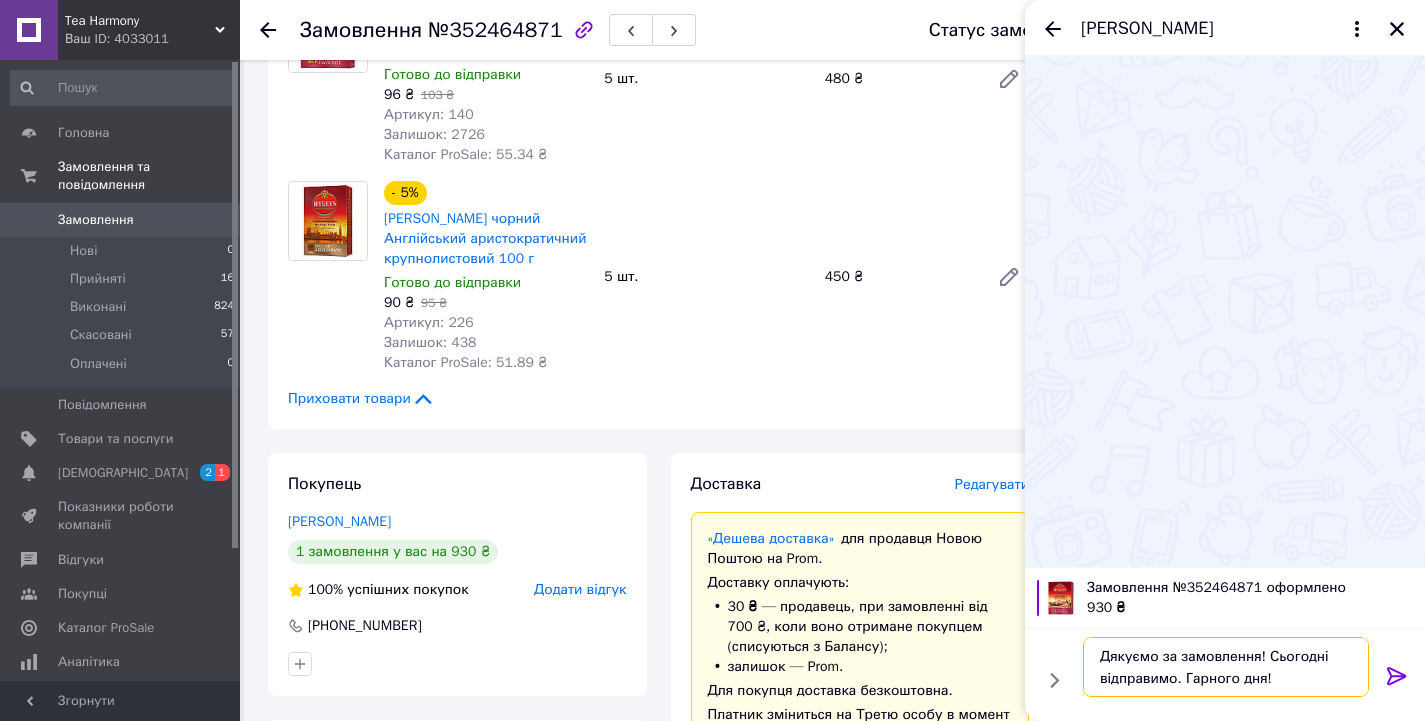 type on "Дякуємо за замовлення! Сьогодні відправимо. Гарного дня!" 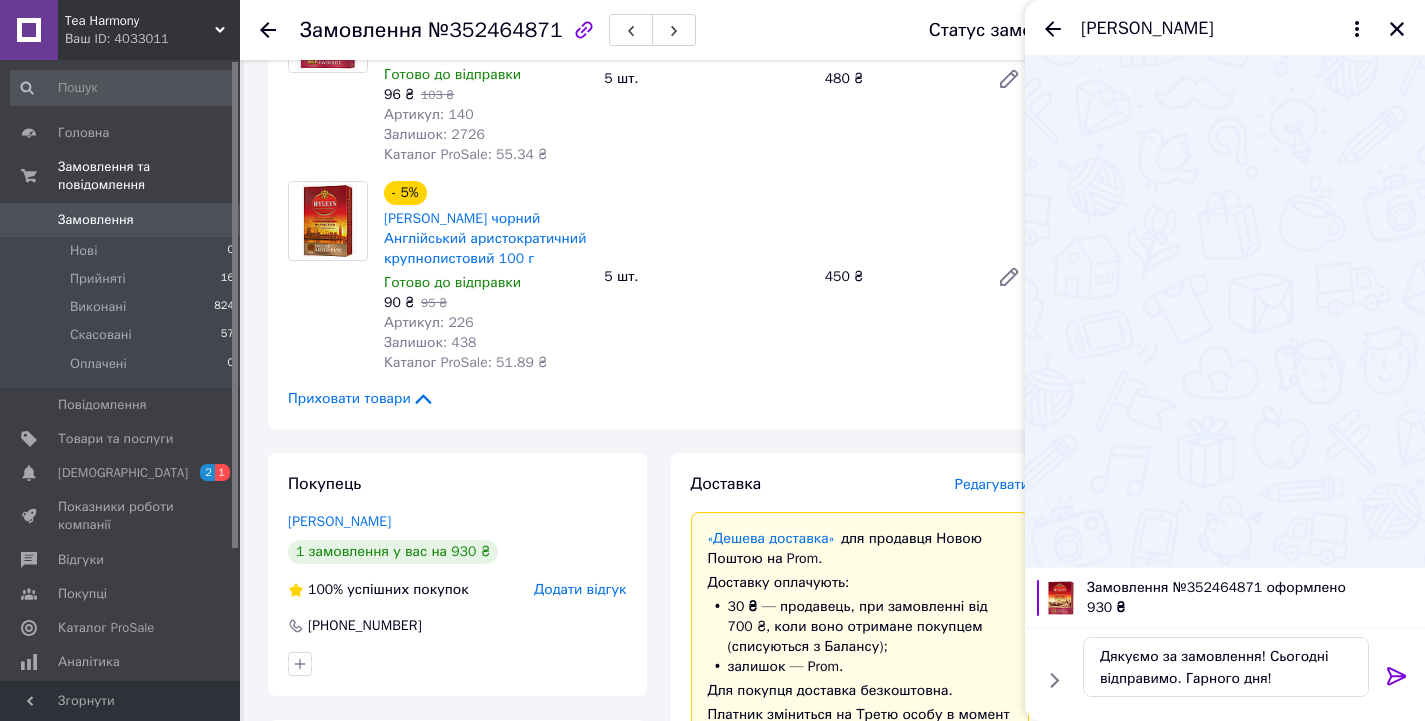 click 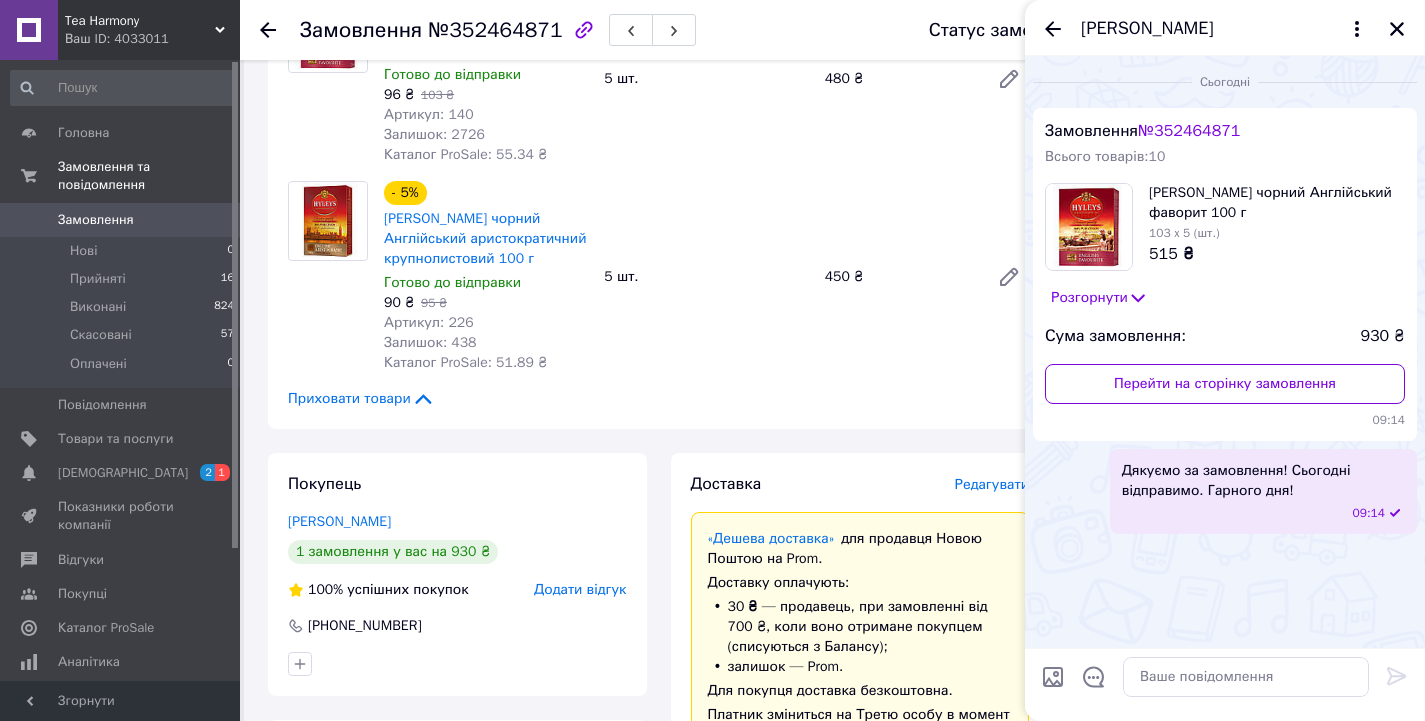click 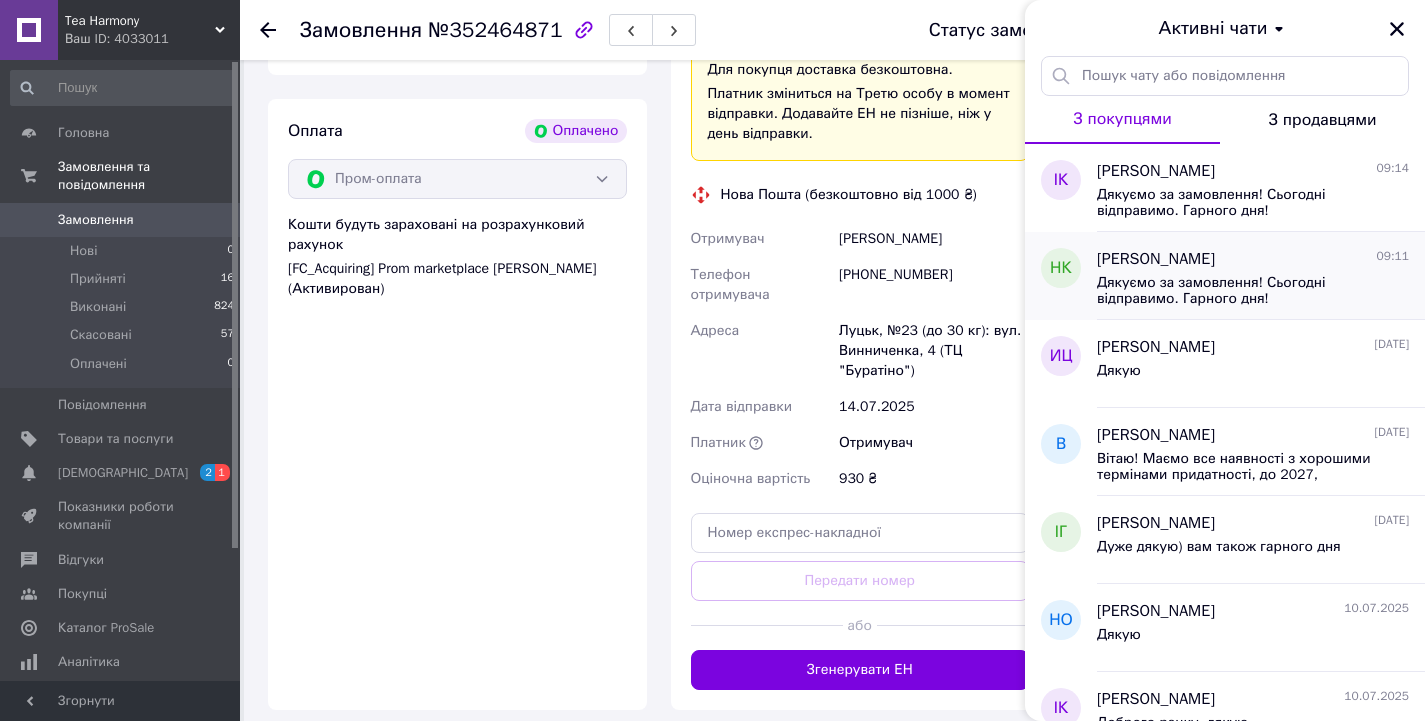 scroll, scrollTop: 900, scrollLeft: 0, axis: vertical 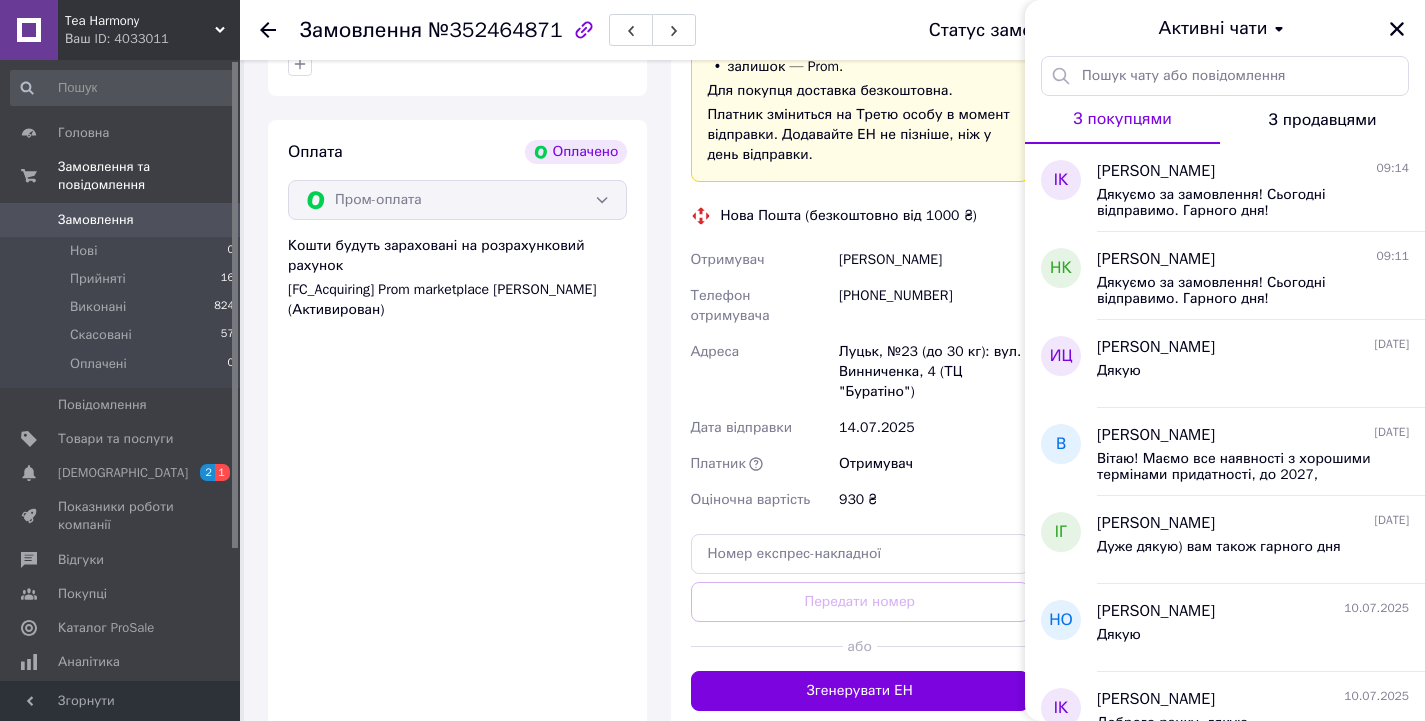 click at bounding box center (1397, 29) 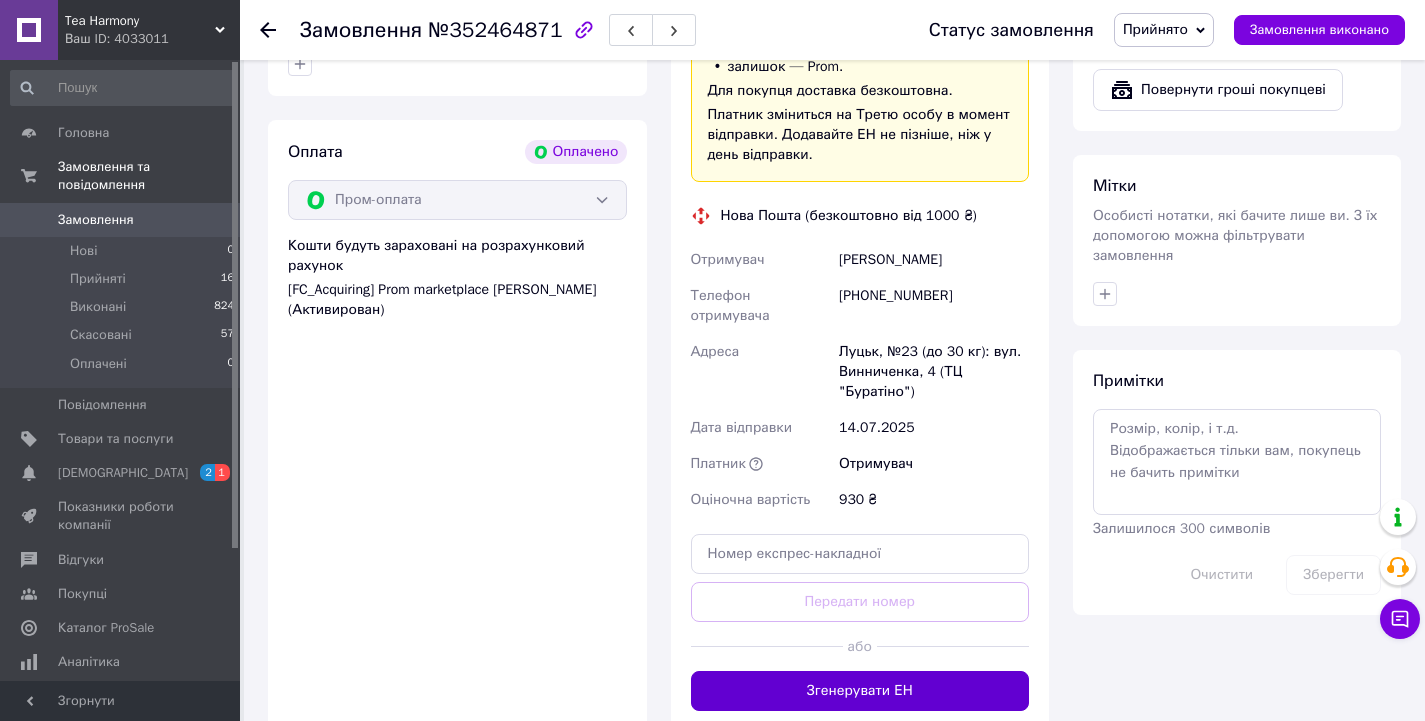 click on "Згенерувати ЕН" at bounding box center [860, 691] 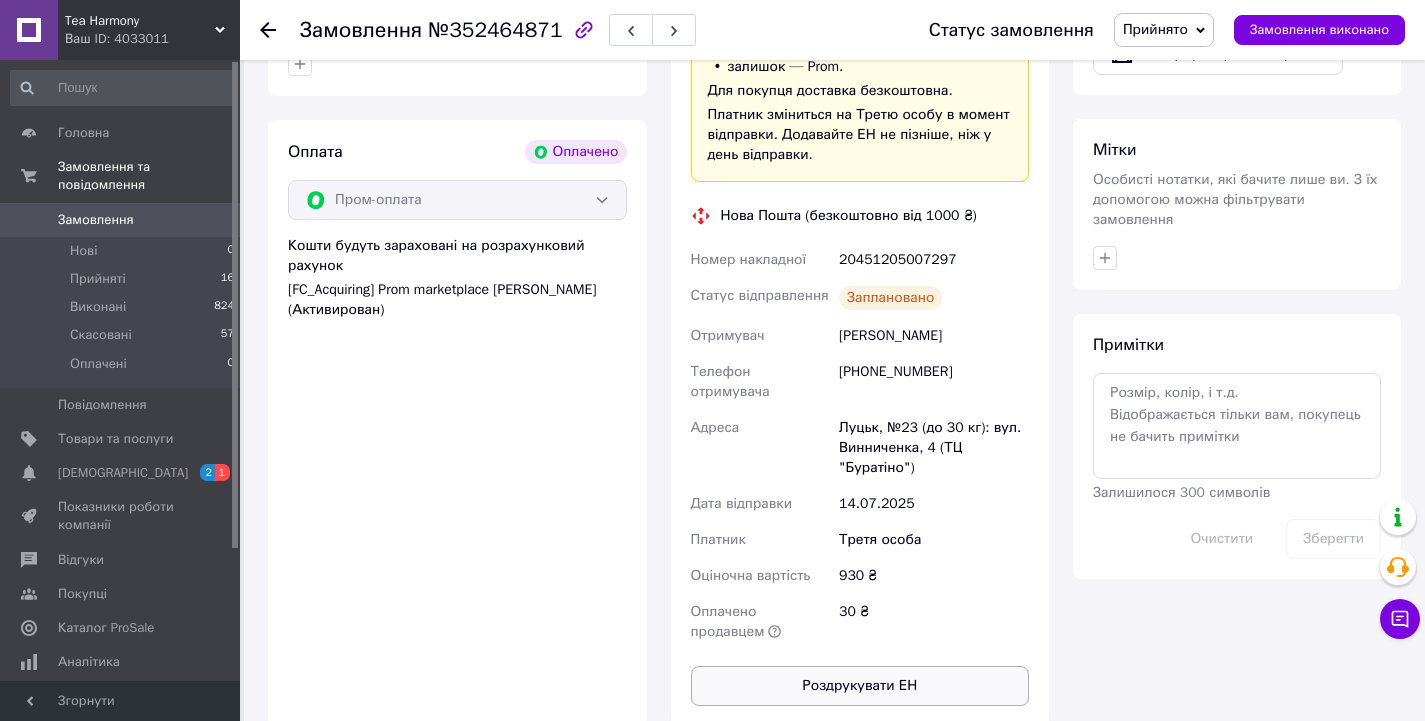 click on "Роздрукувати ЕН" at bounding box center [860, 686] 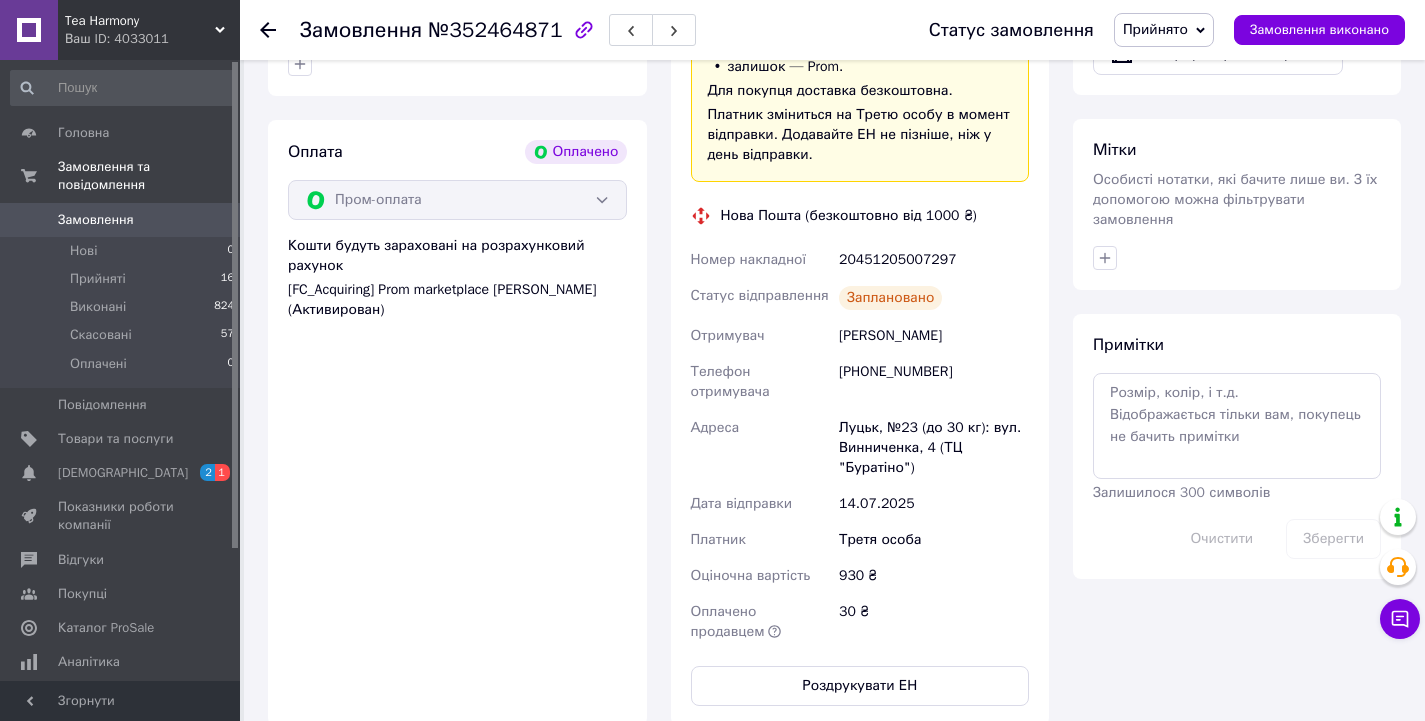 click at bounding box center (280, 30) 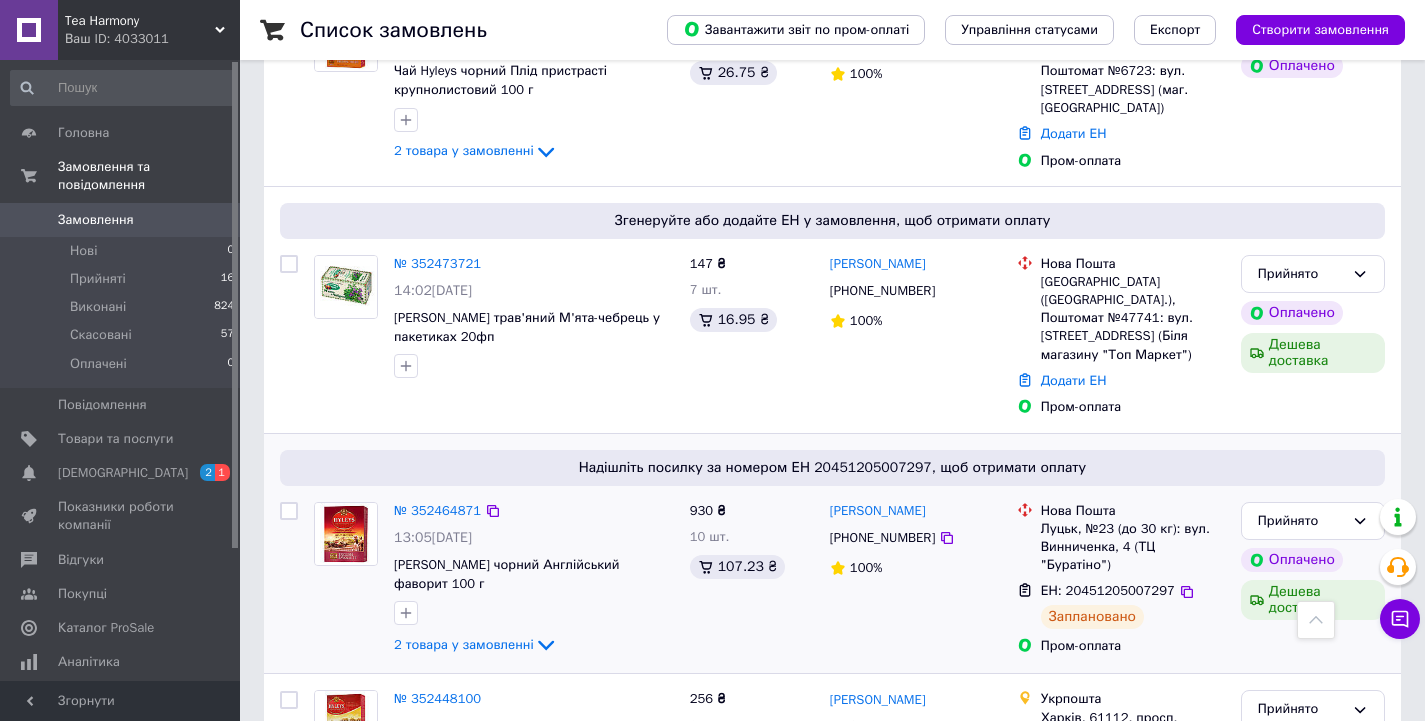 scroll, scrollTop: 700, scrollLeft: 0, axis: vertical 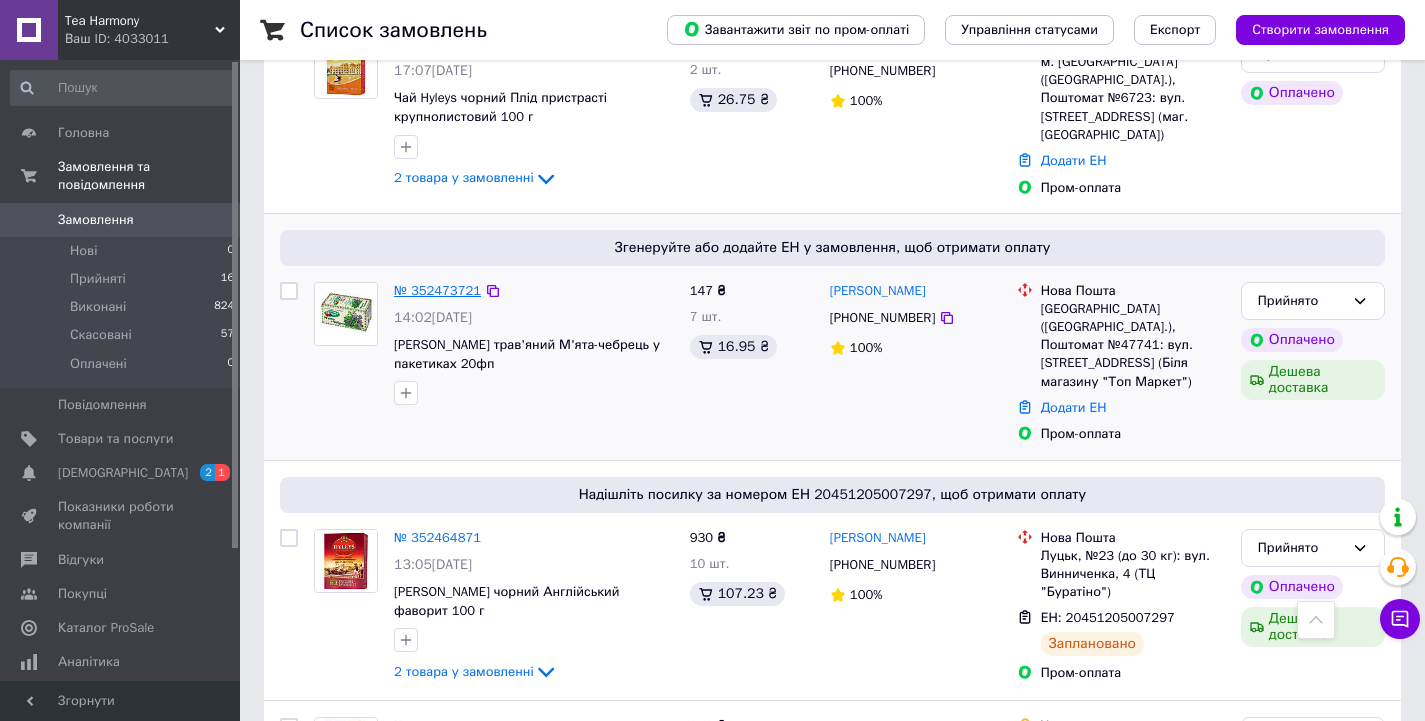 click on "№ 352473721" at bounding box center [437, 290] 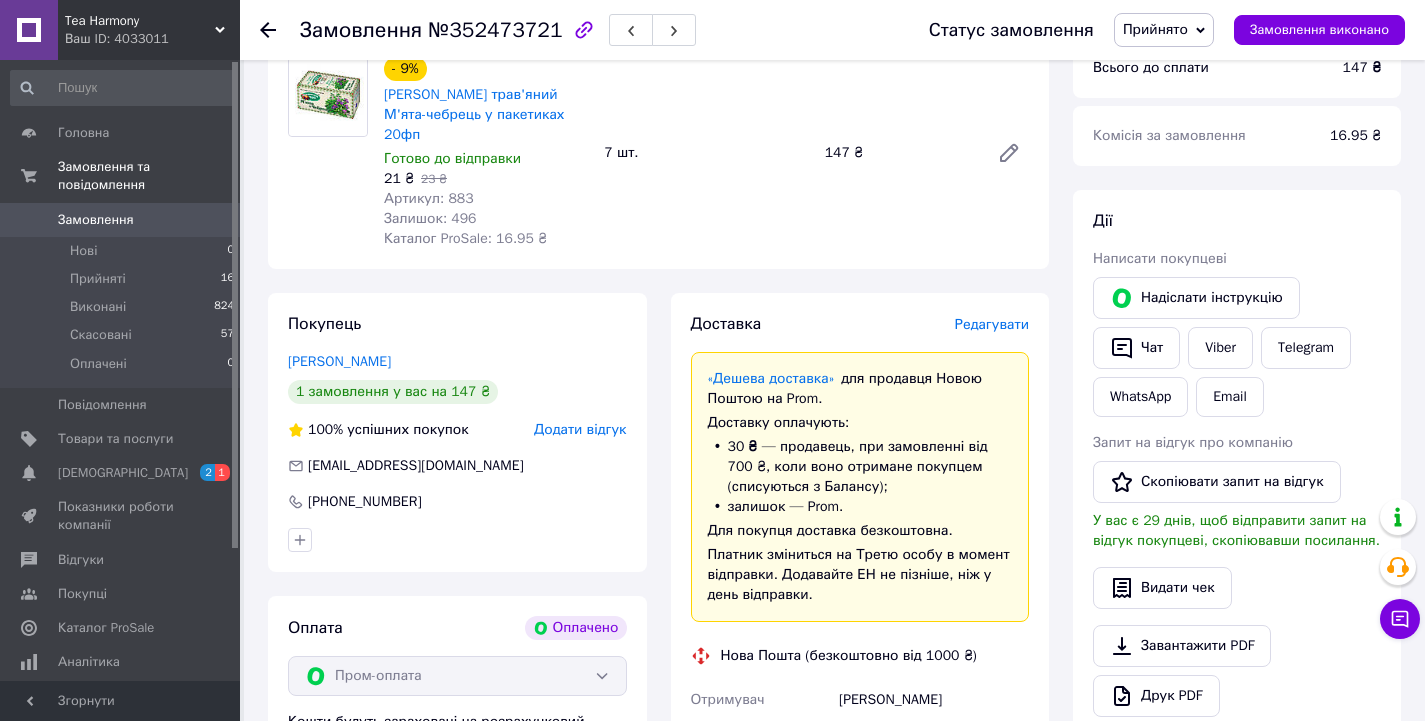 scroll, scrollTop: 200, scrollLeft: 0, axis: vertical 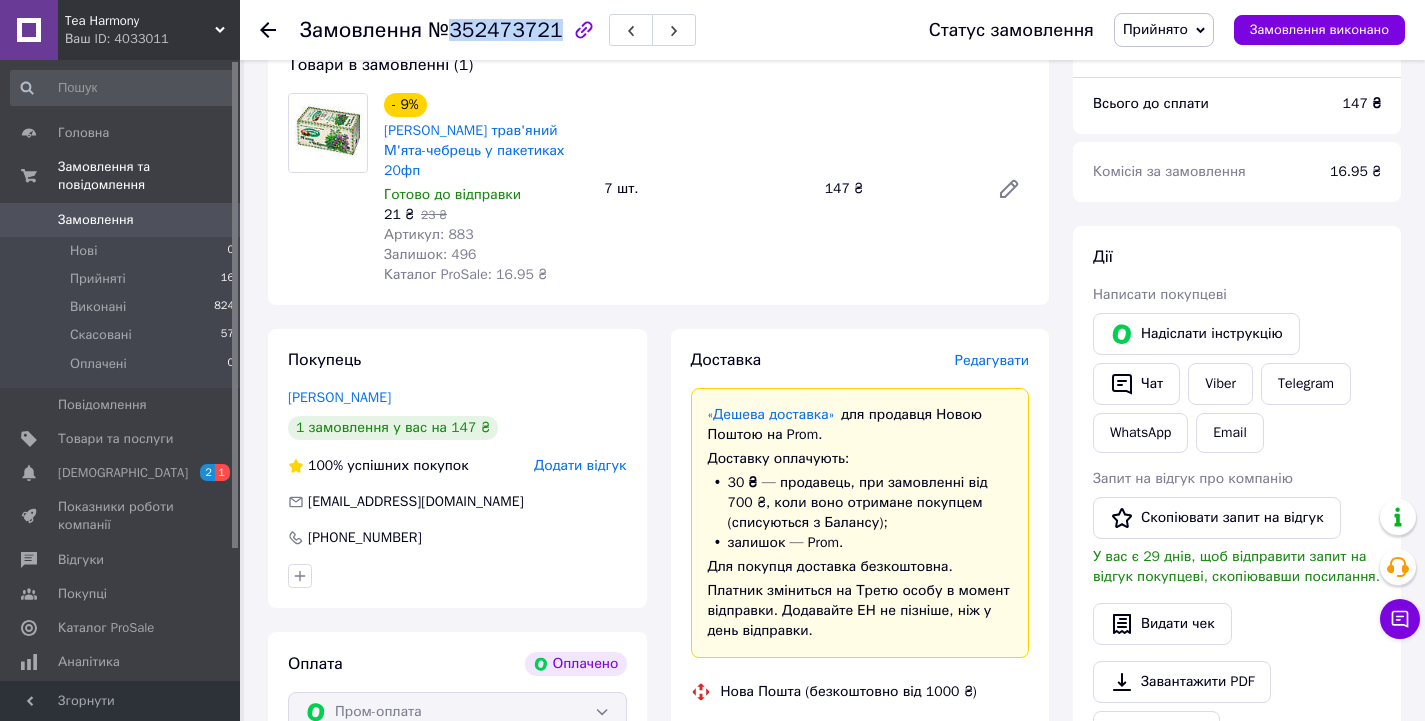 drag, startPoint x: 448, startPoint y: 27, endPoint x: 534, endPoint y: 31, distance: 86.09297 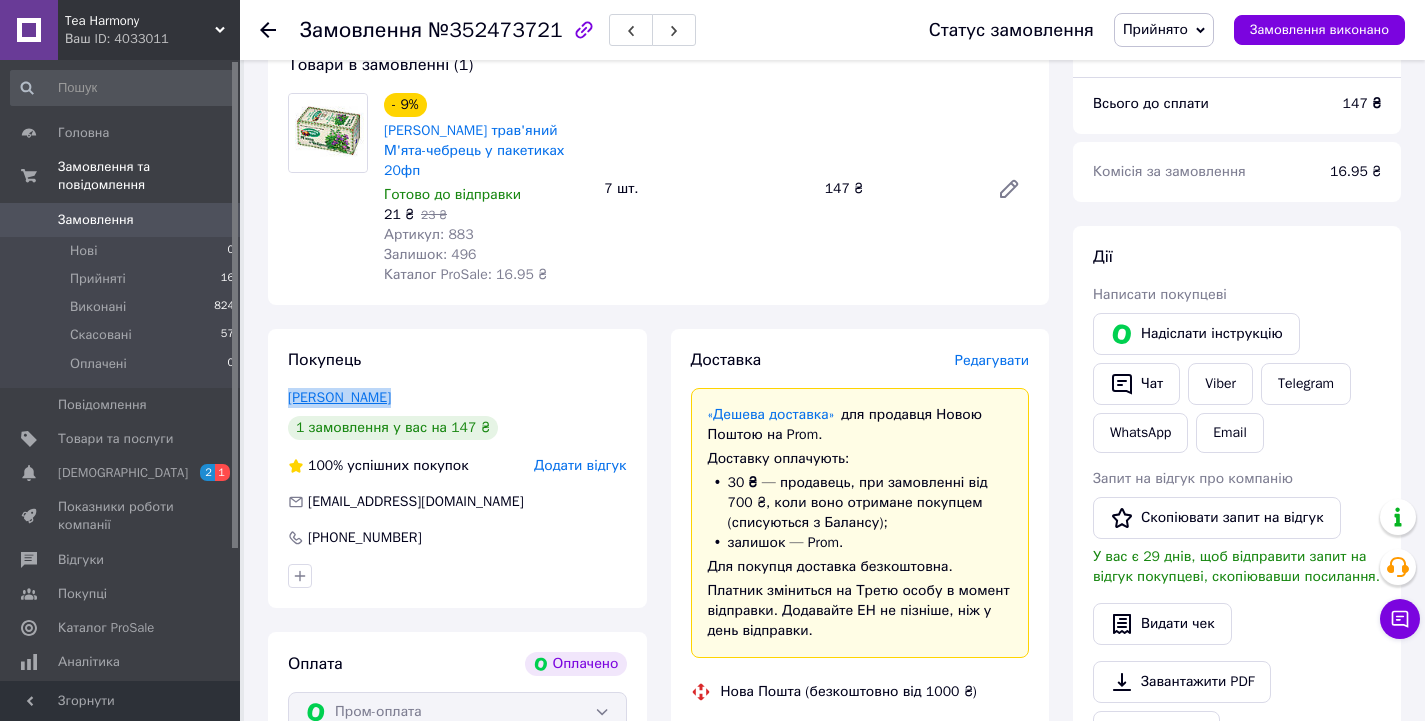drag, startPoint x: 387, startPoint y: 394, endPoint x: 299, endPoint y: 401, distance: 88.27797 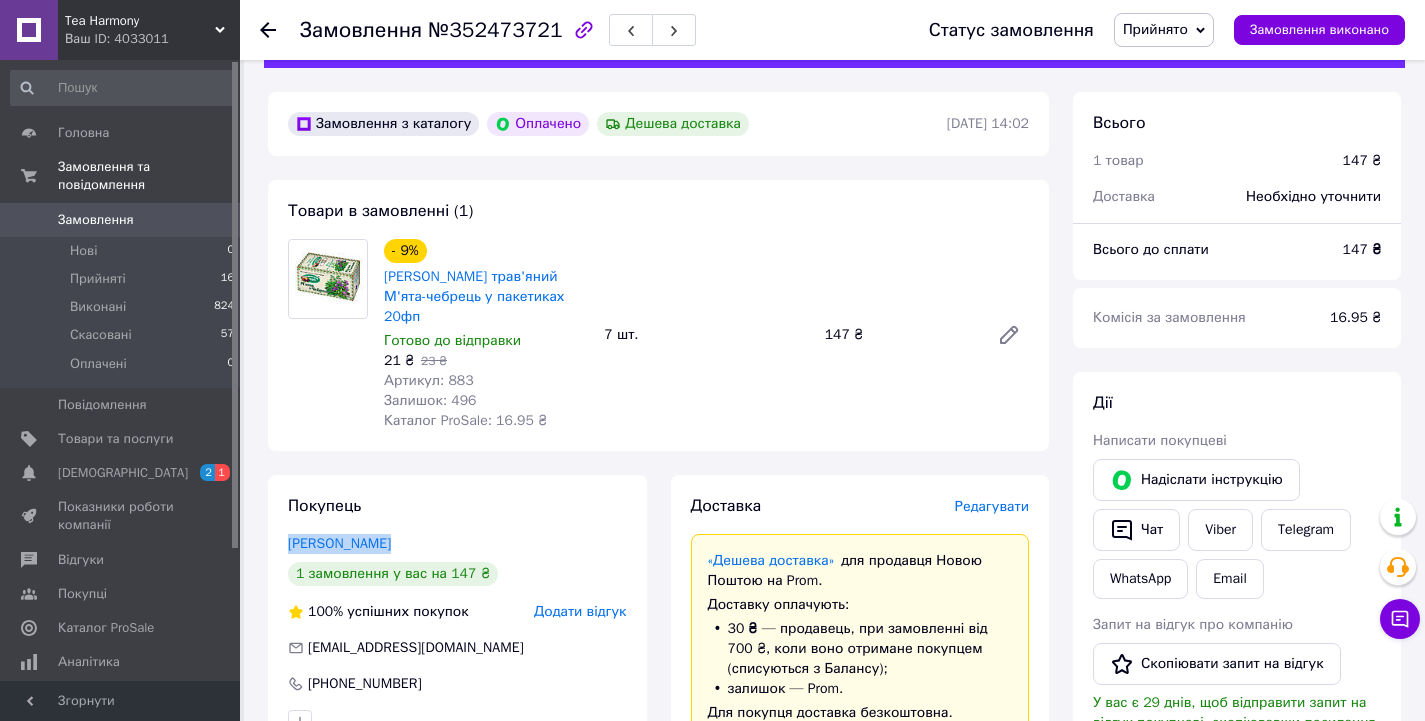scroll, scrollTop: 100, scrollLeft: 0, axis: vertical 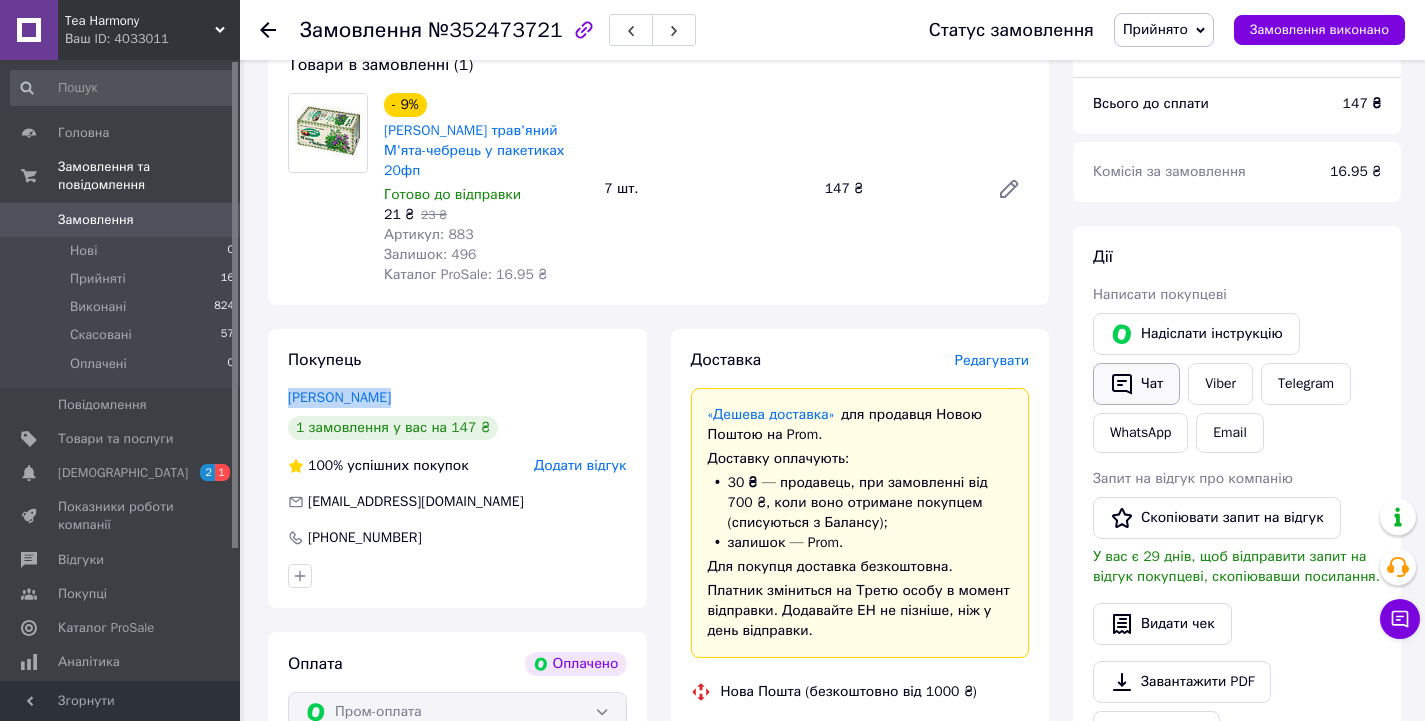 click on "Чат" at bounding box center [1136, 384] 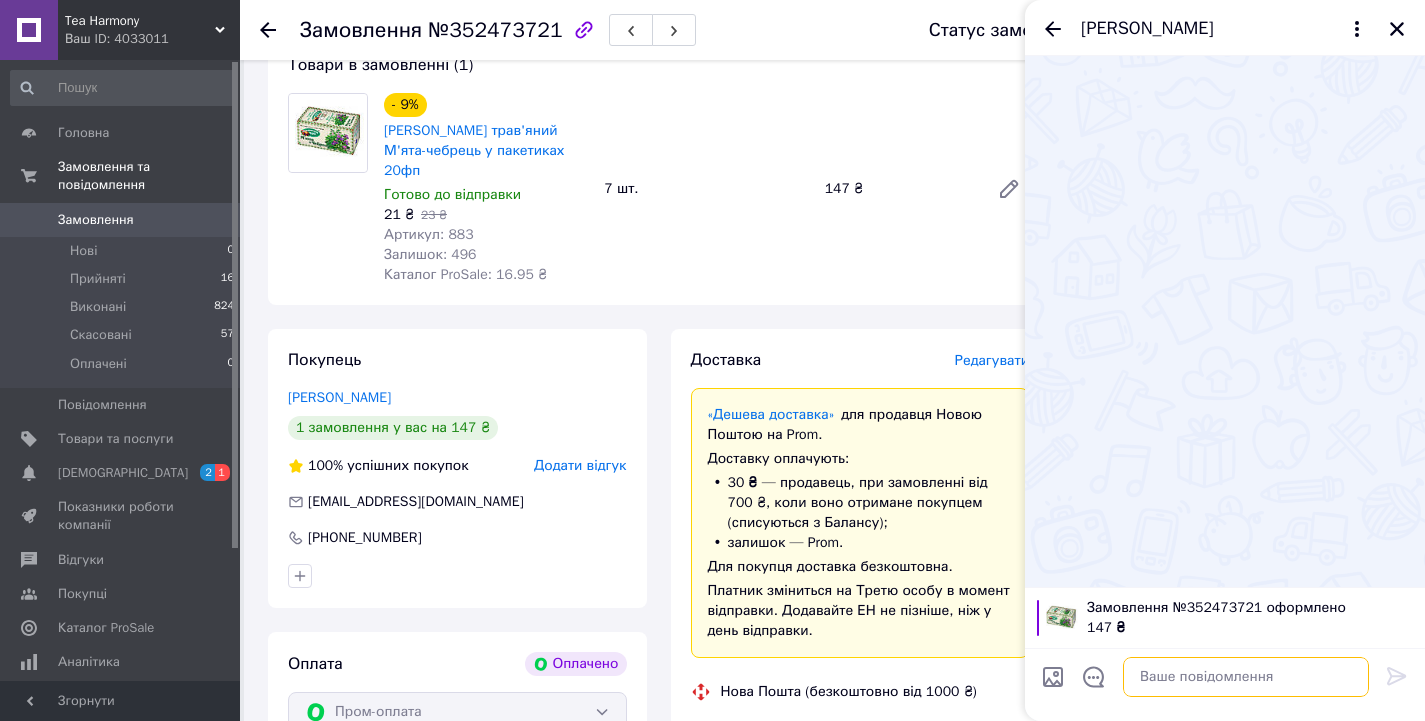 click at bounding box center [1246, 677] 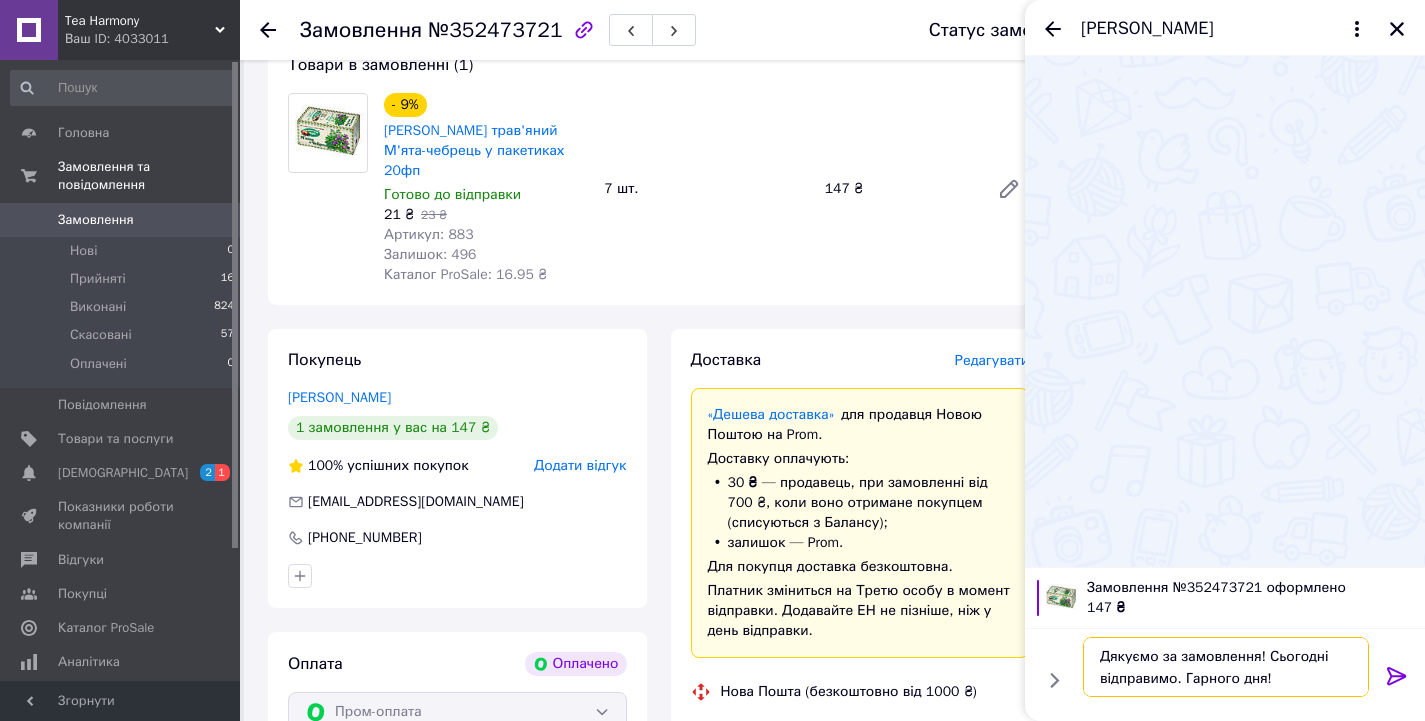 type on "Дякуємо за замовлення! Сьогодні відправимо. Гарного дня!" 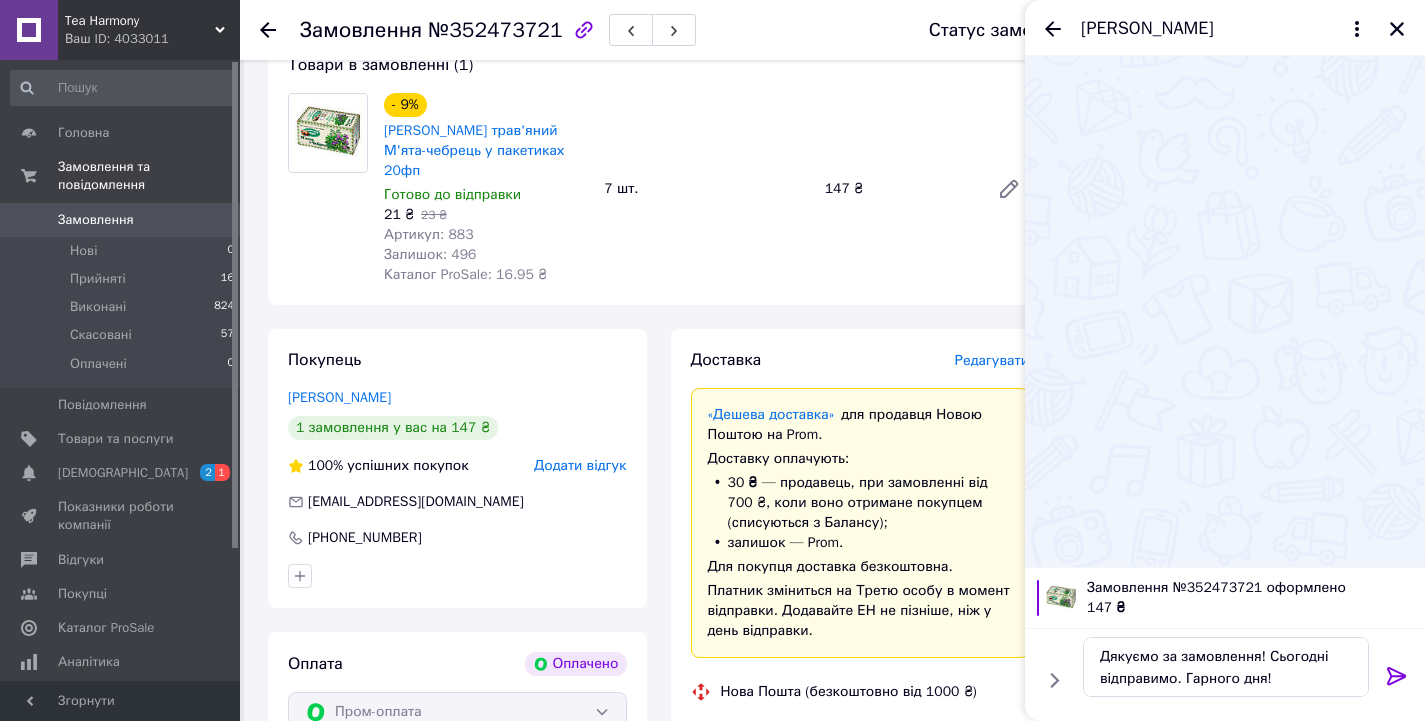 click 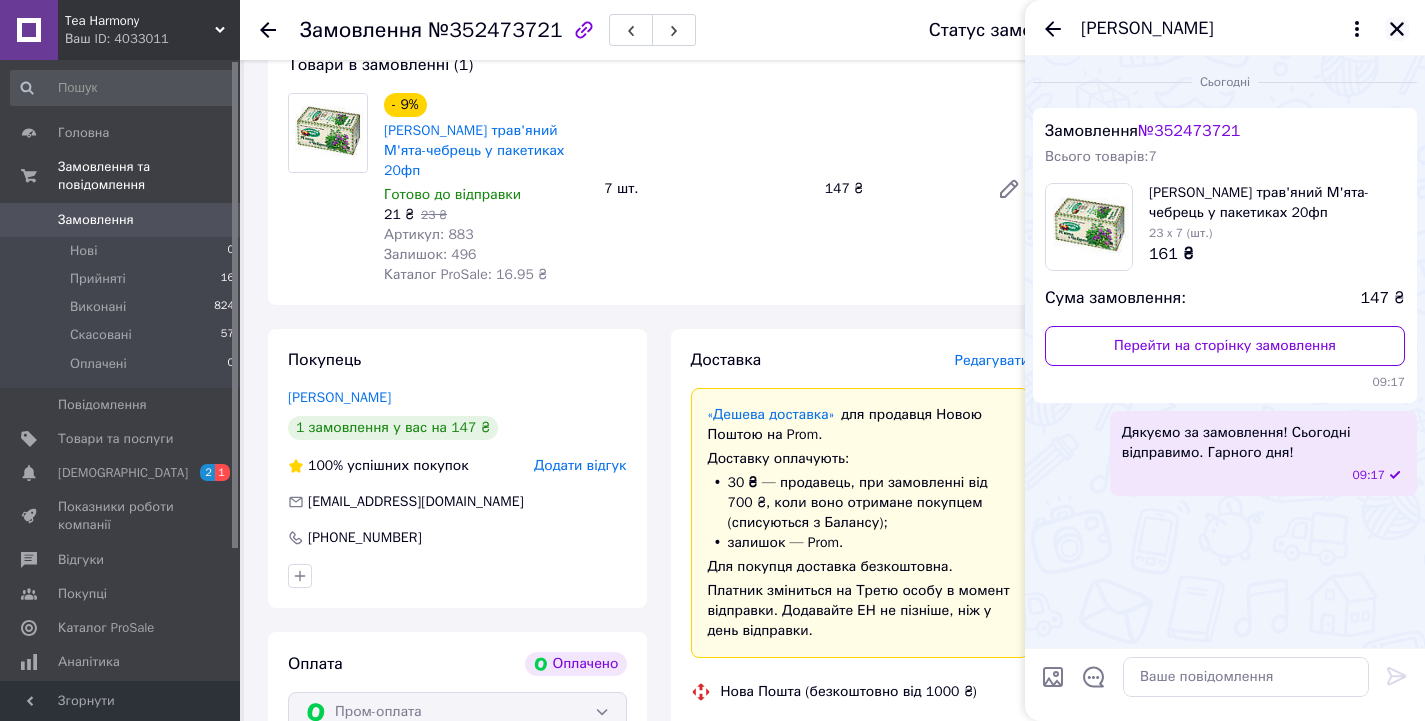 click 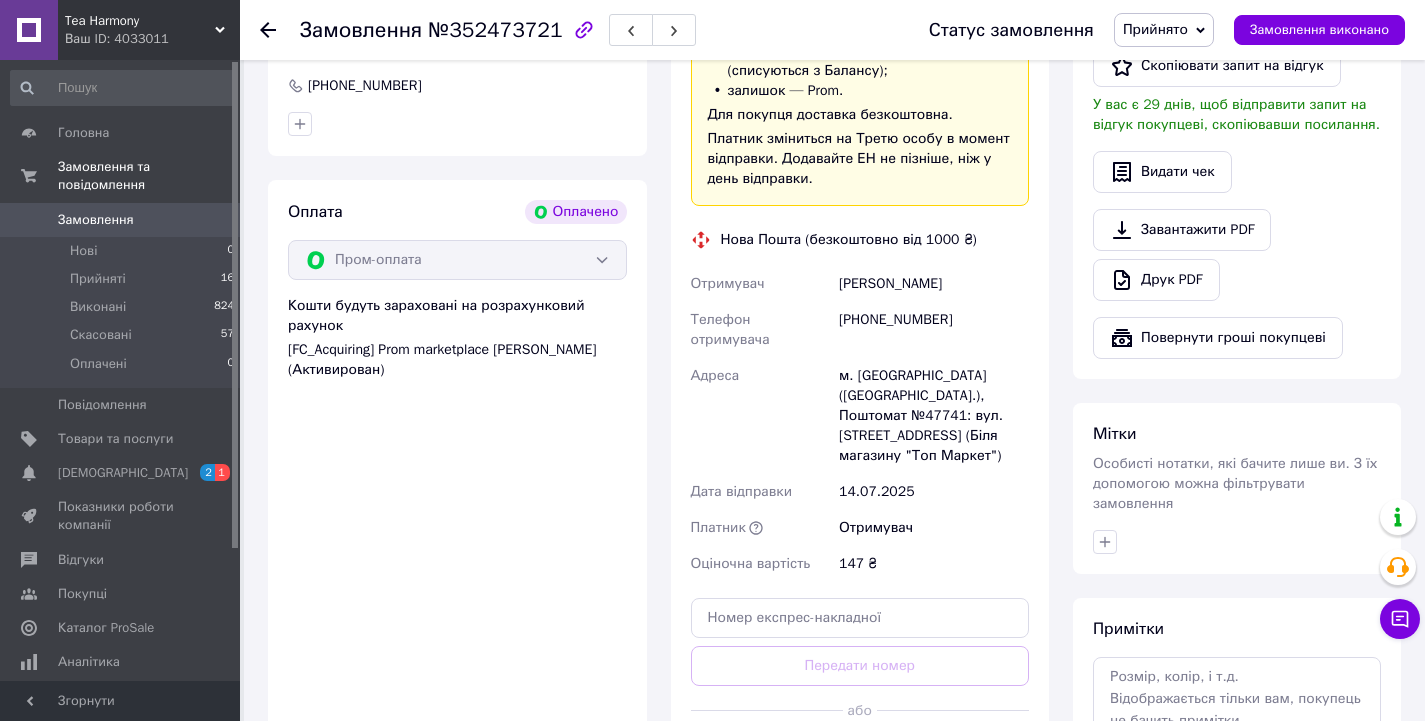 scroll, scrollTop: 700, scrollLeft: 0, axis: vertical 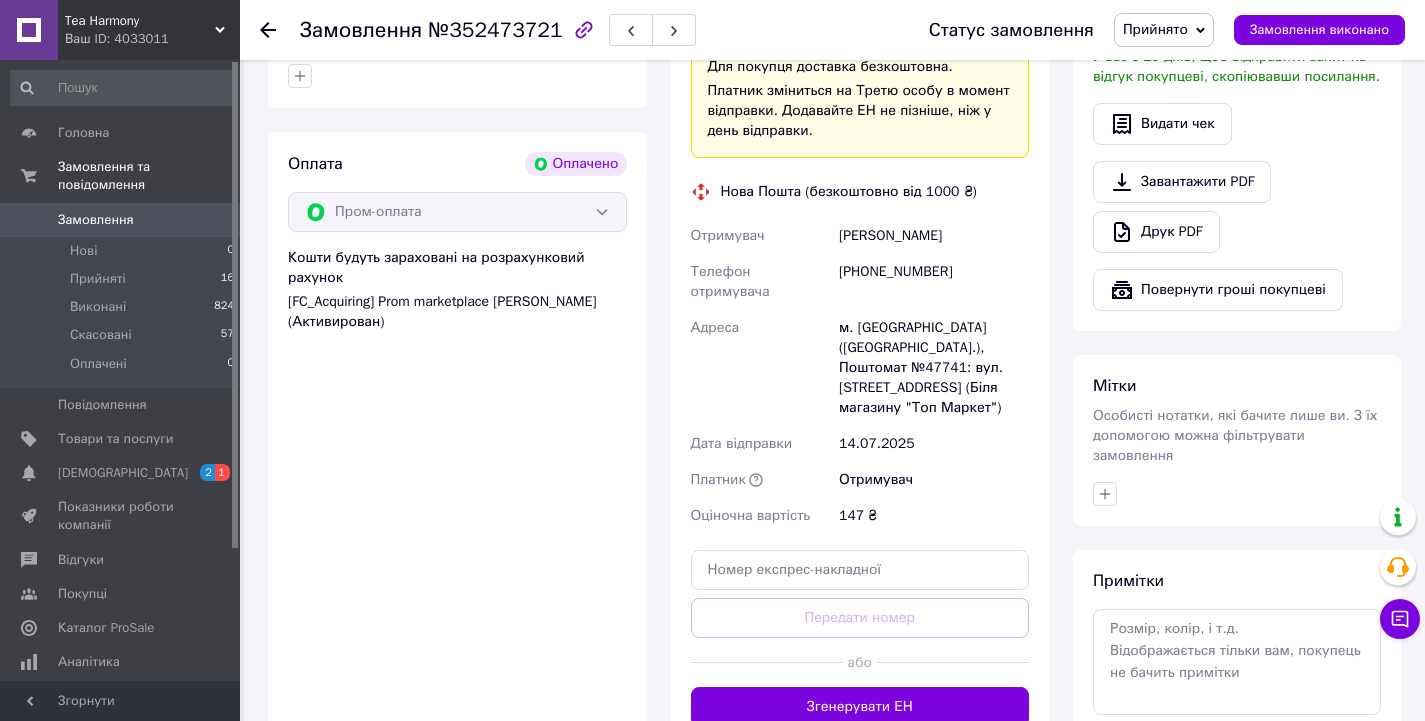 click on "Згенерувати ЕН" at bounding box center (860, 707) 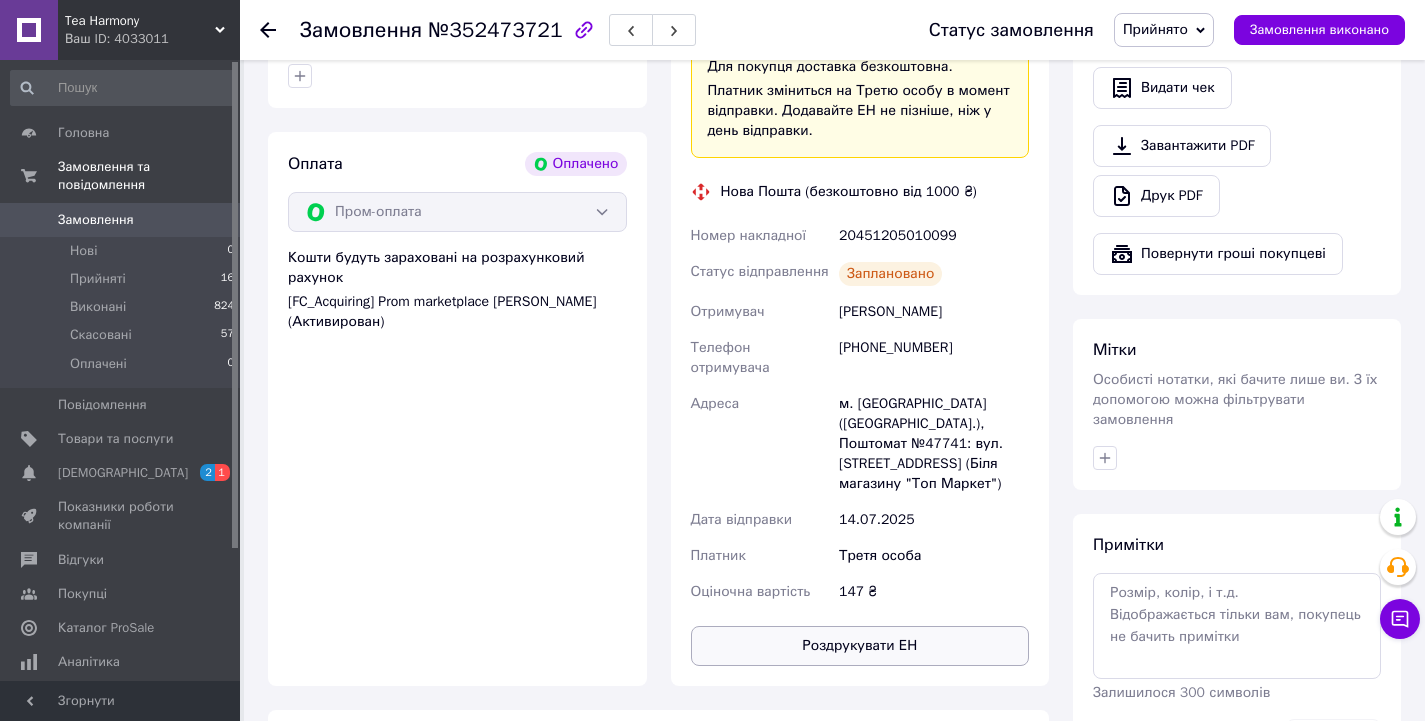 click on "Роздрукувати ЕН" at bounding box center (860, 646) 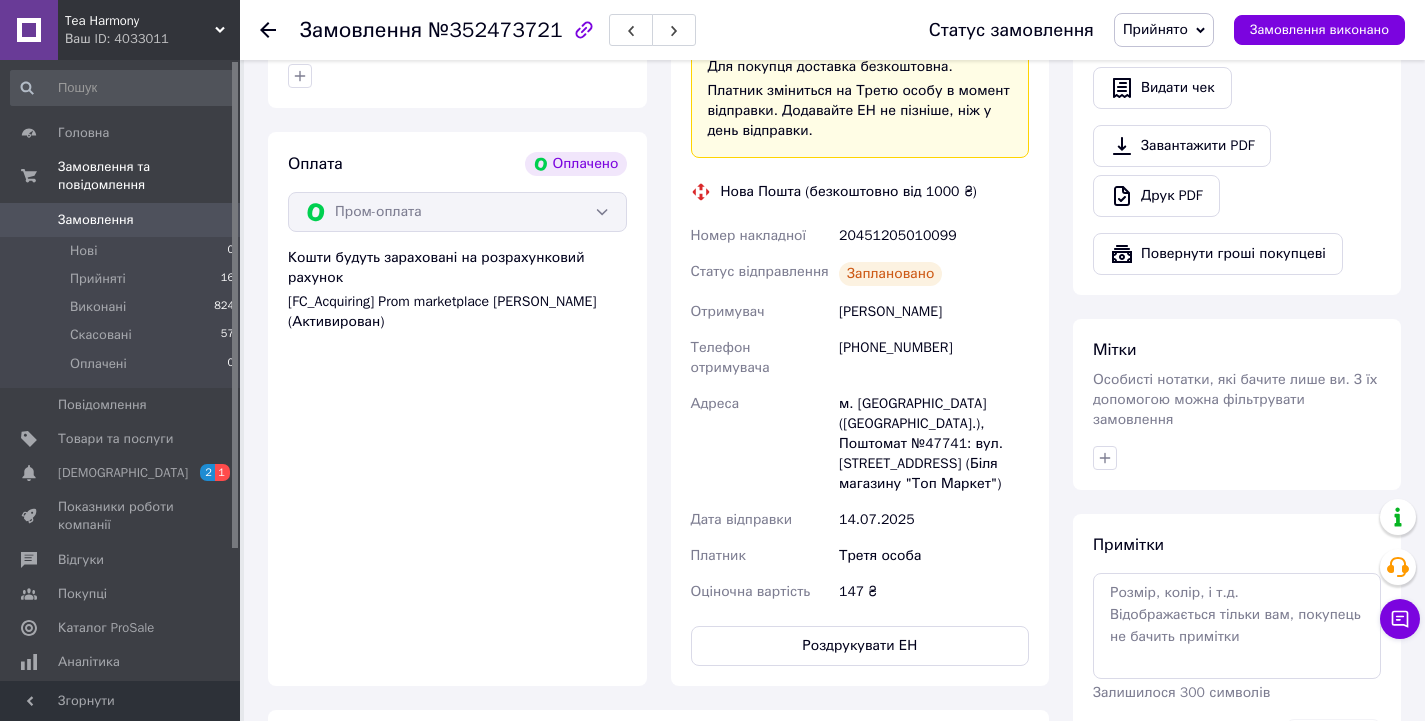 click 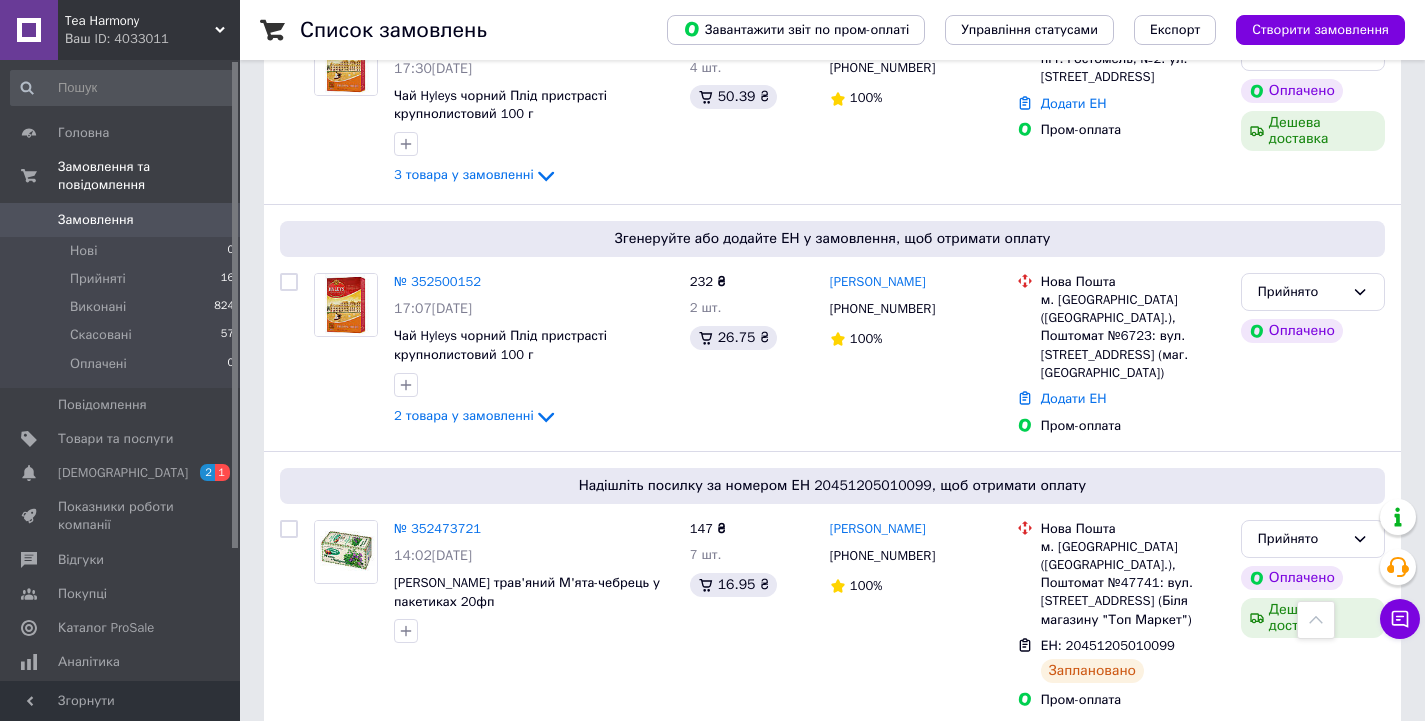 scroll, scrollTop: 500, scrollLeft: 0, axis: vertical 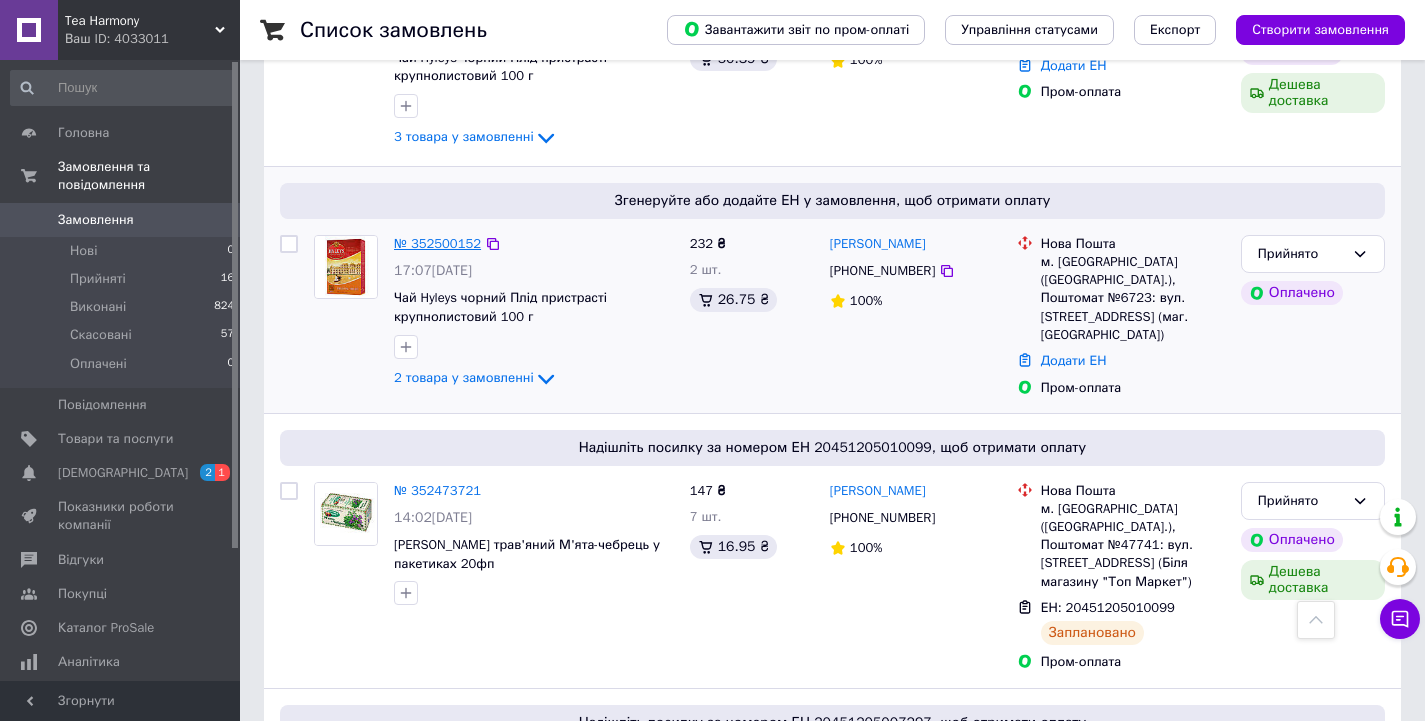 click on "№ 352500152" at bounding box center [437, 243] 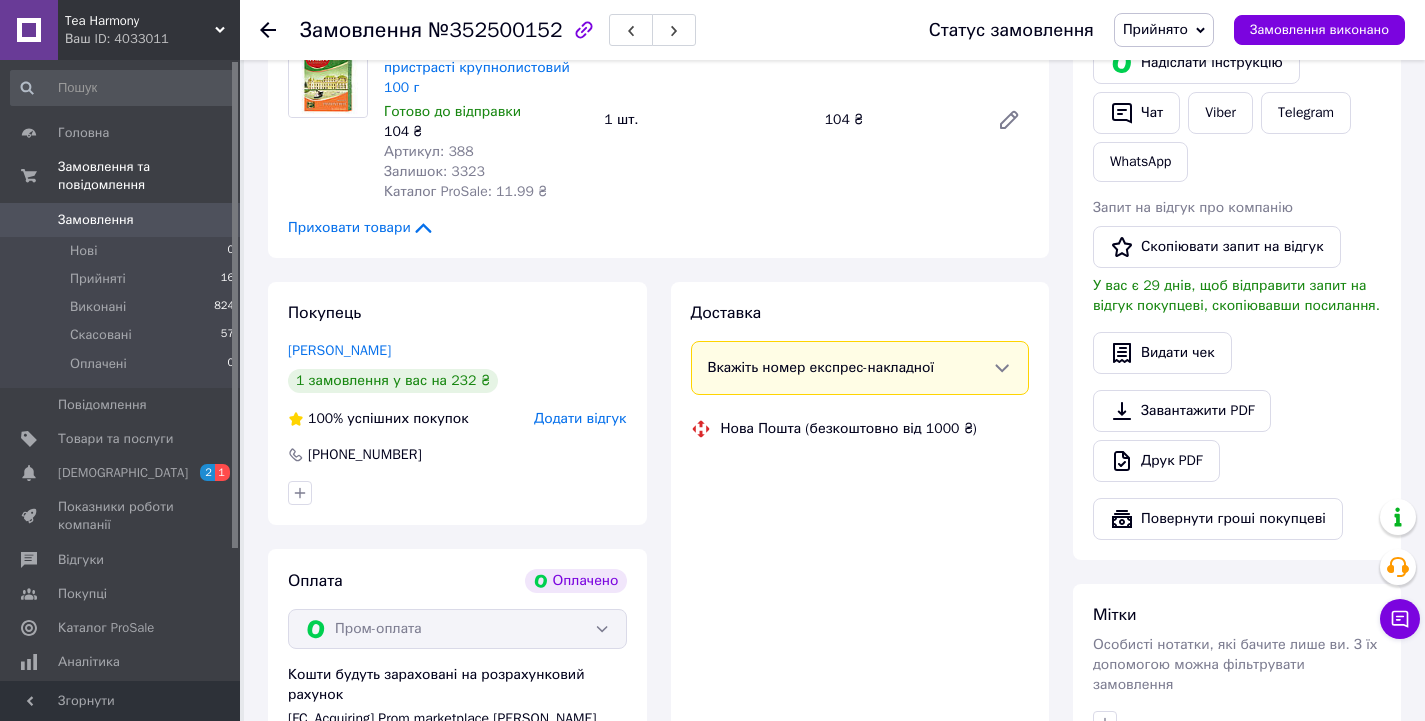 scroll, scrollTop: 500, scrollLeft: 0, axis: vertical 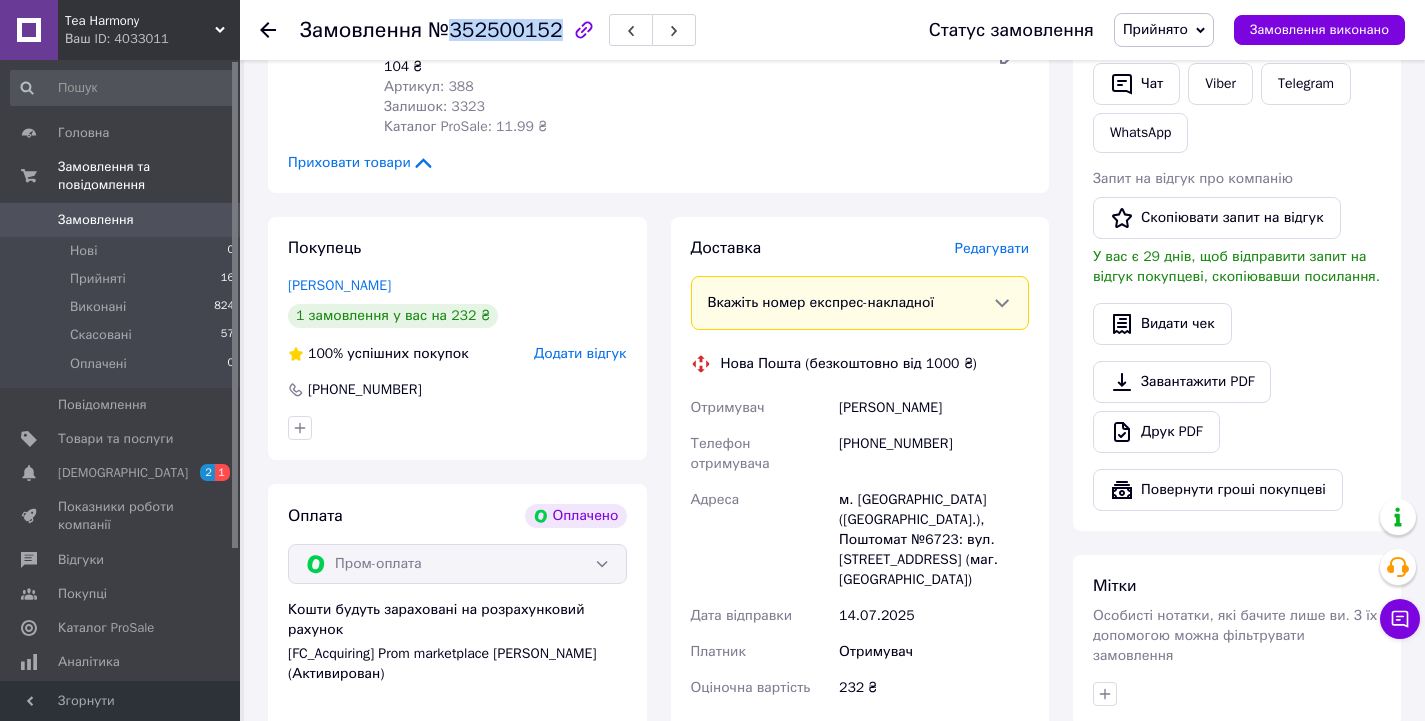 drag, startPoint x: 444, startPoint y: 30, endPoint x: 544, endPoint y: 32, distance: 100.02 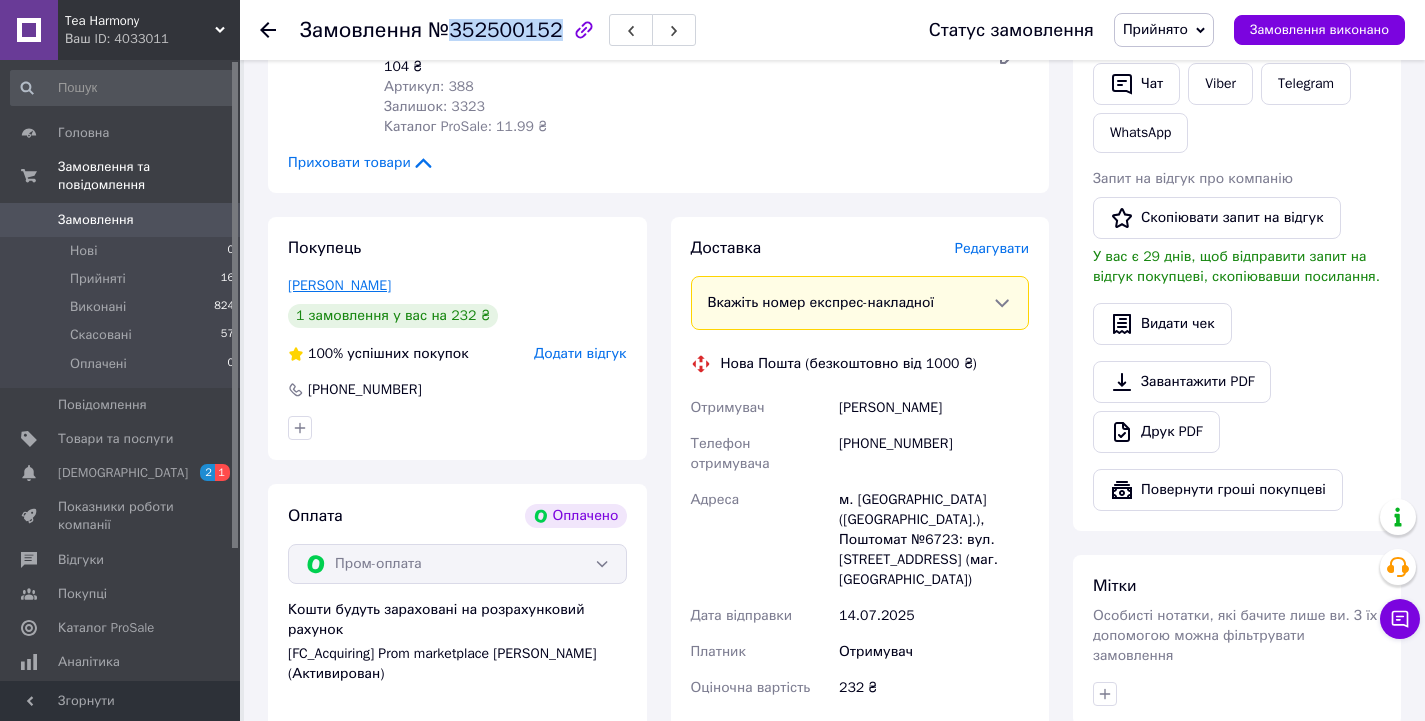drag, startPoint x: 417, startPoint y: 292, endPoint x: 327, endPoint y: 283, distance: 90.44888 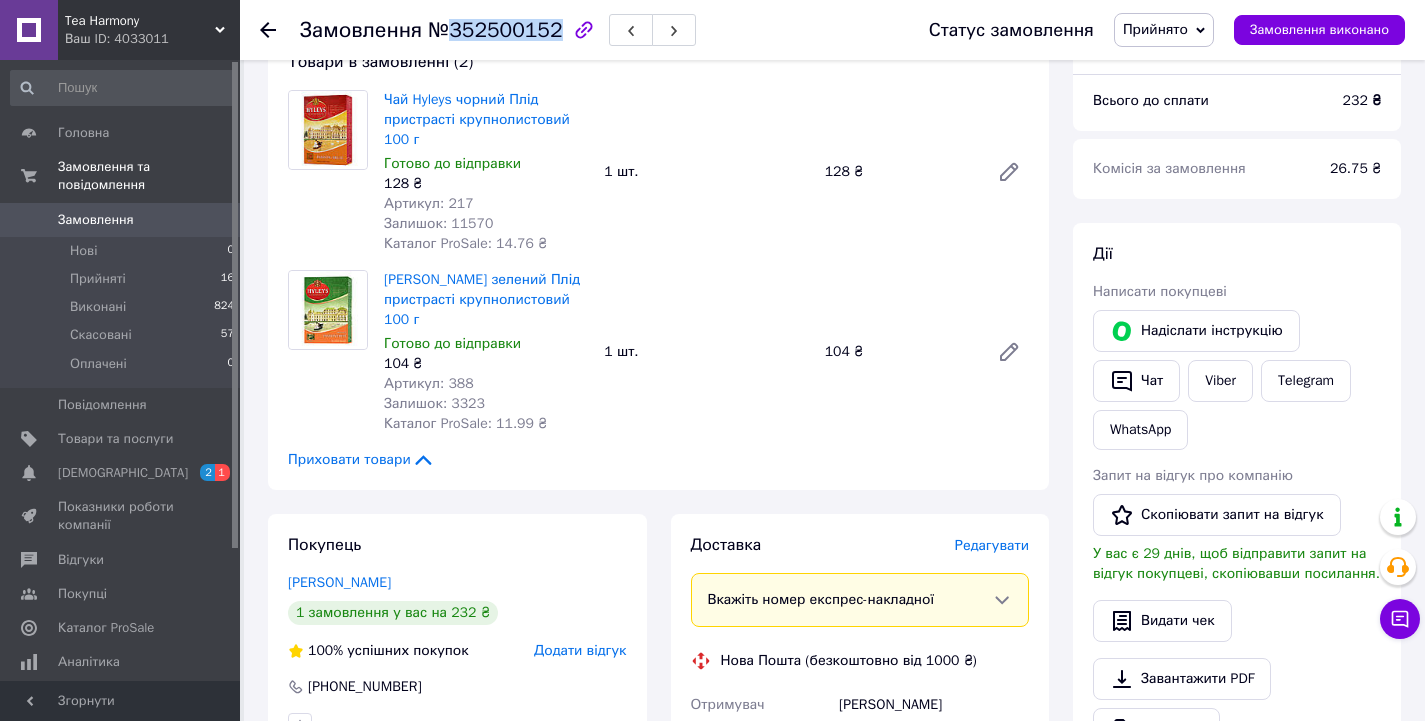 scroll, scrollTop: 100, scrollLeft: 0, axis: vertical 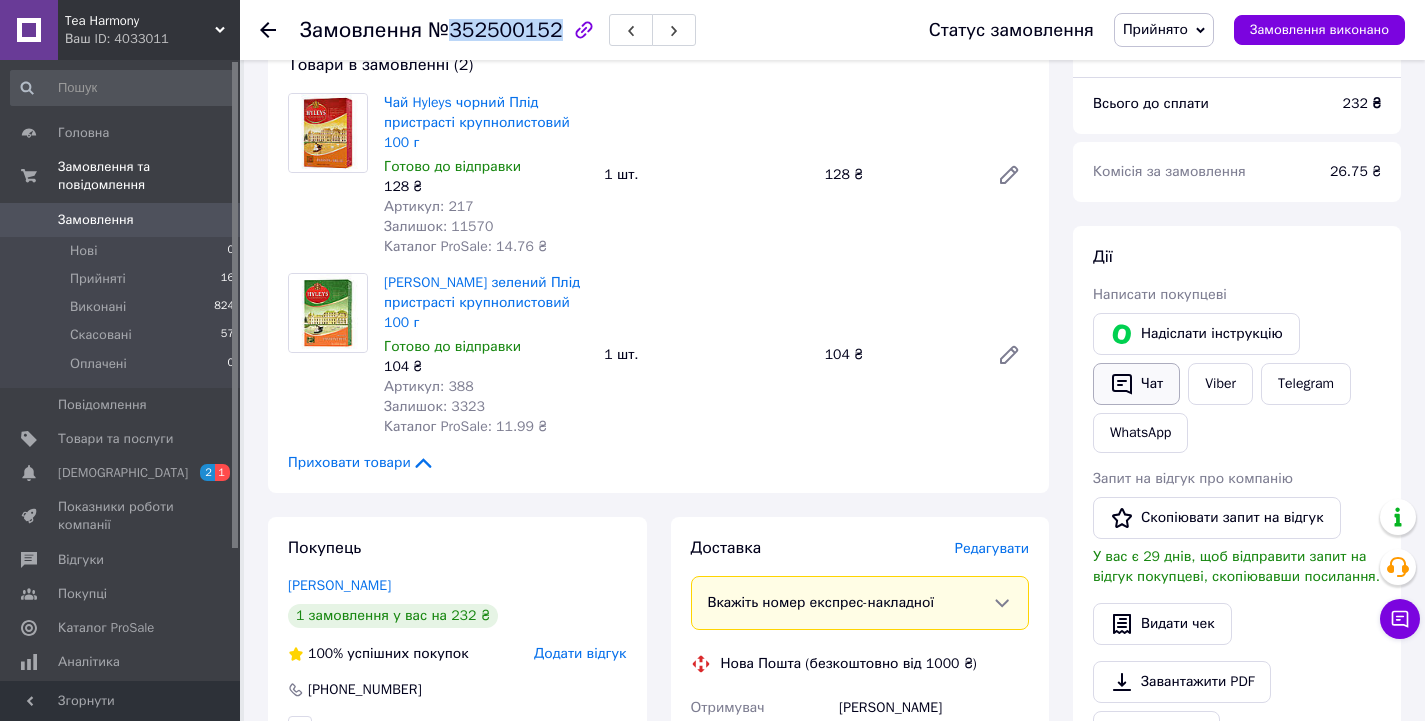 click on "Чат" at bounding box center [1136, 384] 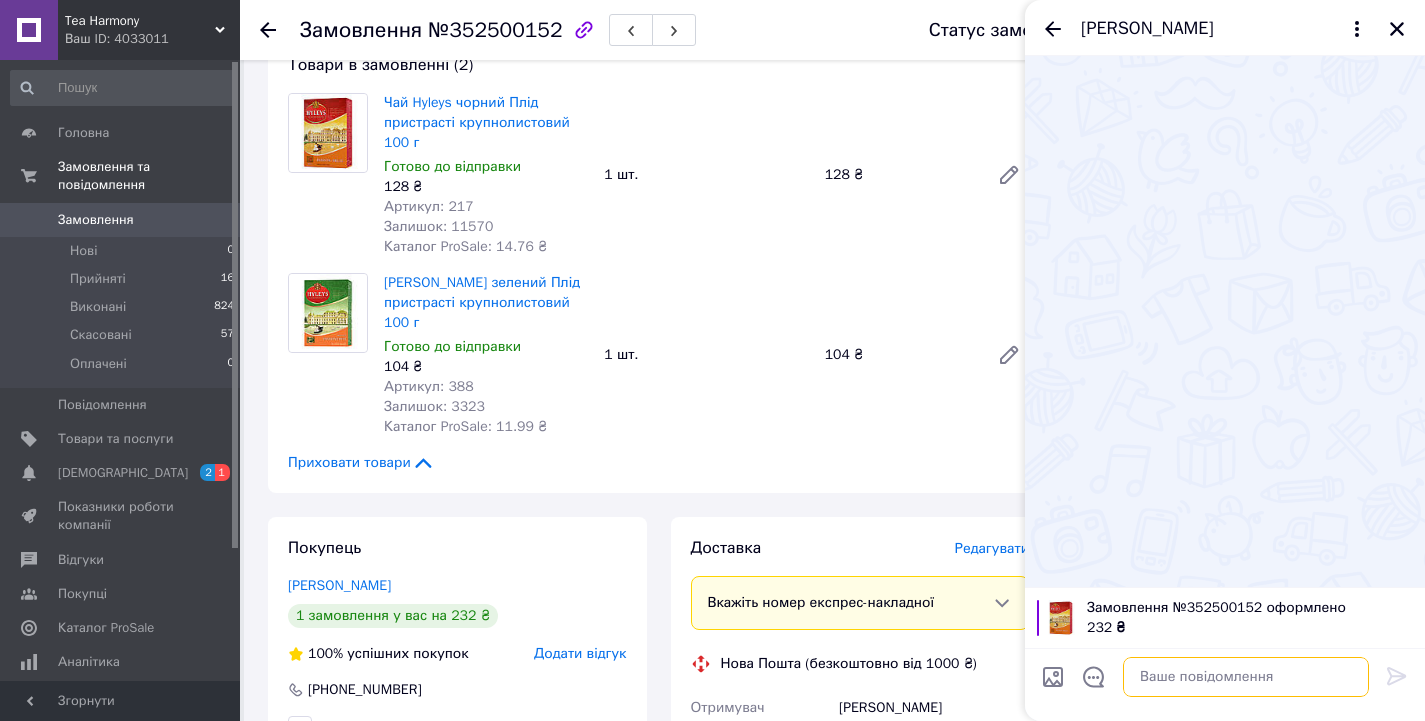 click at bounding box center (1246, 677) 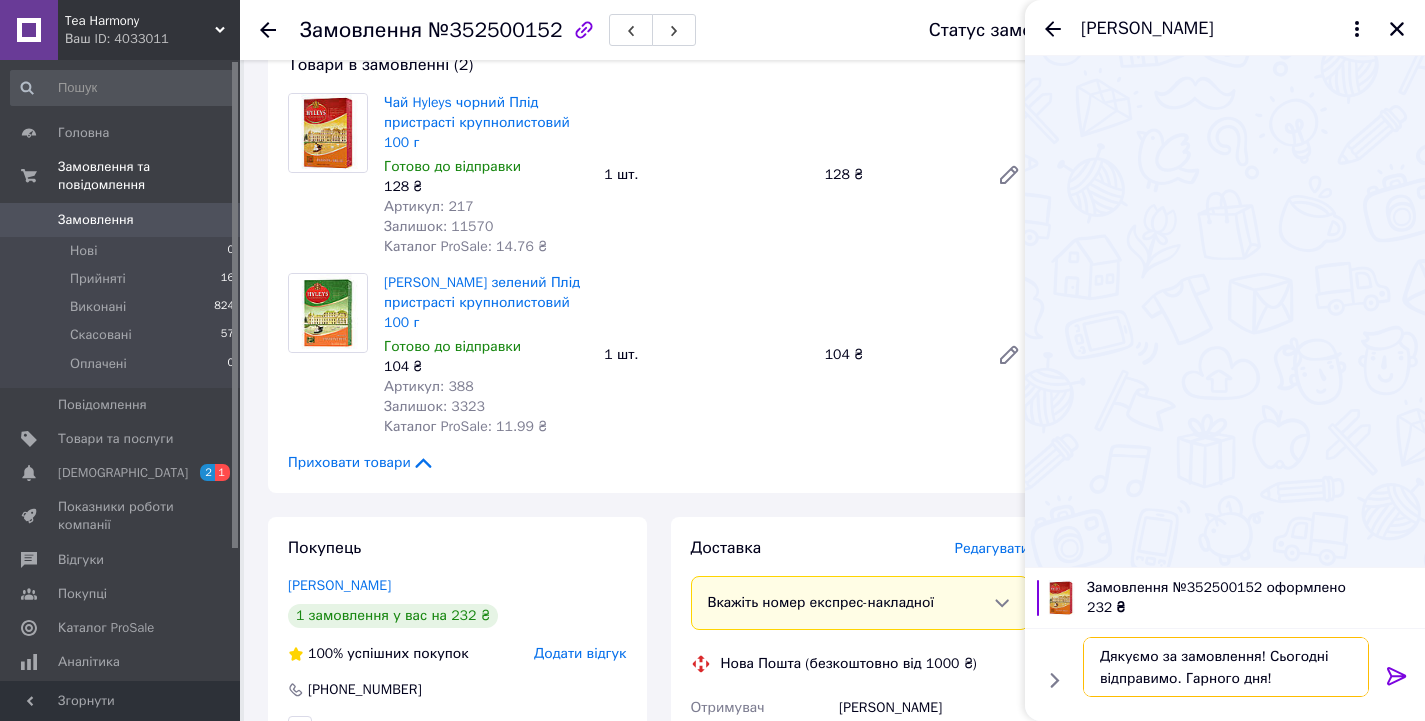 type on "Дякуємо за замовлення! Сьогодні відправимо. Гарного дня!" 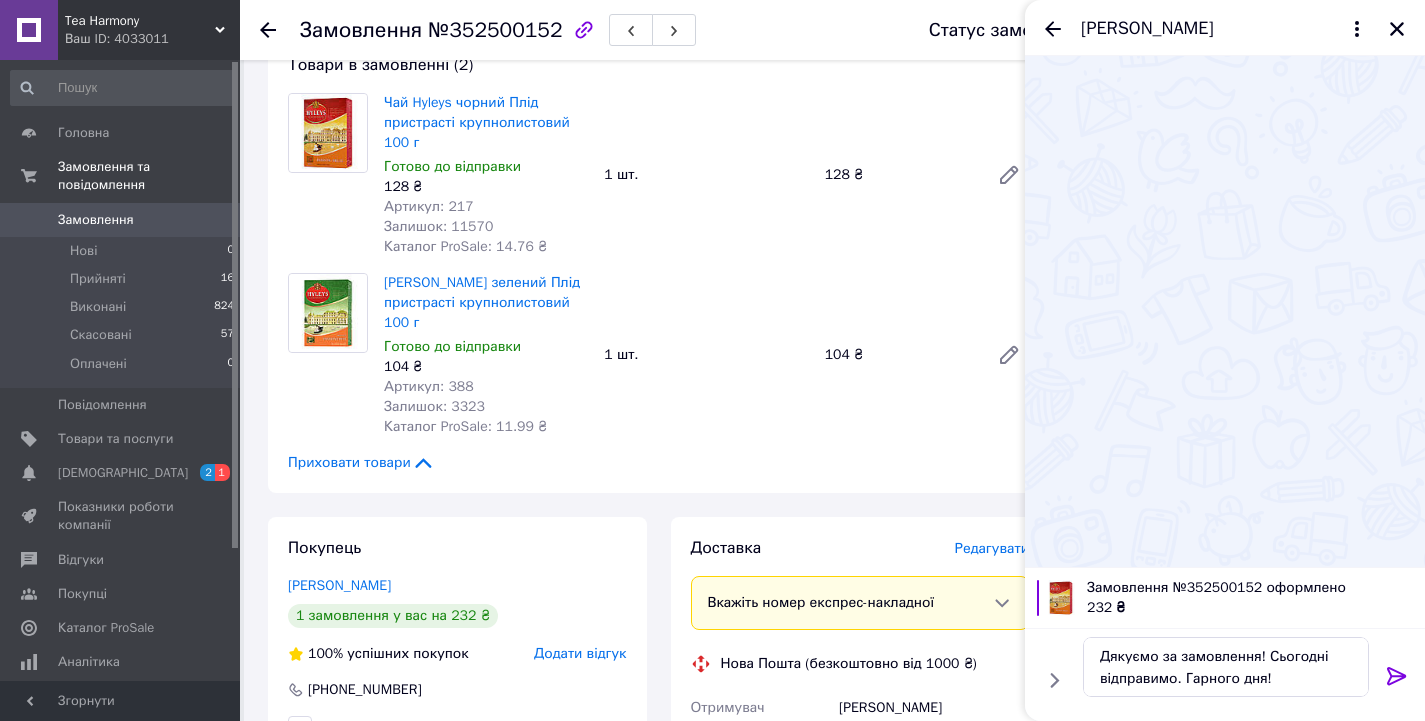 click 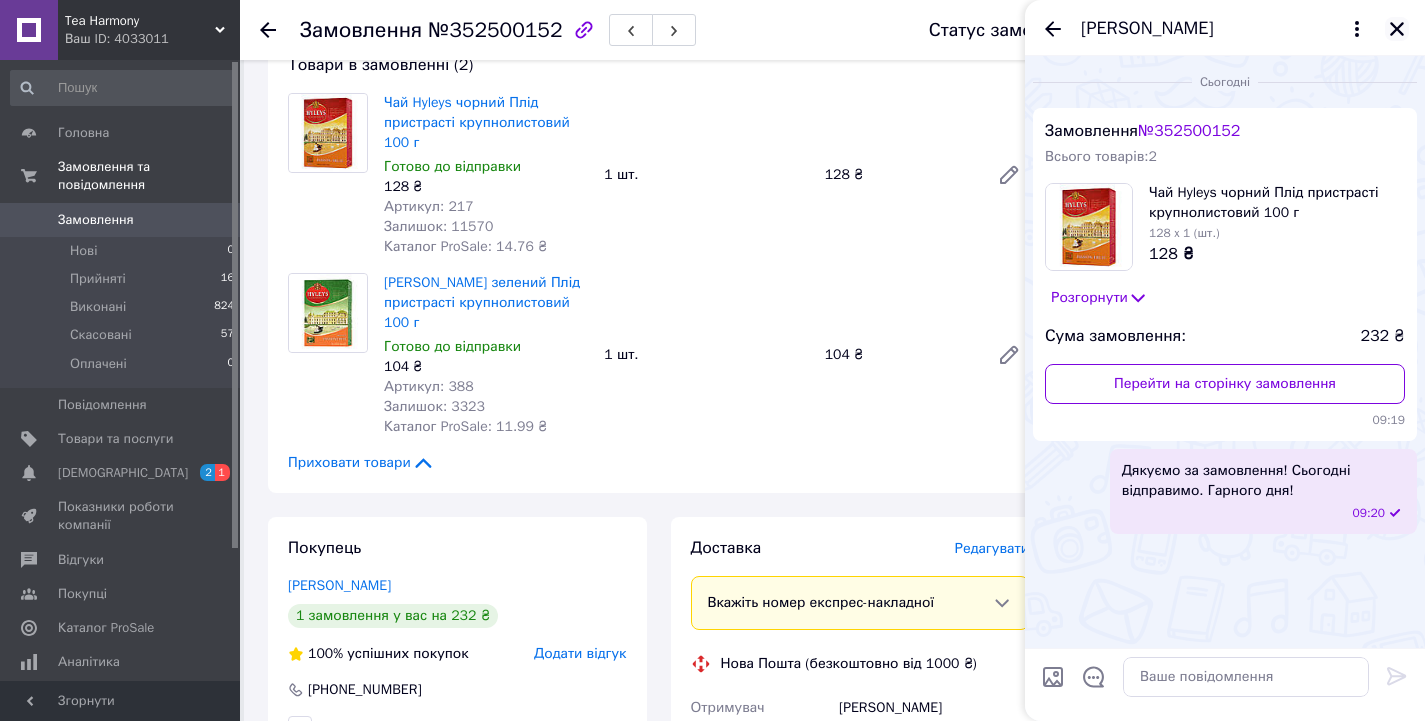 click 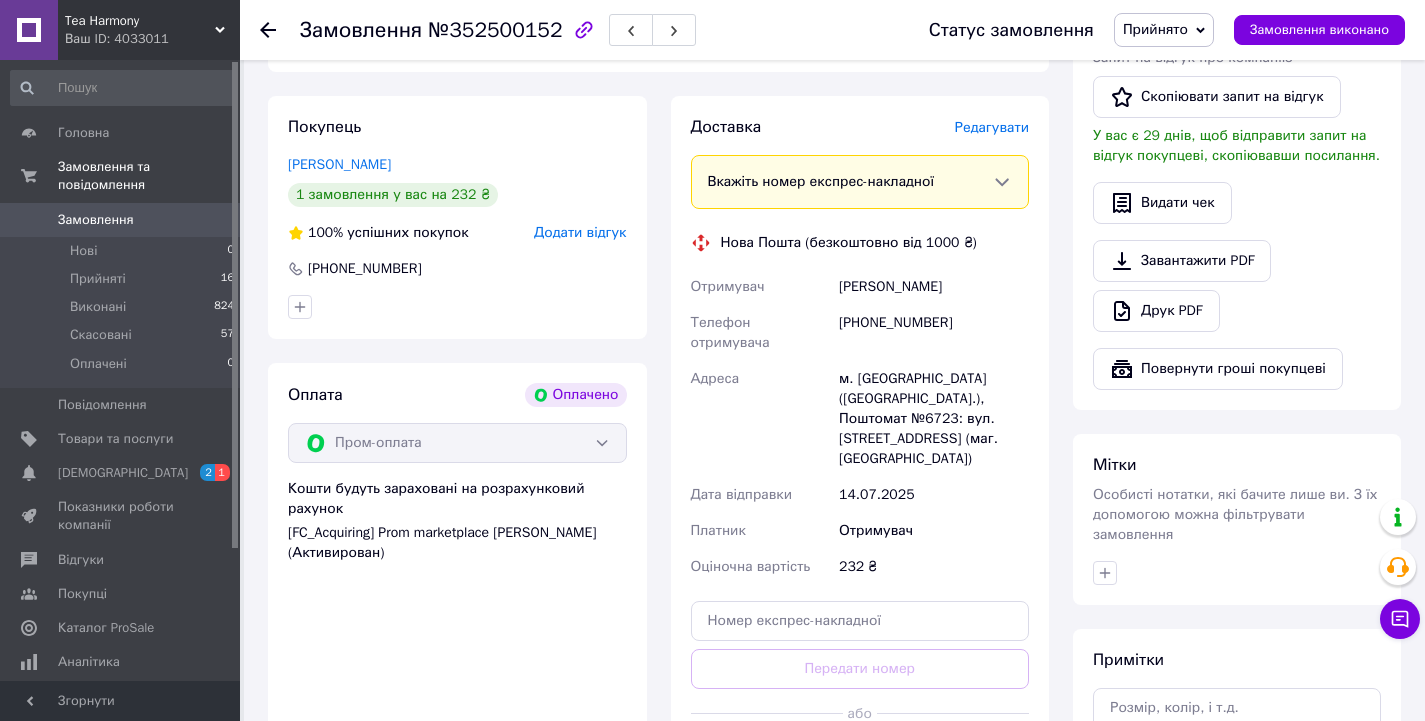 scroll, scrollTop: 800, scrollLeft: 0, axis: vertical 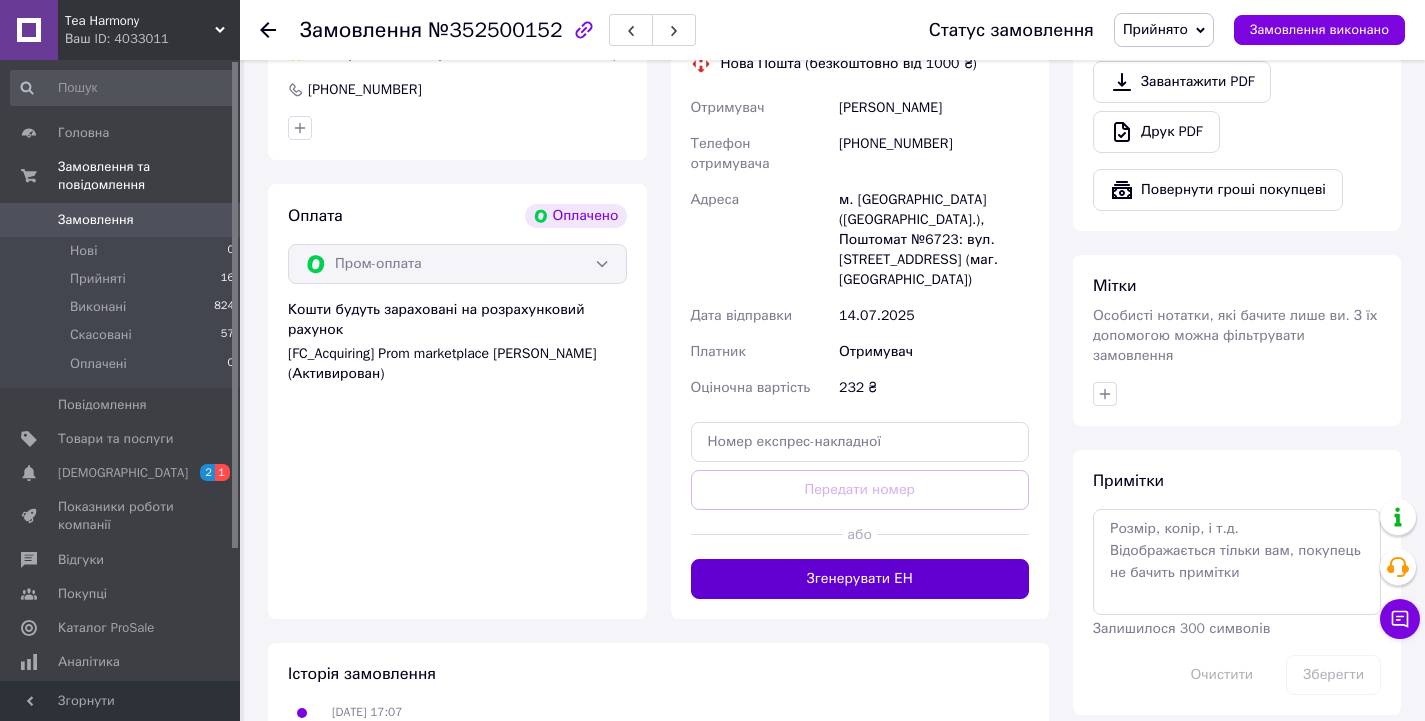 click on "Згенерувати ЕН" at bounding box center (860, 579) 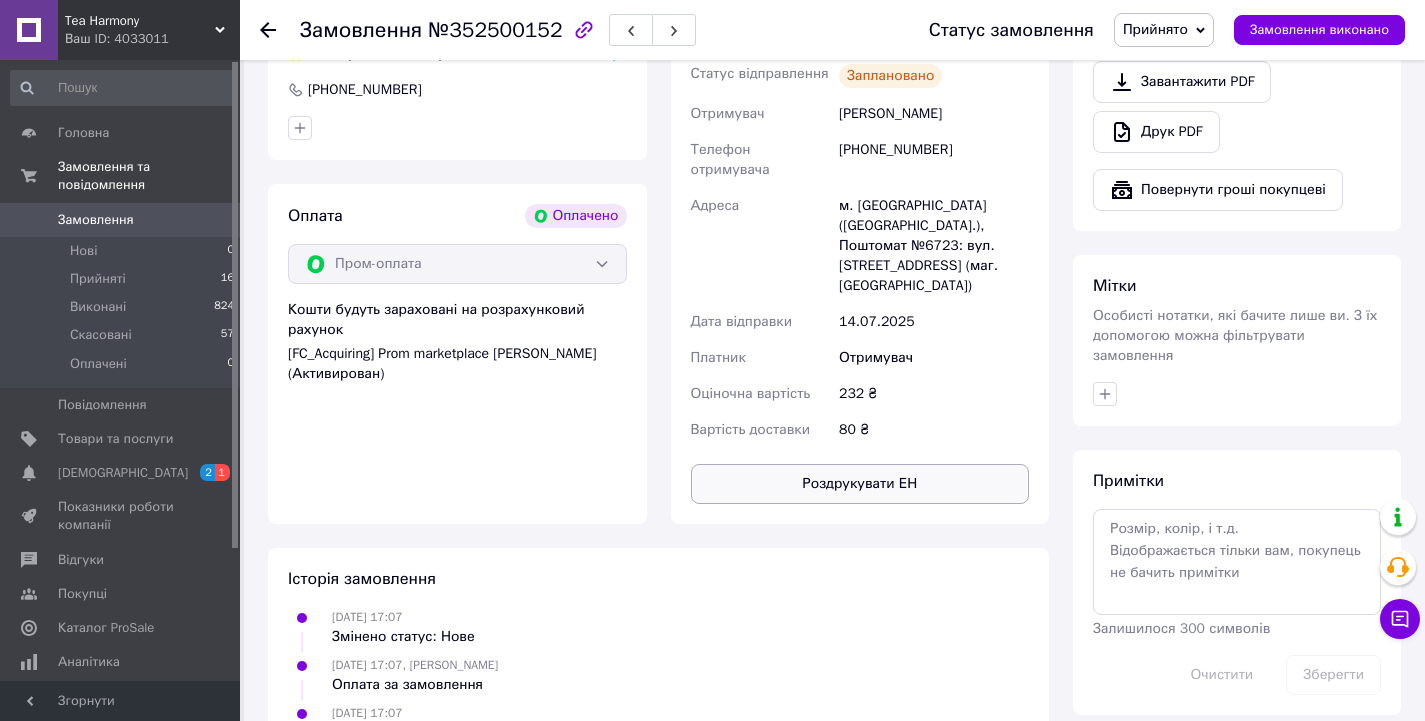 click on "Роздрукувати ЕН" at bounding box center (860, 484) 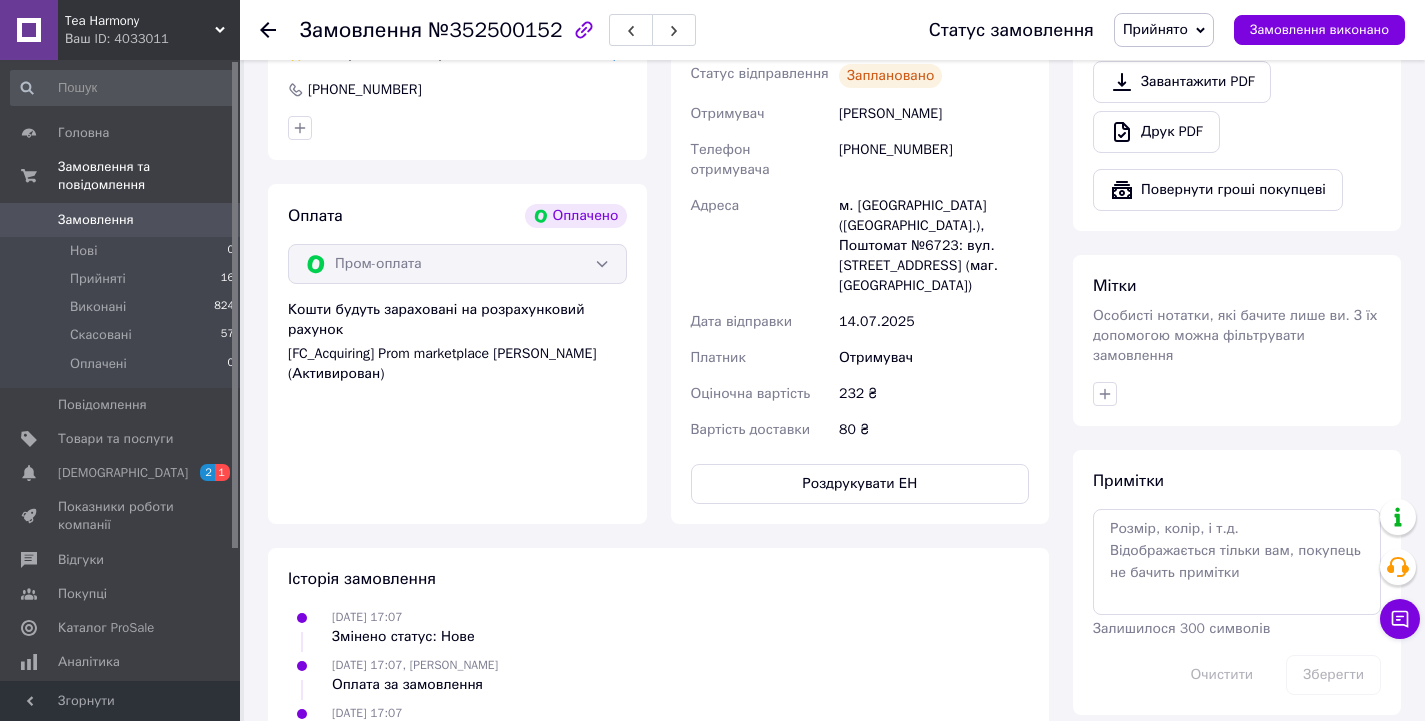 click 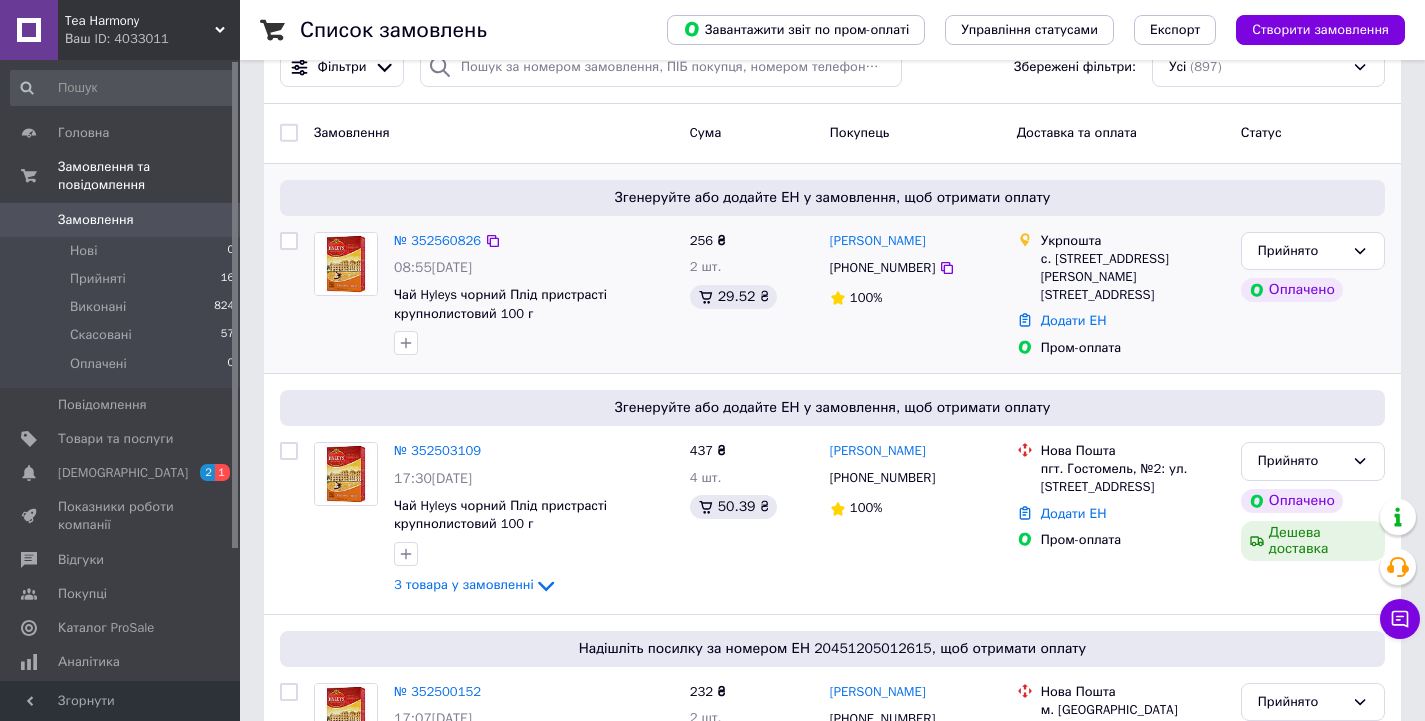 scroll, scrollTop: 100, scrollLeft: 0, axis: vertical 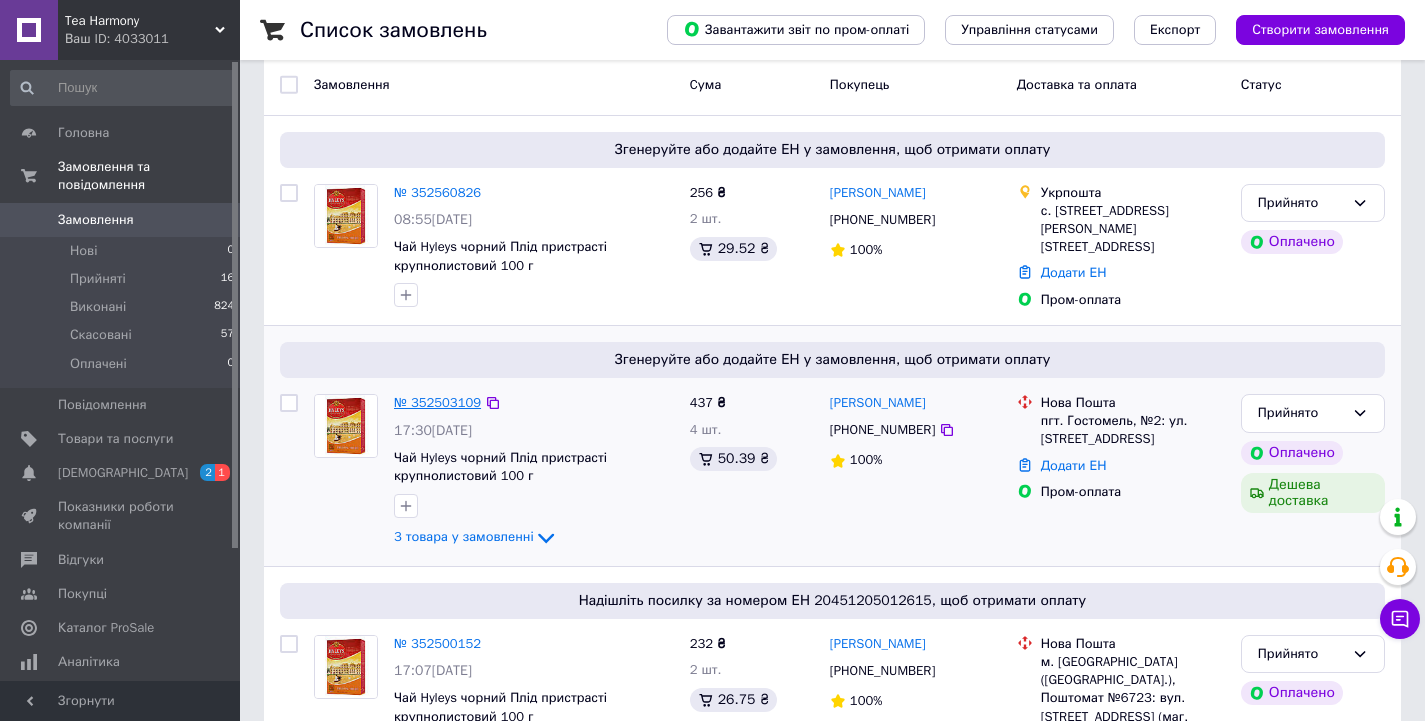 click on "№ 352503109" at bounding box center [437, 402] 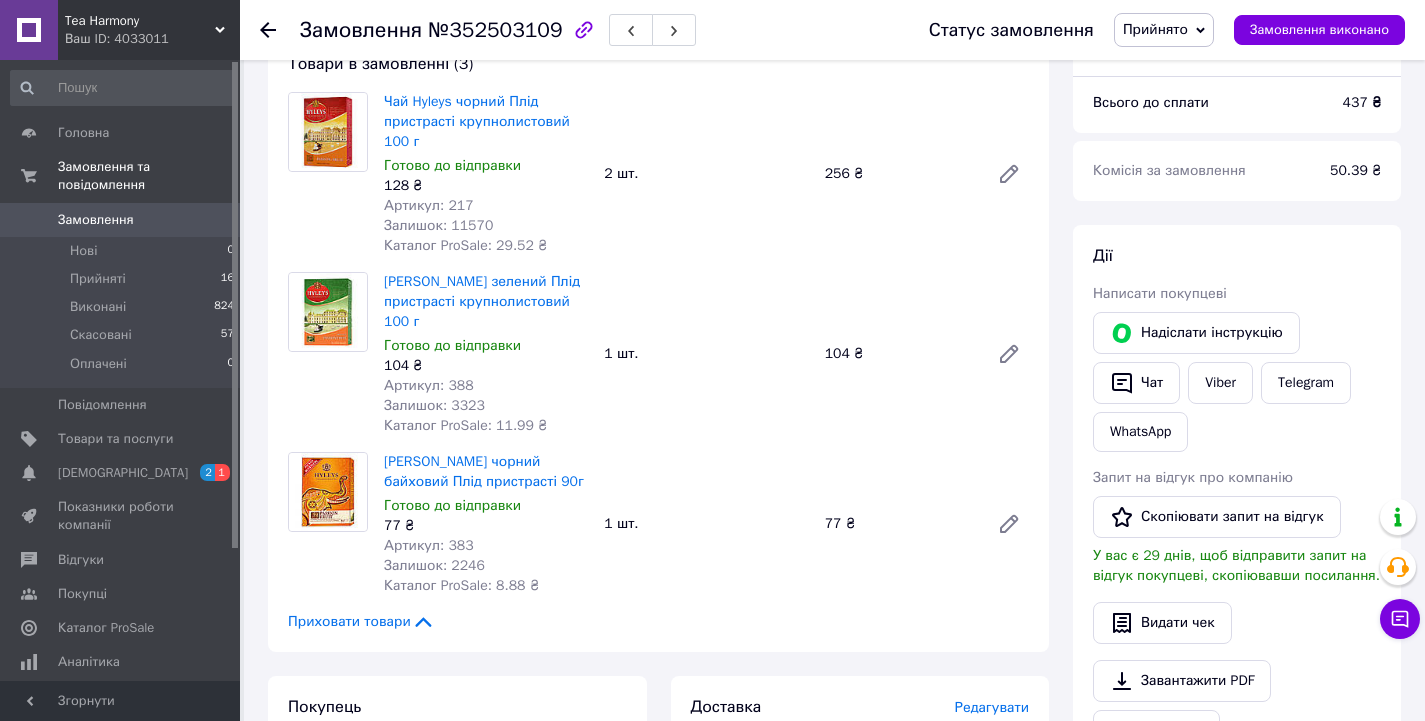 scroll, scrollTop: 0, scrollLeft: 0, axis: both 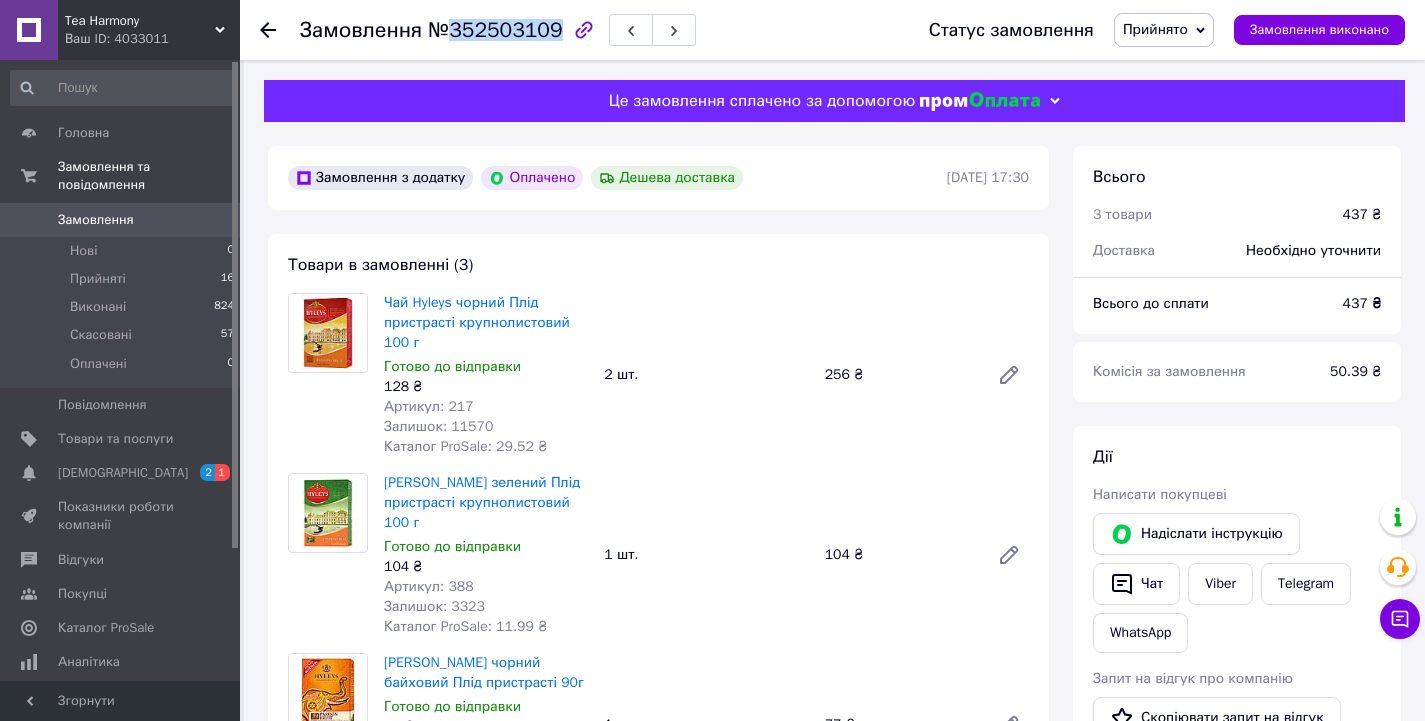 drag, startPoint x: 450, startPoint y: 32, endPoint x: 533, endPoint y: 32, distance: 83 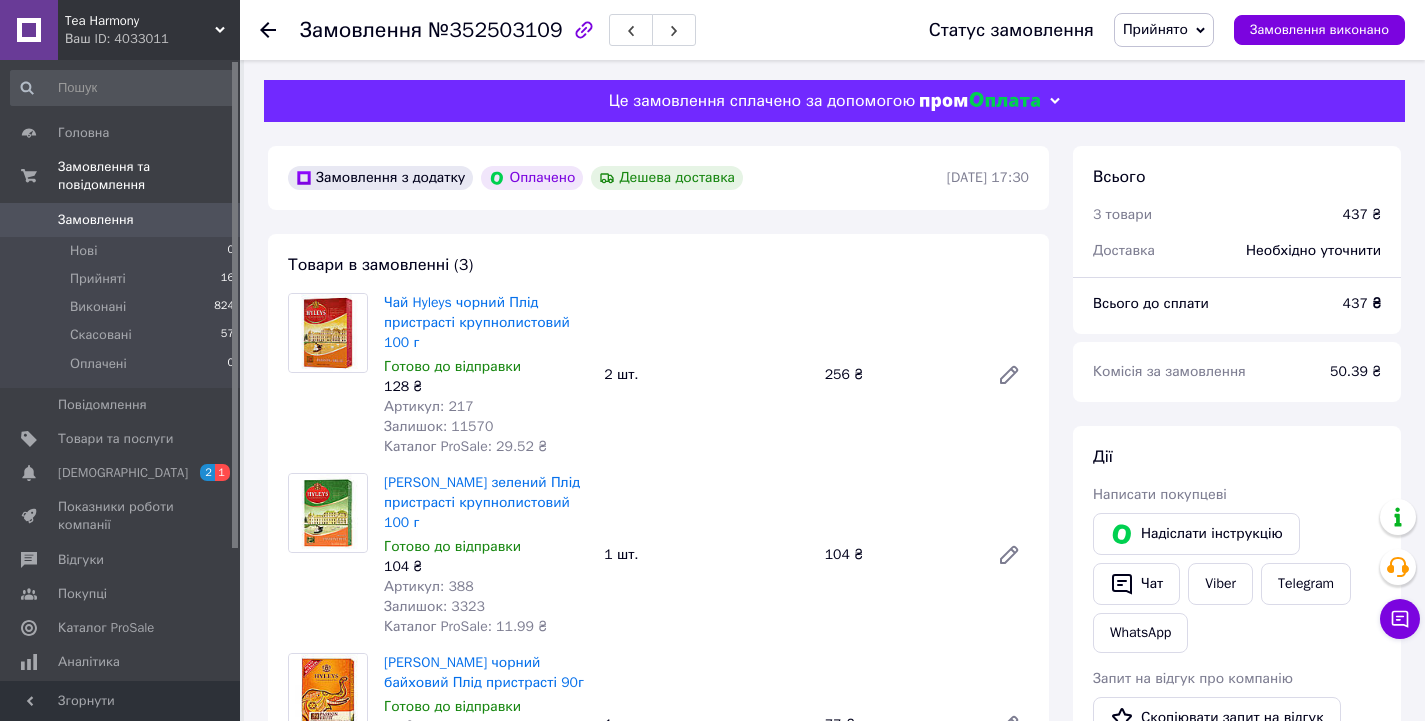 drag, startPoint x: 522, startPoint y: 32, endPoint x: 476, endPoint y: 61, distance: 54.378304 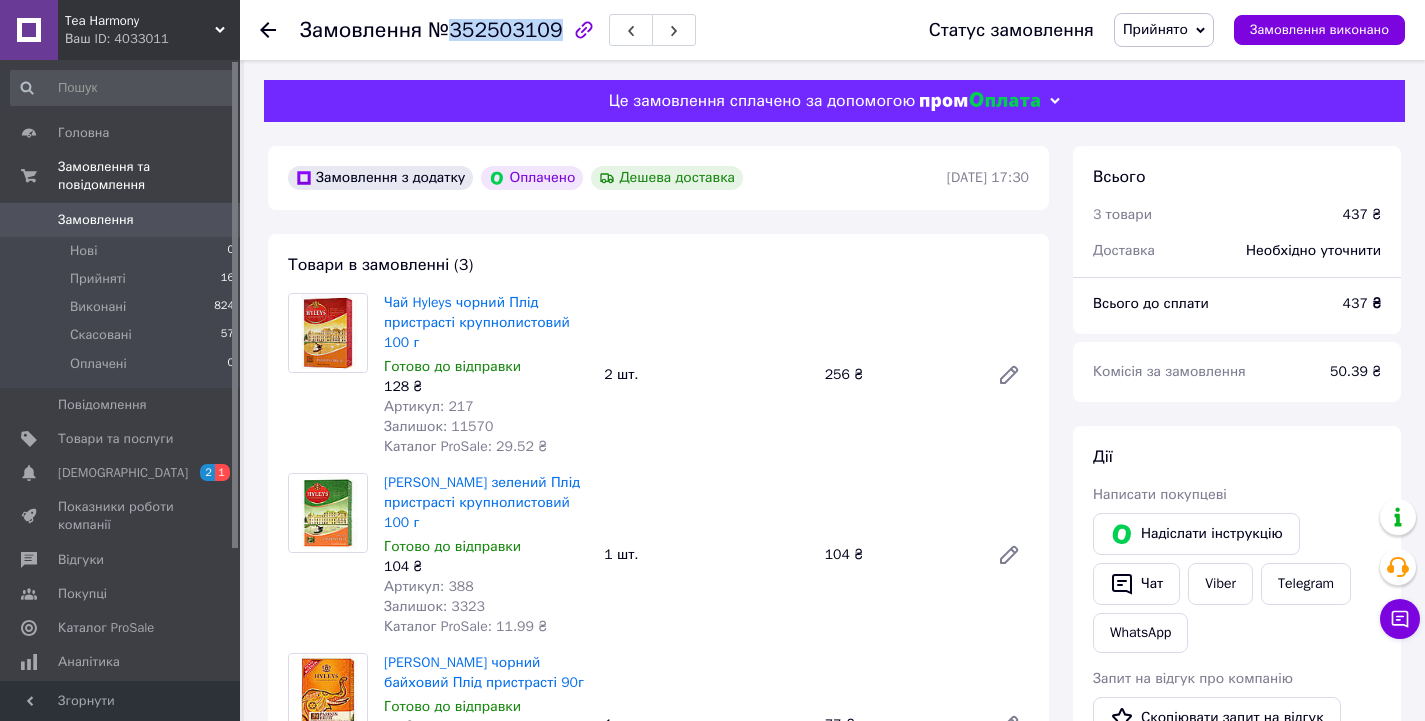 drag, startPoint x: 448, startPoint y: 33, endPoint x: 543, endPoint y: 32, distance: 95.005264 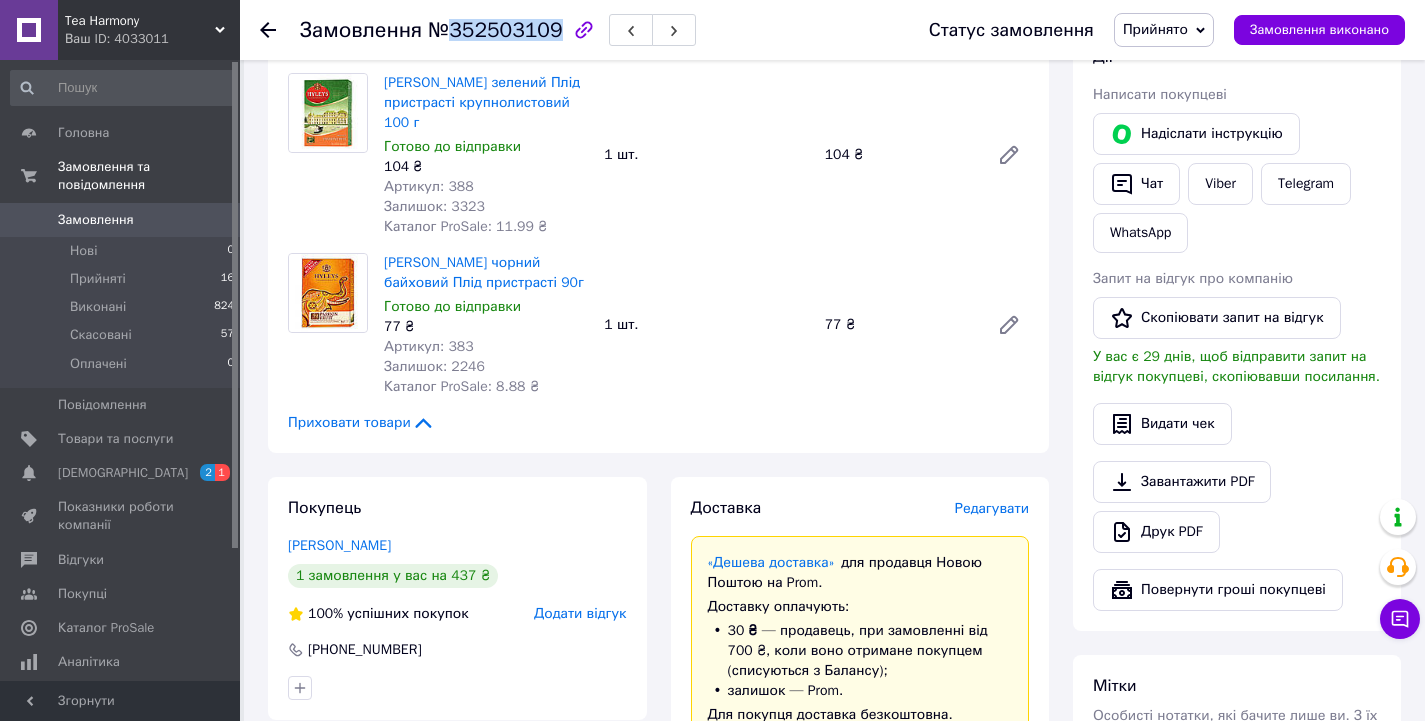 scroll, scrollTop: 500, scrollLeft: 0, axis: vertical 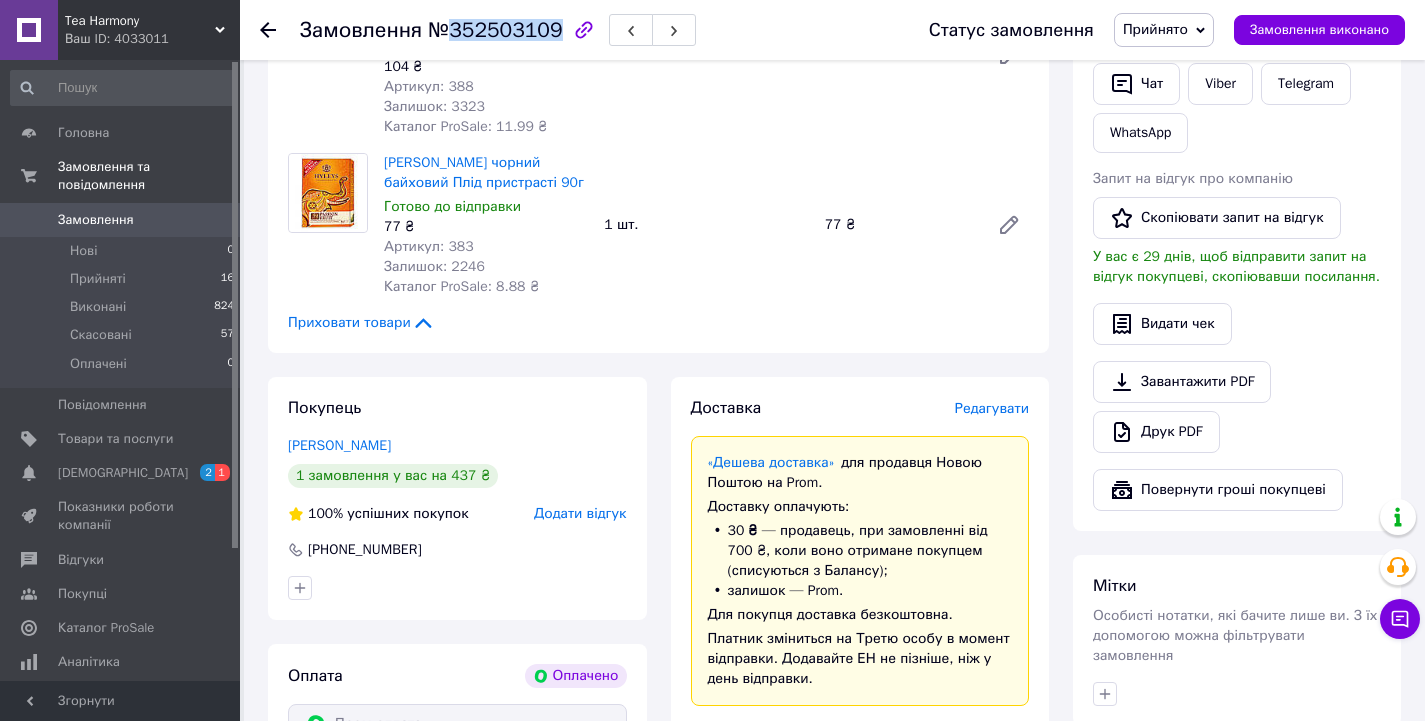 drag, startPoint x: 425, startPoint y: 445, endPoint x: 282, endPoint y: 448, distance: 143.03146 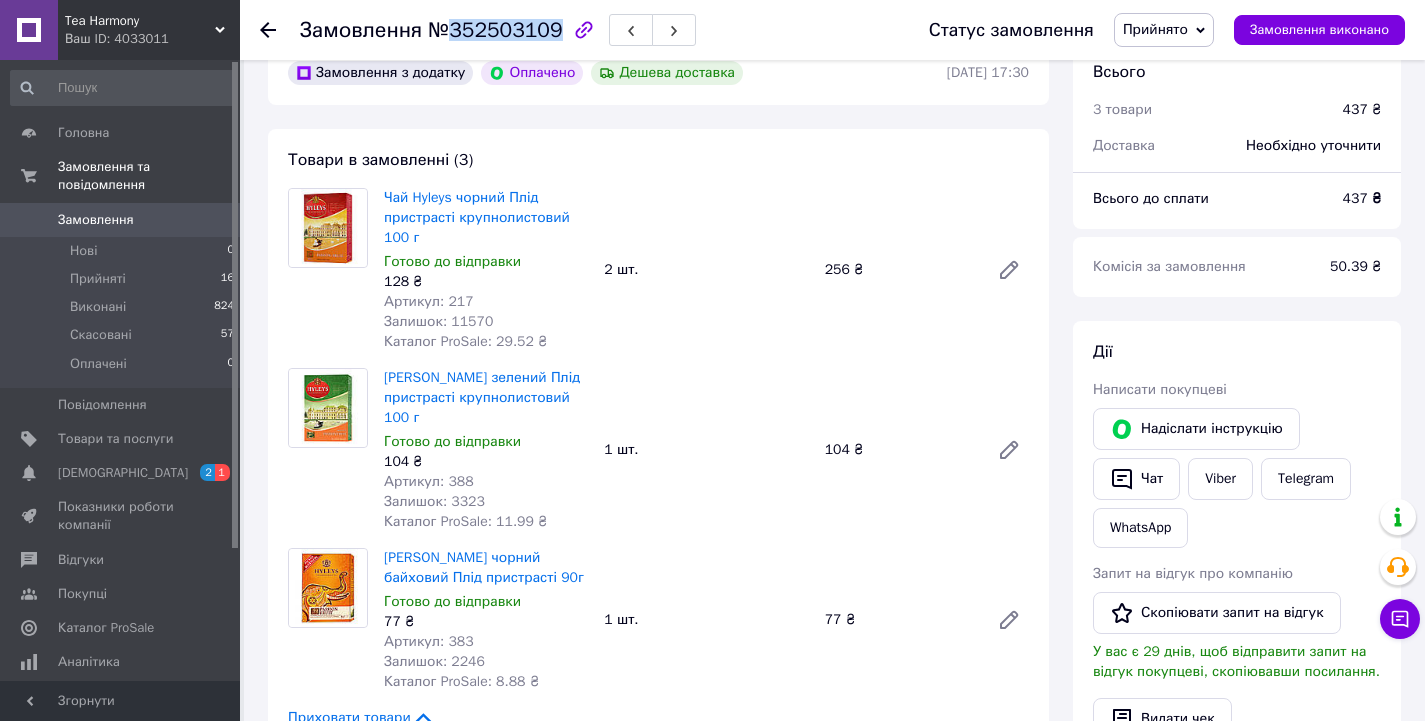 scroll, scrollTop: 100, scrollLeft: 0, axis: vertical 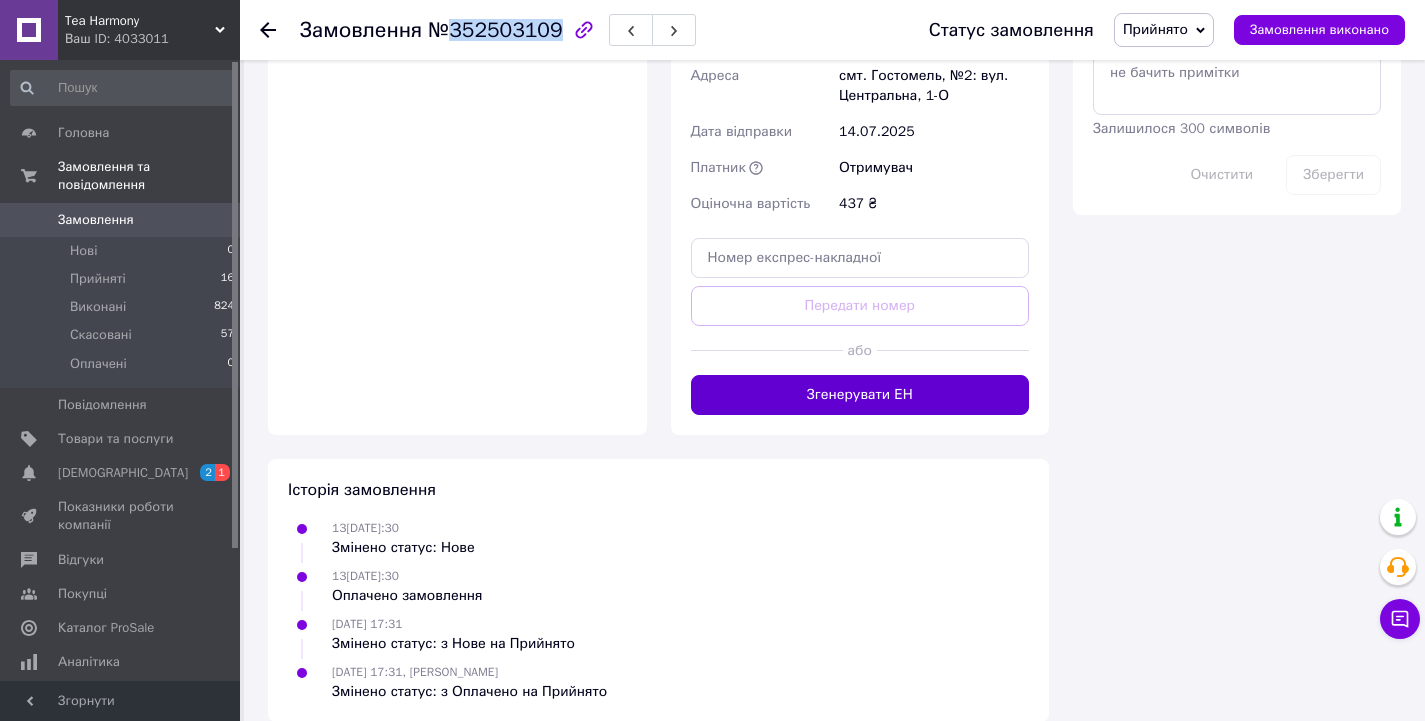 click on "Згенерувати ЕН" at bounding box center [860, 395] 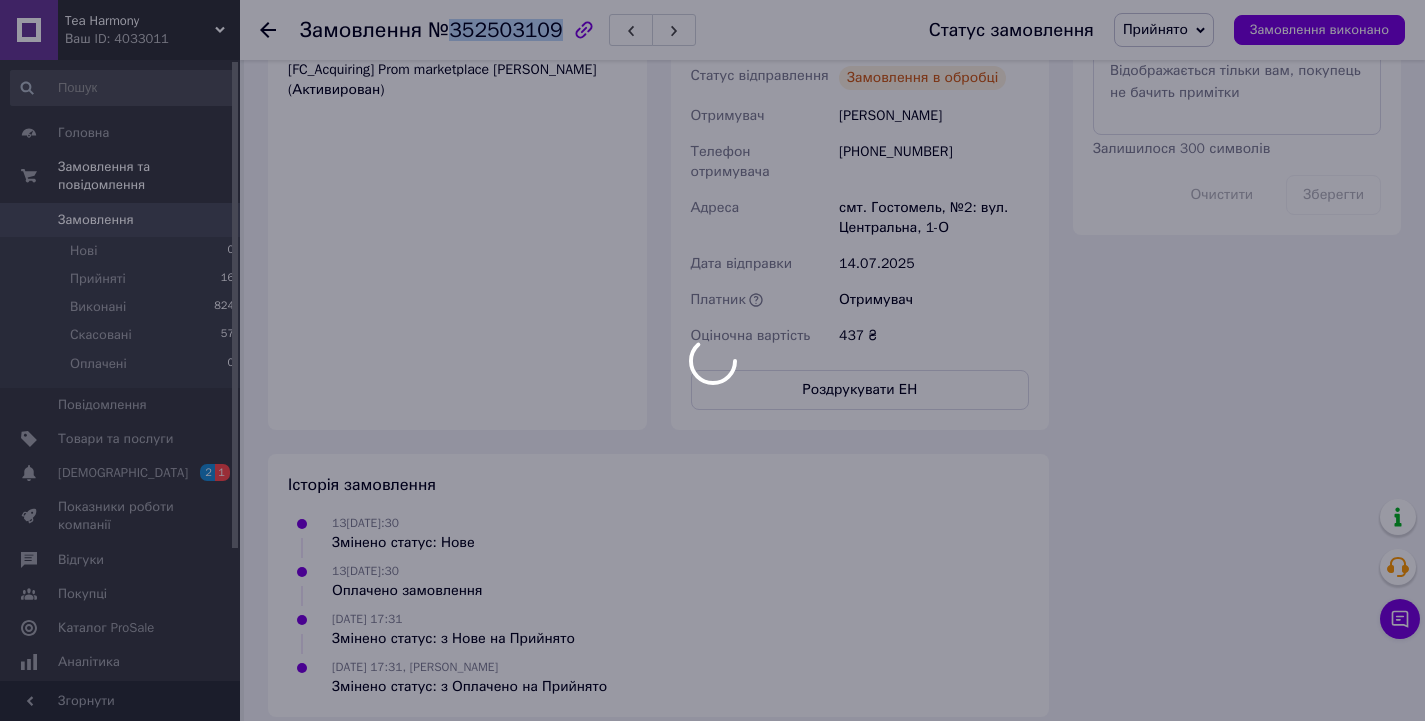 scroll, scrollTop: 1300, scrollLeft: 0, axis: vertical 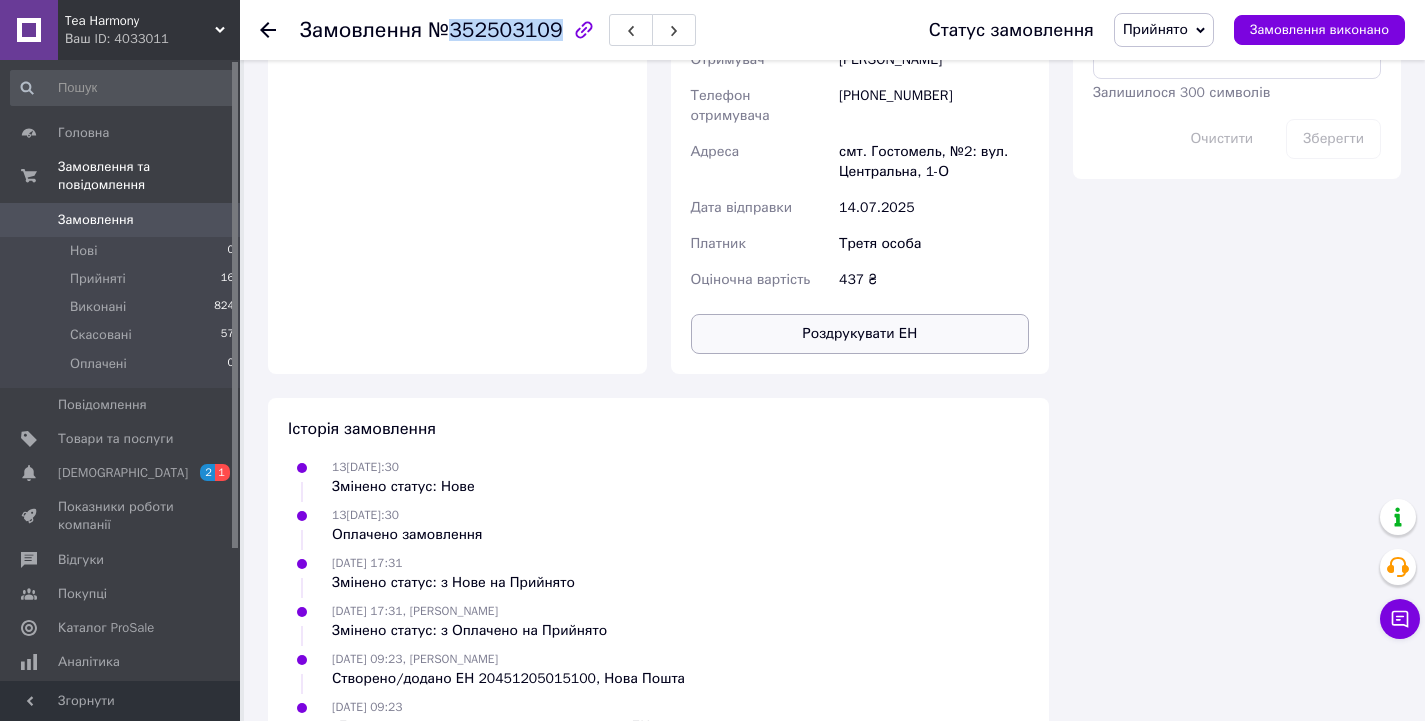 click on "Роздрукувати ЕН" at bounding box center [860, 334] 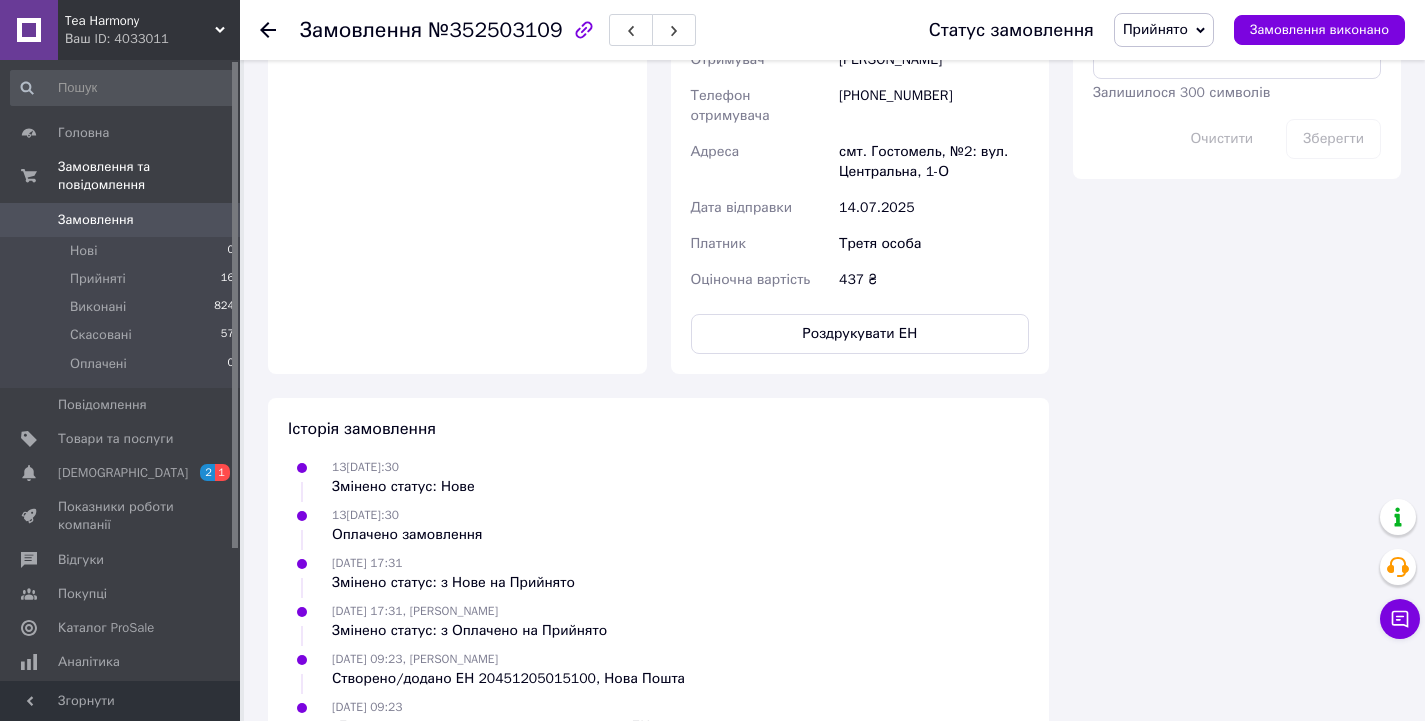 click 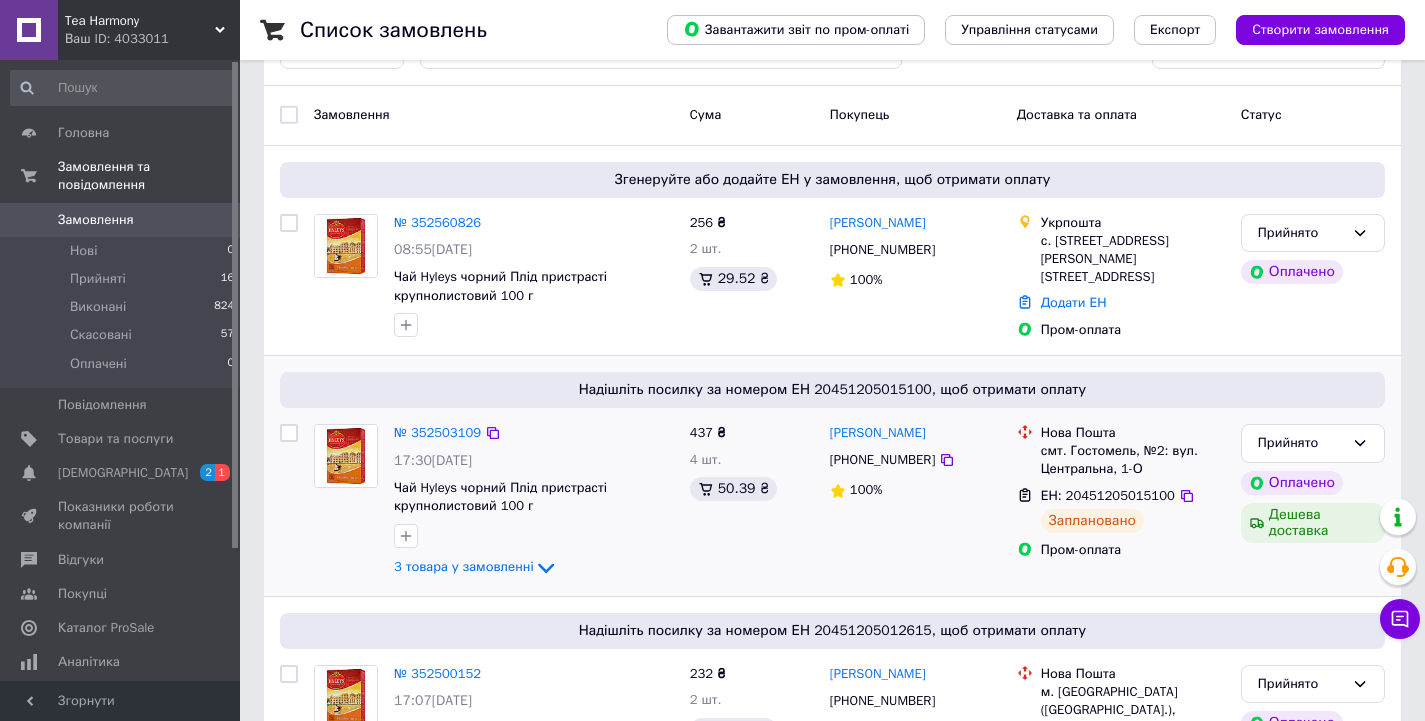 scroll, scrollTop: 100, scrollLeft: 0, axis: vertical 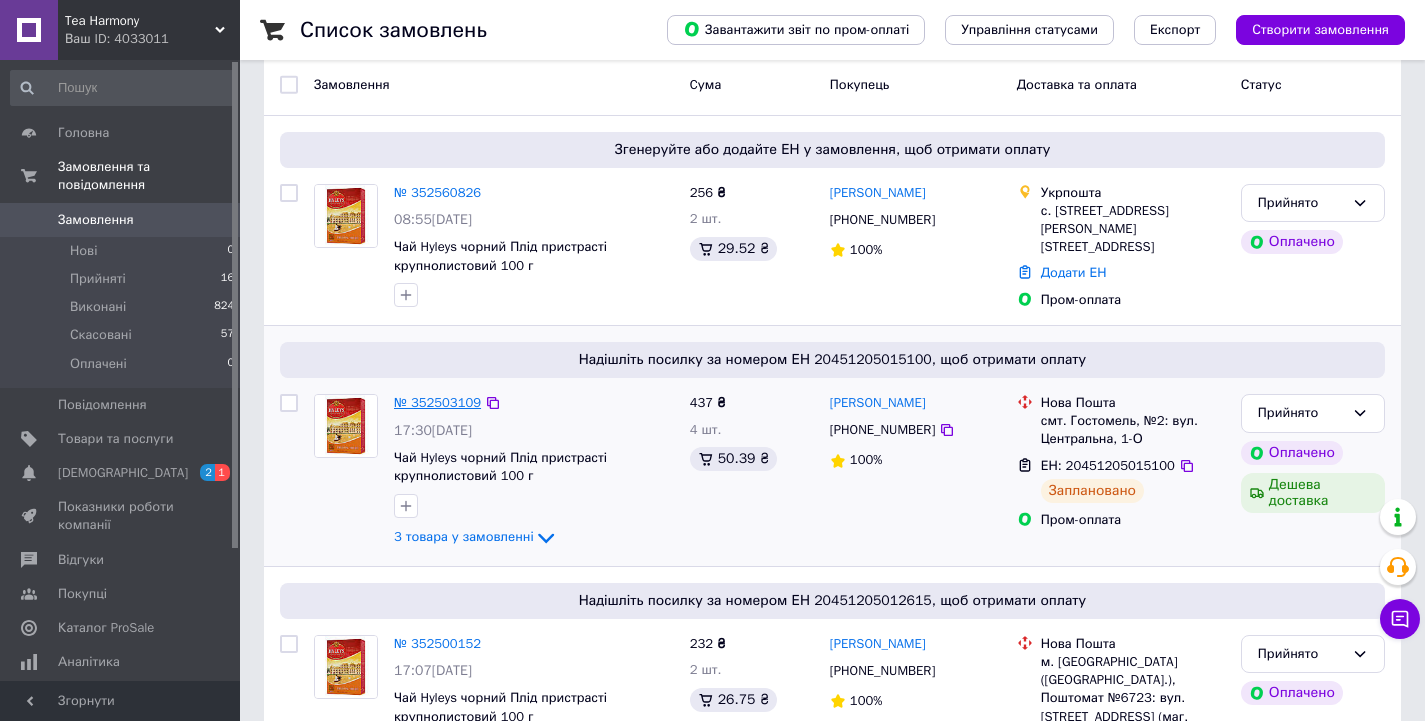 click on "№ 352503109" at bounding box center (437, 402) 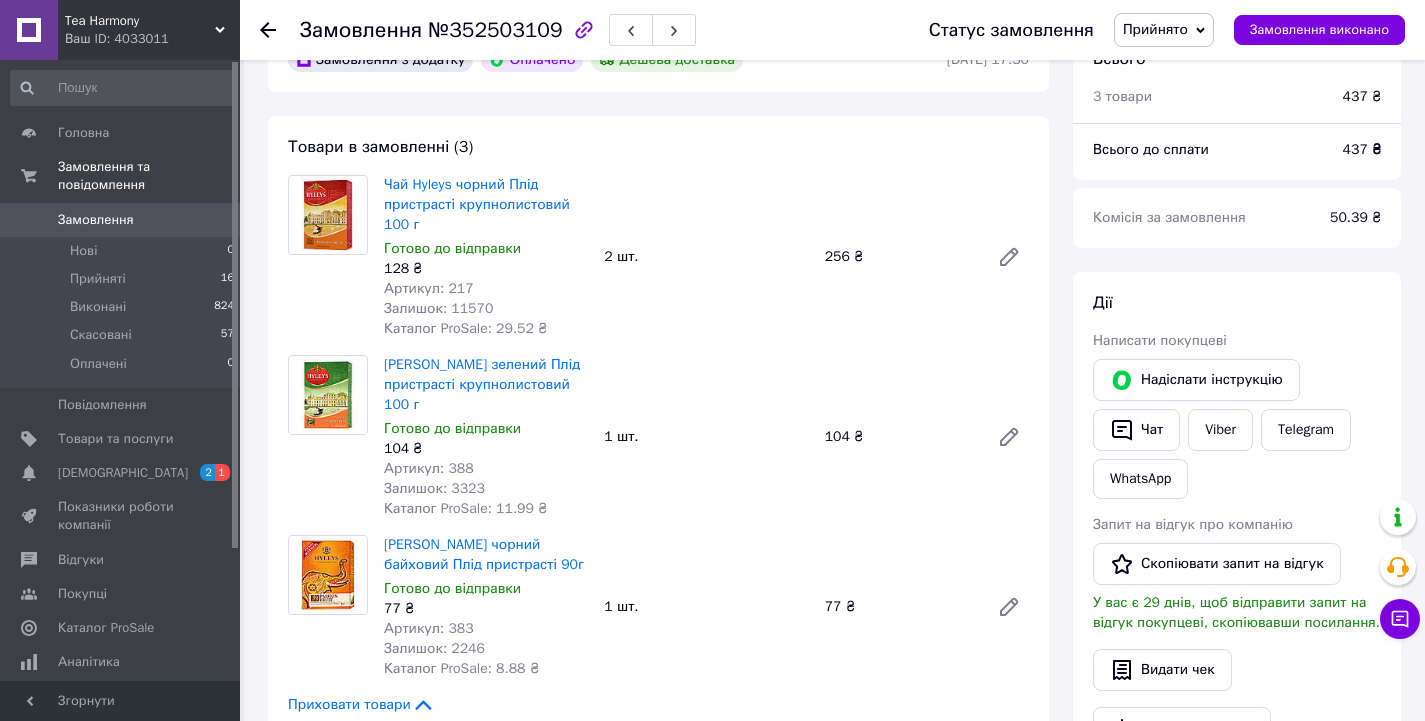 scroll, scrollTop: 200, scrollLeft: 0, axis: vertical 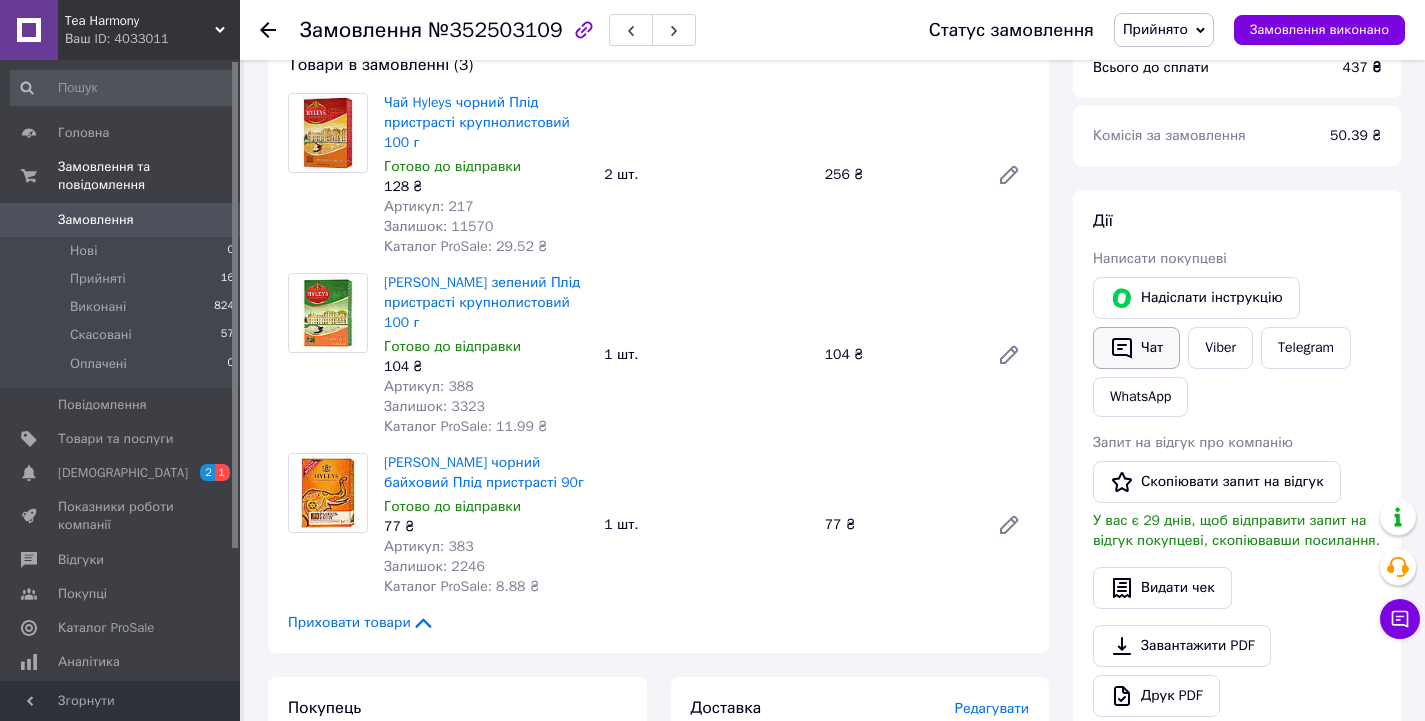 click on "Чат" at bounding box center (1136, 348) 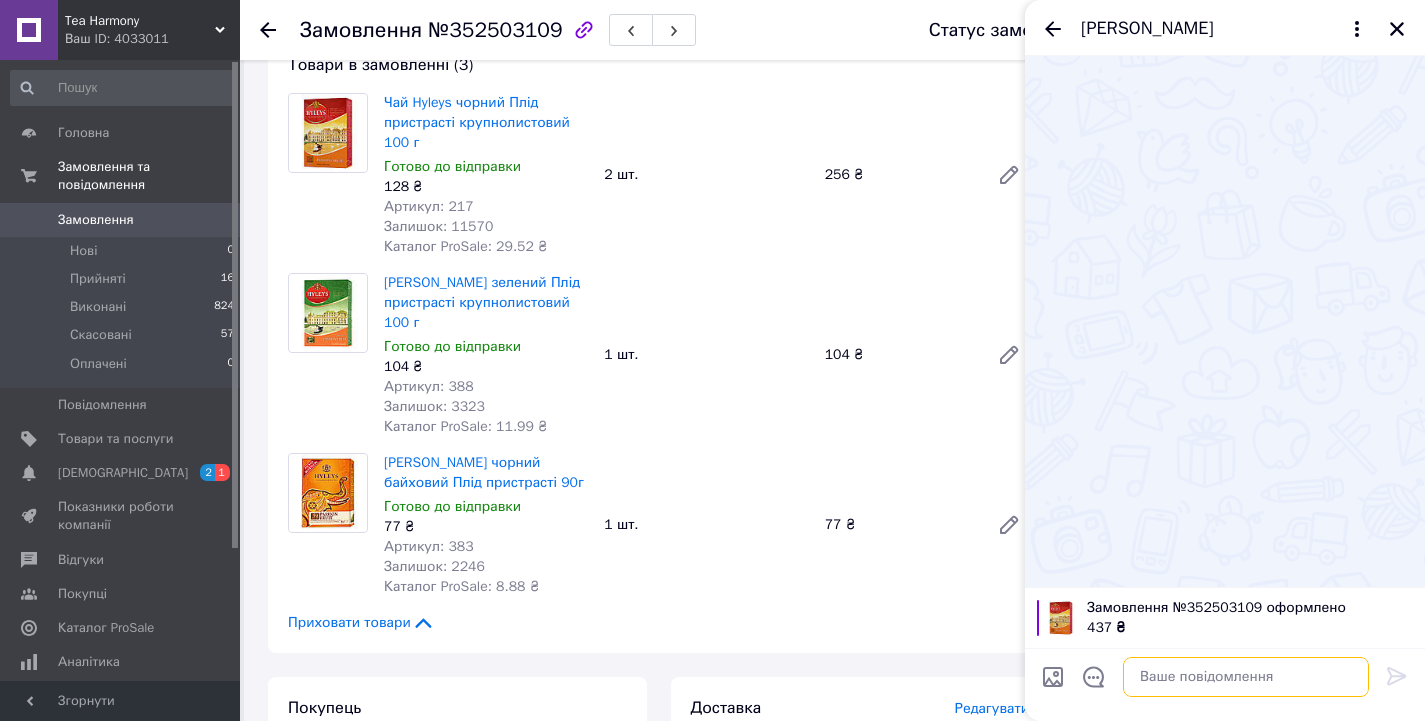 click at bounding box center (1246, 677) 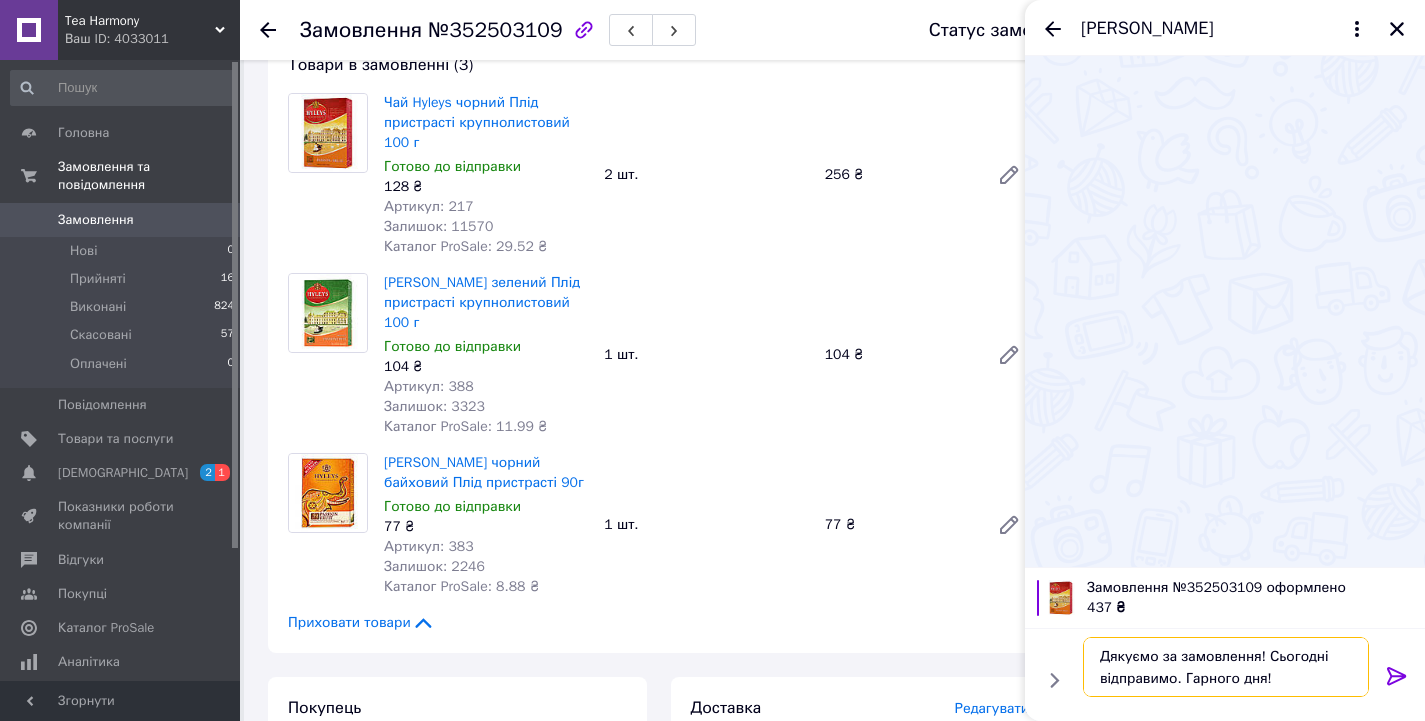 type on "Дякуємо за замовлення! Сьогодні відправимо. Гарного дня!" 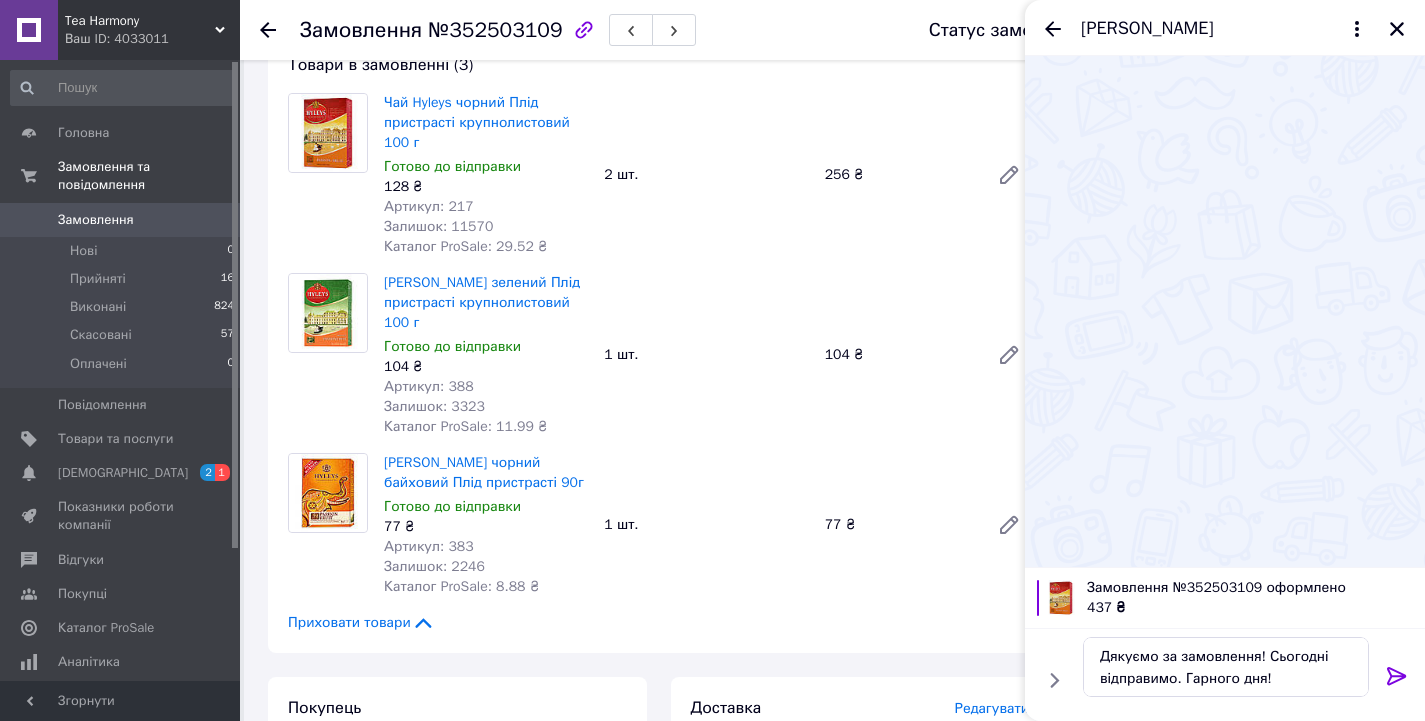 click 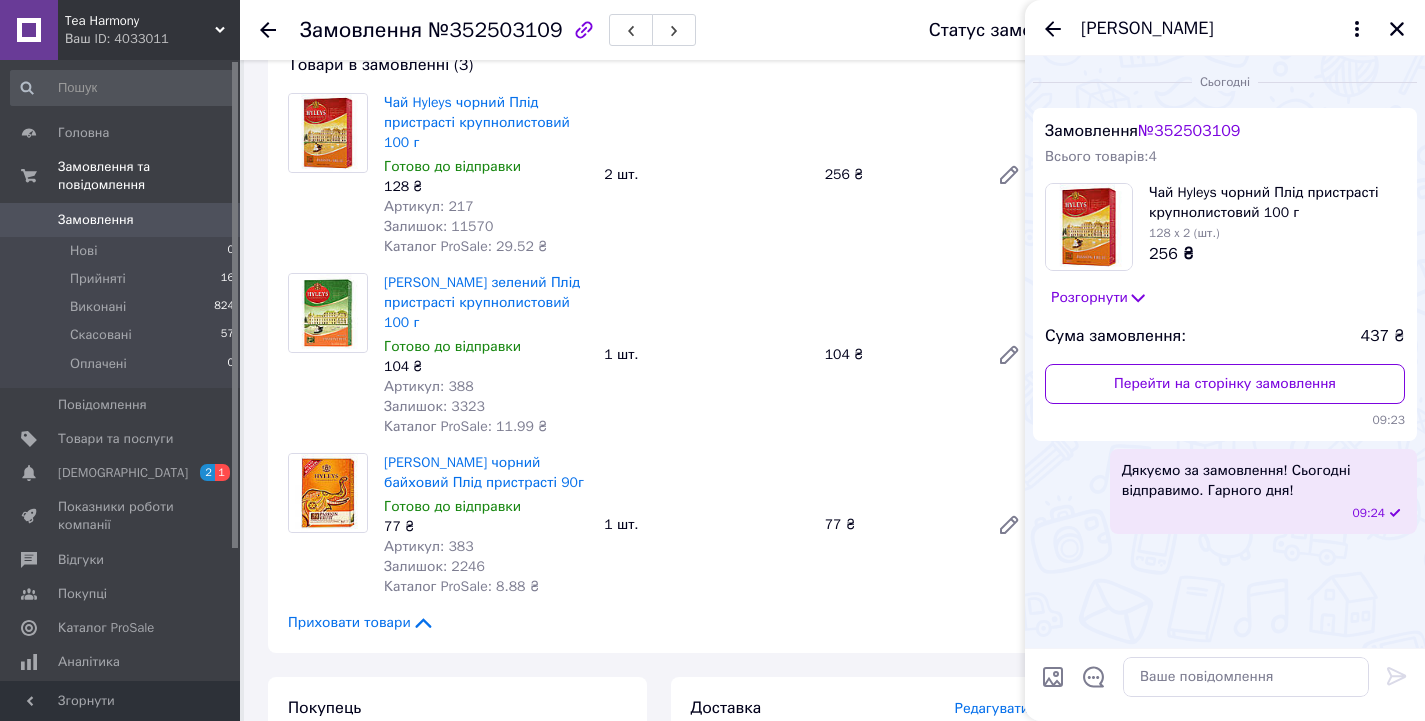 click 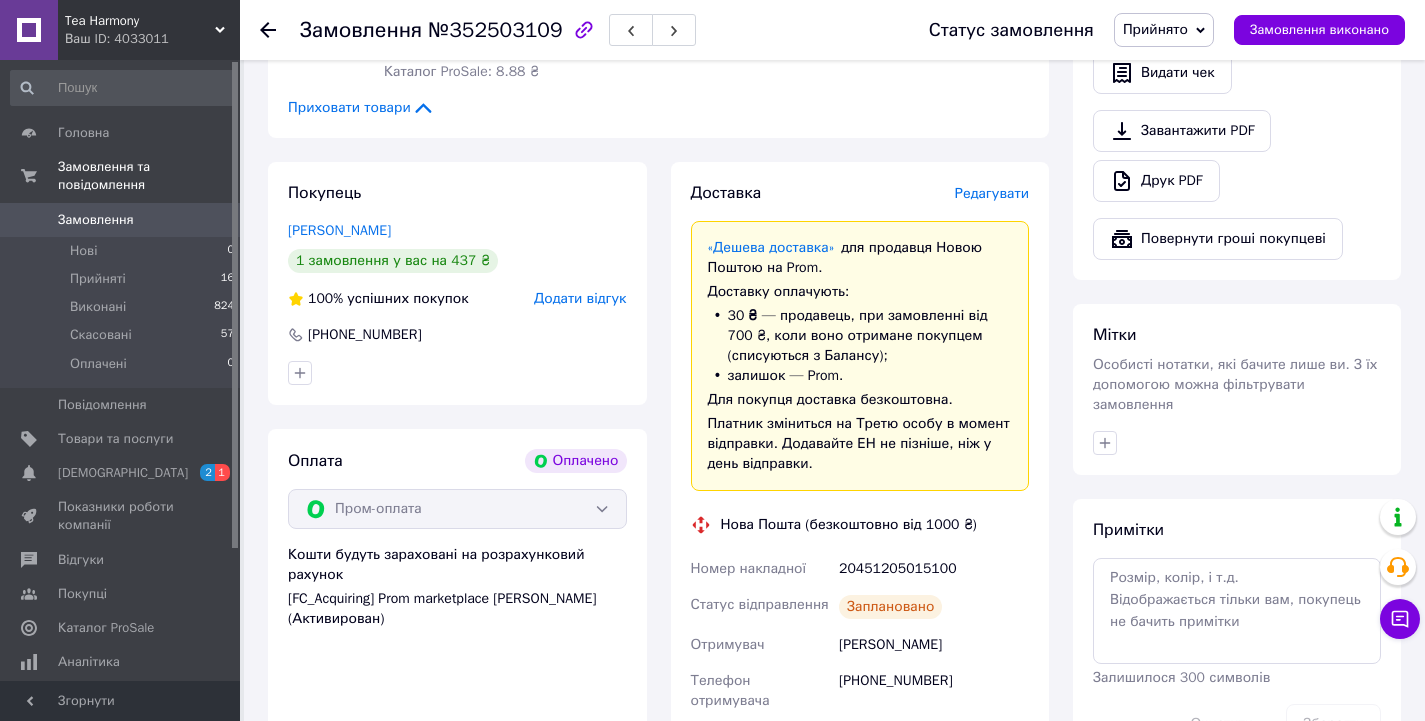 scroll, scrollTop: 700, scrollLeft: 0, axis: vertical 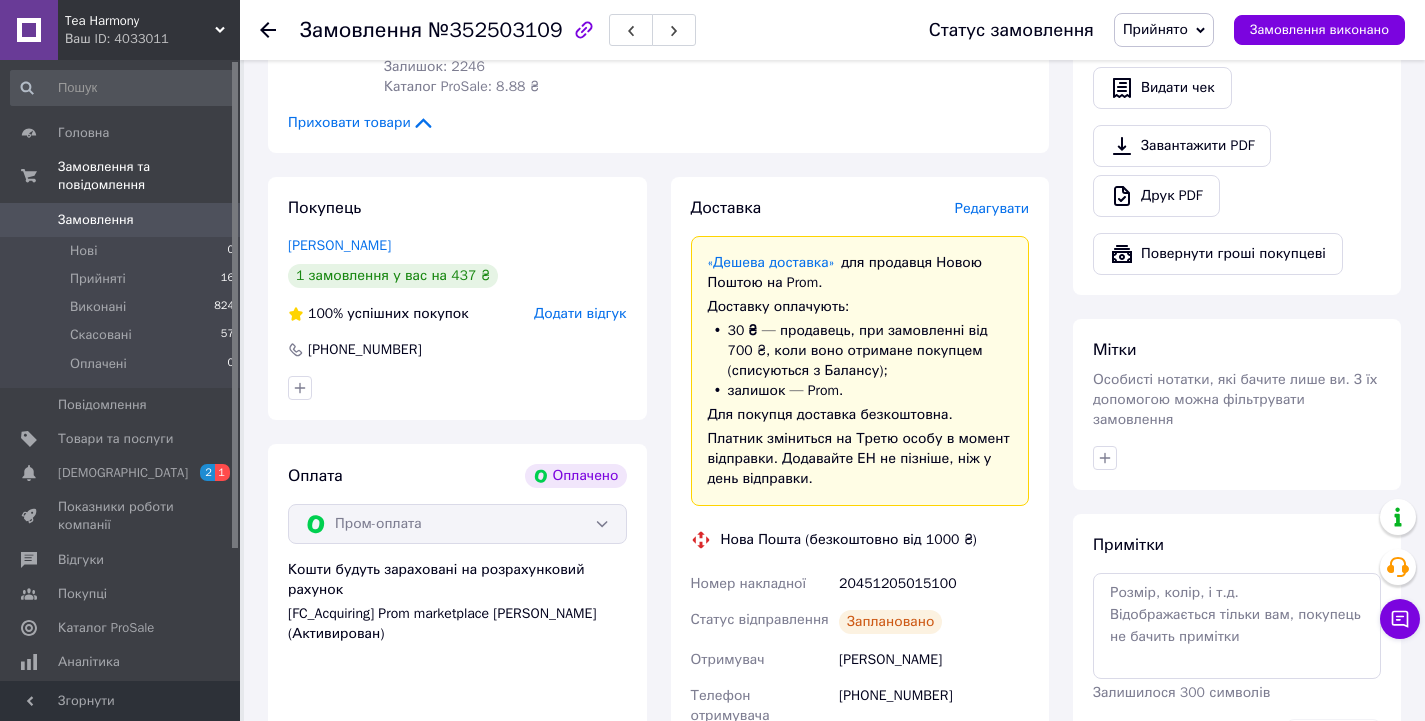 click 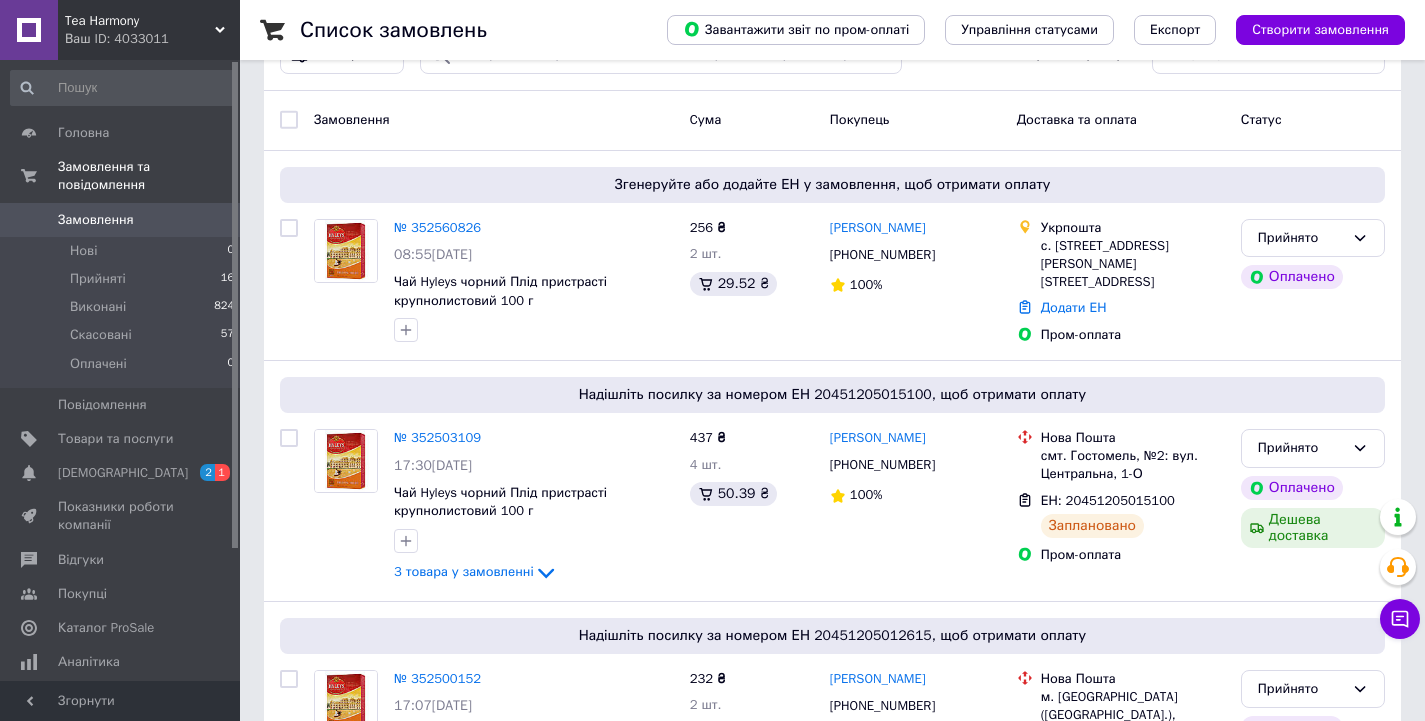 scroll, scrollTop: 100, scrollLeft: 0, axis: vertical 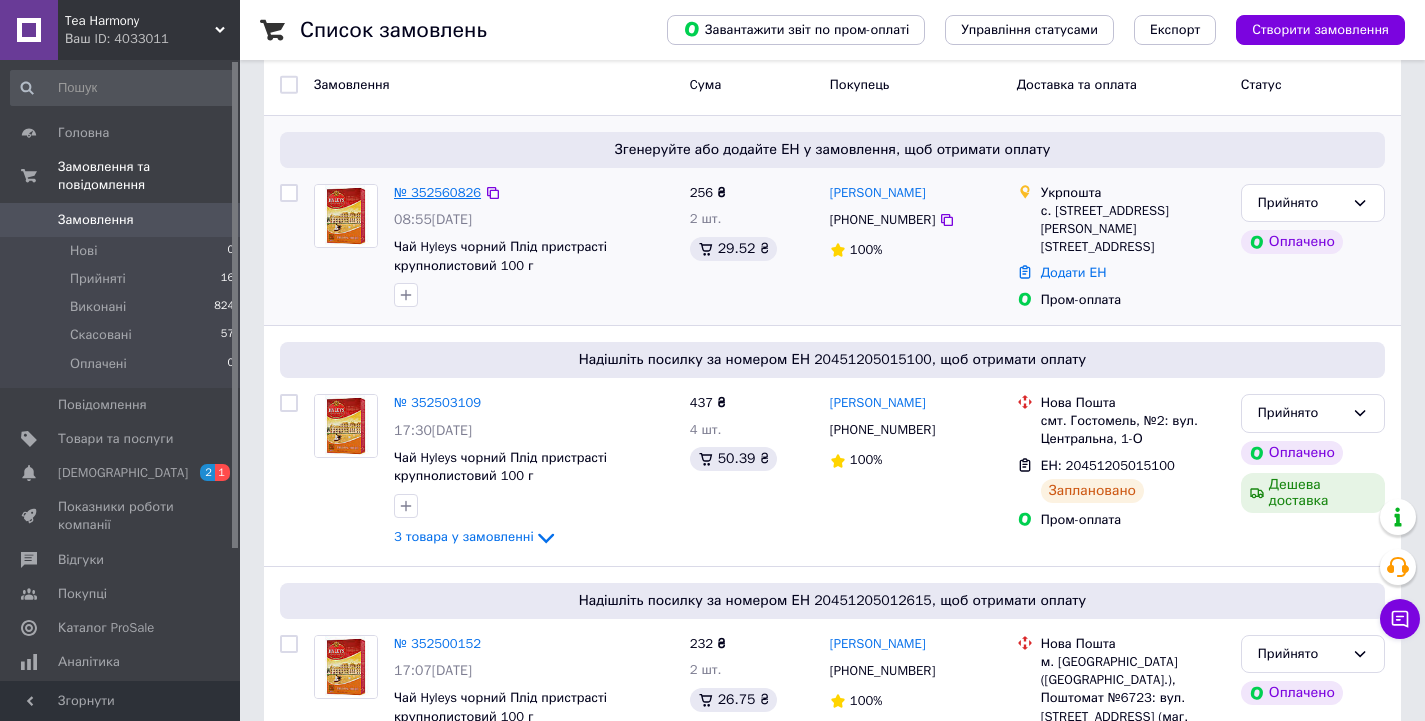 click on "№ 352560826" at bounding box center [437, 192] 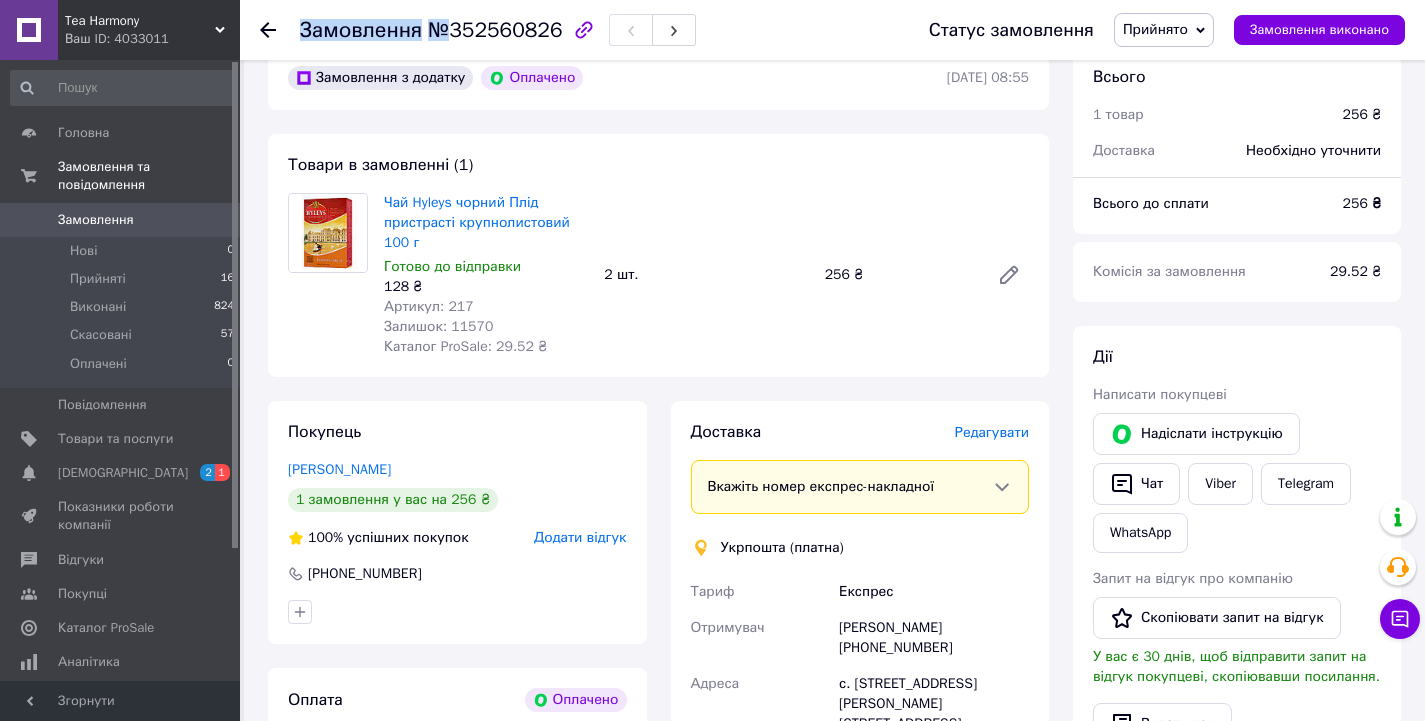 drag, startPoint x: 449, startPoint y: 31, endPoint x: 539, endPoint y: 33, distance: 90.02222 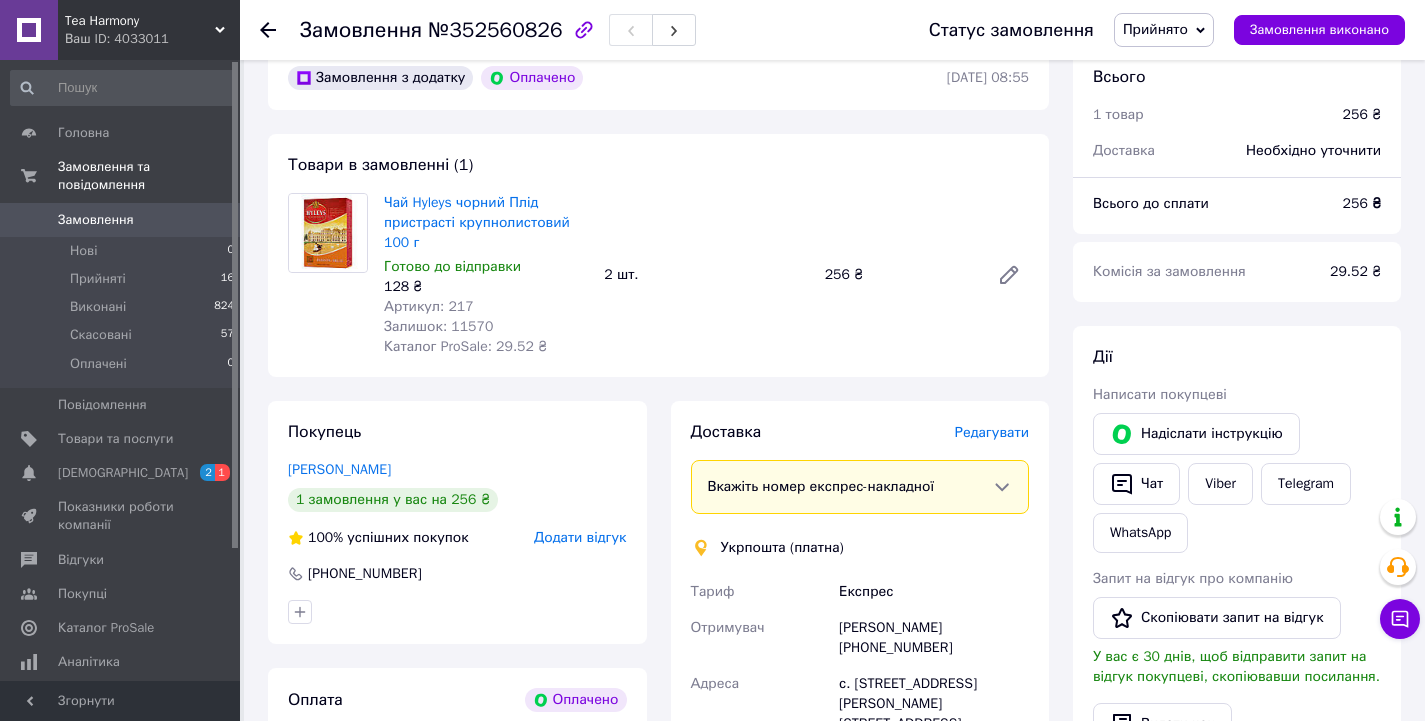click on "№352560826" at bounding box center [495, 30] 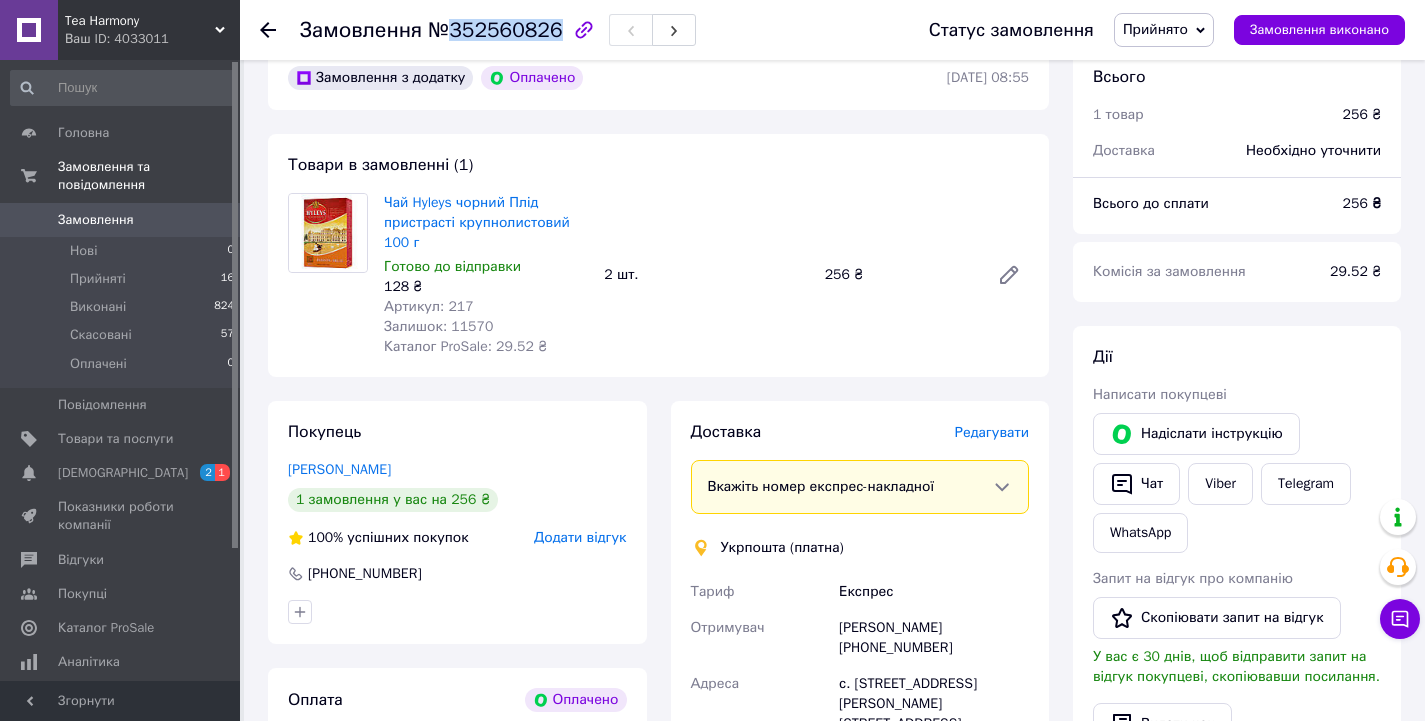 drag, startPoint x: 451, startPoint y: 31, endPoint x: 545, endPoint y: 33, distance: 94.02127 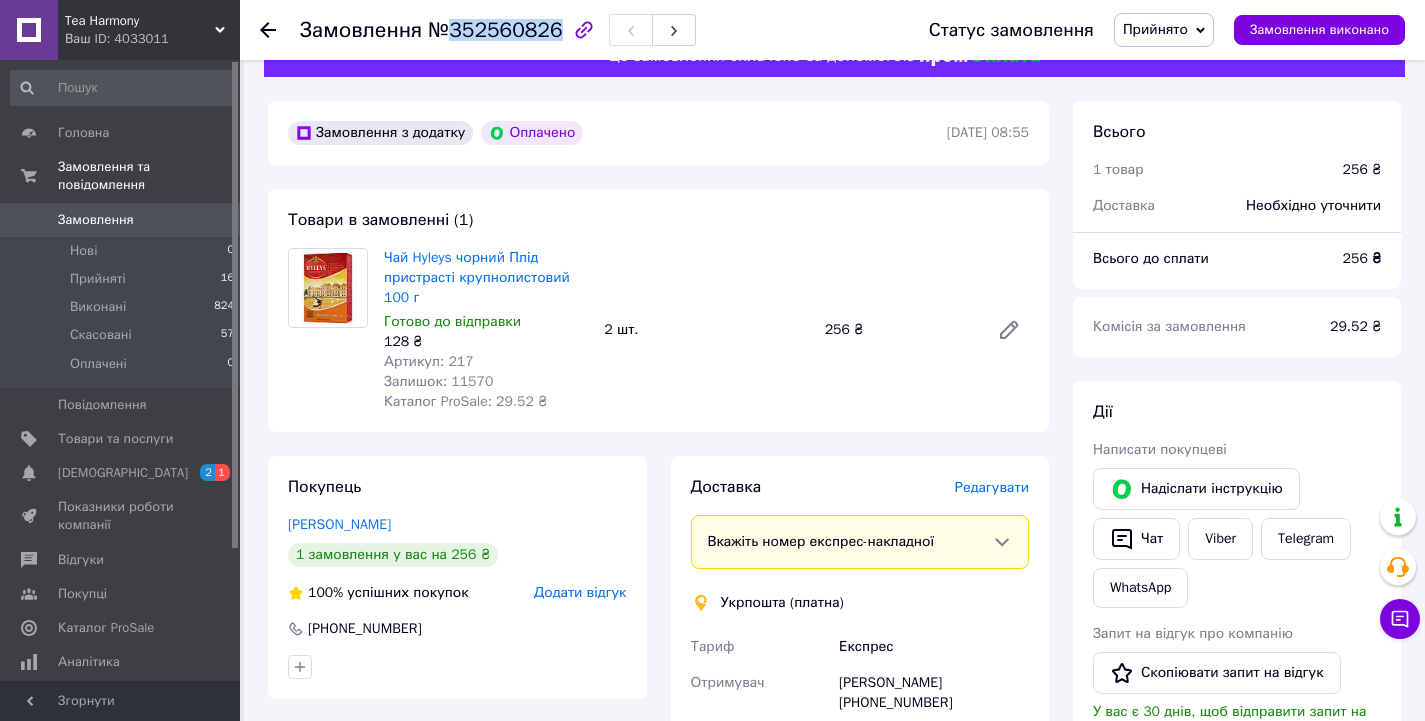 scroll, scrollTop: 0, scrollLeft: 0, axis: both 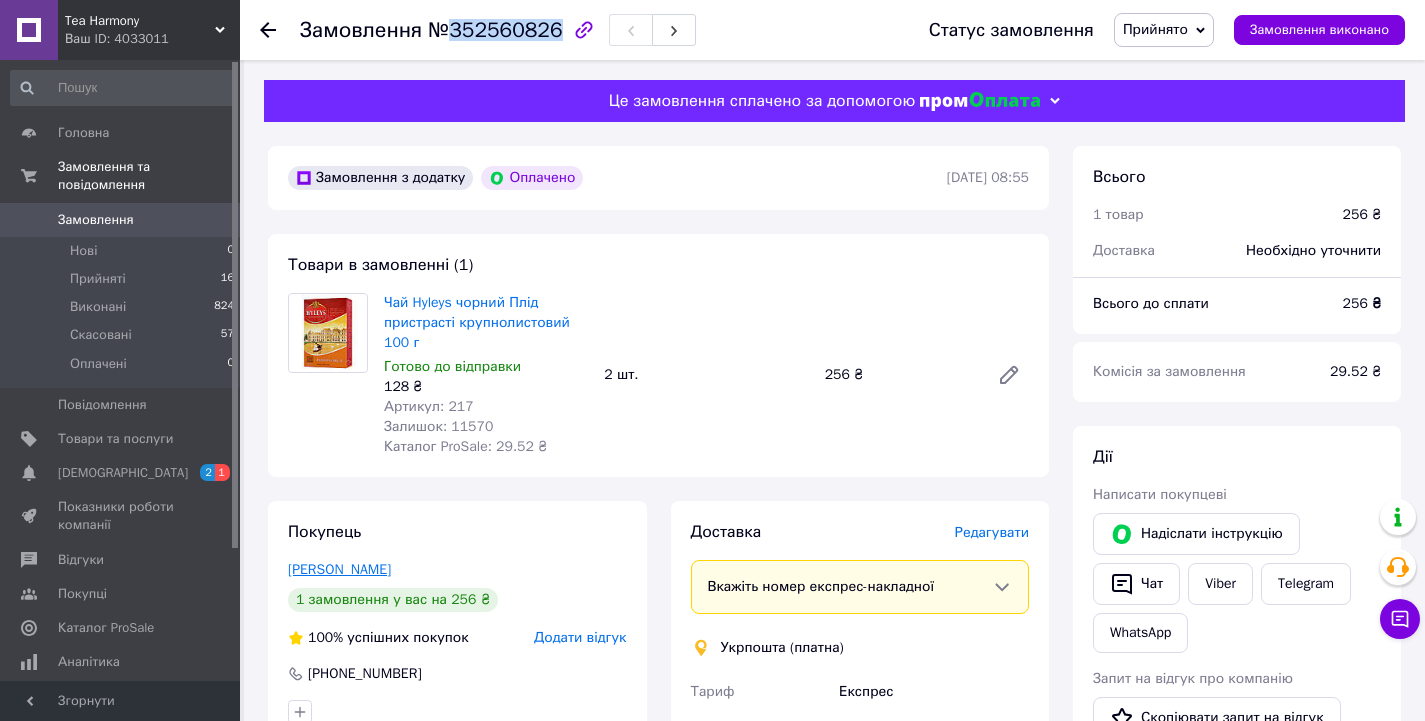 drag, startPoint x: 407, startPoint y: 573, endPoint x: 308, endPoint y: 571, distance: 99.0202 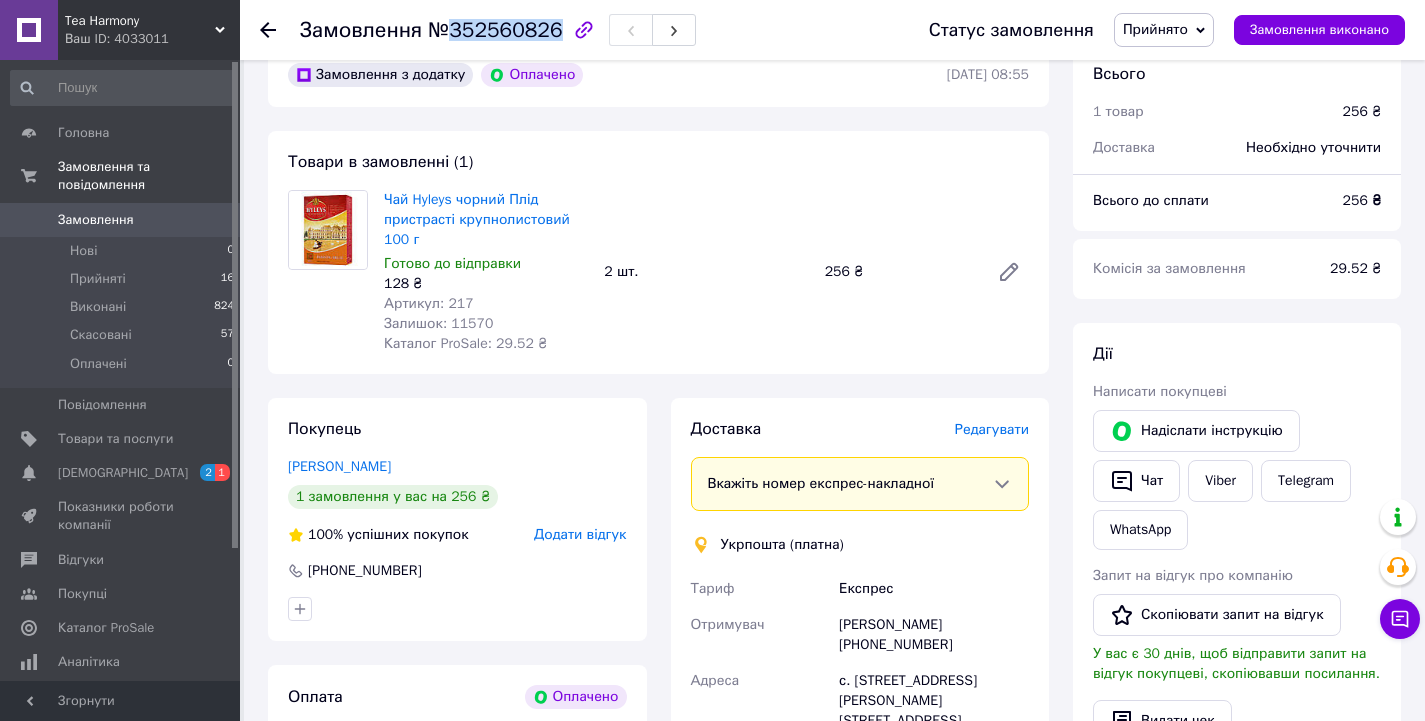 scroll, scrollTop: 100, scrollLeft: 0, axis: vertical 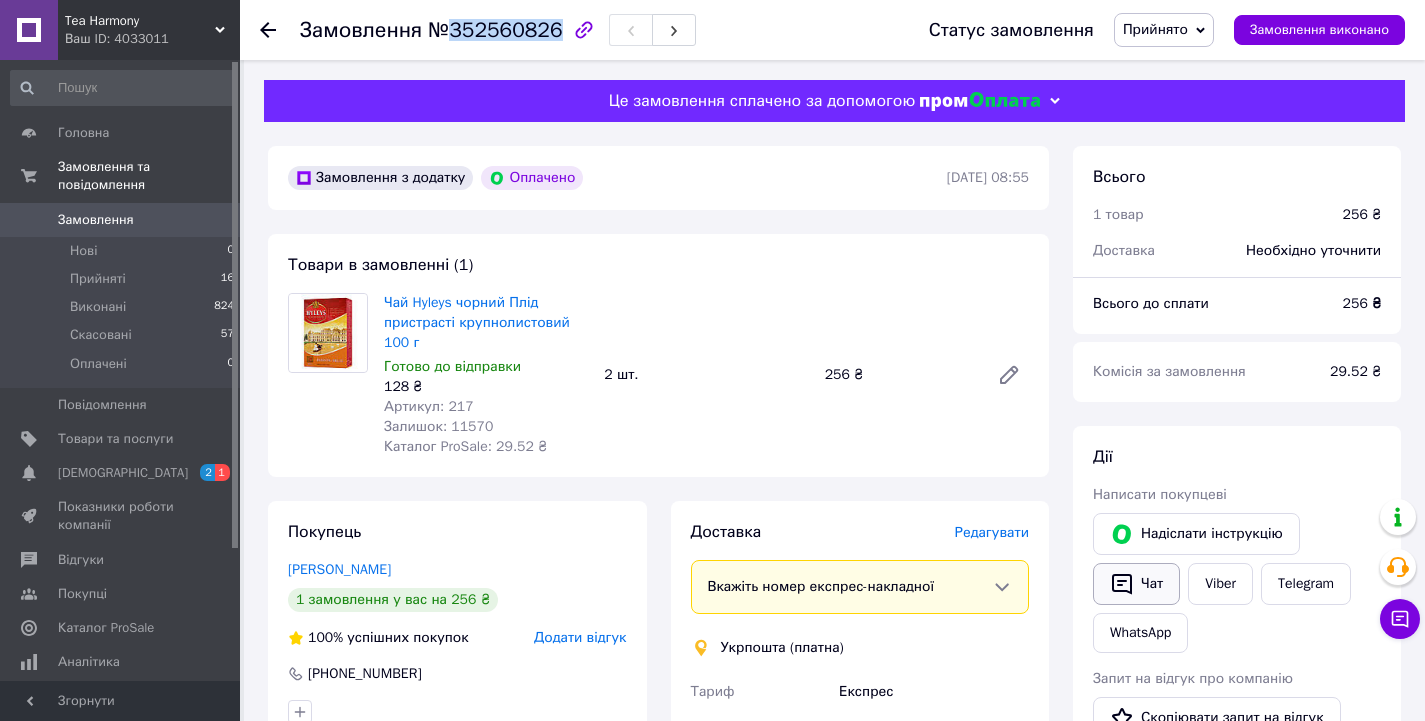 click on "Чат" at bounding box center [1136, 584] 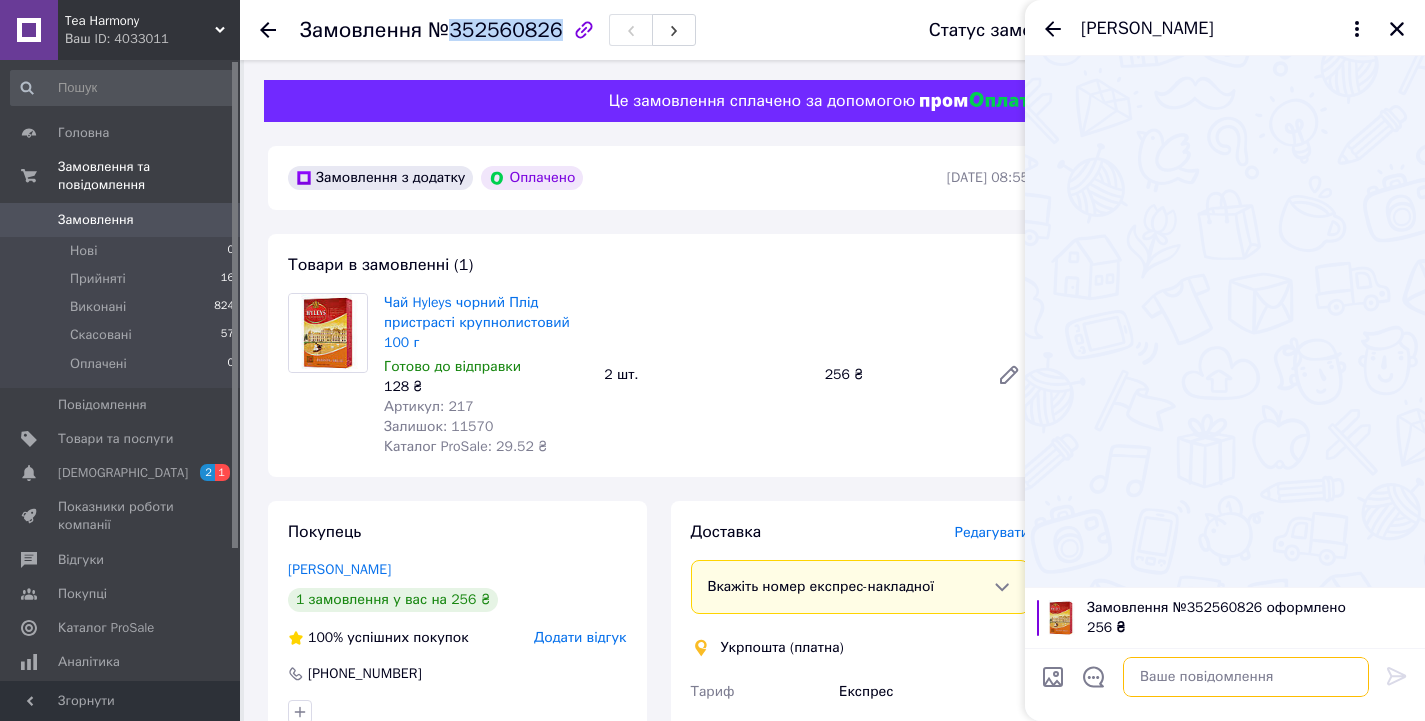 click at bounding box center [1246, 677] 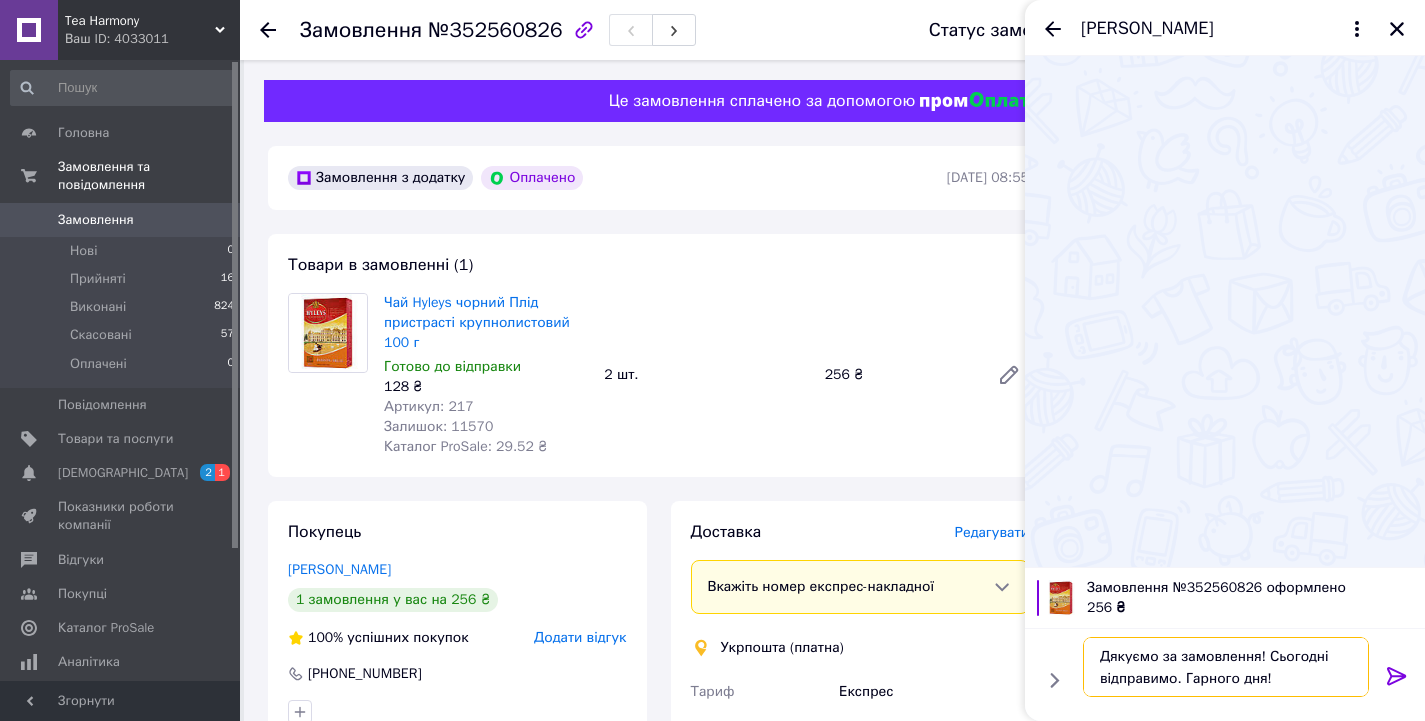 type on "Дякуємо за замовлення! Сьогодні відправимо. Гарного дня!" 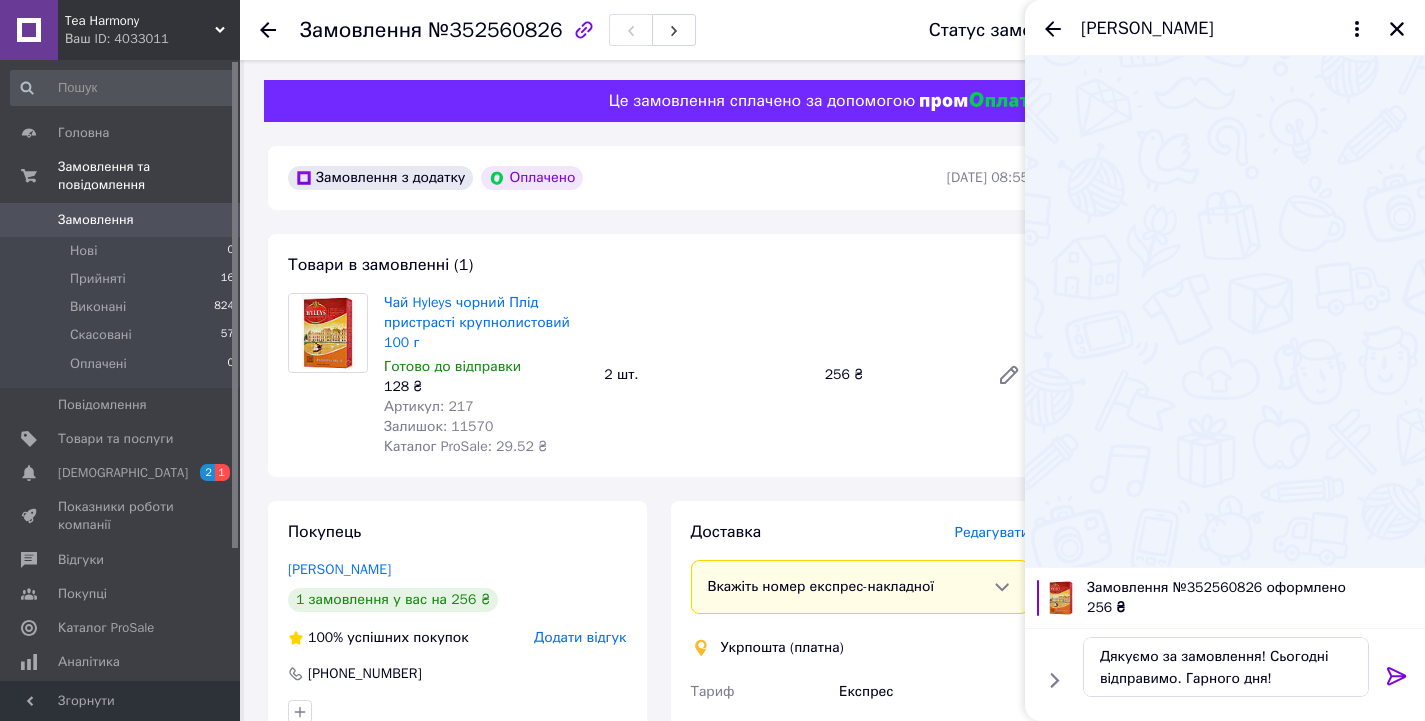 click 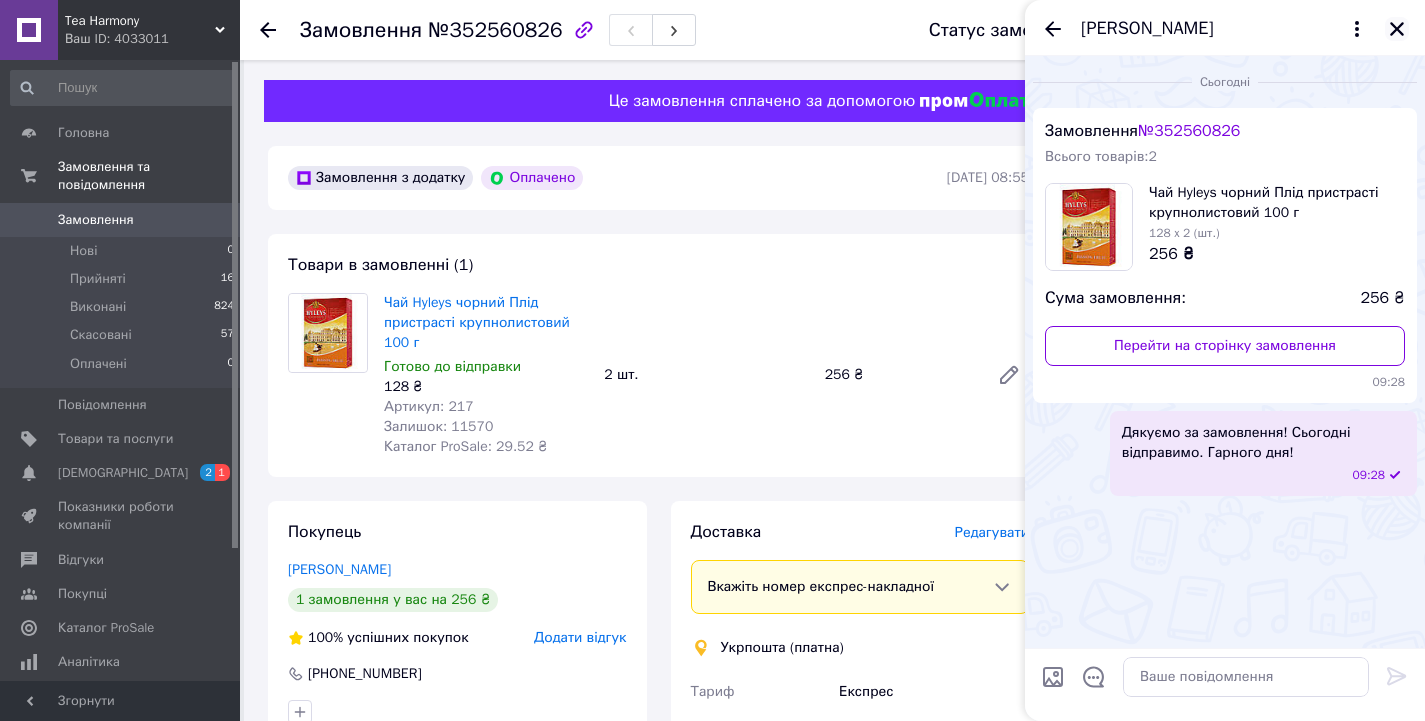 click 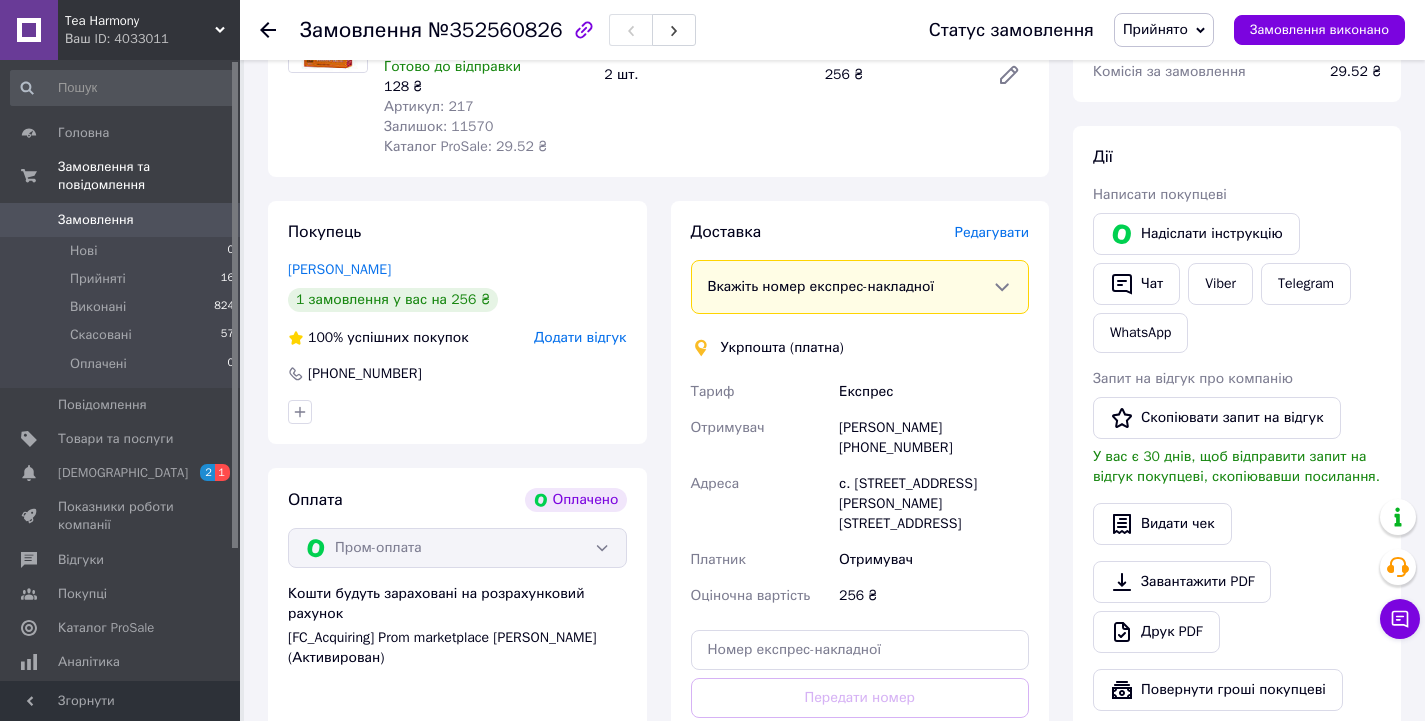 scroll, scrollTop: 500, scrollLeft: 0, axis: vertical 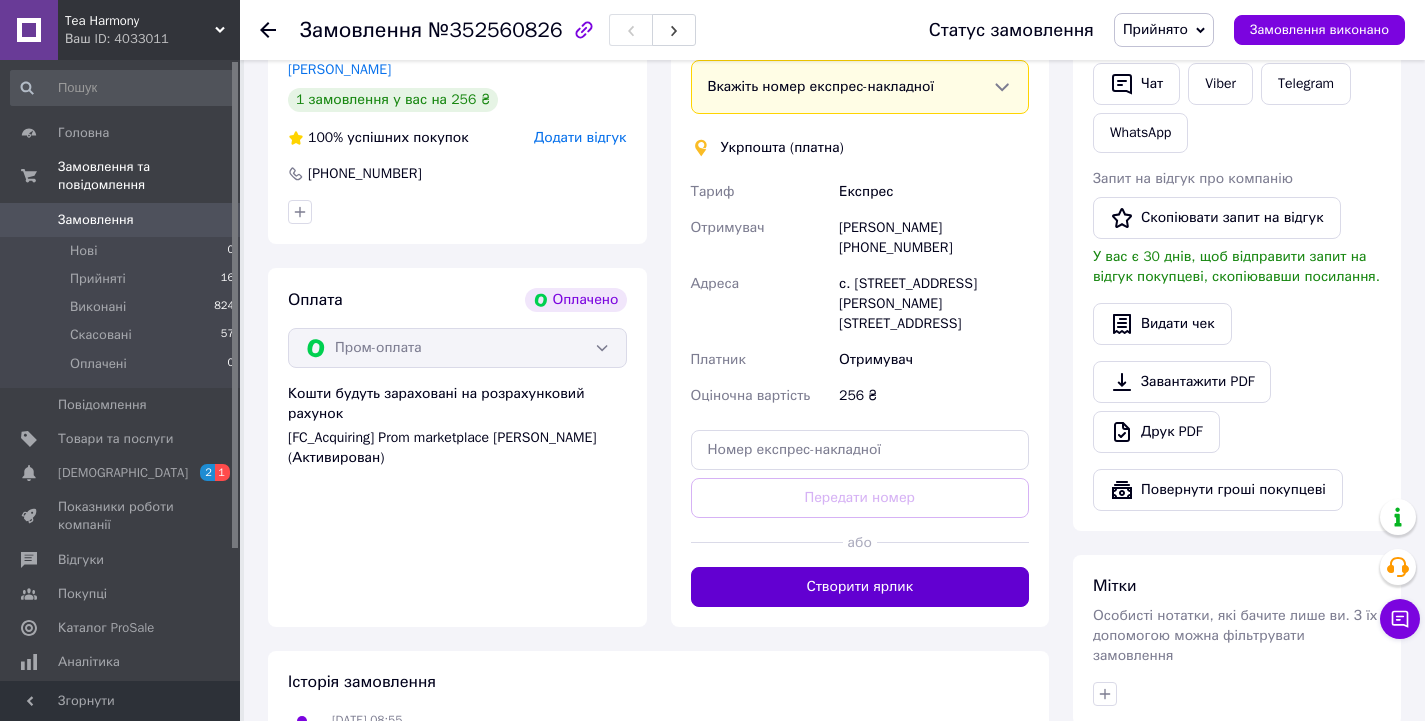 click on "Створити ярлик" at bounding box center (860, 587) 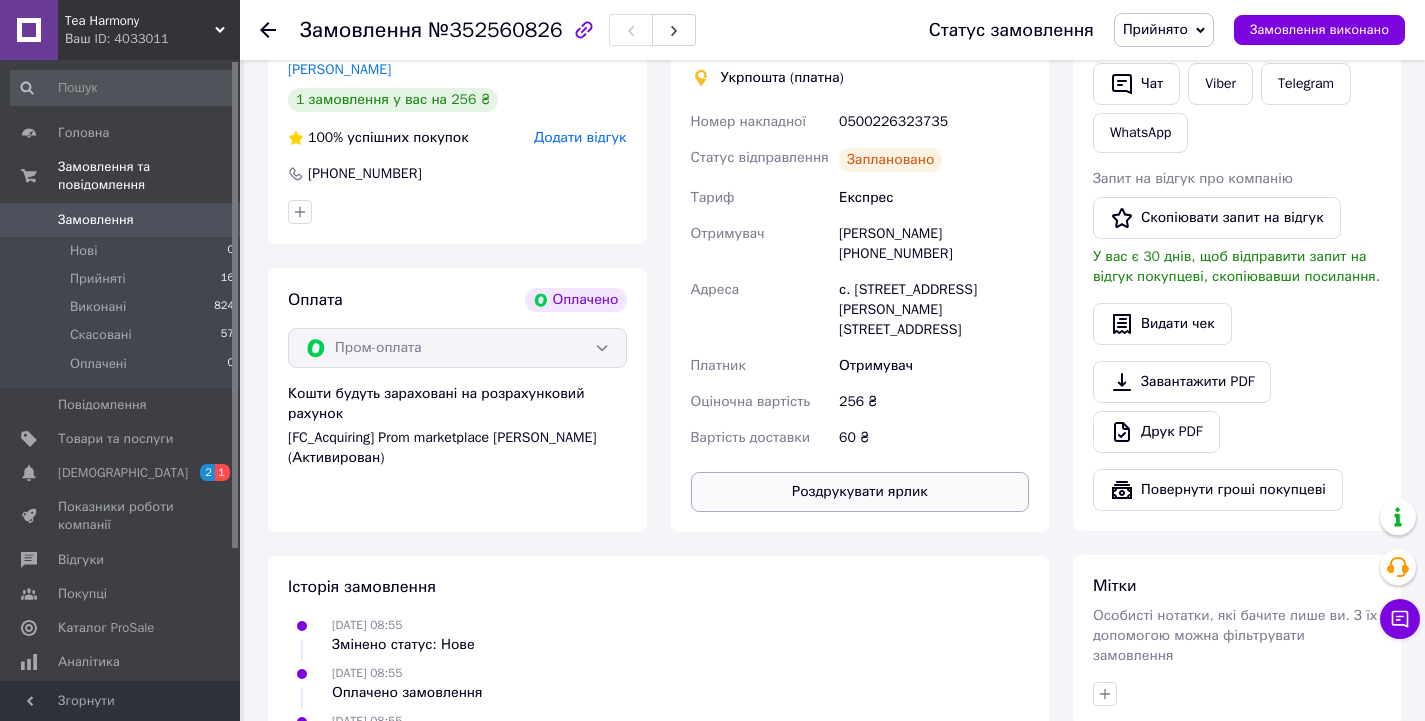 click on "Роздрукувати ярлик" at bounding box center (860, 492) 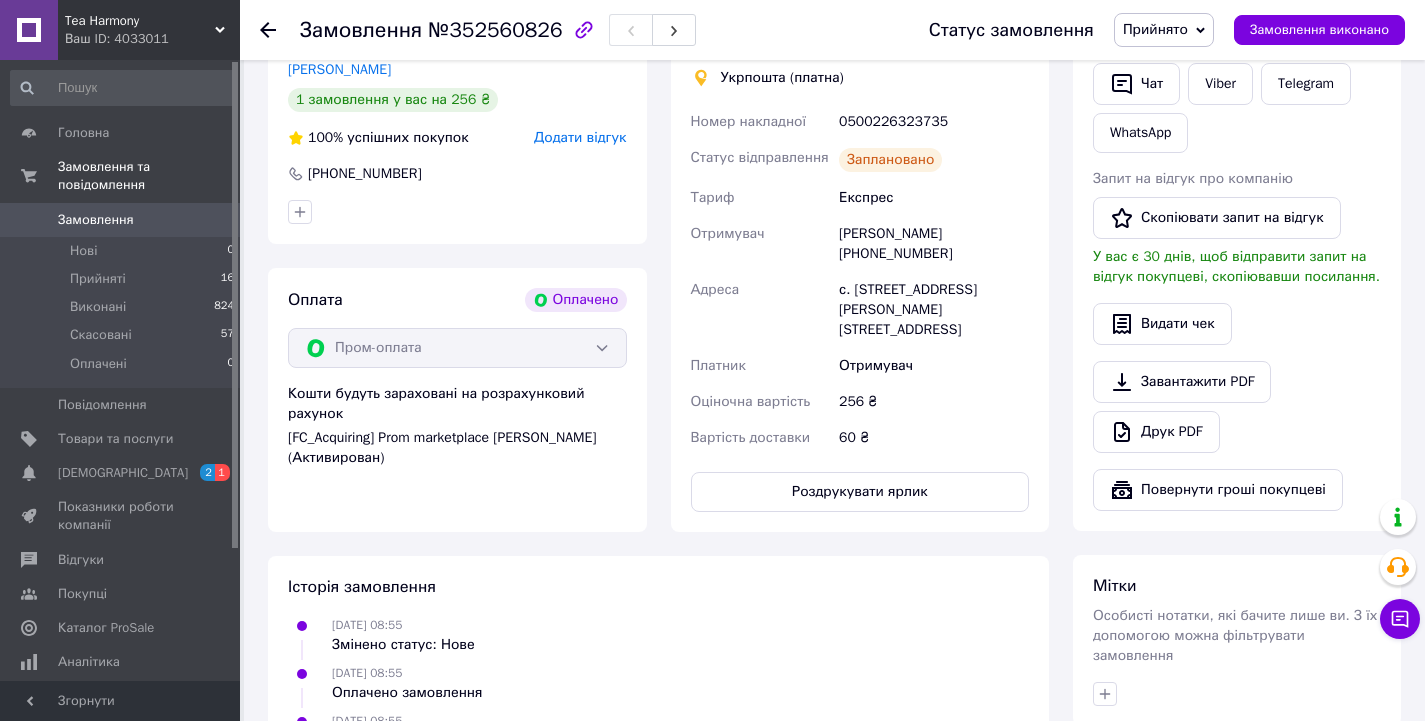 click on "Замовлення №352560826 Статус замовлення Прийнято Виконано Скасовано Оплачено Замовлення виконано" at bounding box center (832, 30) 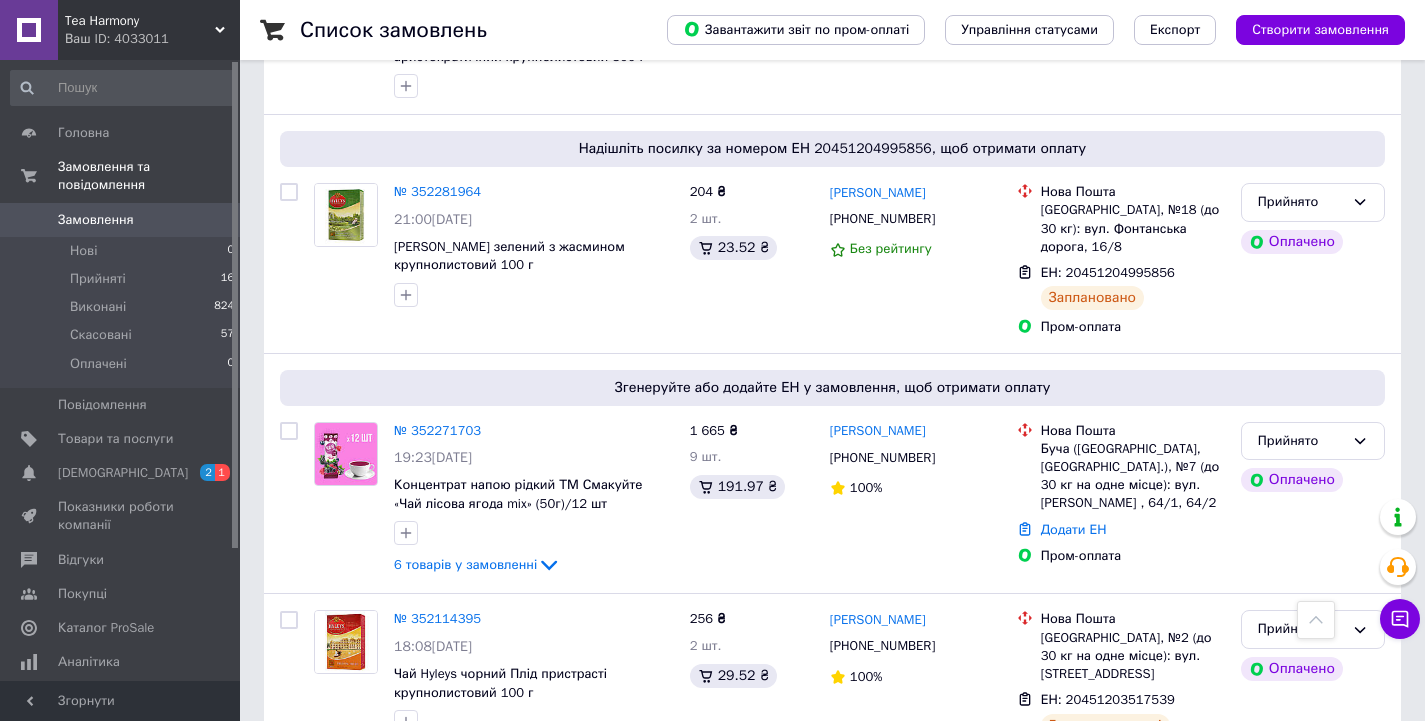 scroll, scrollTop: 2700, scrollLeft: 0, axis: vertical 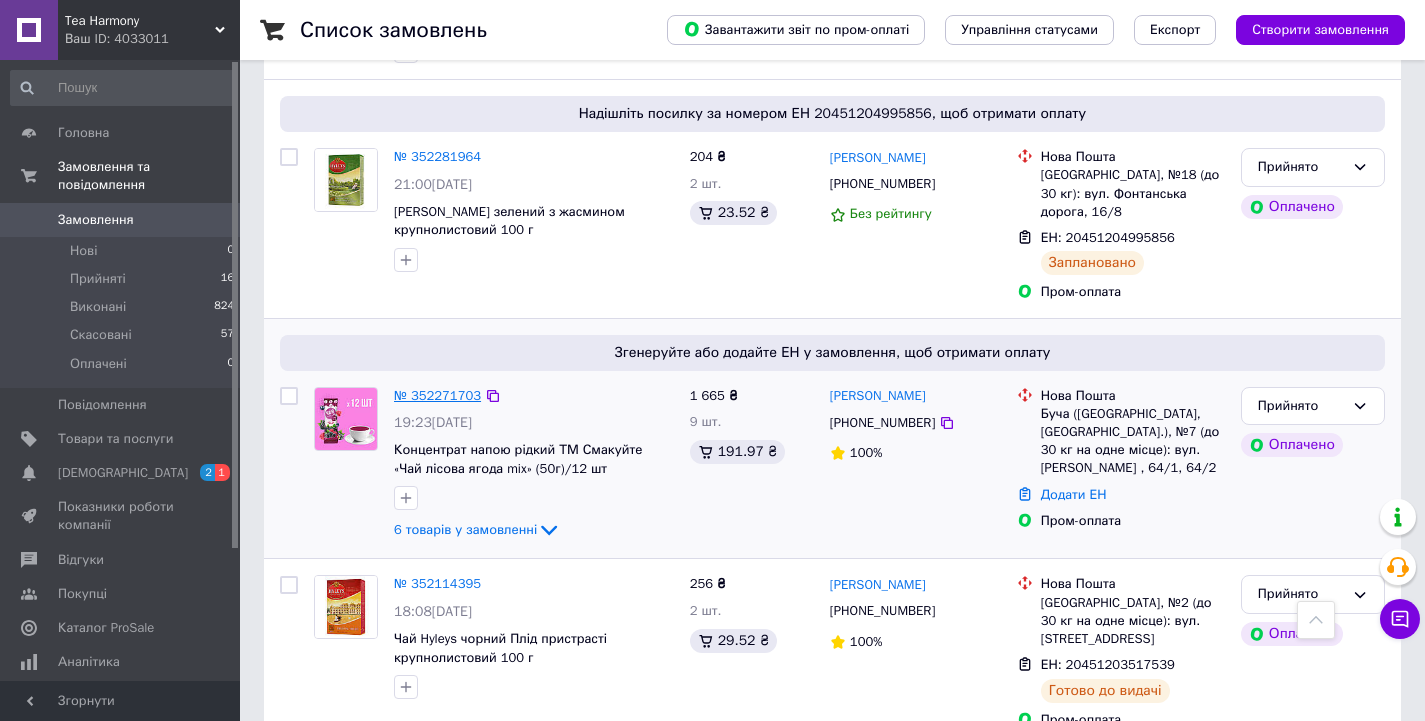click on "№ 352271703" at bounding box center [437, 395] 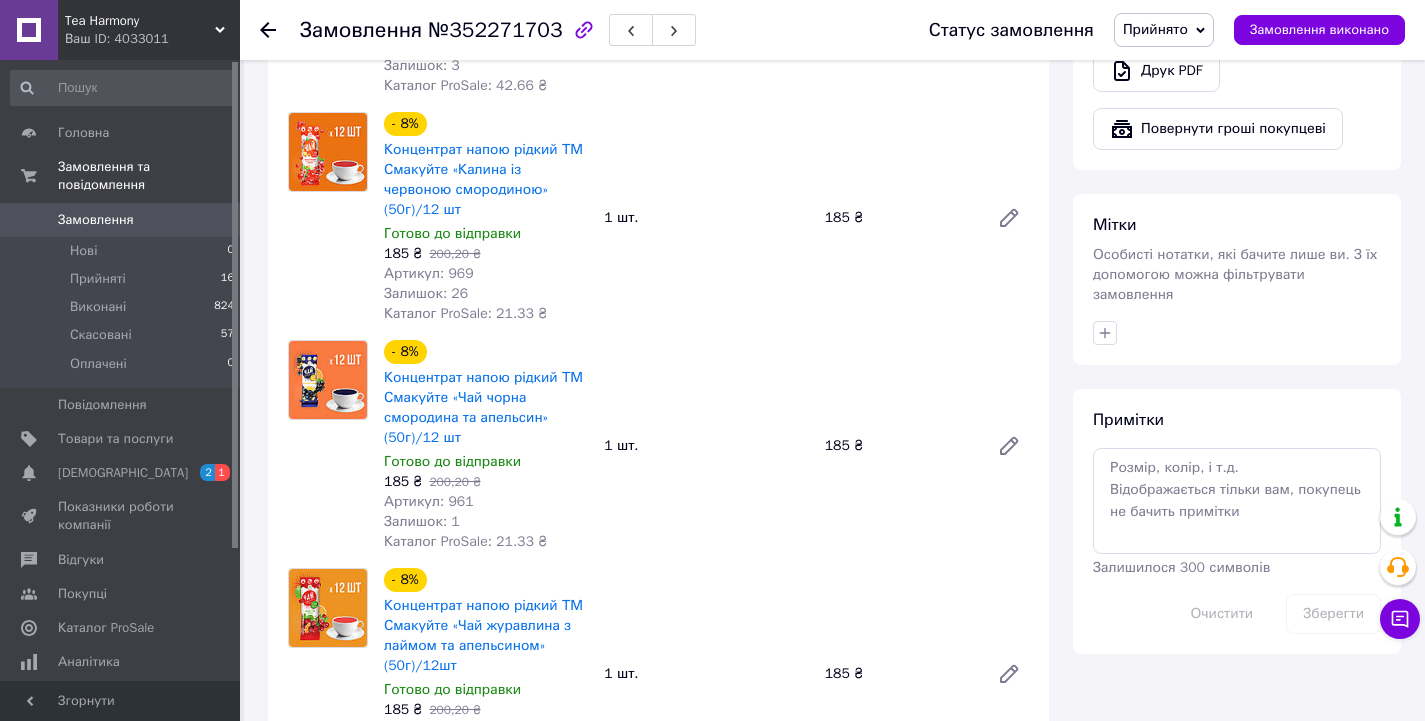 scroll, scrollTop: 817, scrollLeft: 0, axis: vertical 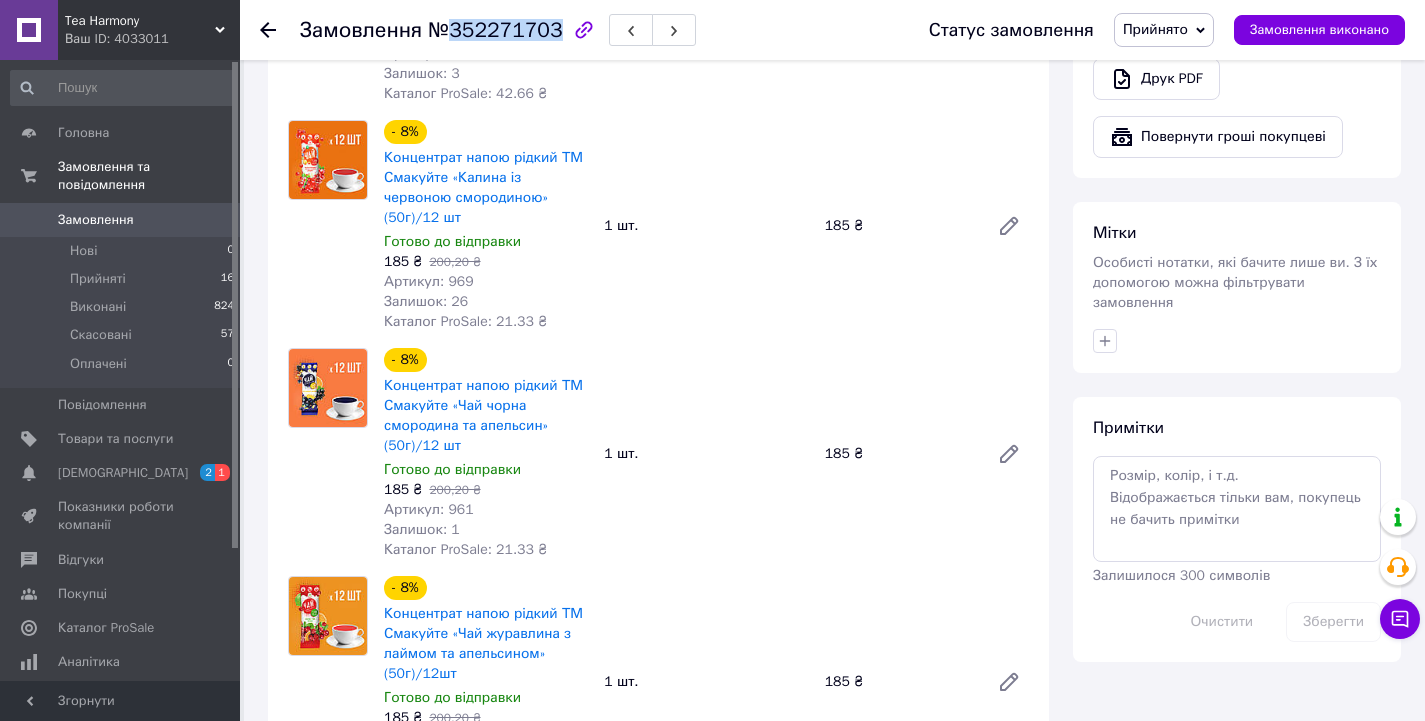 drag, startPoint x: 451, startPoint y: 35, endPoint x: 544, endPoint y: 35, distance: 93 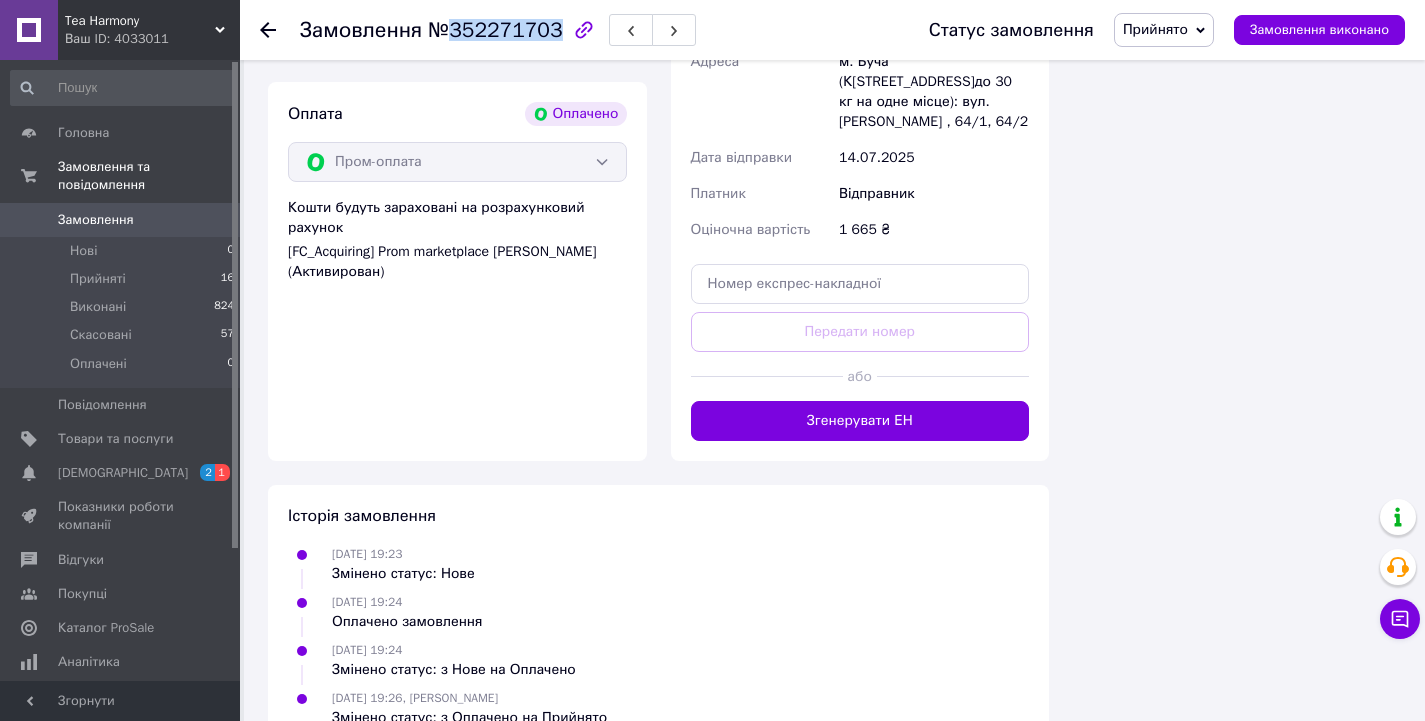 scroll, scrollTop: 1917, scrollLeft: 0, axis: vertical 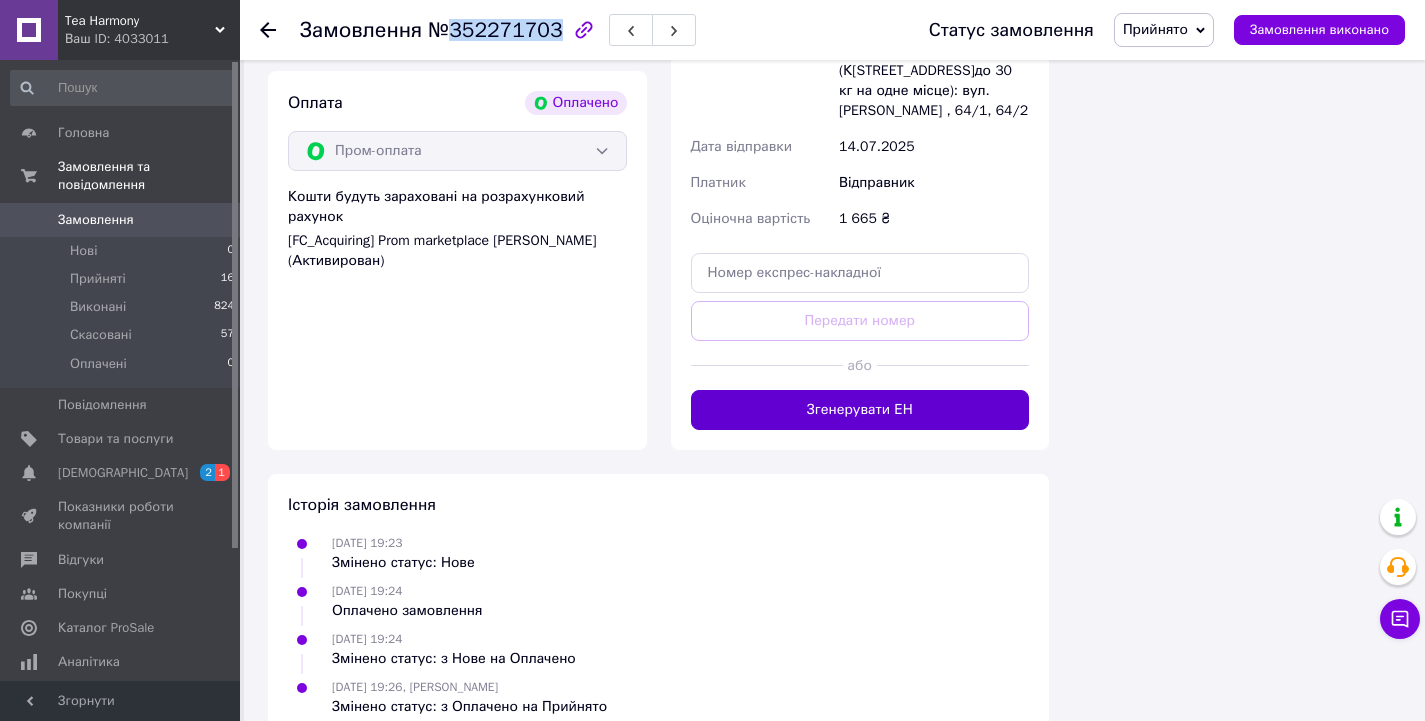 click on "Згенерувати ЕН" at bounding box center (860, 410) 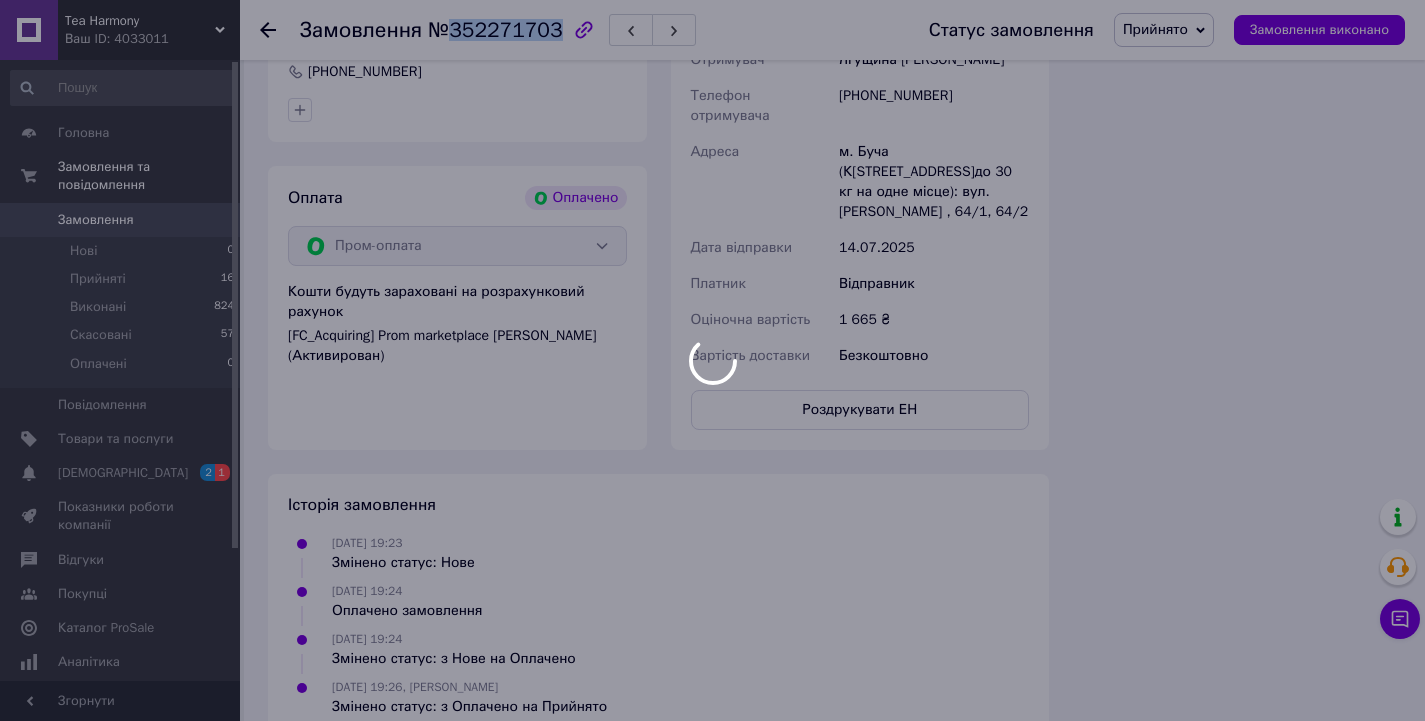 scroll, scrollTop: 1870, scrollLeft: 0, axis: vertical 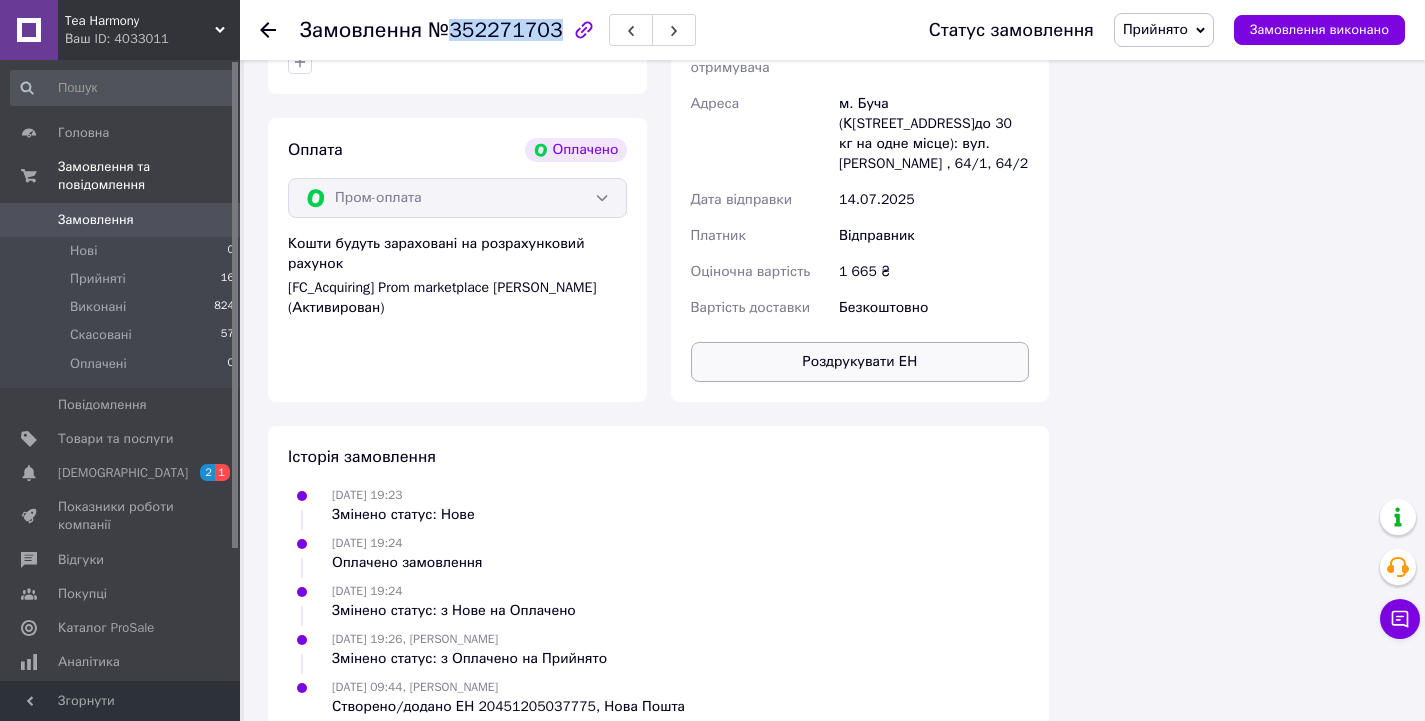 click on "Роздрукувати ЕН" at bounding box center (860, 362) 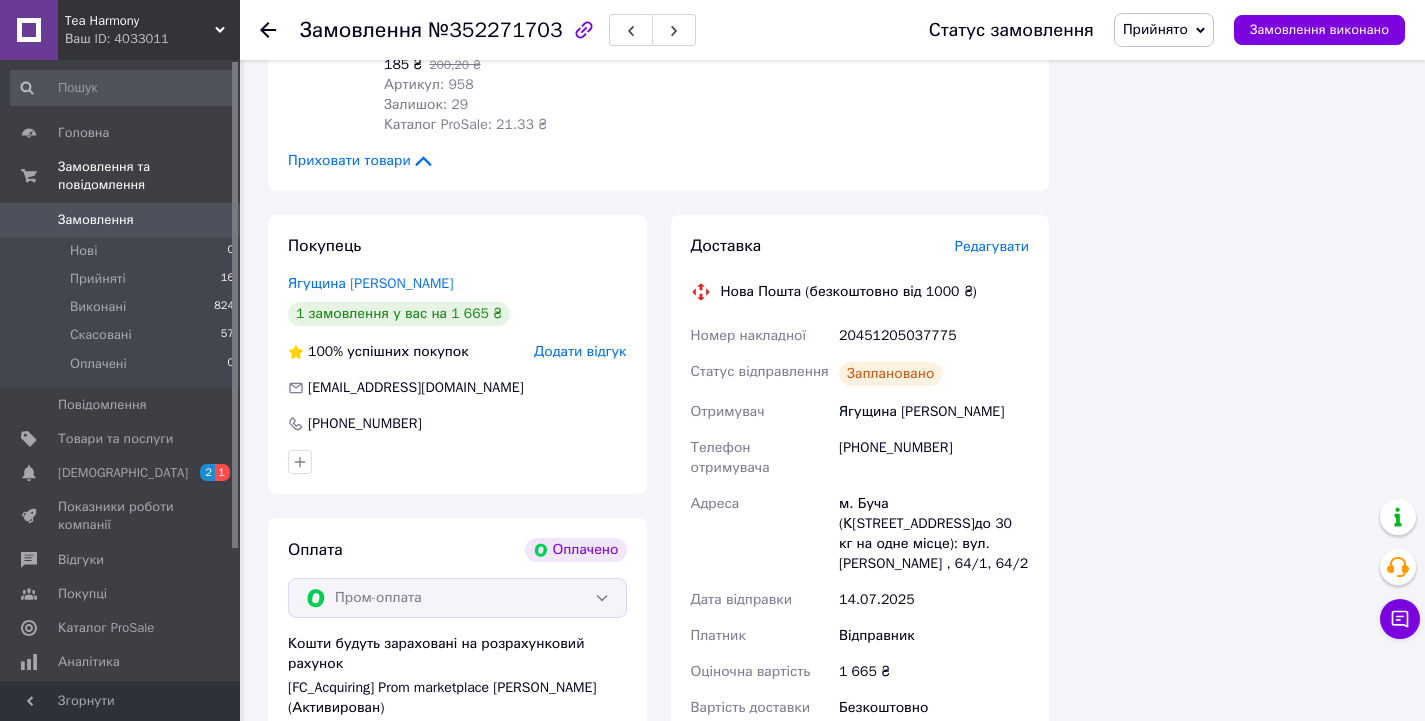 click 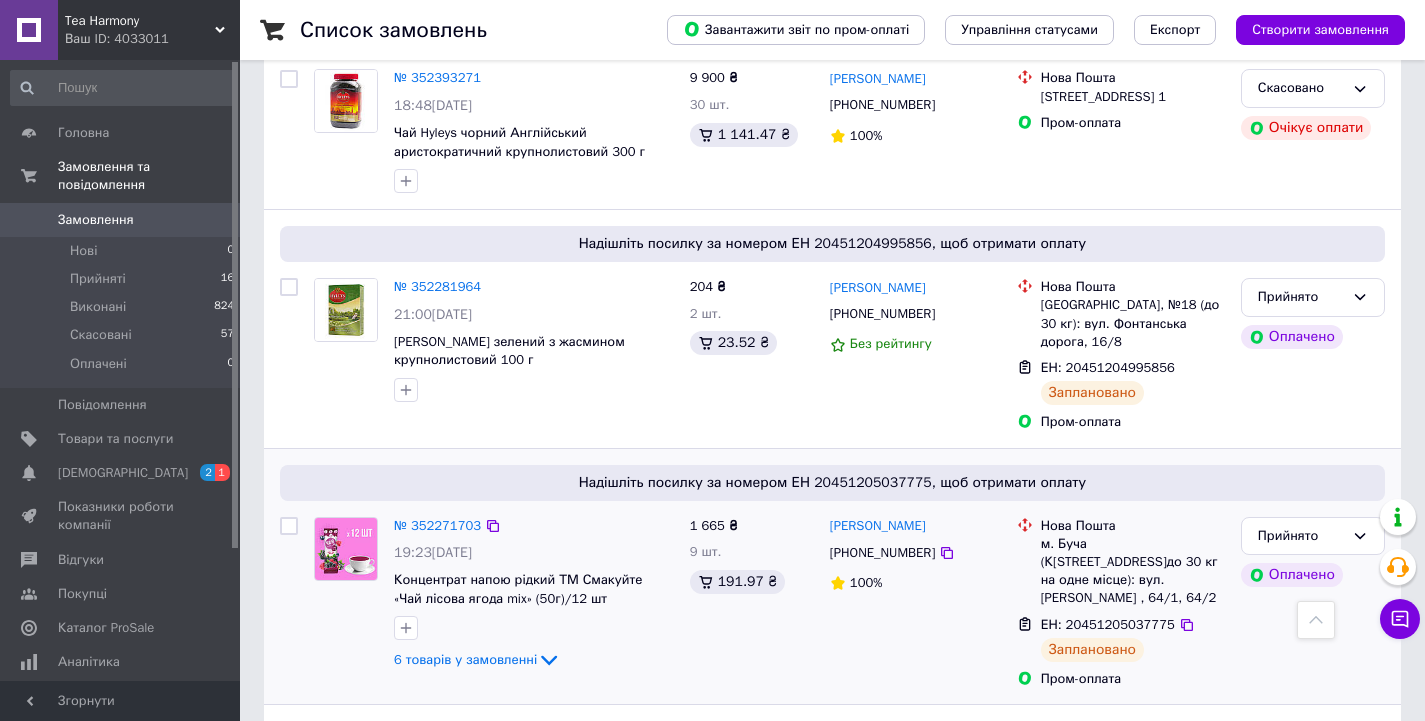 scroll, scrollTop: 2600, scrollLeft: 0, axis: vertical 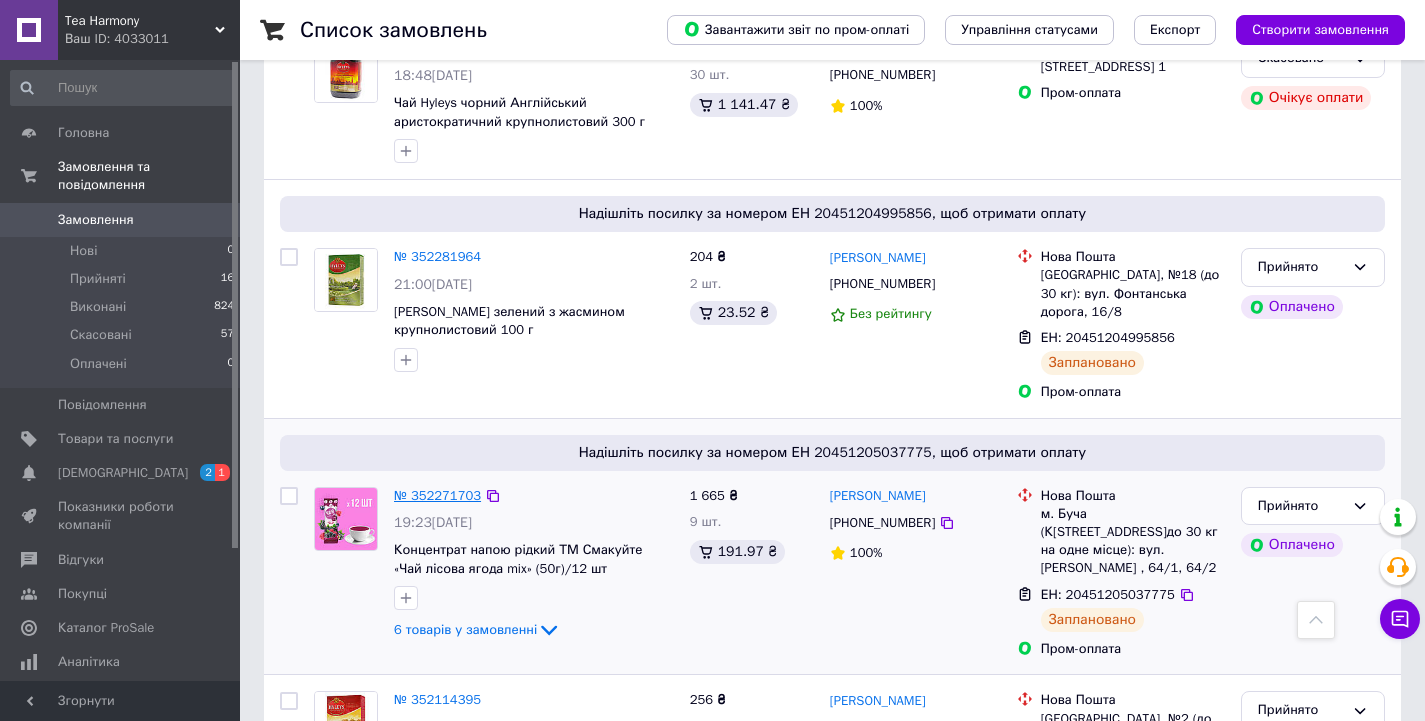 click on "№ 352271703" at bounding box center (437, 495) 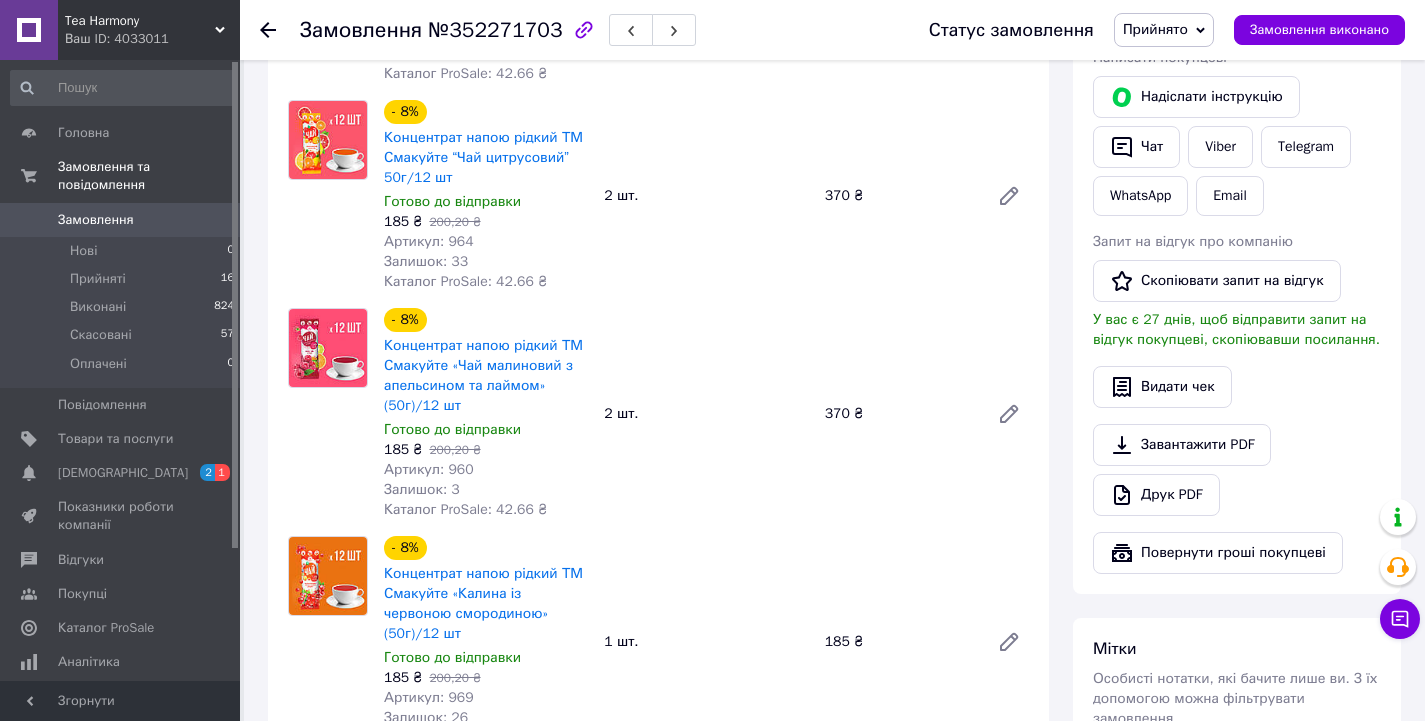 scroll, scrollTop: 270, scrollLeft: 0, axis: vertical 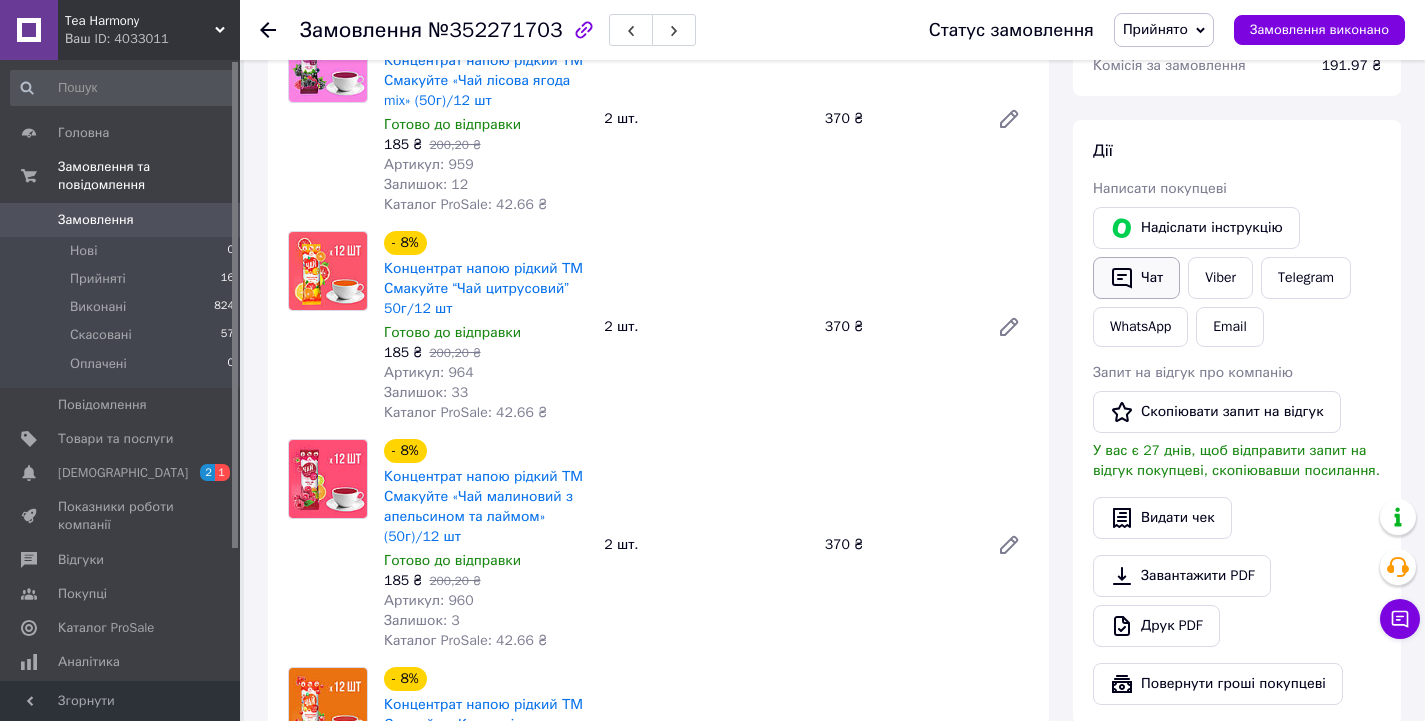 click on "Чат" at bounding box center (1136, 278) 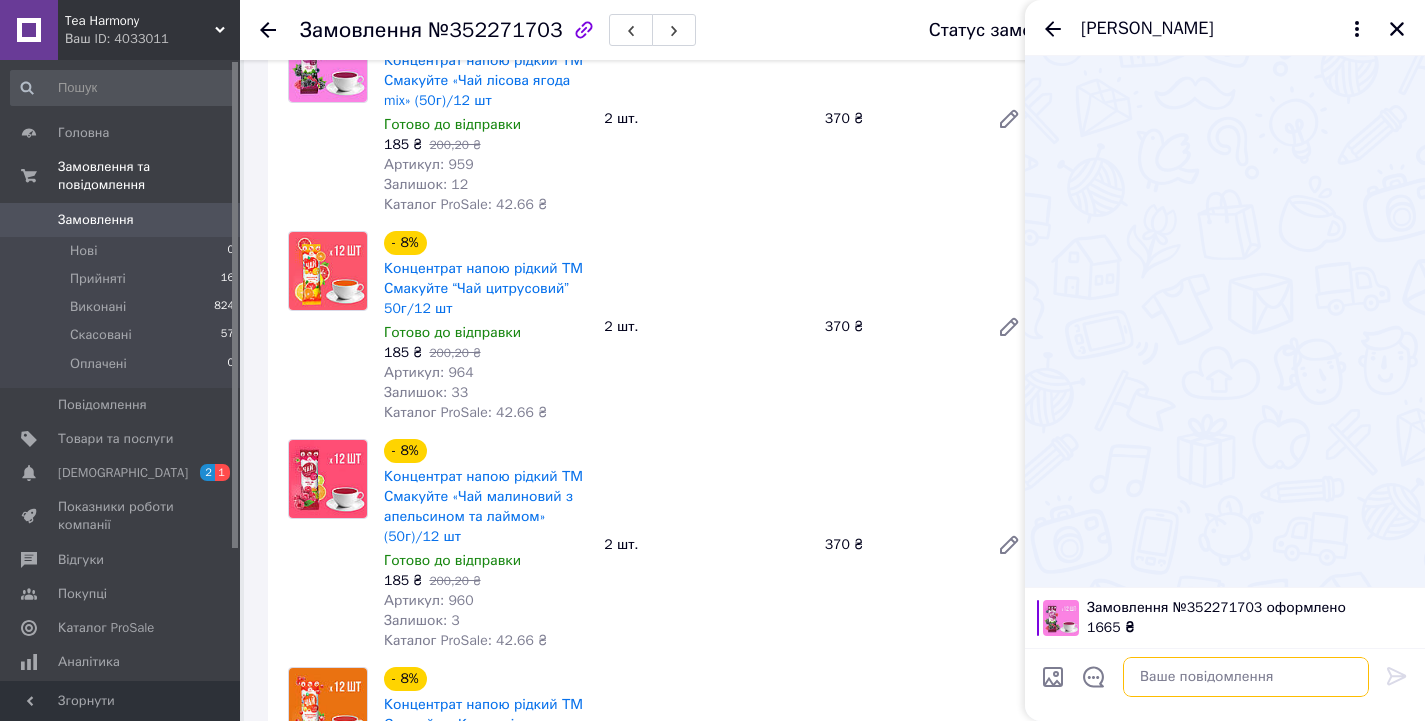 click at bounding box center [1246, 677] 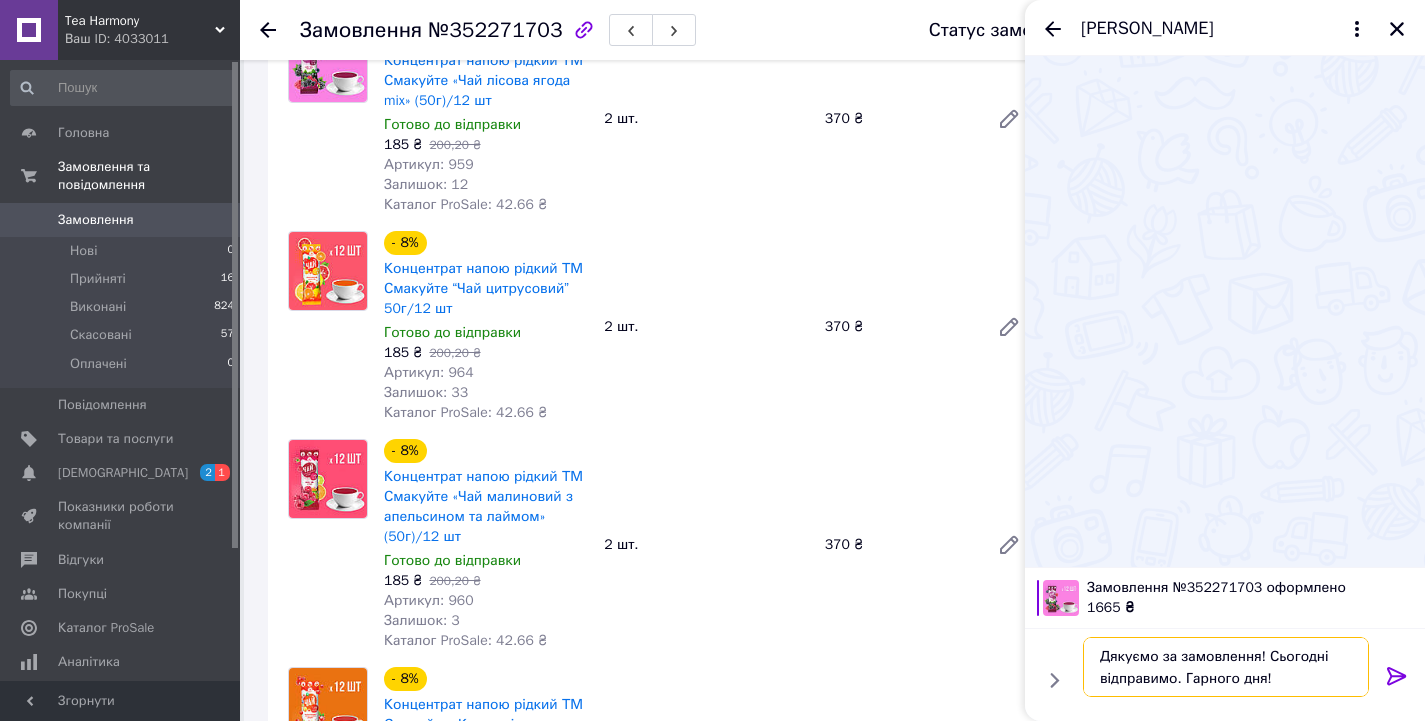 type on "Дякуємо за замовлення! Сьогодні відправимо. Гарного дня!" 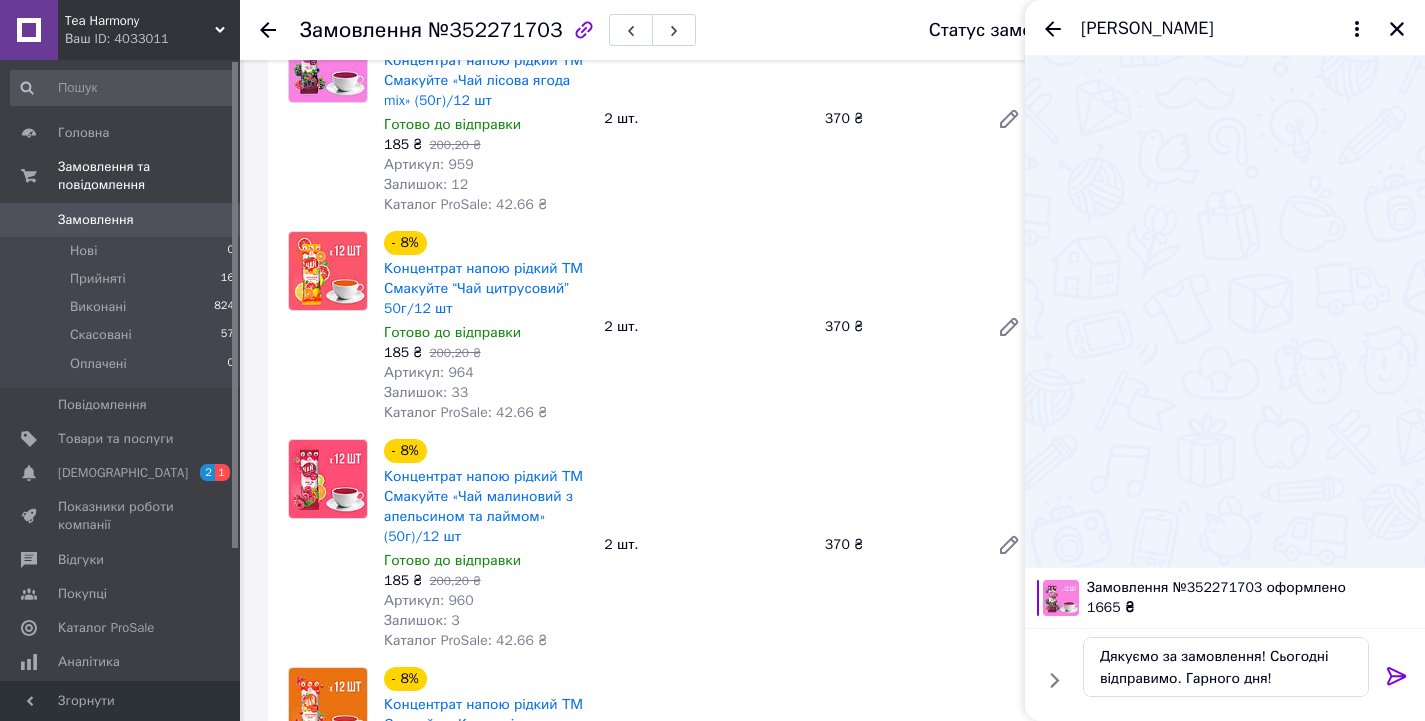 click 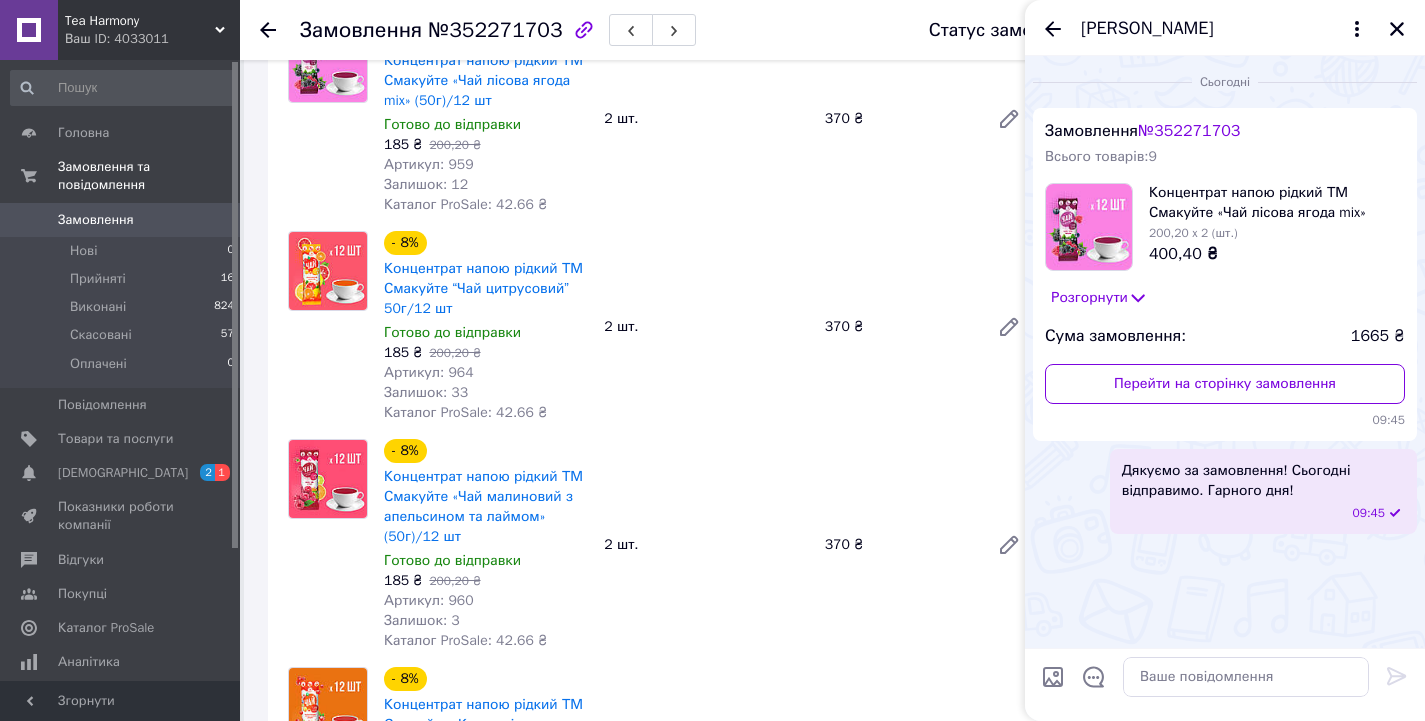 drag, startPoint x: 1052, startPoint y: 19, endPoint x: 1057, endPoint y: 53, distance: 34.36568 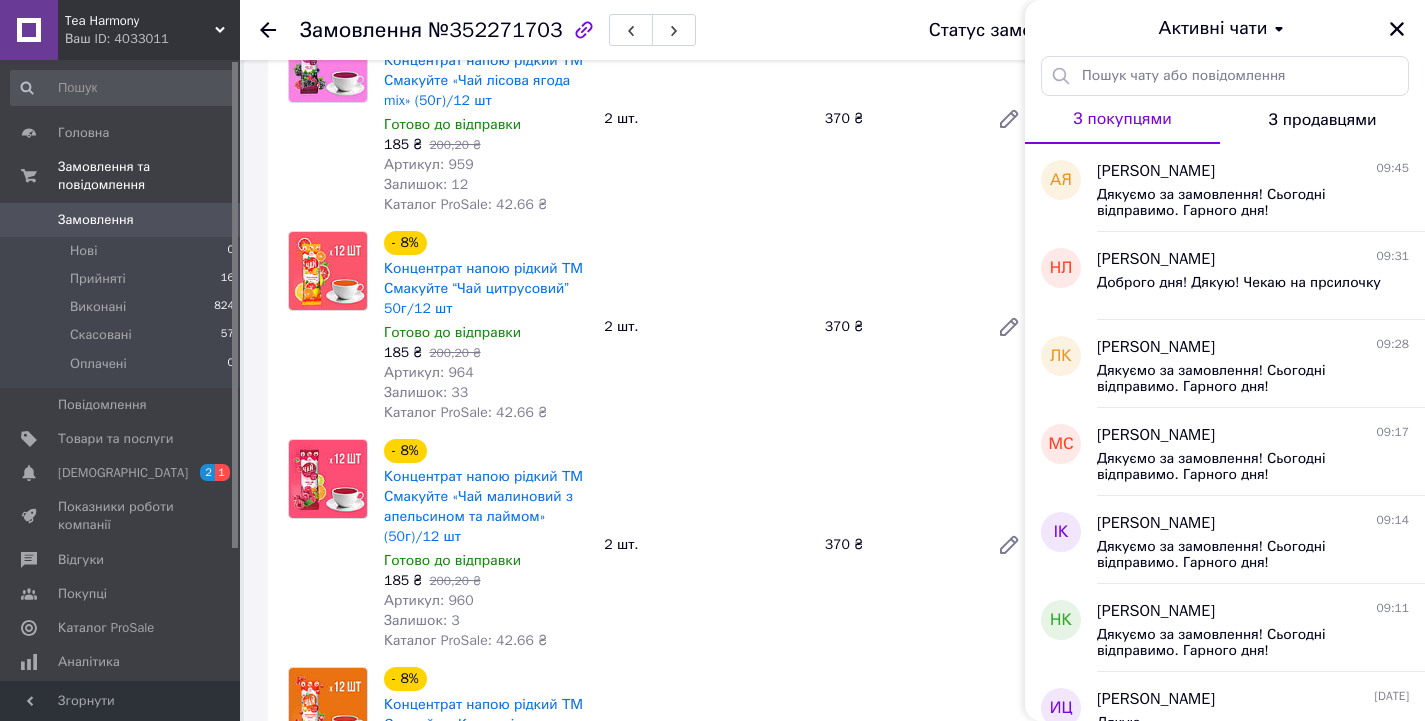 click 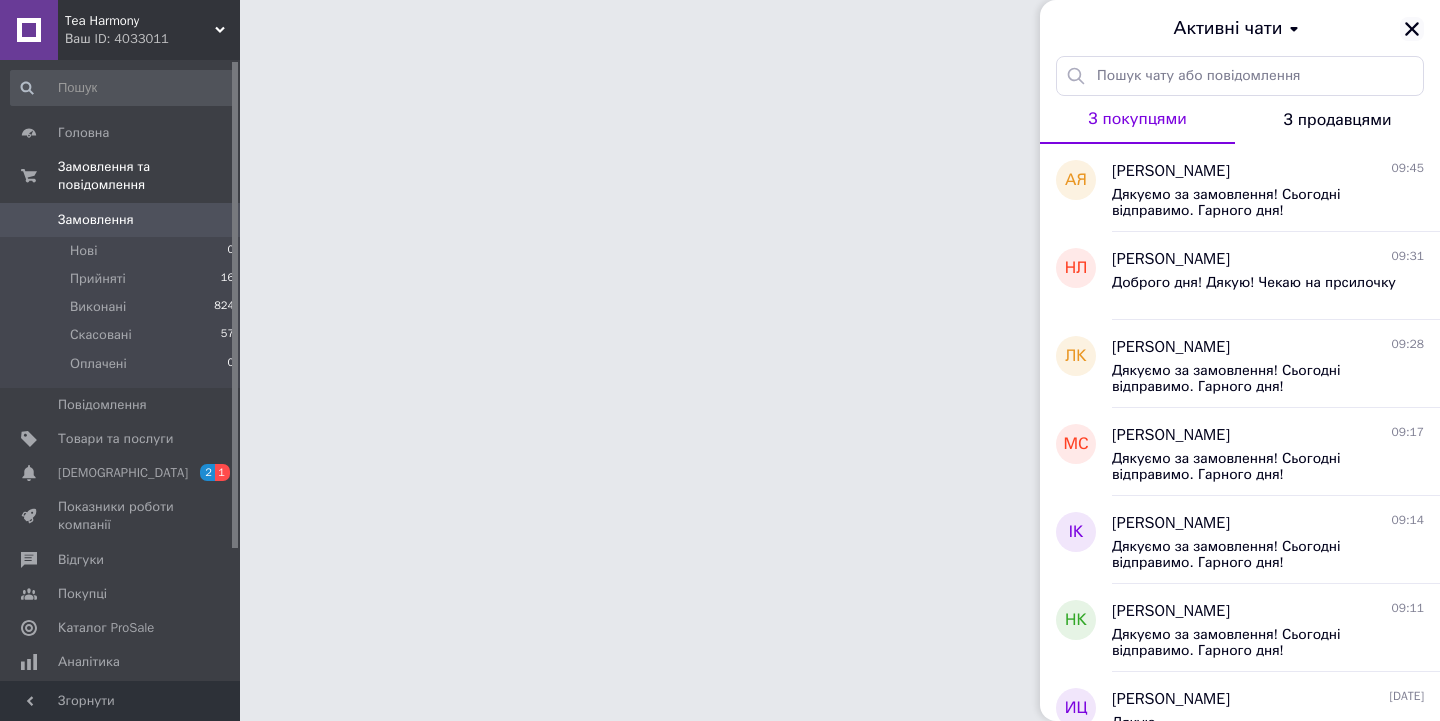 click 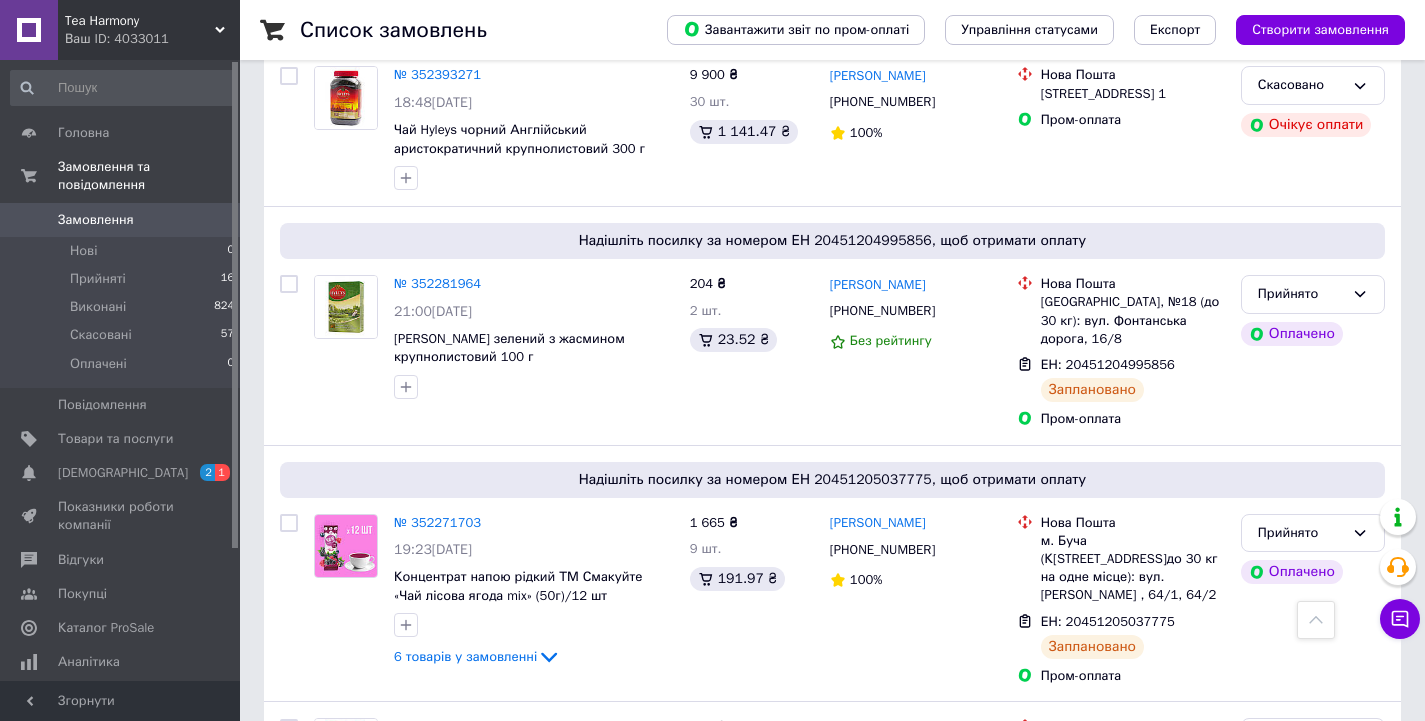 scroll, scrollTop: 2600, scrollLeft: 0, axis: vertical 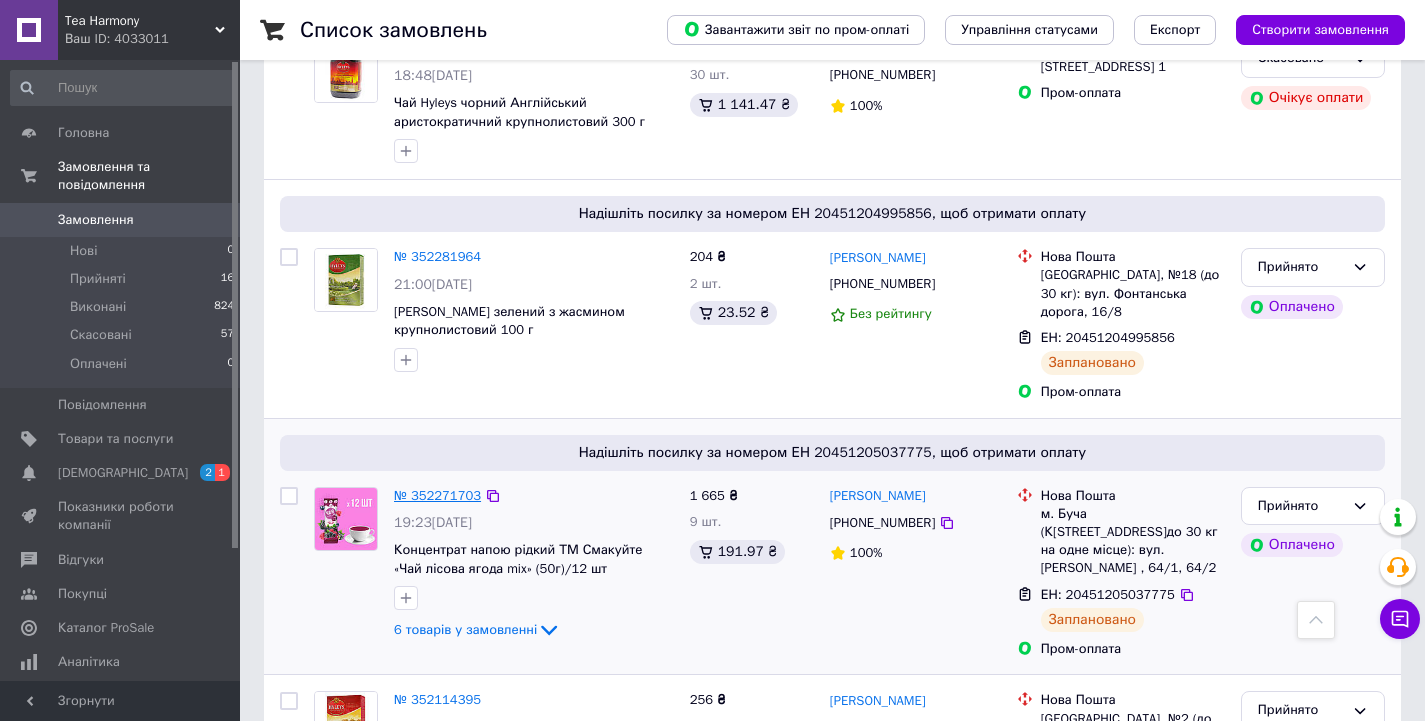 click on "№ 352271703" at bounding box center [437, 495] 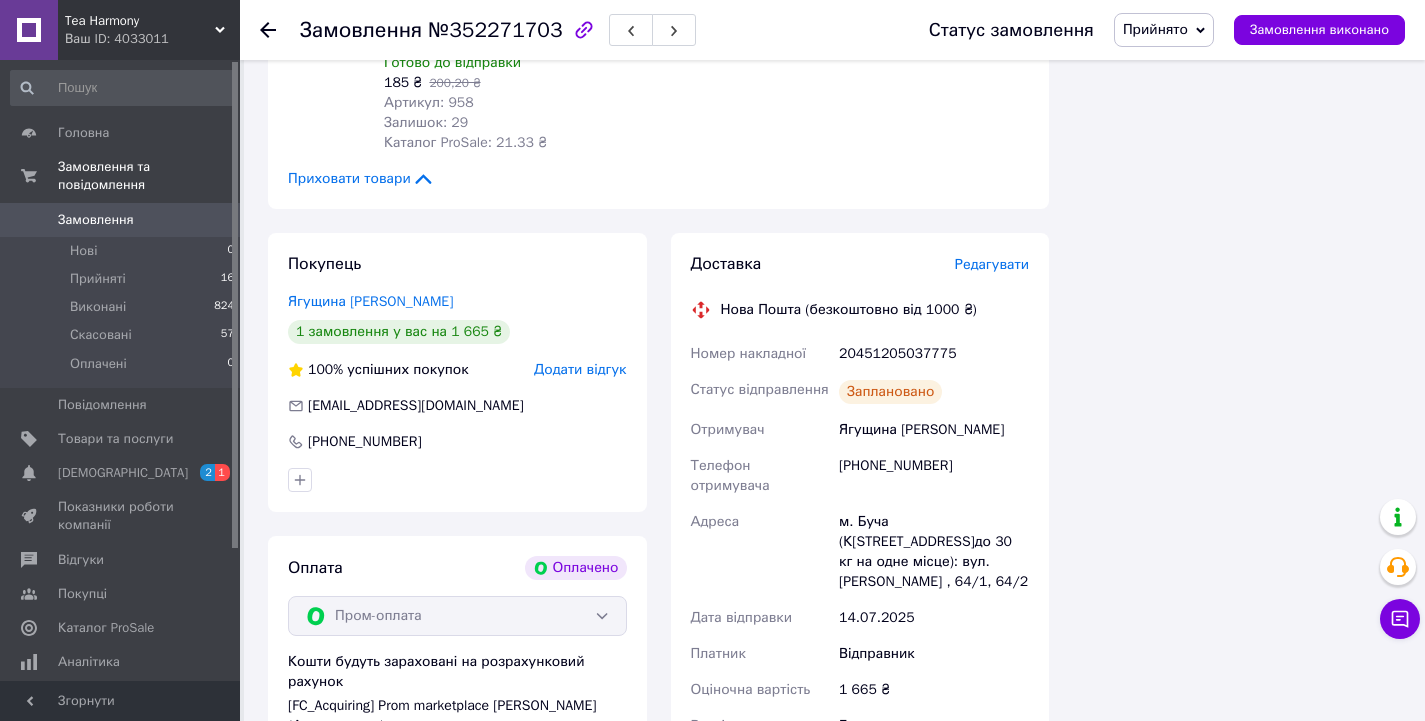 scroll, scrollTop: 1370, scrollLeft: 0, axis: vertical 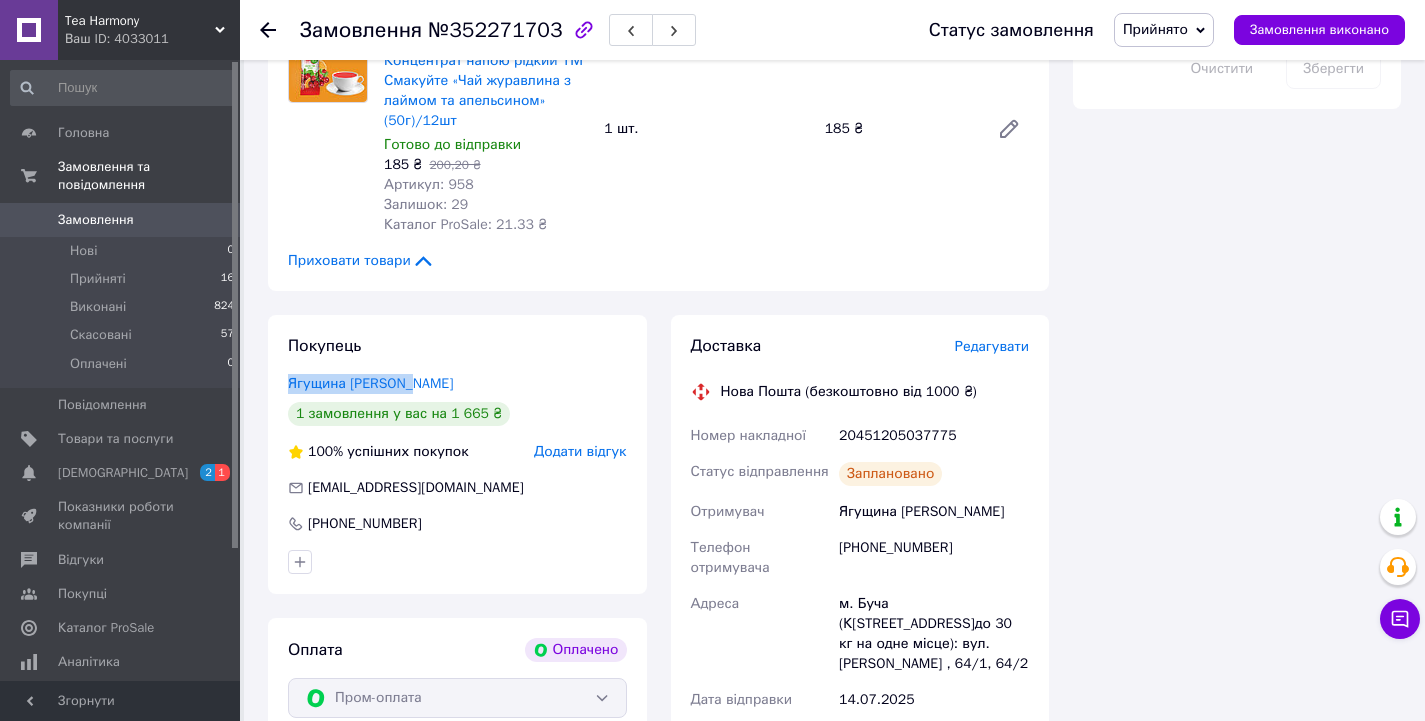 drag, startPoint x: 420, startPoint y: 360, endPoint x: 276, endPoint y: 364, distance: 144.05554 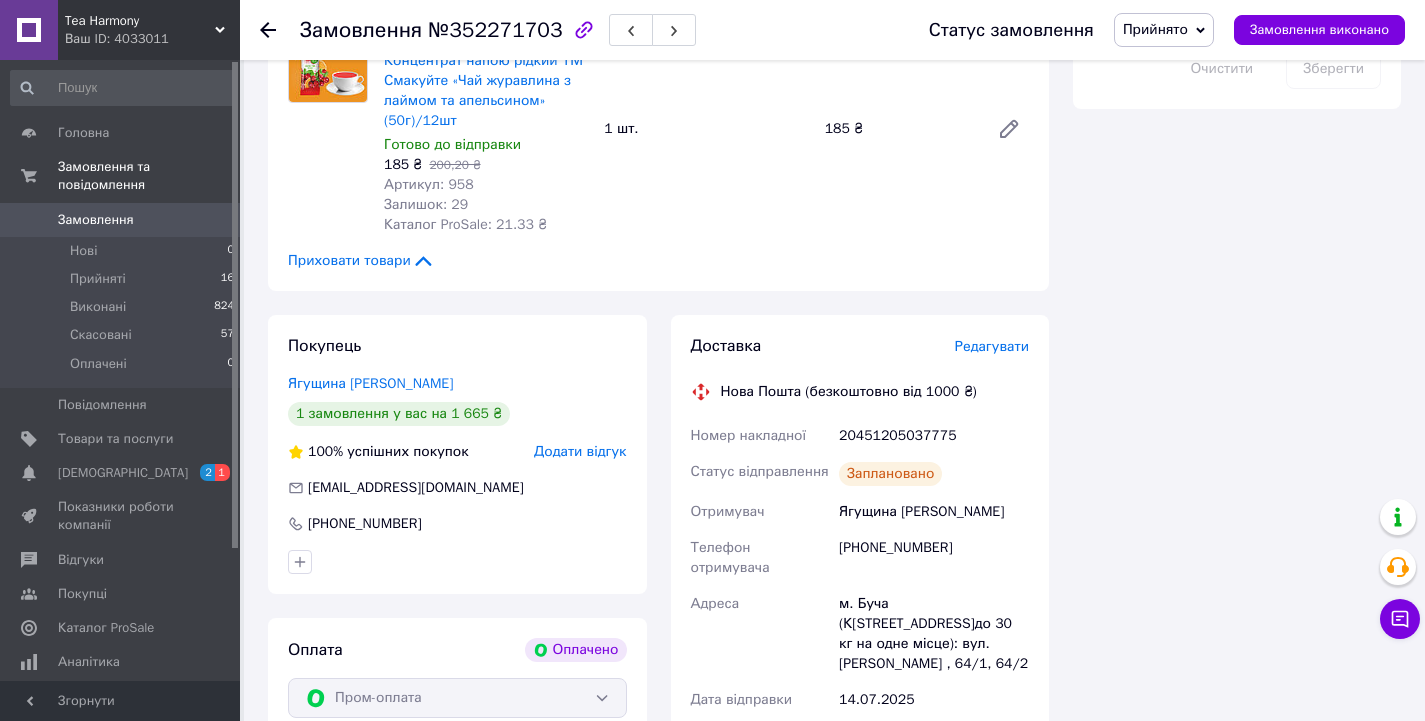 click 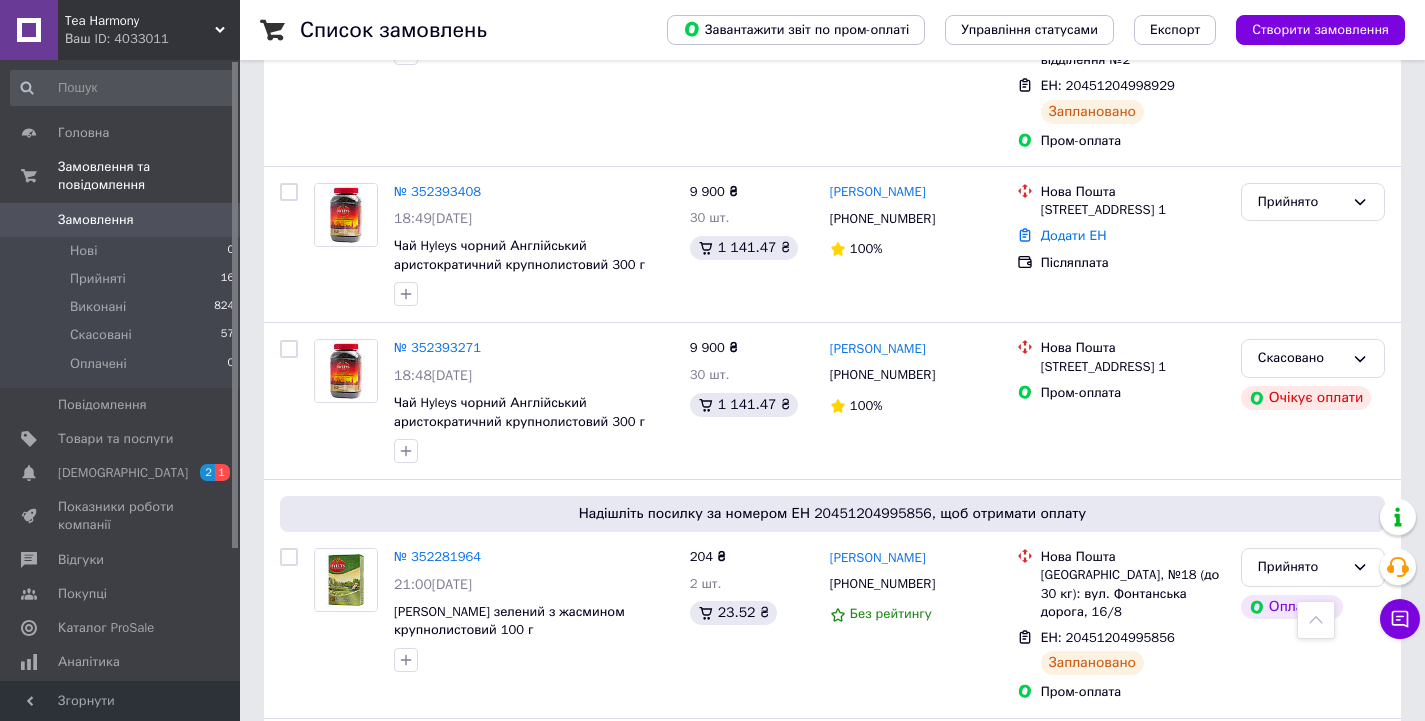 scroll, scrollTop: 2400, scrollLeft: 0, axis: vertical 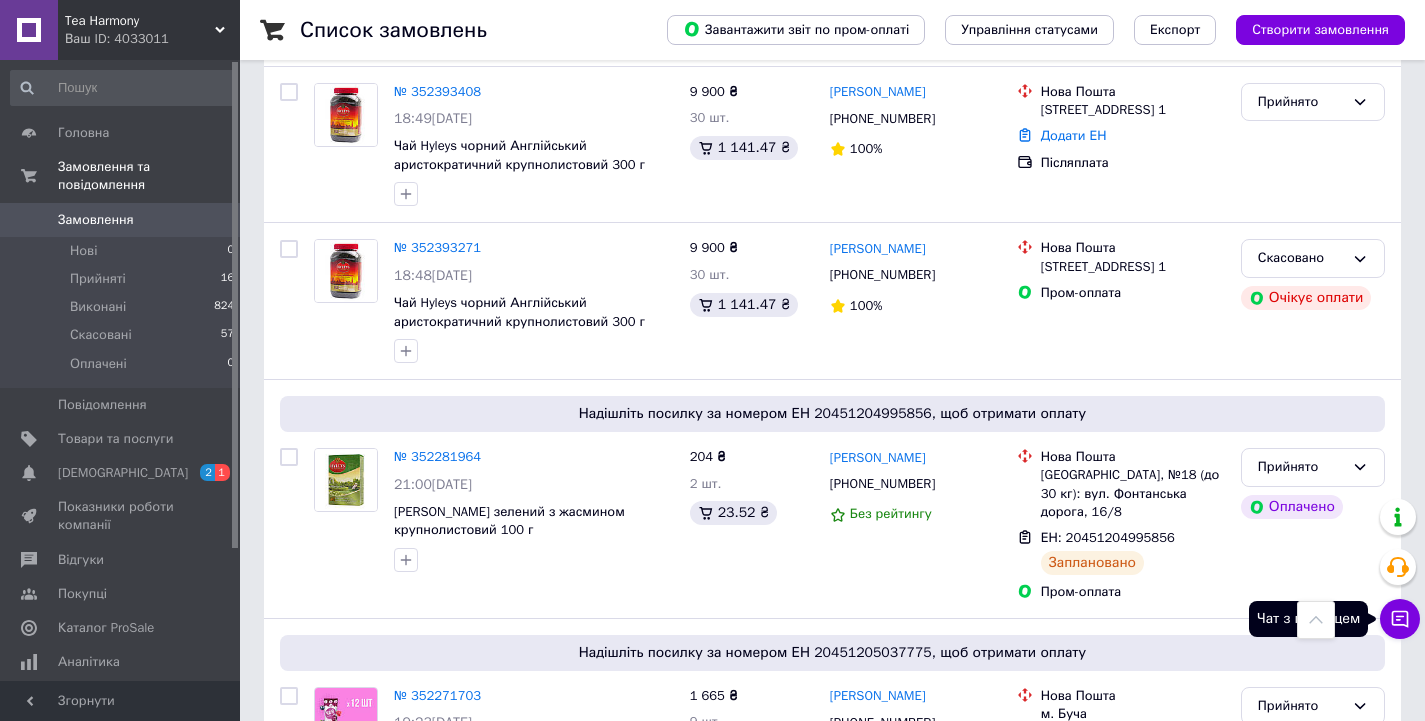 click 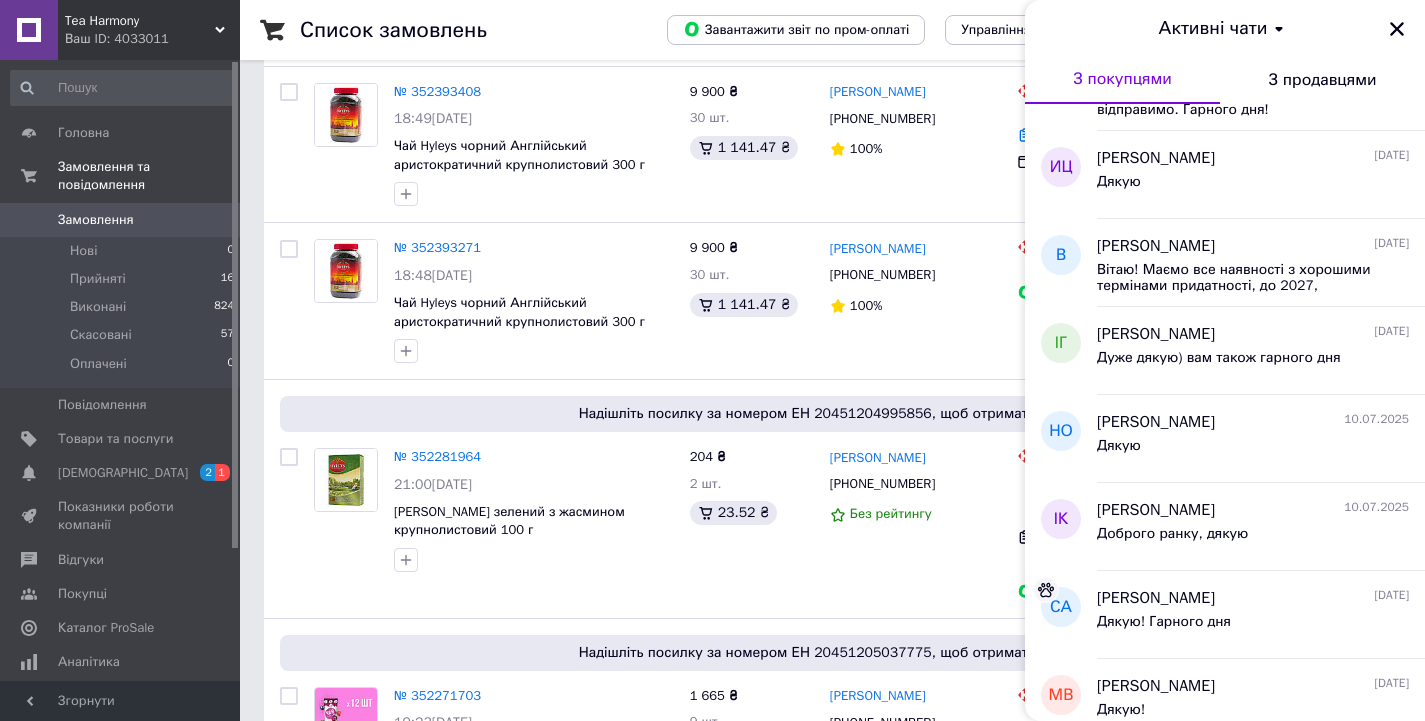 scroll, scrollTop: 500, scrollLeft: 0, axis: vertical 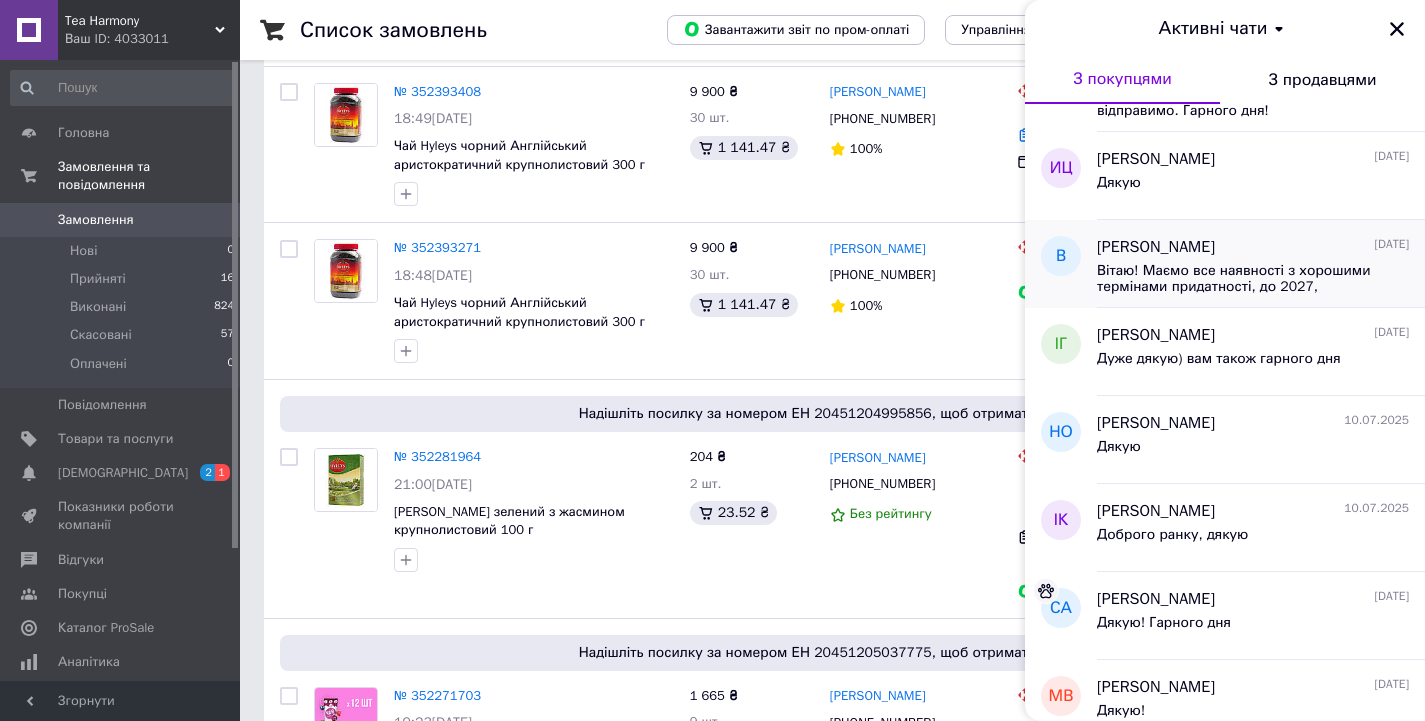click on "Вітаю! Маємо все наявності з хорошими термінами придатності, до 2027, 2028р.Точну інформацію напишу завтра.Гарного дня!" at bounding box center (1239, 279) 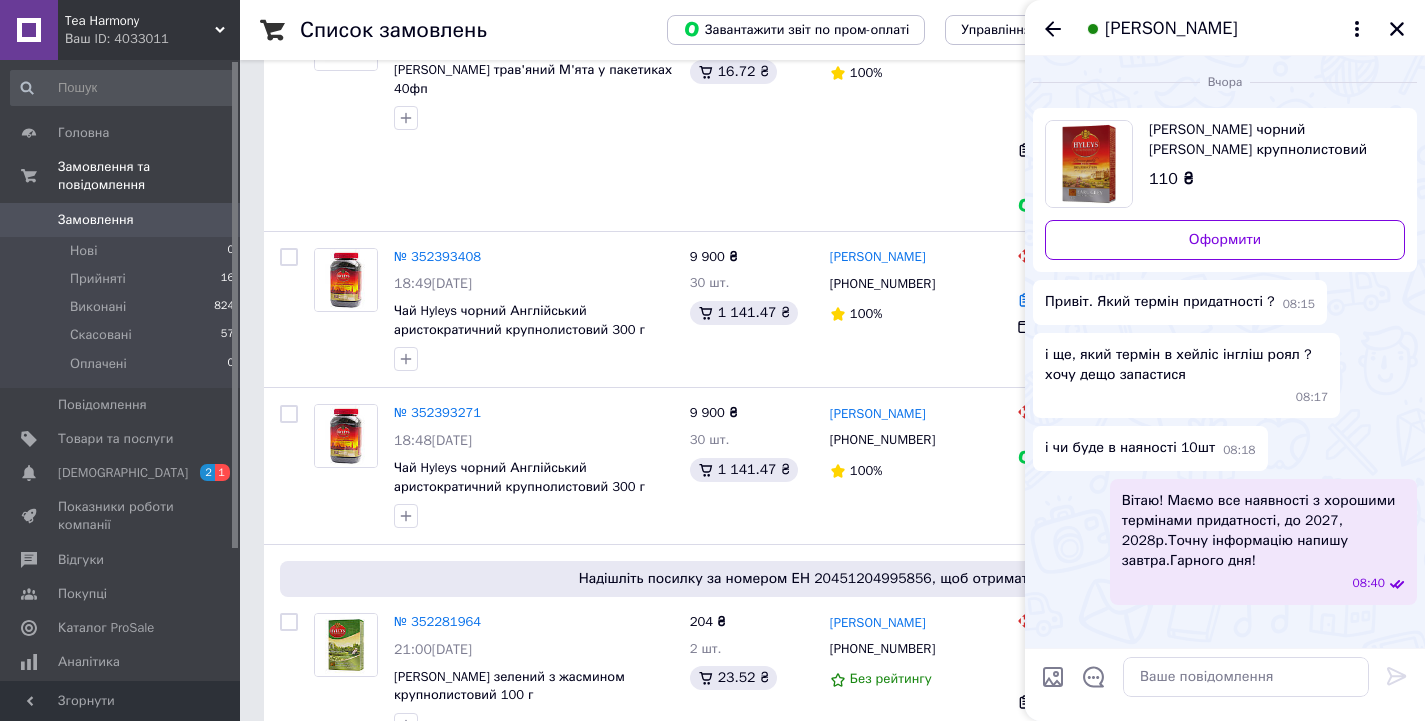 scroll, scrollTop: 2200, scrollLeft: 0, axis: vertical 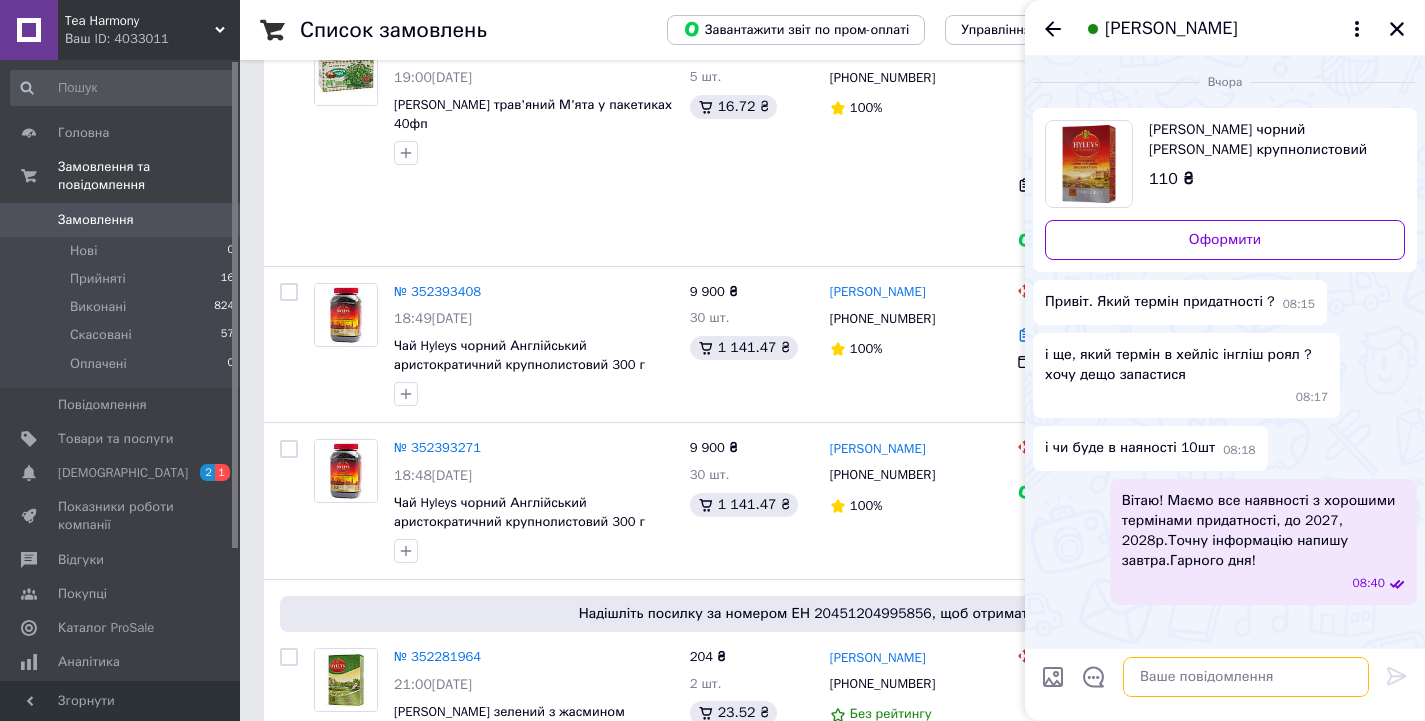click at bounding box center (1246, 677) 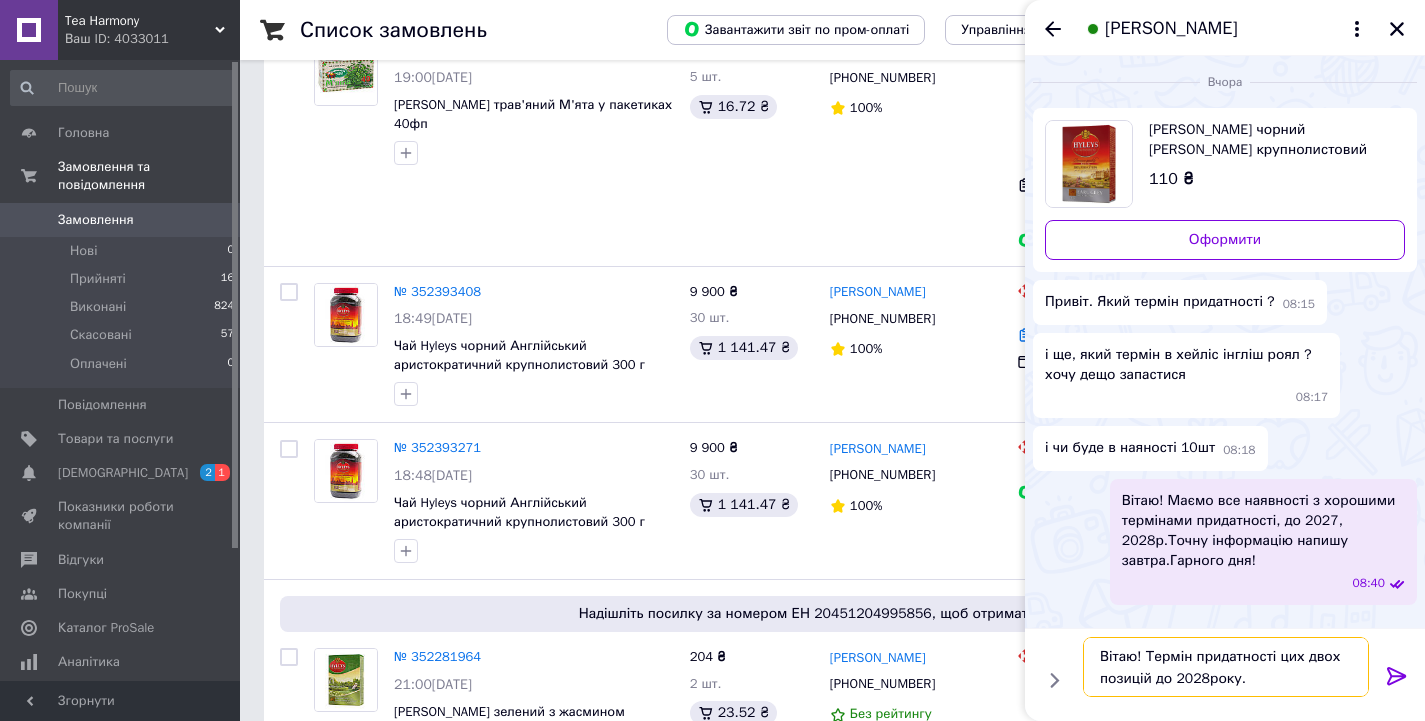 click on "Вітаю! Термін придатності цих двох позицій до 2028року." at bounding box center [1226, 667] 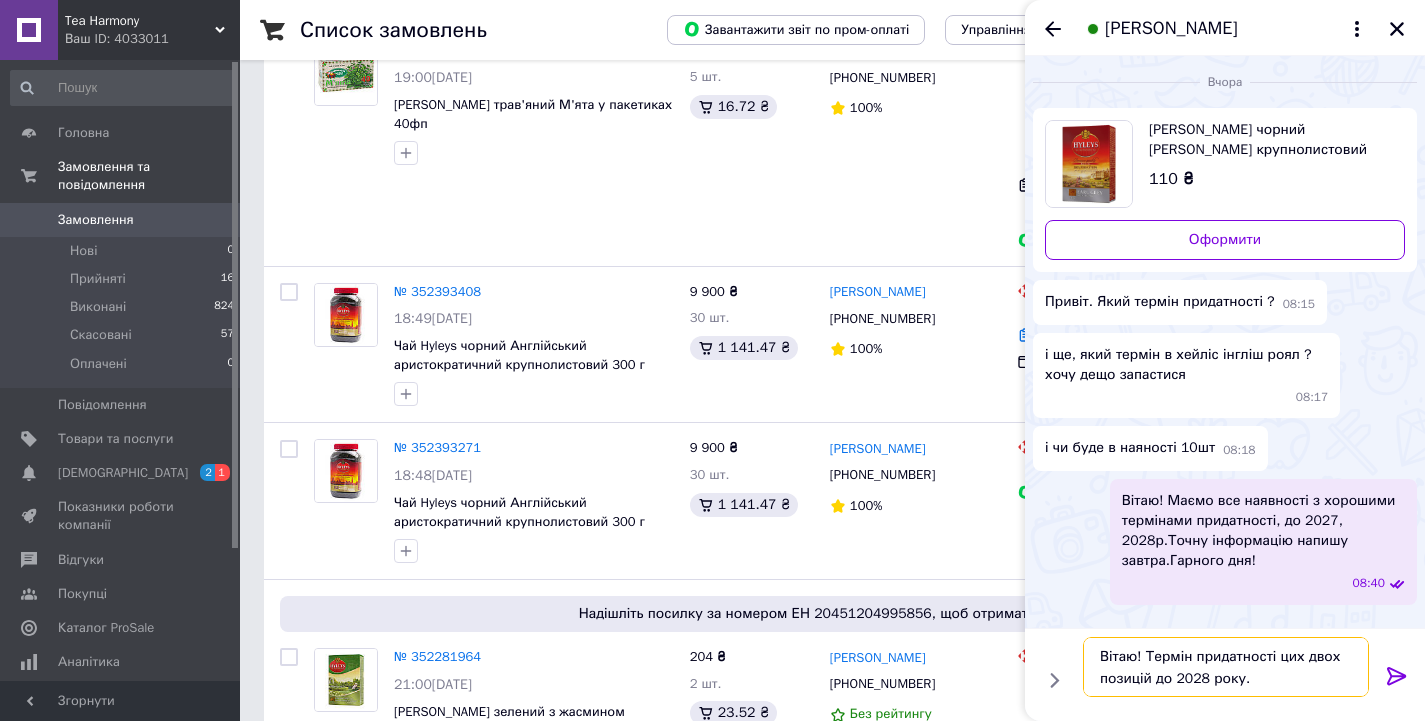 click on "Вітаю! Термін придатності цих двох позицій до 2028 року." at bounding box center (1226, 667) 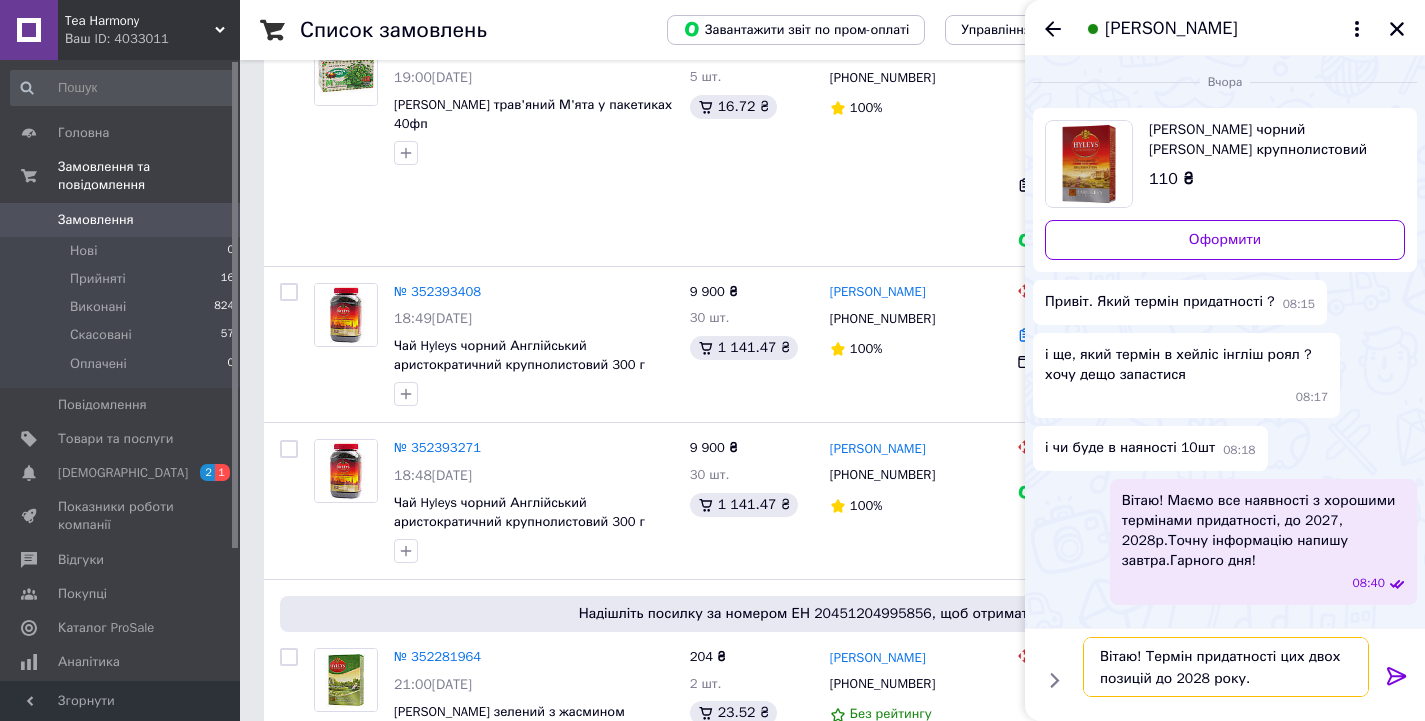 type on "Вітаю! Термін придатності цих двох позицій до 2028 року." 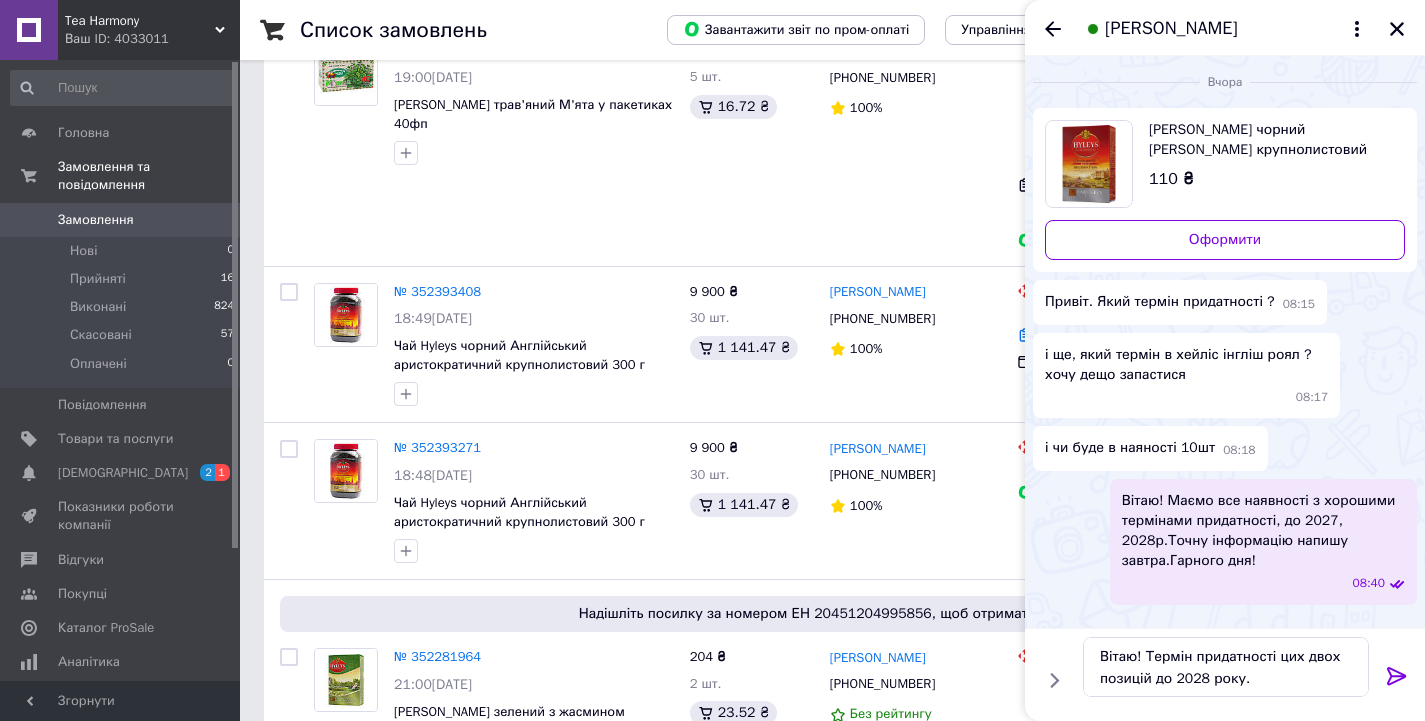 click 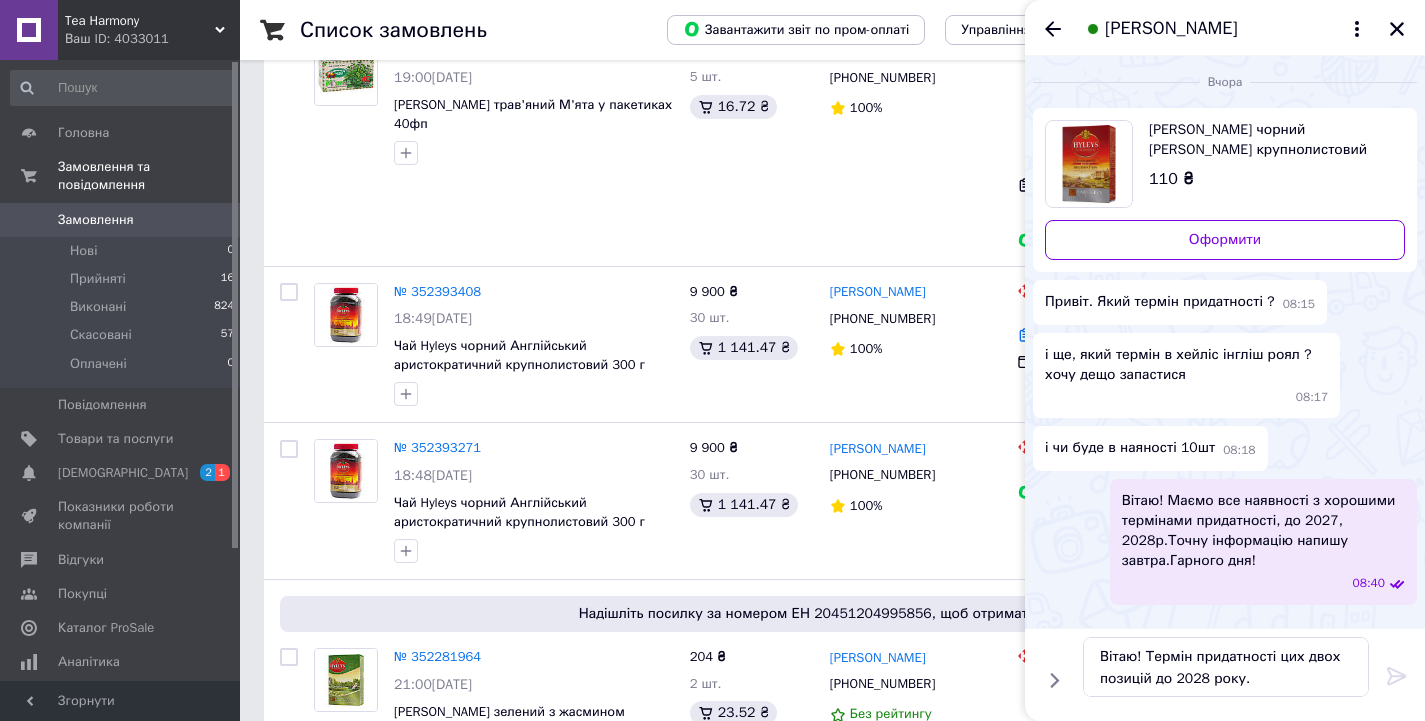 type 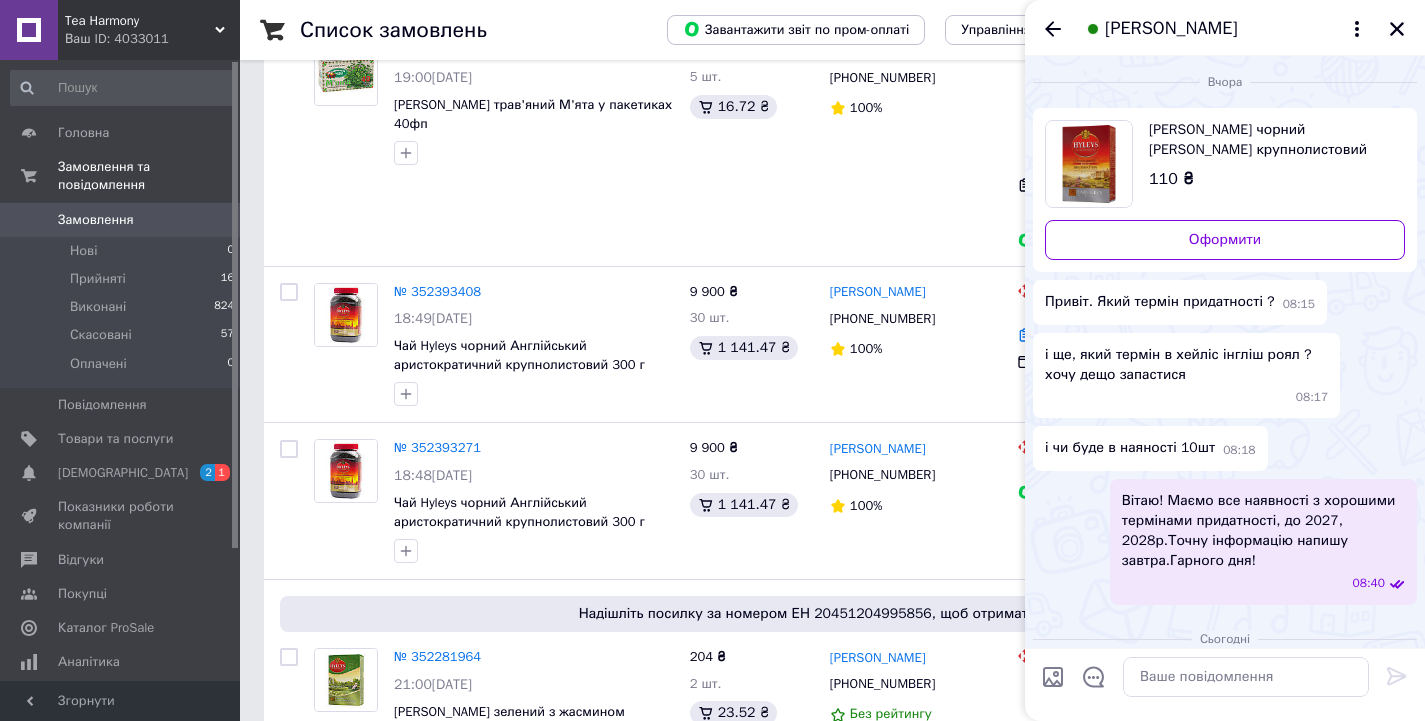 scroll, scrollTop: 59, scrollLeft: 0, axis: vertical 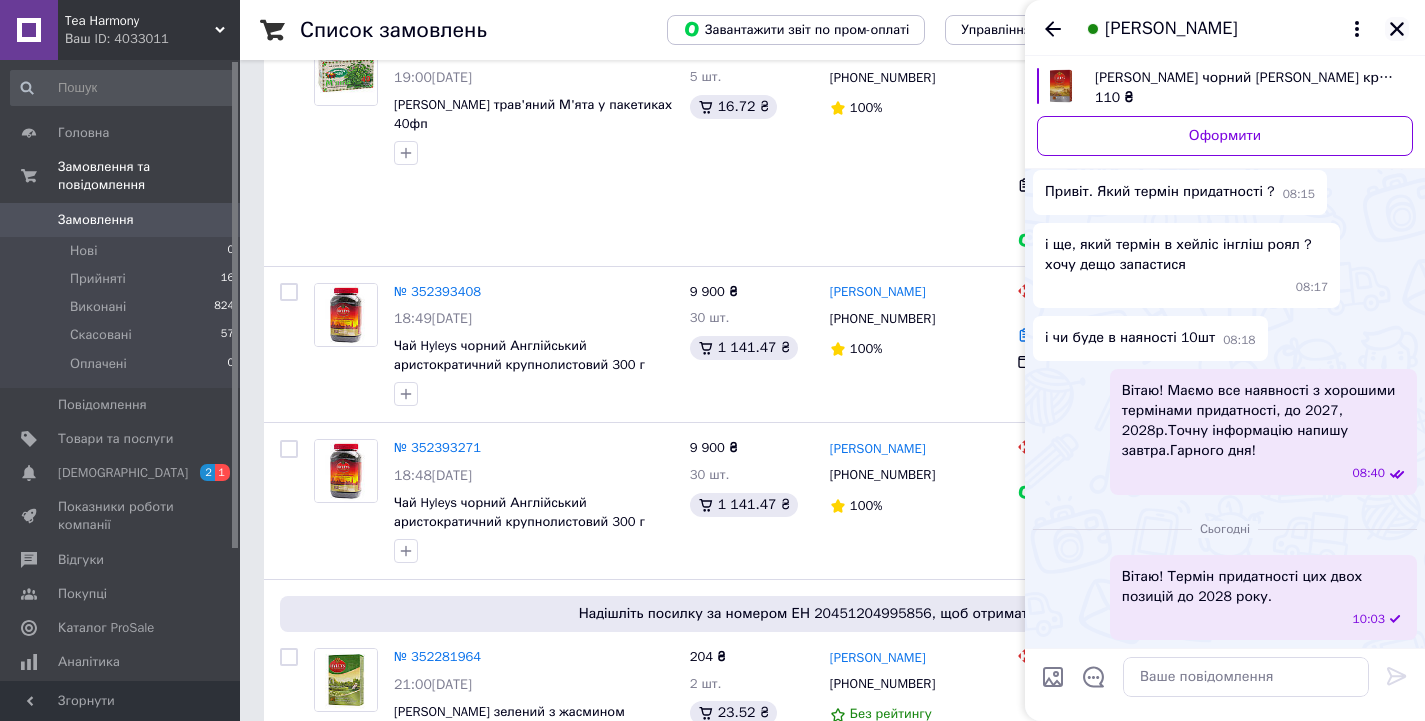 click 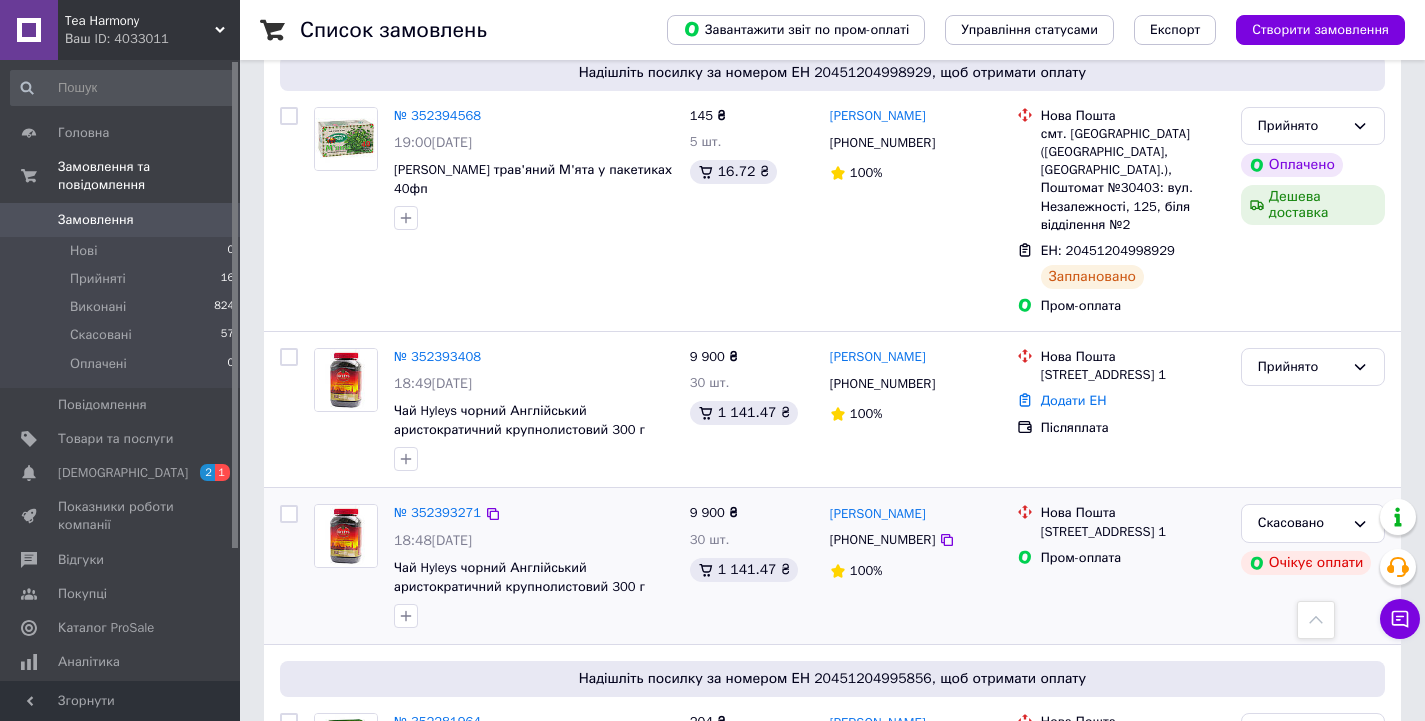 scroll, scrollTop: 2100, scrollLeft: 0, axis: vertical 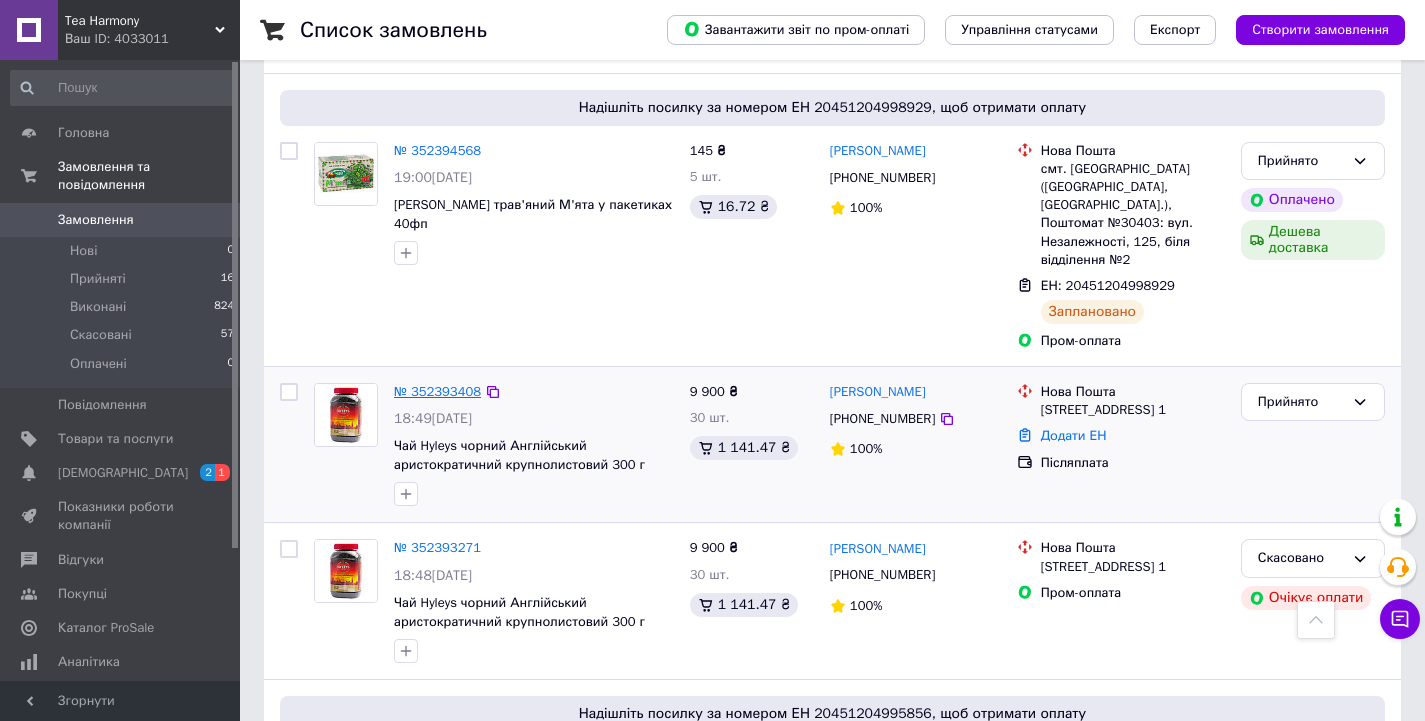 click on "№ 352393408" at bounding box center [437, 391] 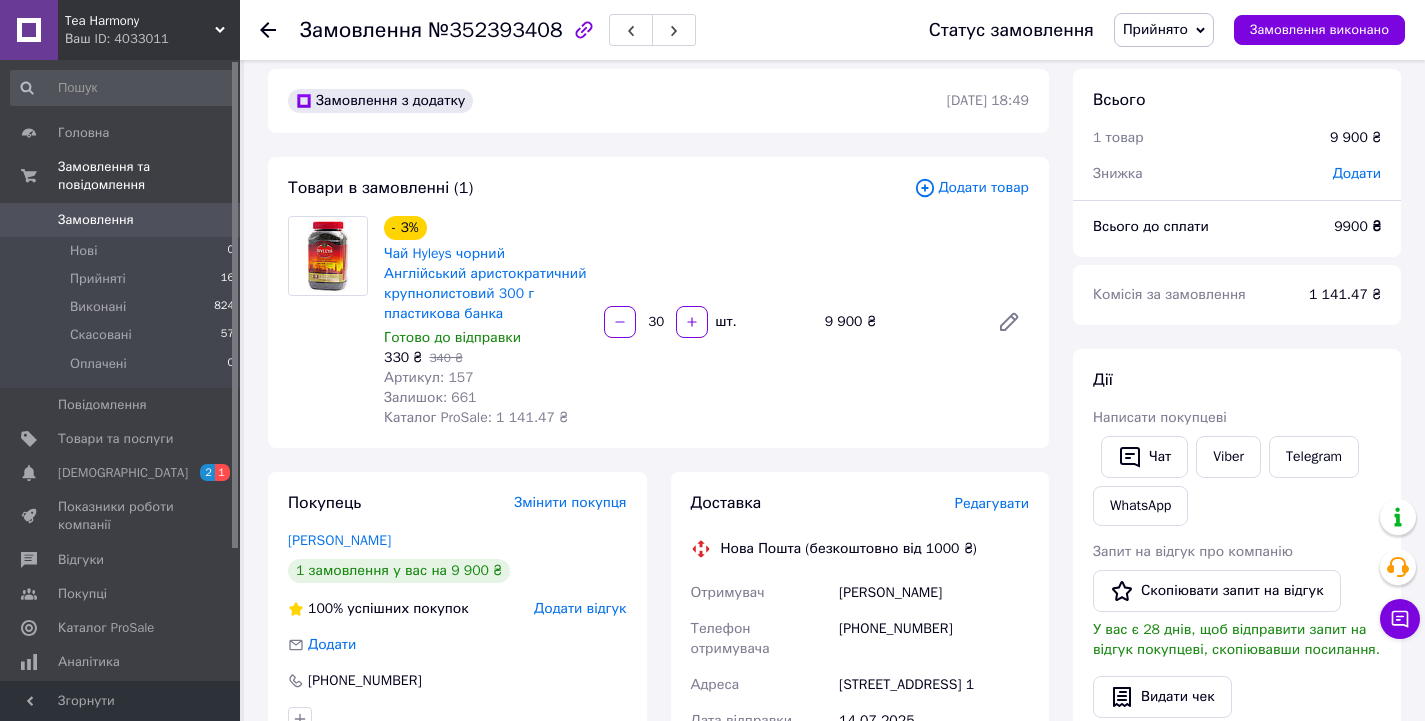 scroll, scrollTop: 0, scrollLeft: 0, axis: both 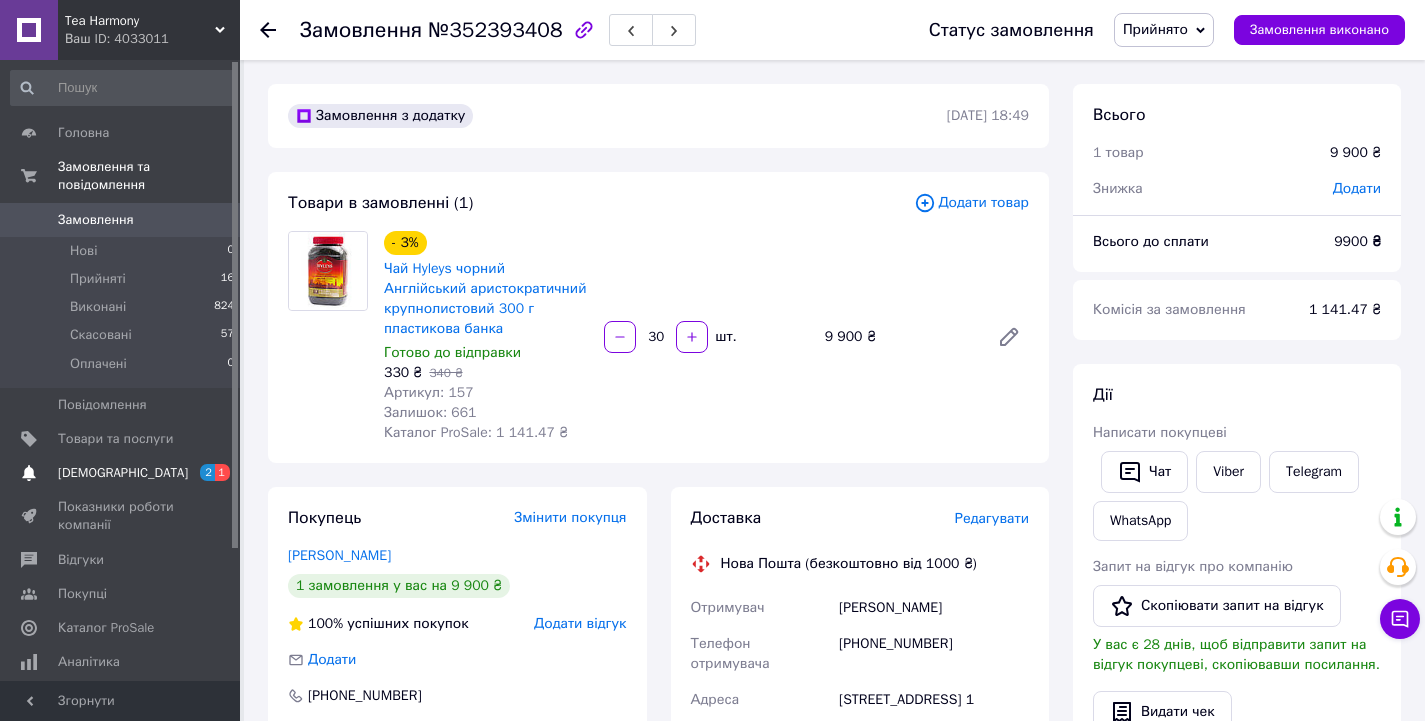 click on "[DEMOGRAPHIC_DATA]" at bounding box center [123, 473] 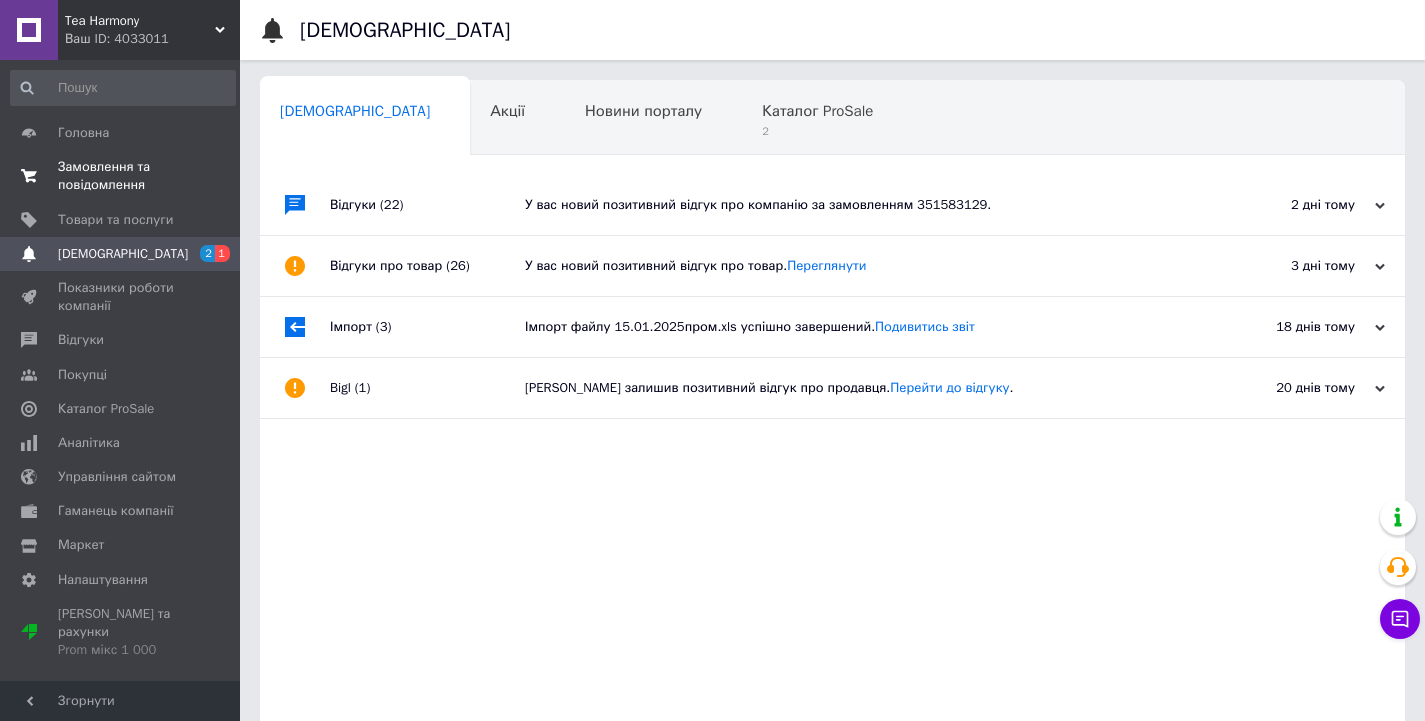 click on "Замовлення та повідомлення" at bounding box center (121, 176) 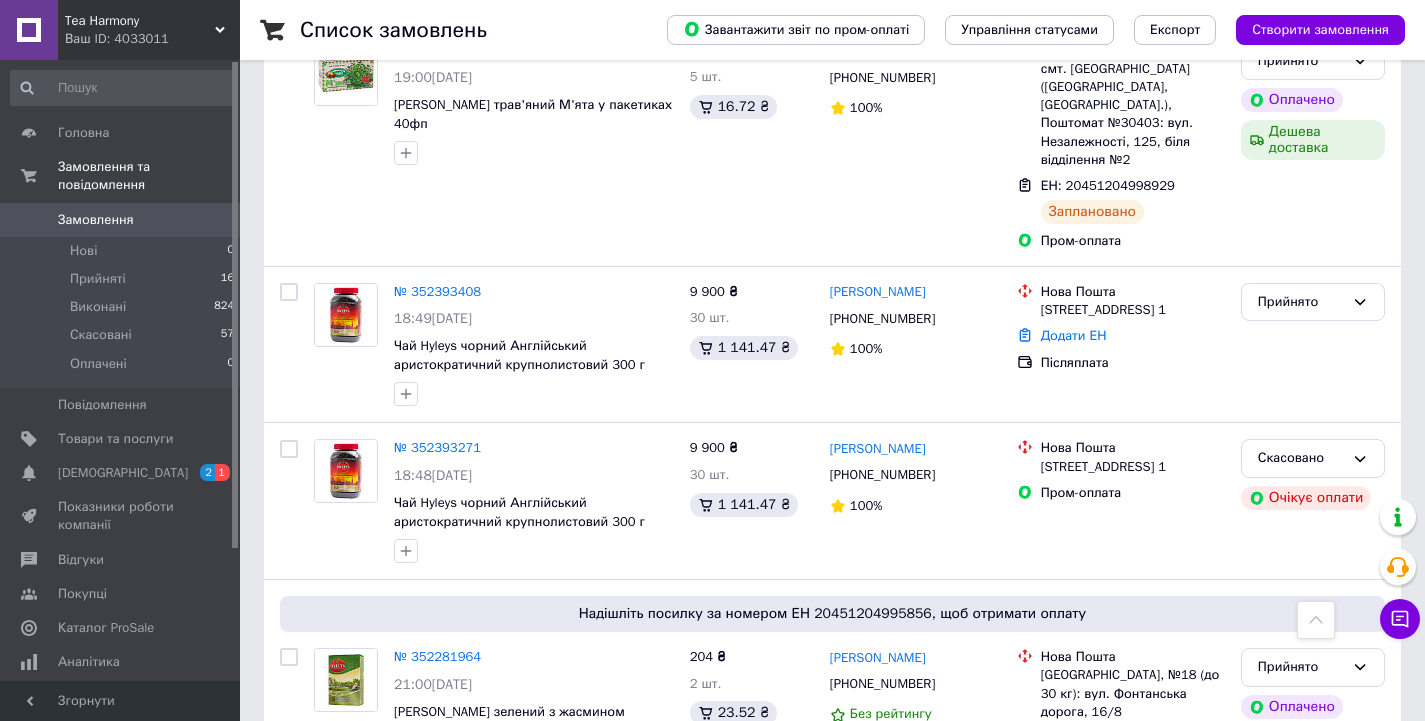 scroll, scrollTop: 2100, scrollLeft: 0, axis: vertical 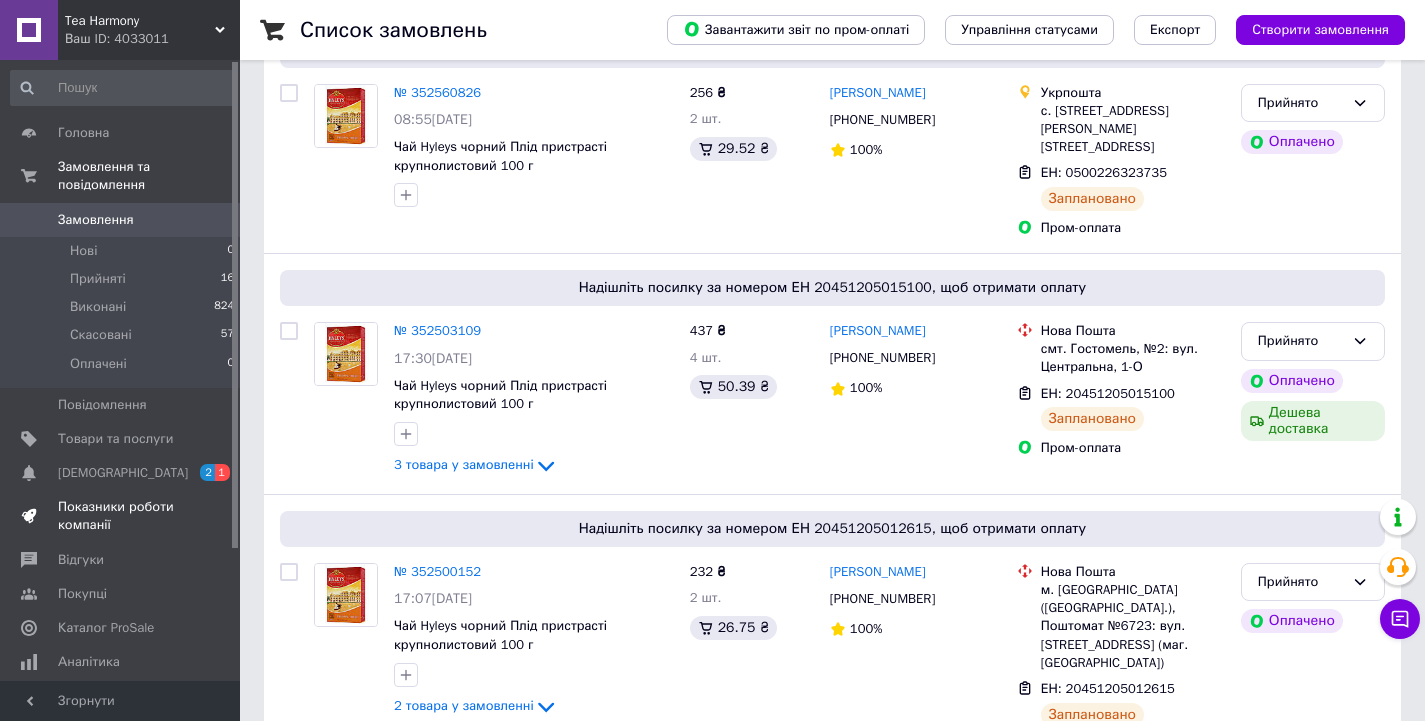 click on "Показники роботи компанії" at bounding box center [121, 516] 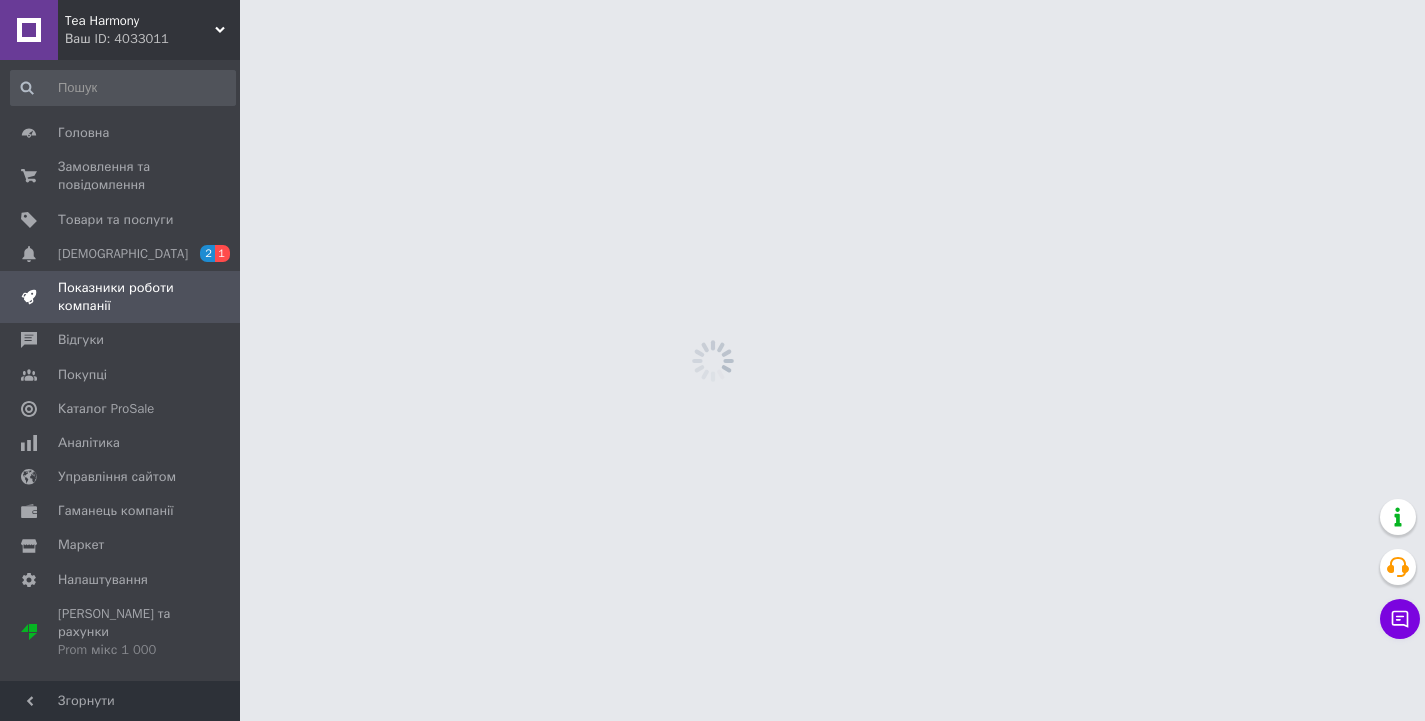 scroll, scrollTop: 0, scrollLeft: 0, axis: both 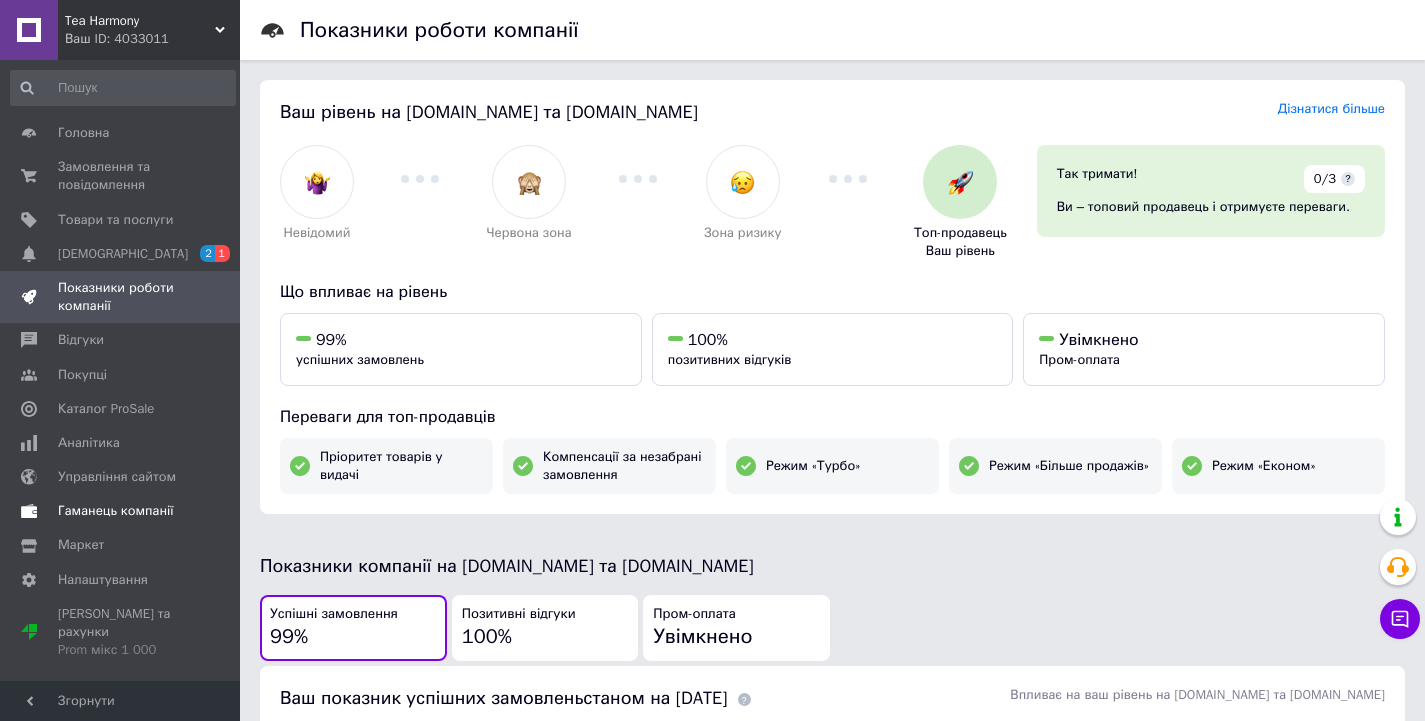 click on "Гаманець компанії" at bounding box center (116, 511) 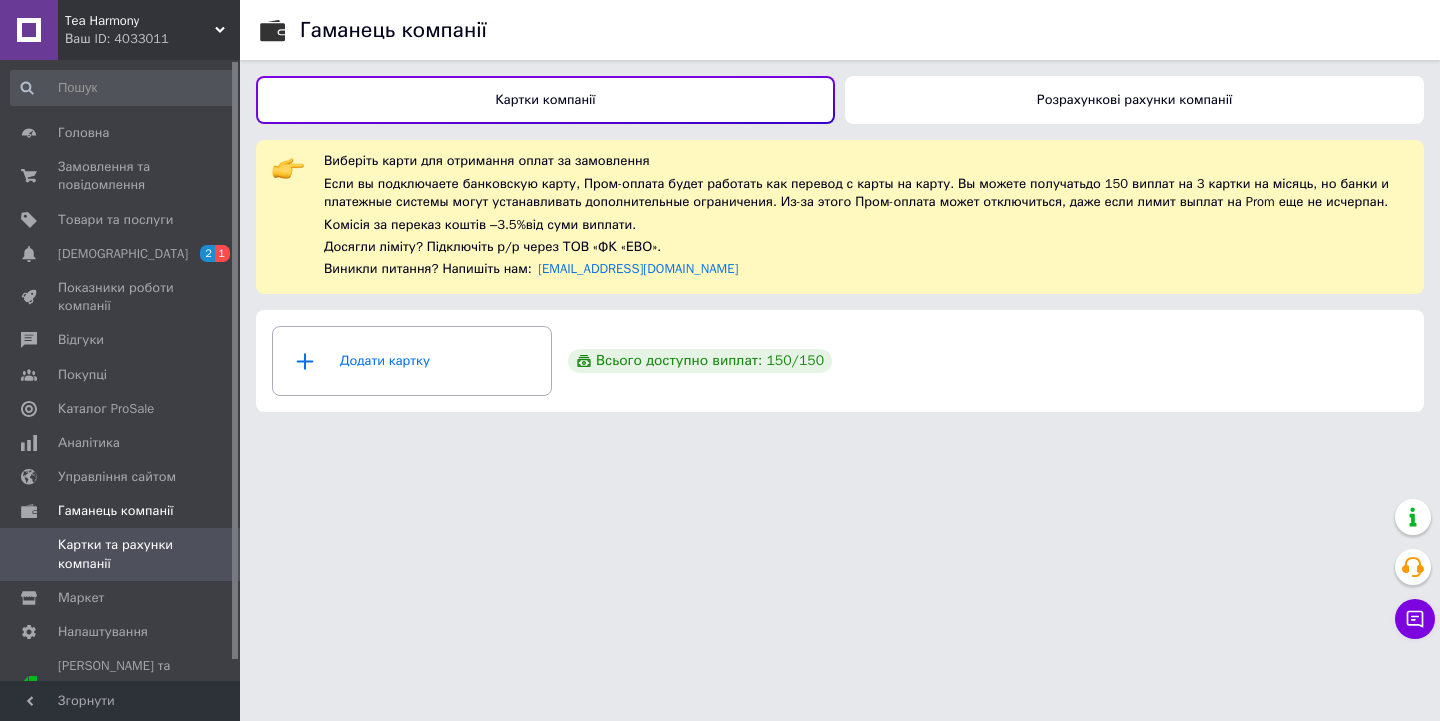 click on "Ваш ID: 4033011" at bounding box center [152, 39] 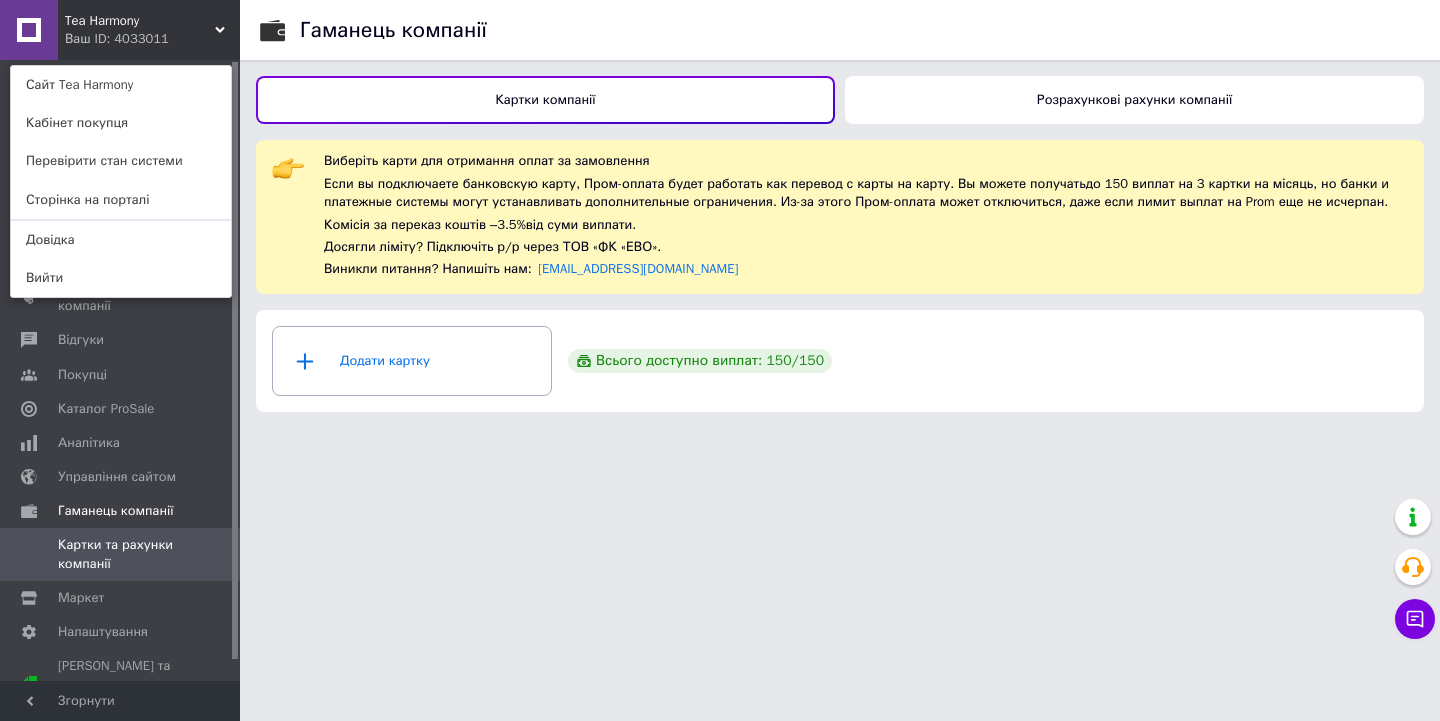drag, startPoint x: 317, startPoint y: 525, endPoint x: 330, endPoint y: 534, distance: 15.811388 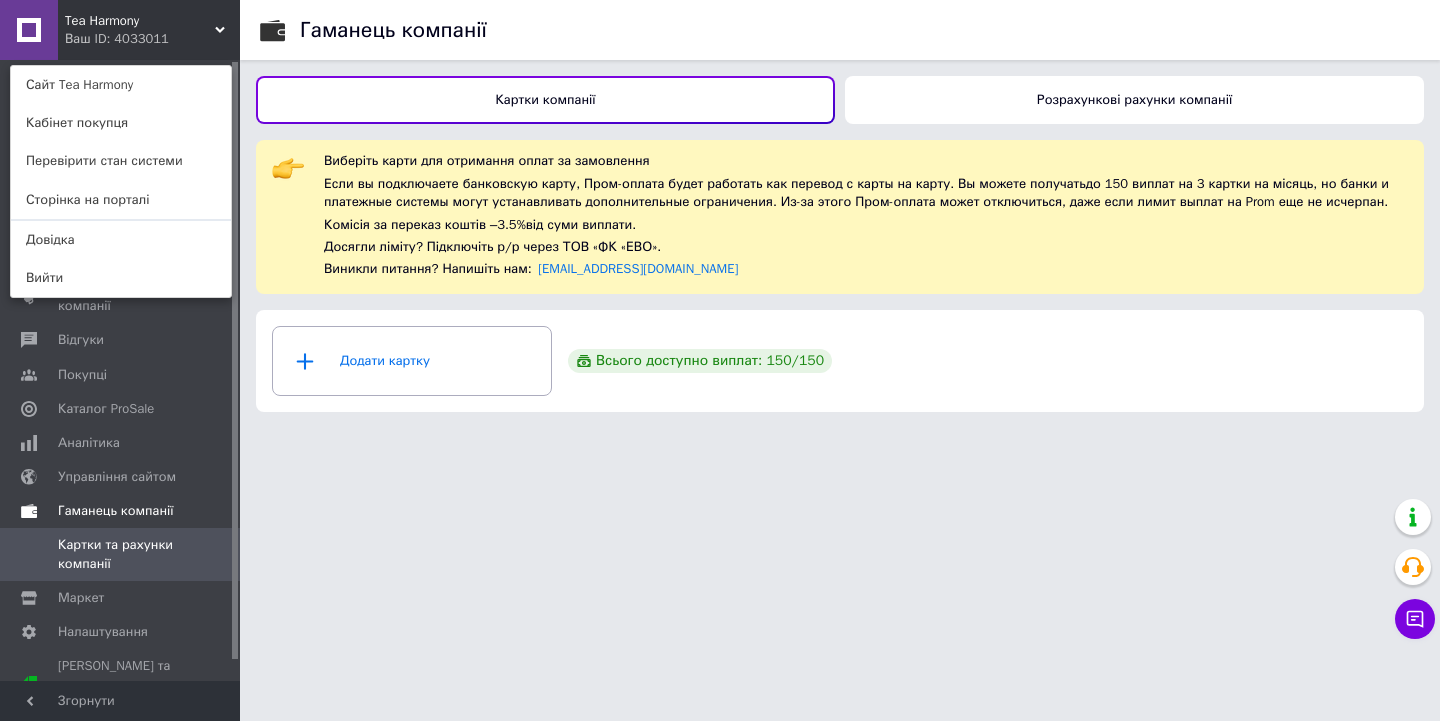click on "Гаманець компанії" at bounding box center (116, 511) 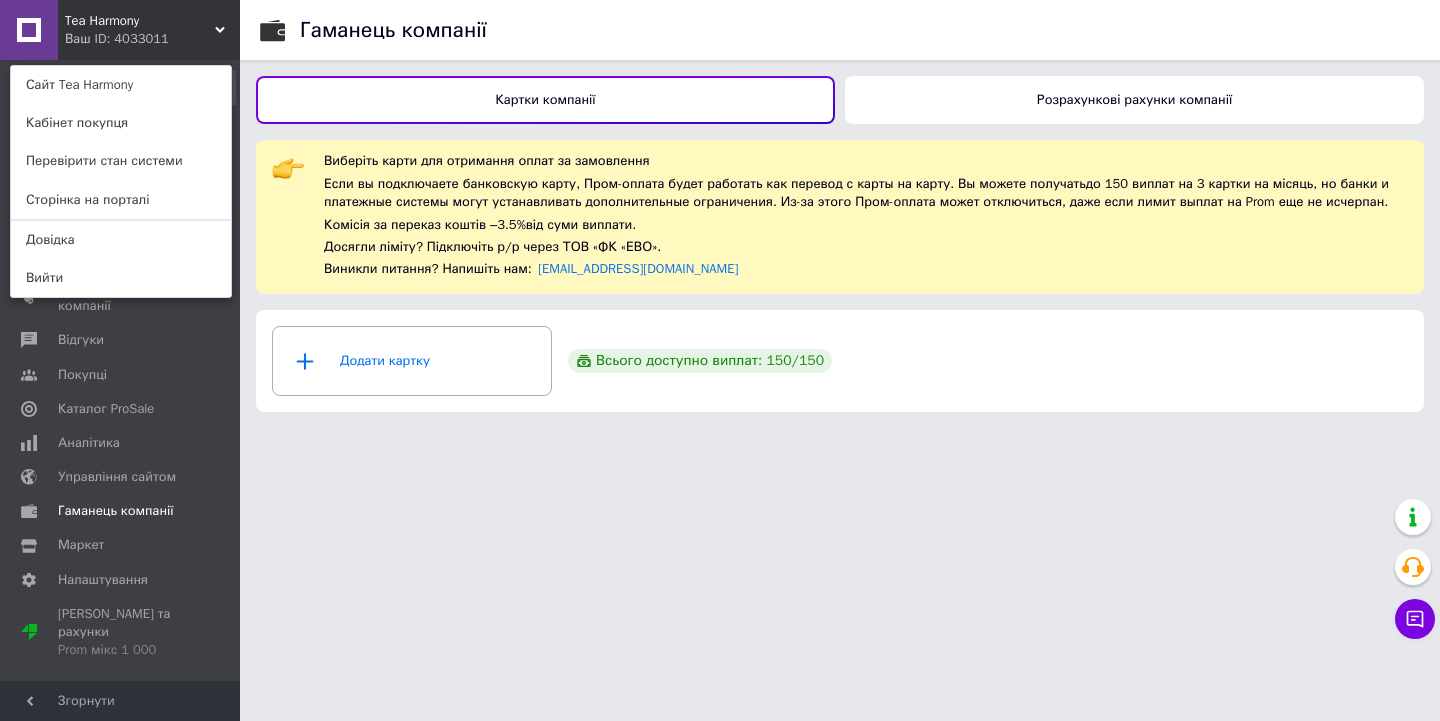 click 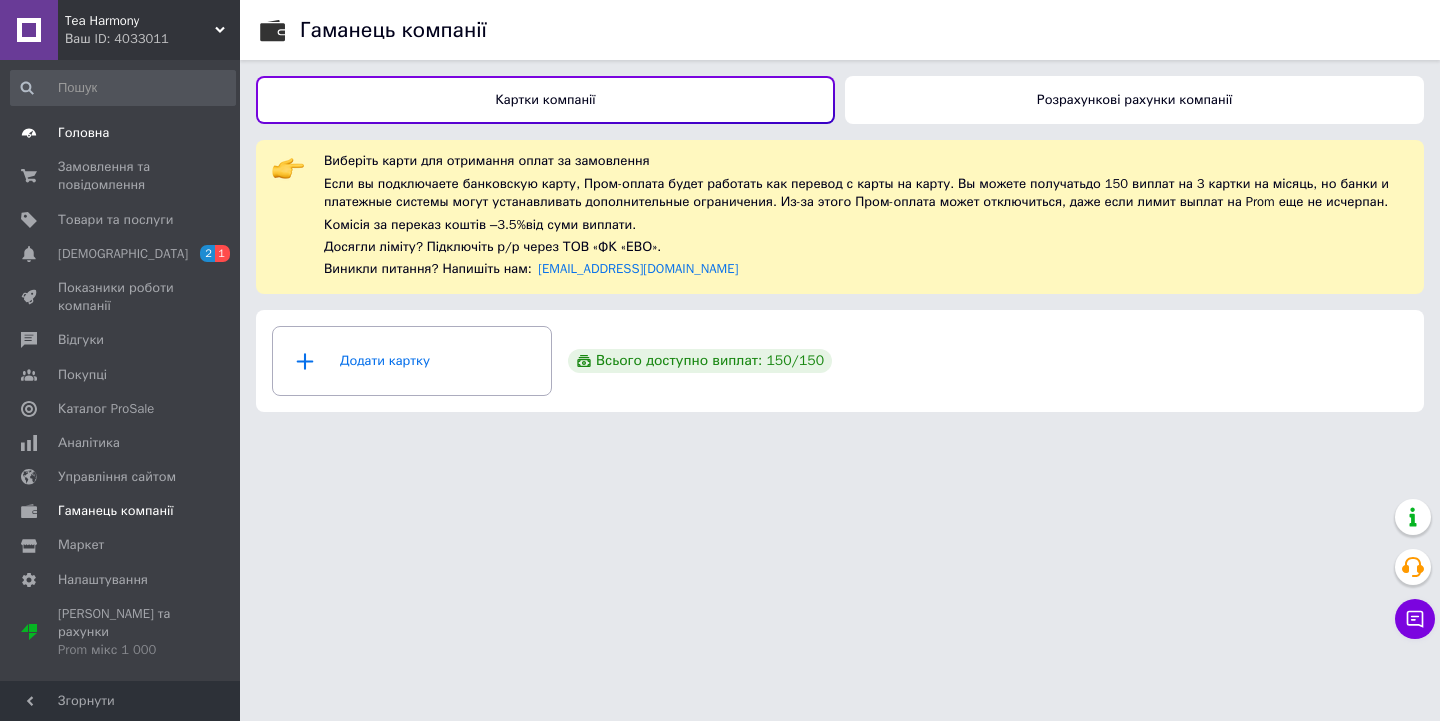 click on "Головна" at bounding box center (83, 133) 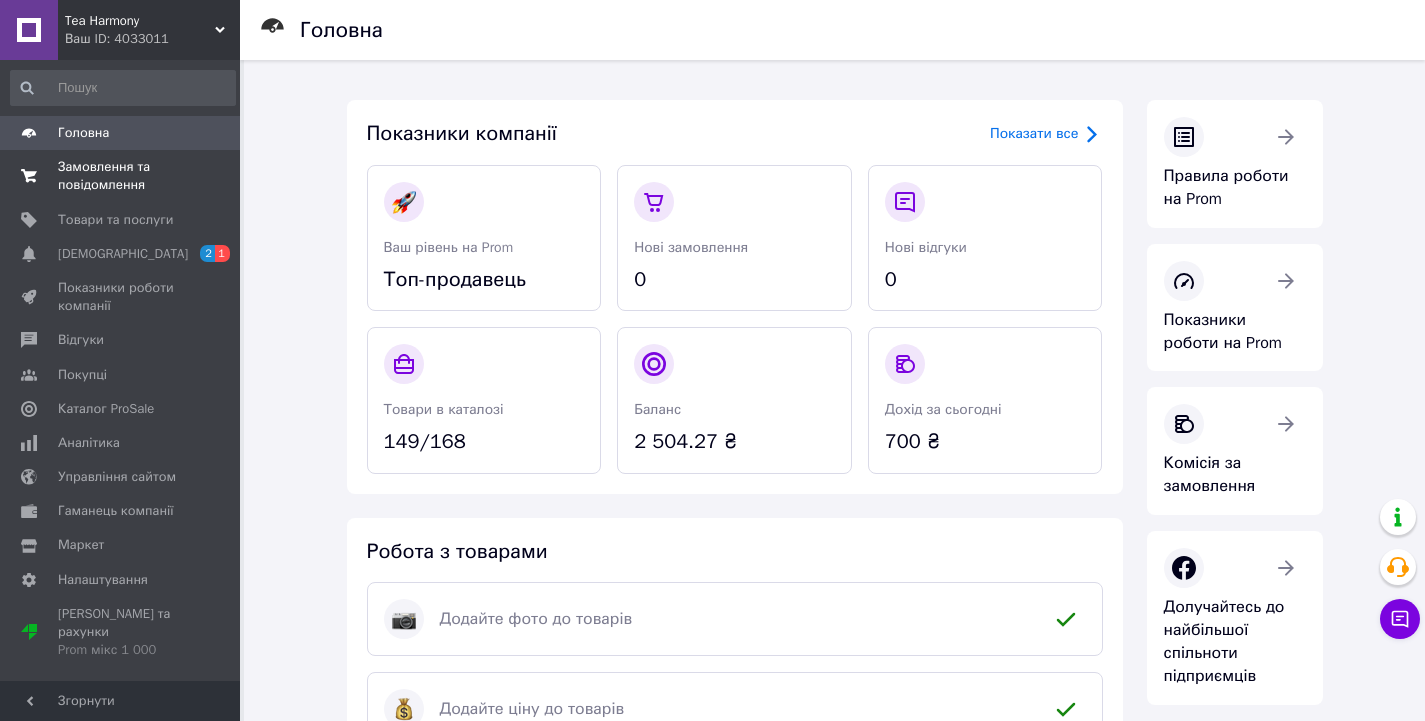 click on "Замовлення та повідомлення" at bounding box center (121, 176) 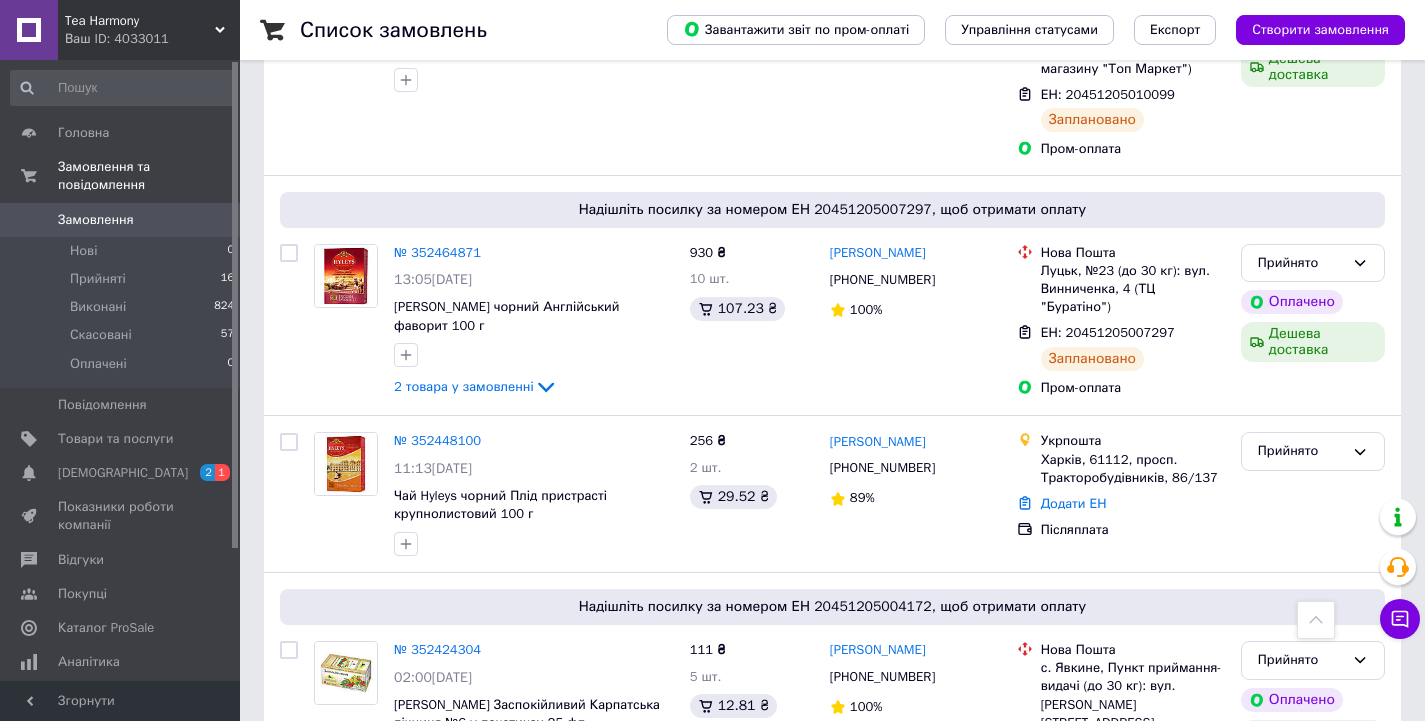 scroll, scrollTop: 1100, scrollLeft: 0, axis: vertical 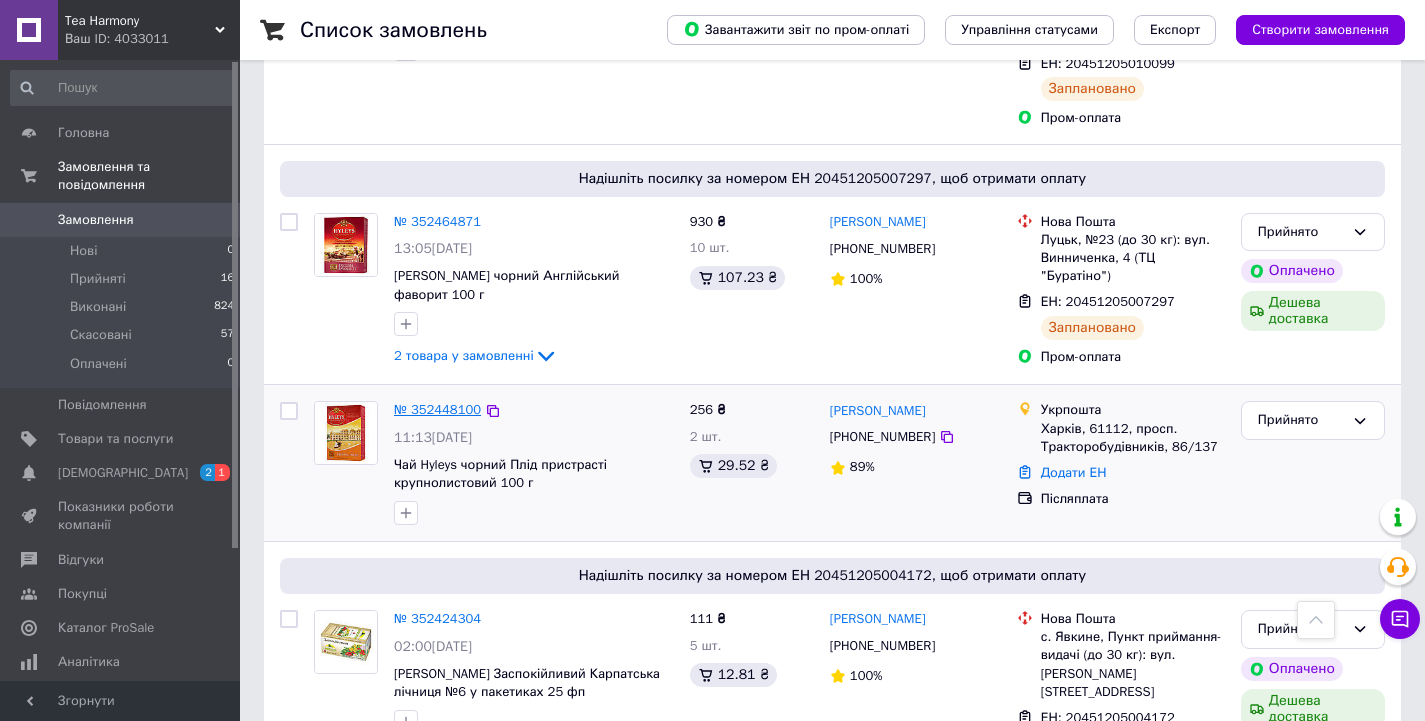 click on "№ 352448100" at bounding box center (437, 409) 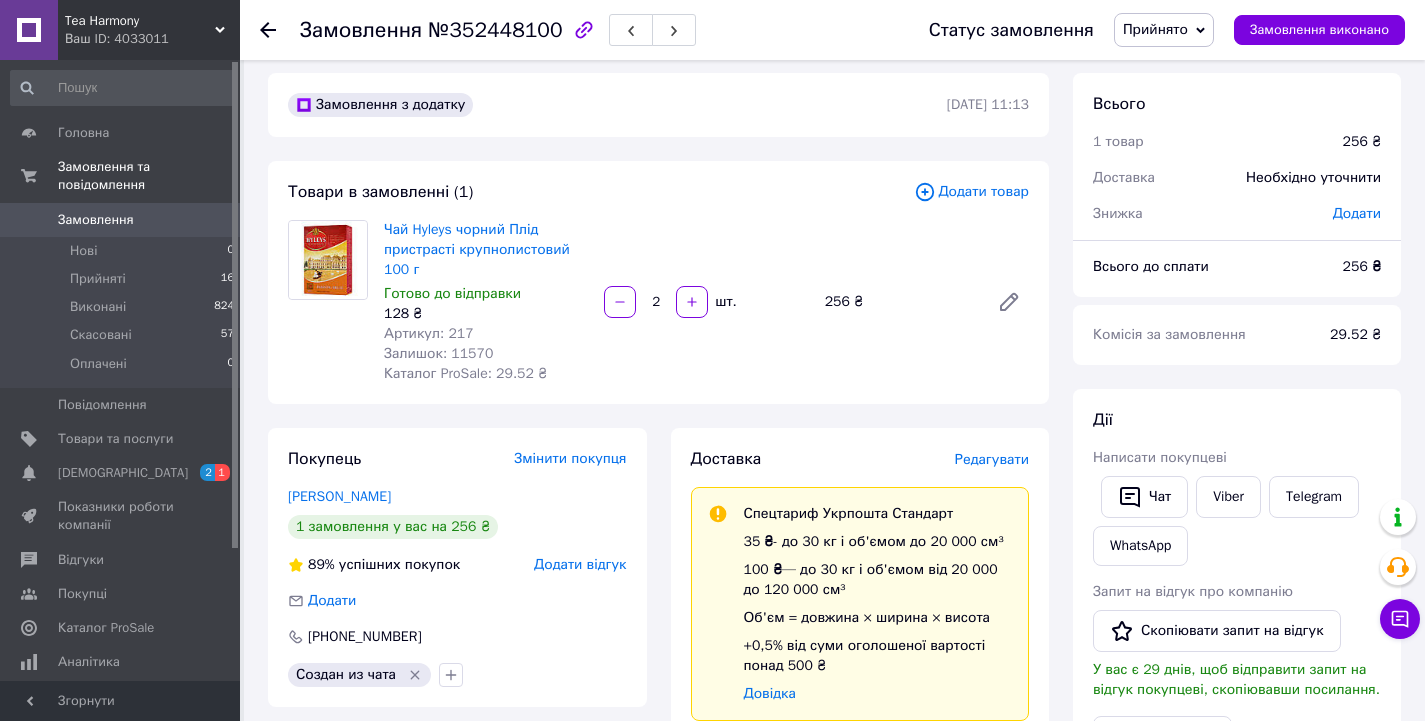 scroll, scrollTop: 0, scrollLeft: 0, axis: both 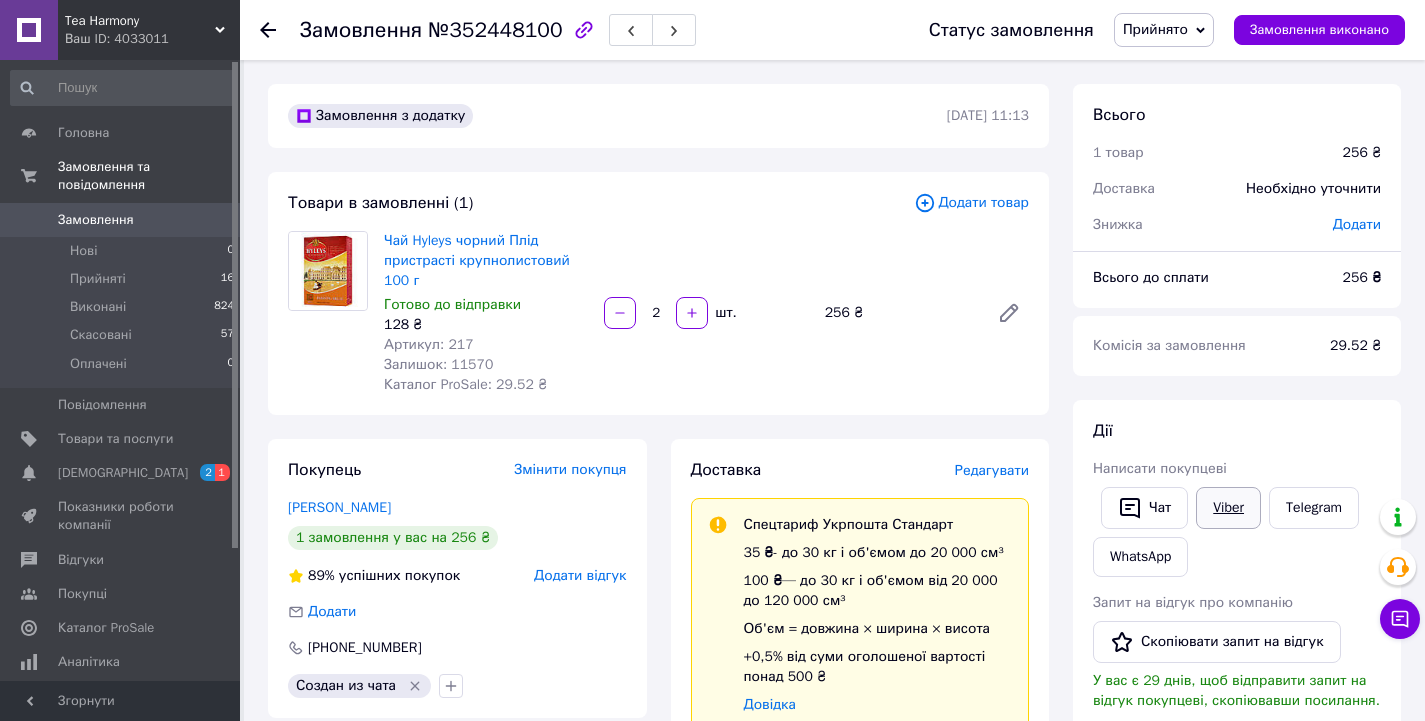 click on "Viber" at bounding box center (1228, 508) 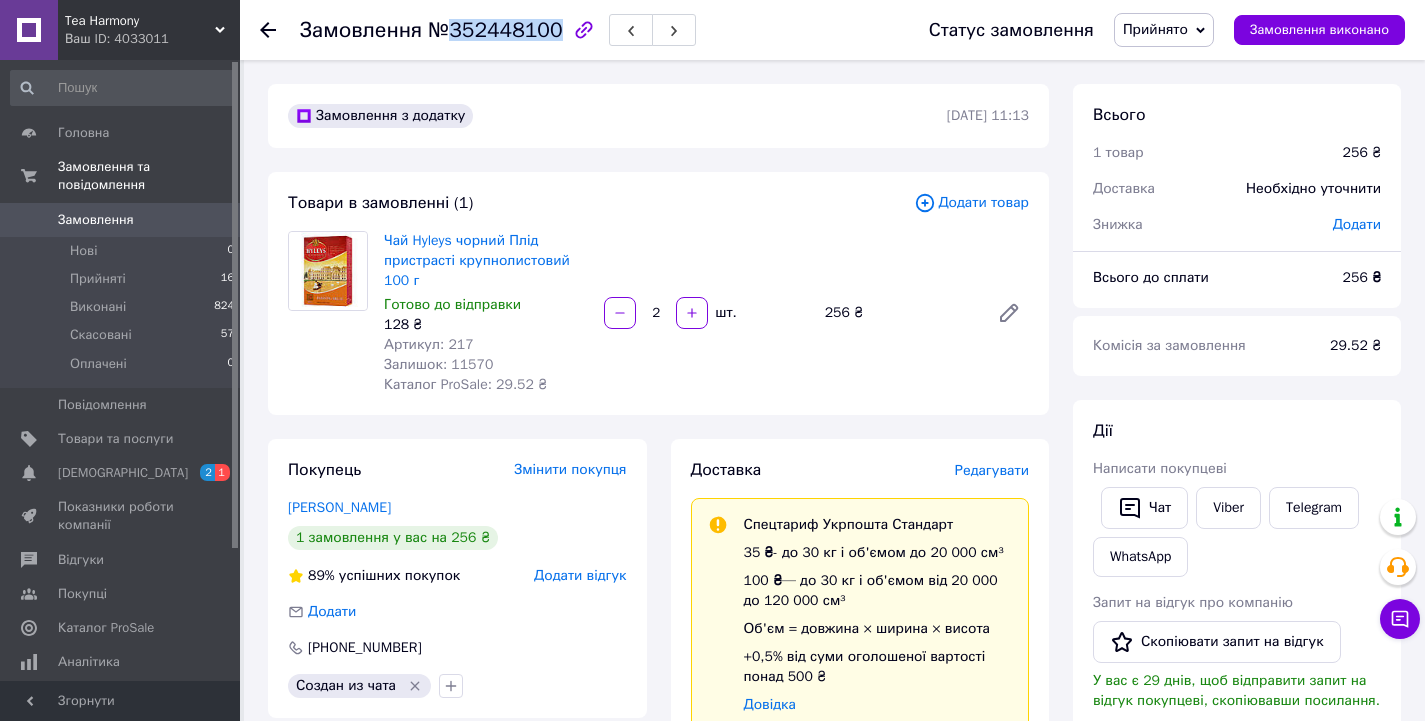 drag, startPoint x: 447, startPoint y: 28, endPoint x: 543, endPoint y: 33, distance: 96.13012 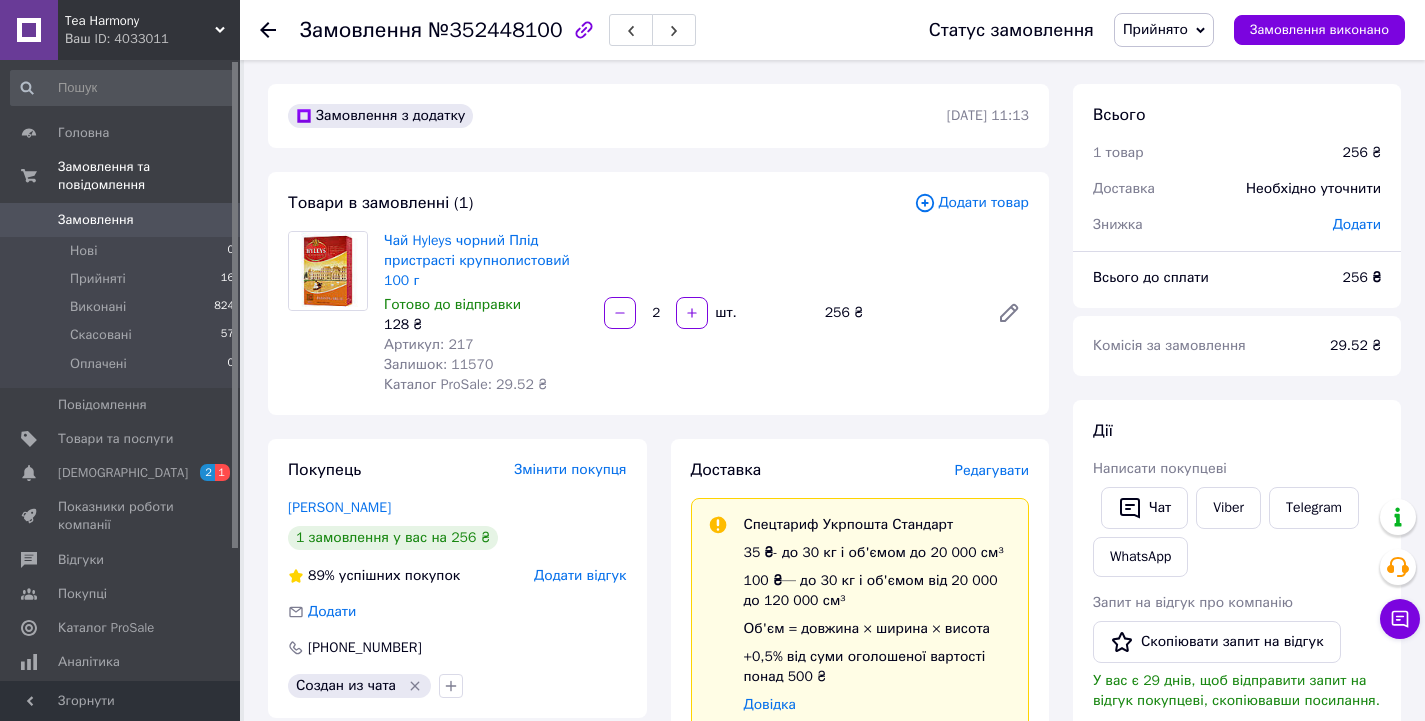 drag, startPoint x: 405, startPoint y: 509, endPoint x: 240, endPoint y: 522, distance: 165.51132 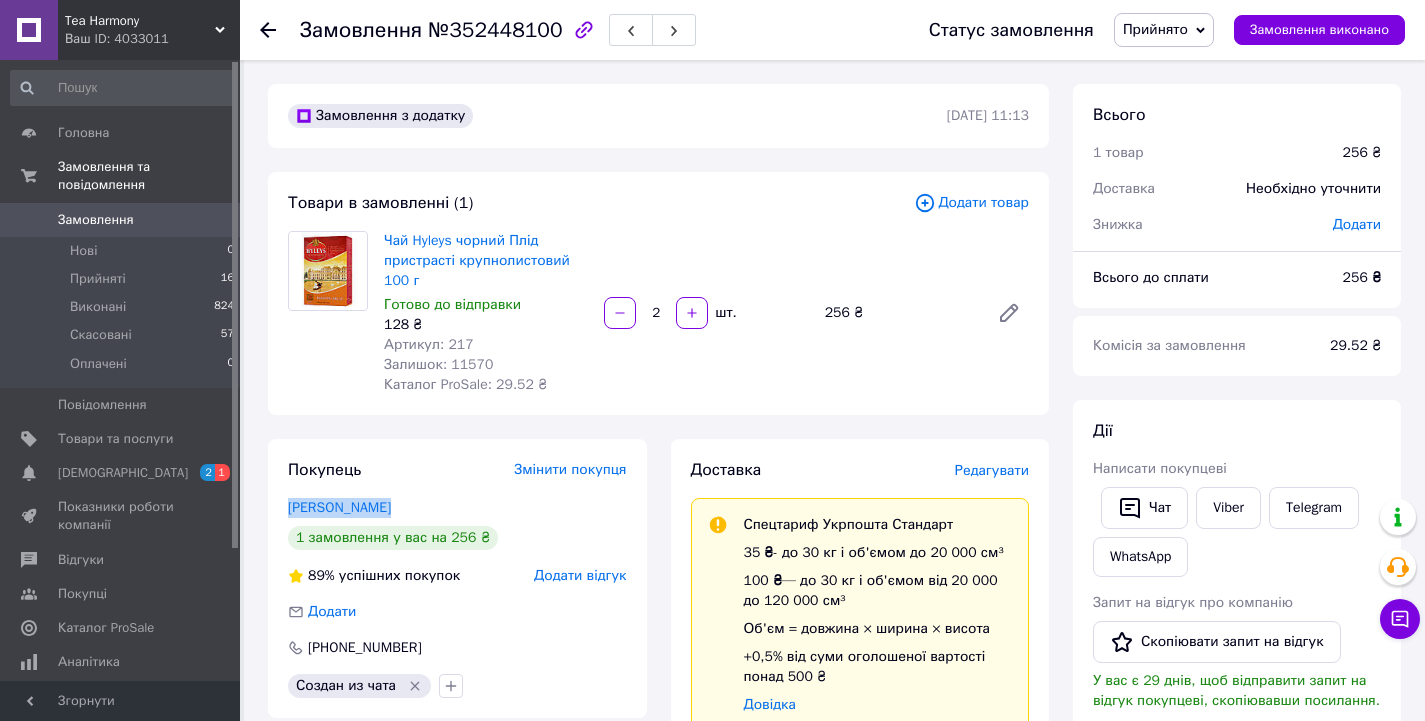 drag, startPoint x: 282, startPoint y: 505, endPoint x: 397, endPoint y: 507, distance: 115.01739 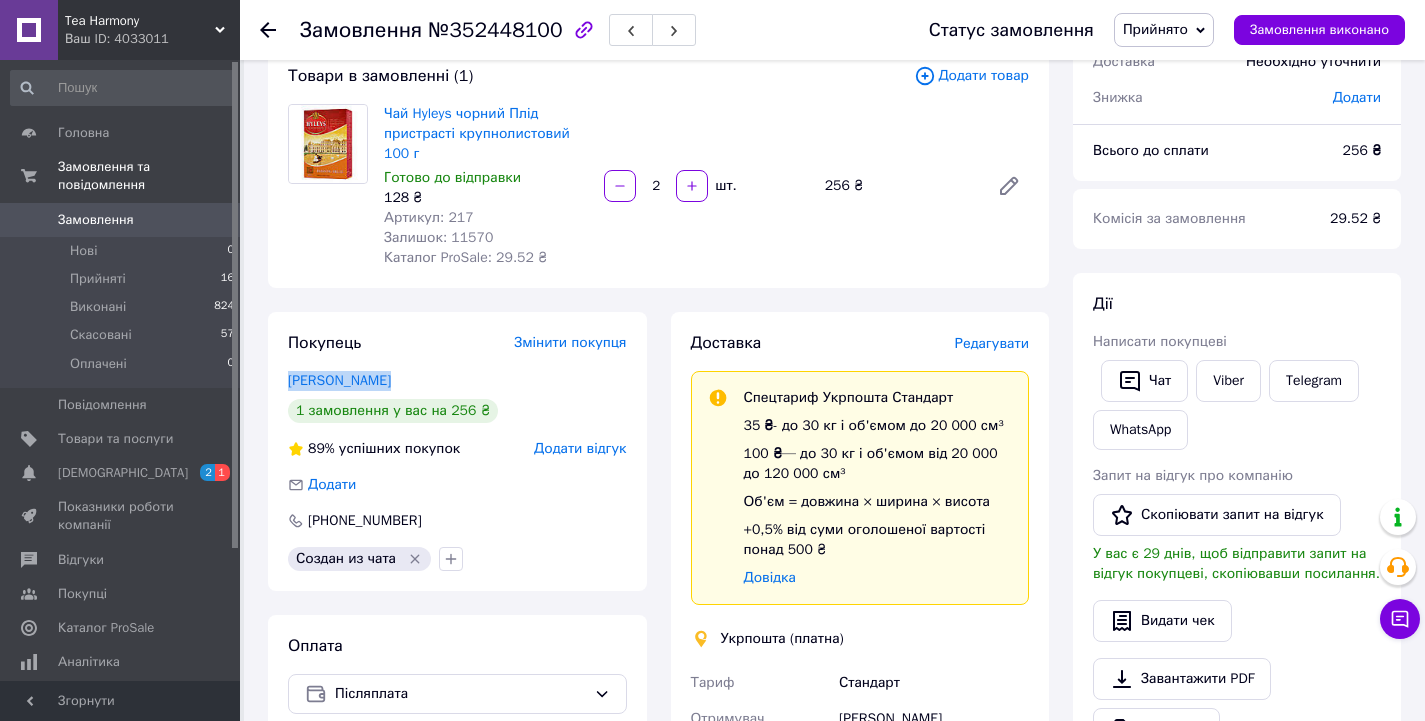 scroll, scrollTop: 400, scrollLeft: 0, axis: vertical 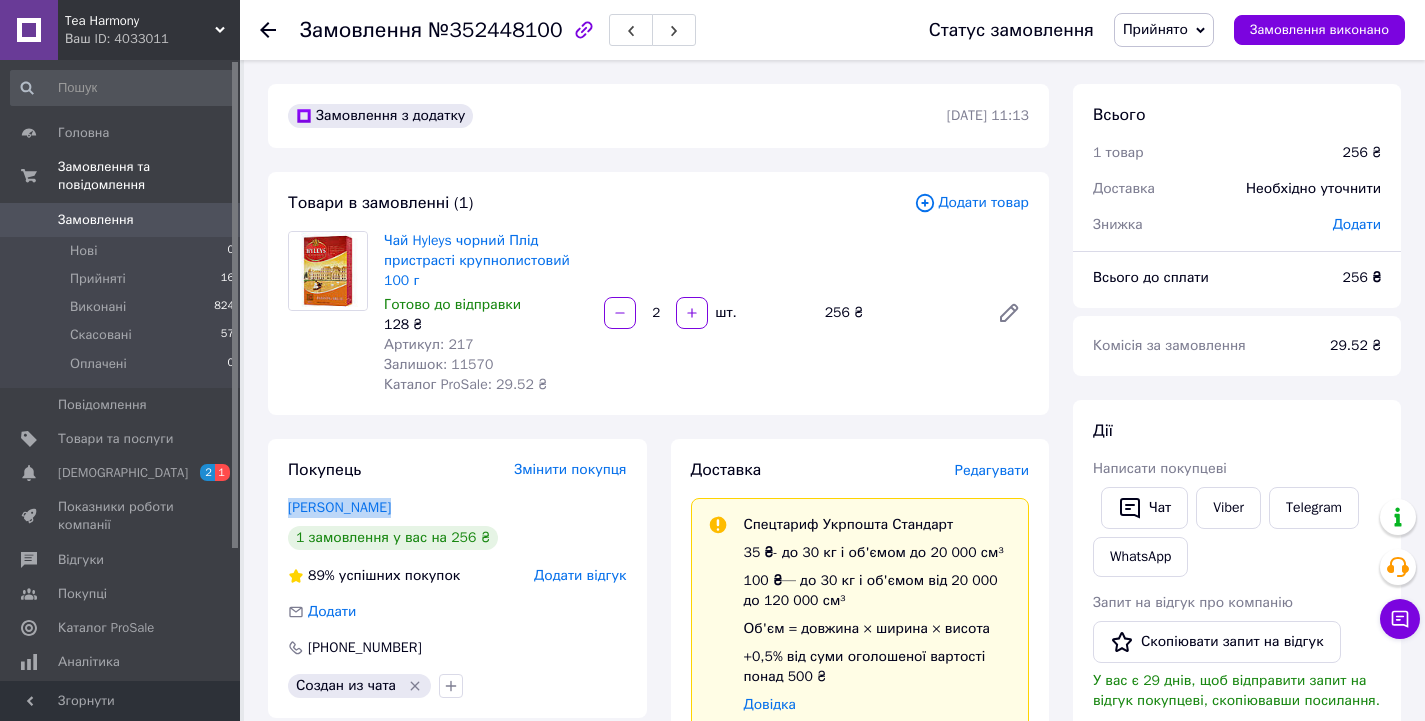 click 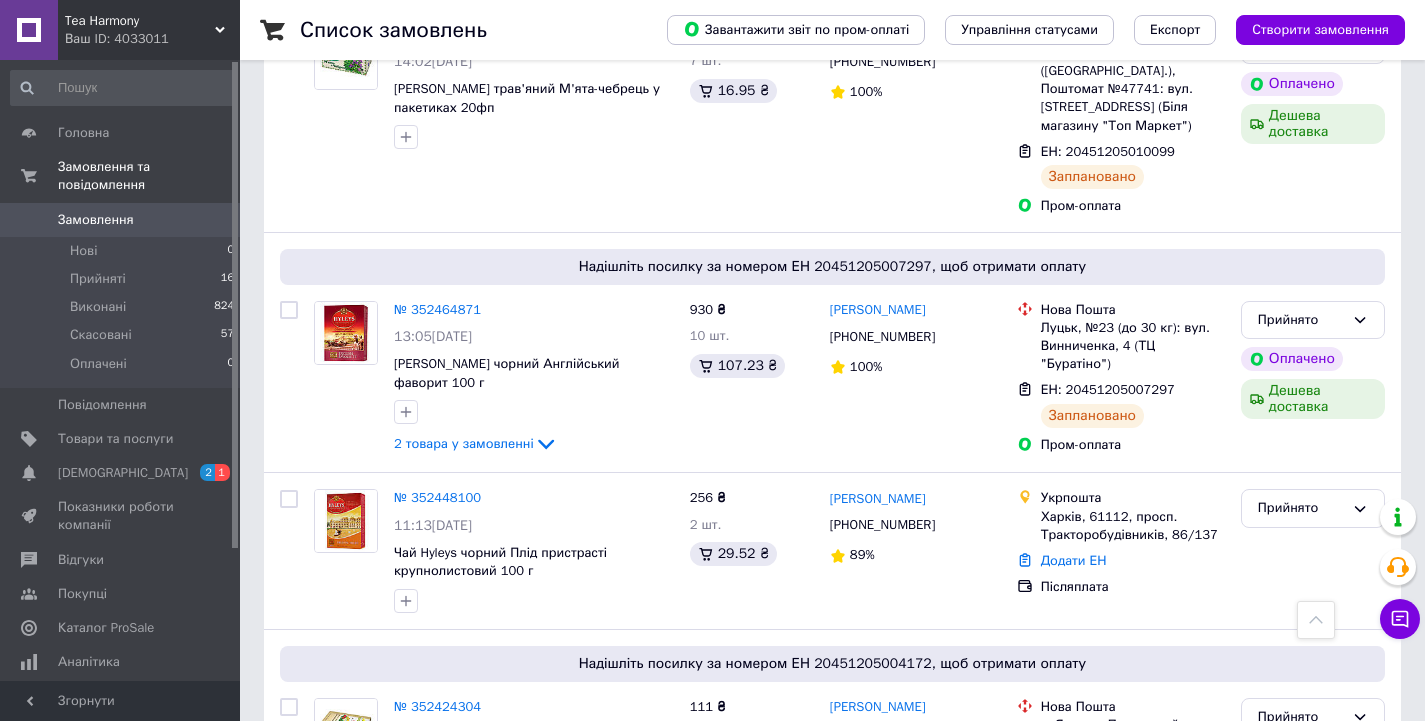 scroll, scrollTop: 1000, scrollLeft: 0, axis: vertical 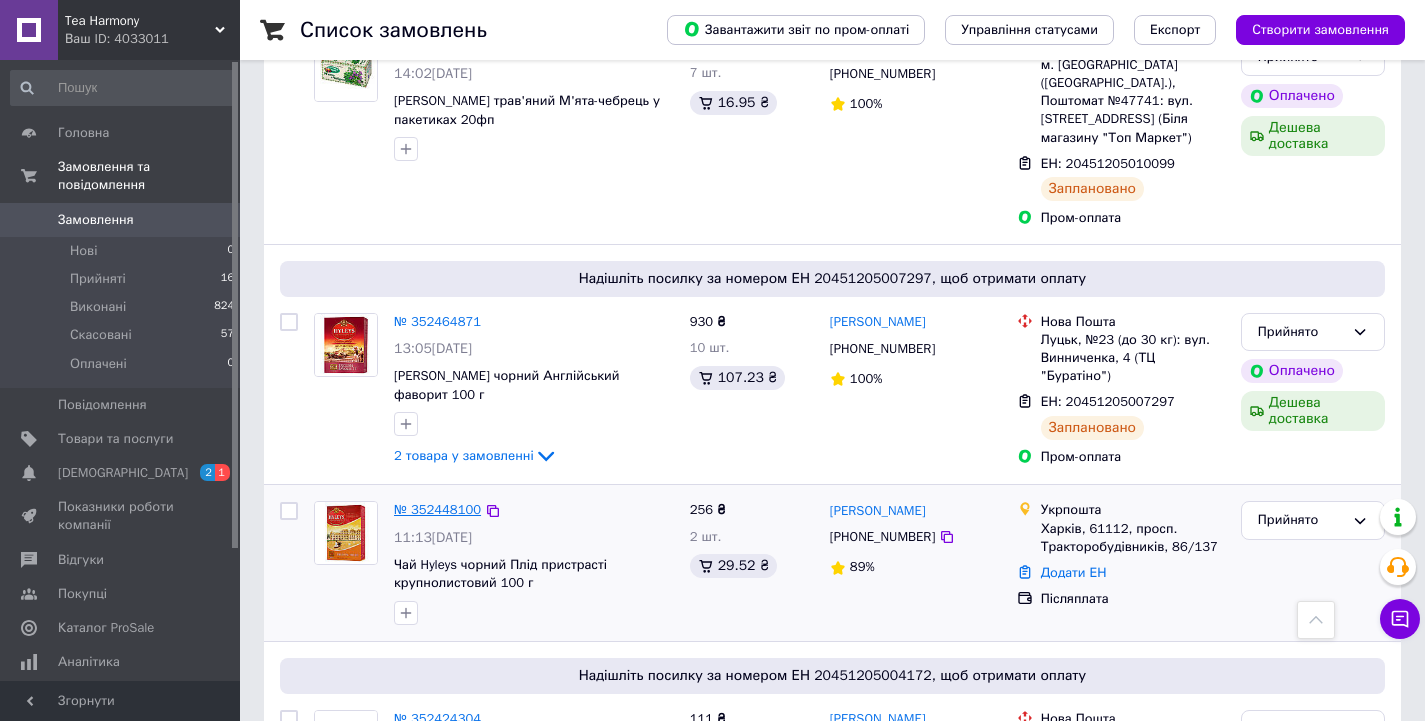 click on "№ 352448100" at bounding box center [437, 509] 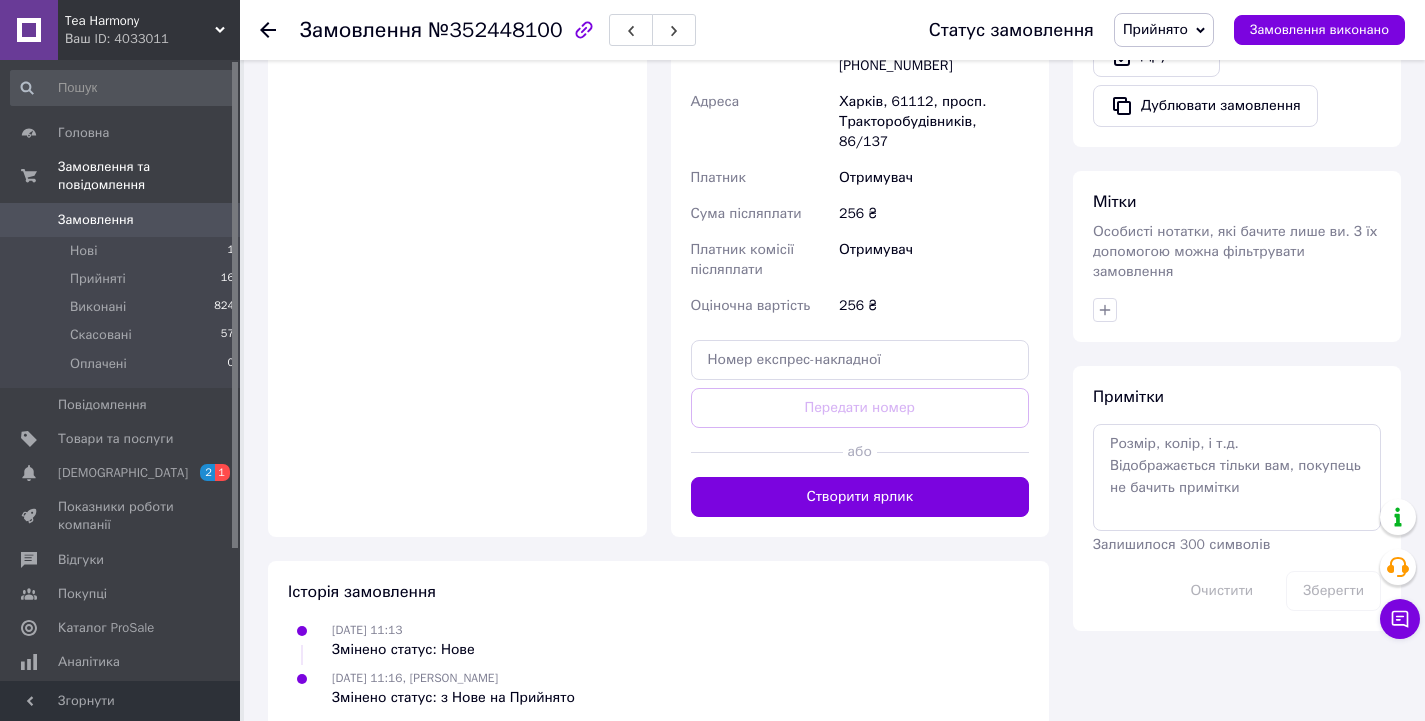 scroll, scrollTop: 811, scrollLeft: 0, axis: vertical 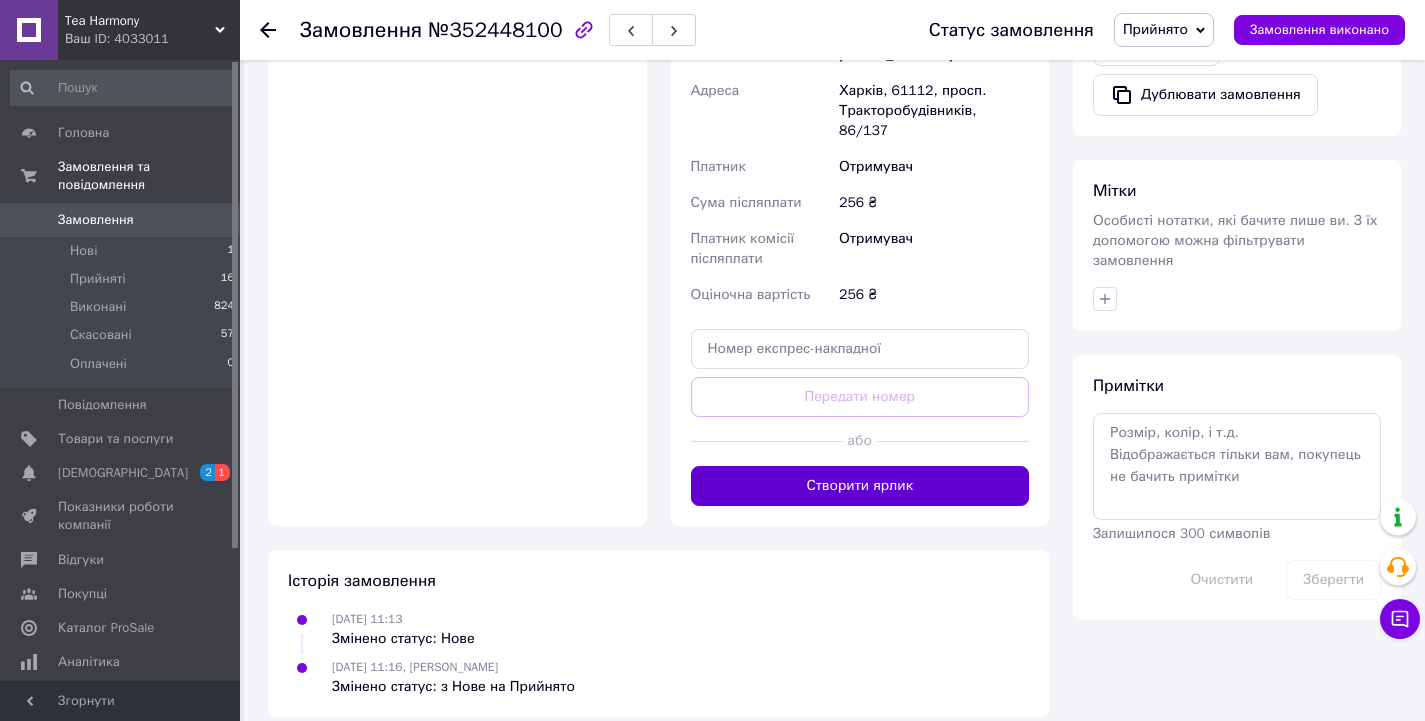 click on "Створити ярлик" at bounding box center (860, 486) 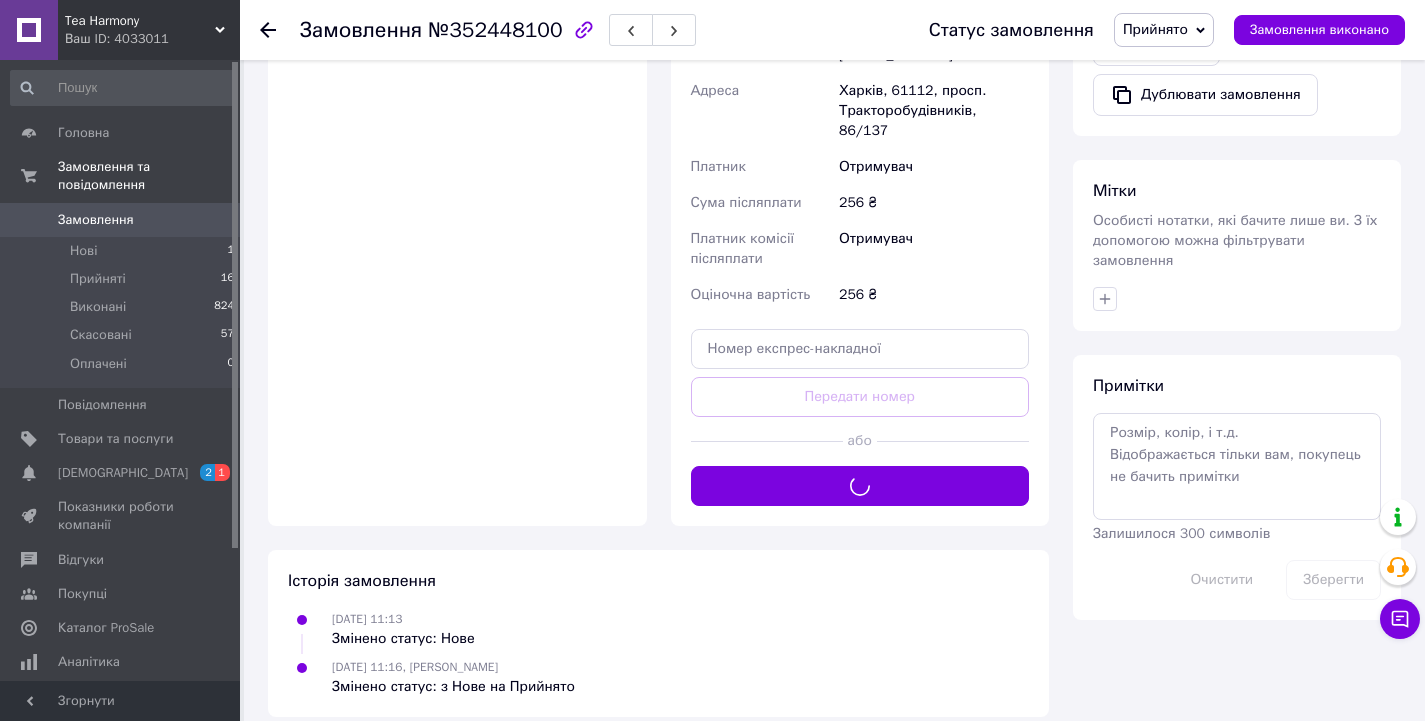 scroll, scrollTop: 786, scrollLeft: 0, axis: vertical 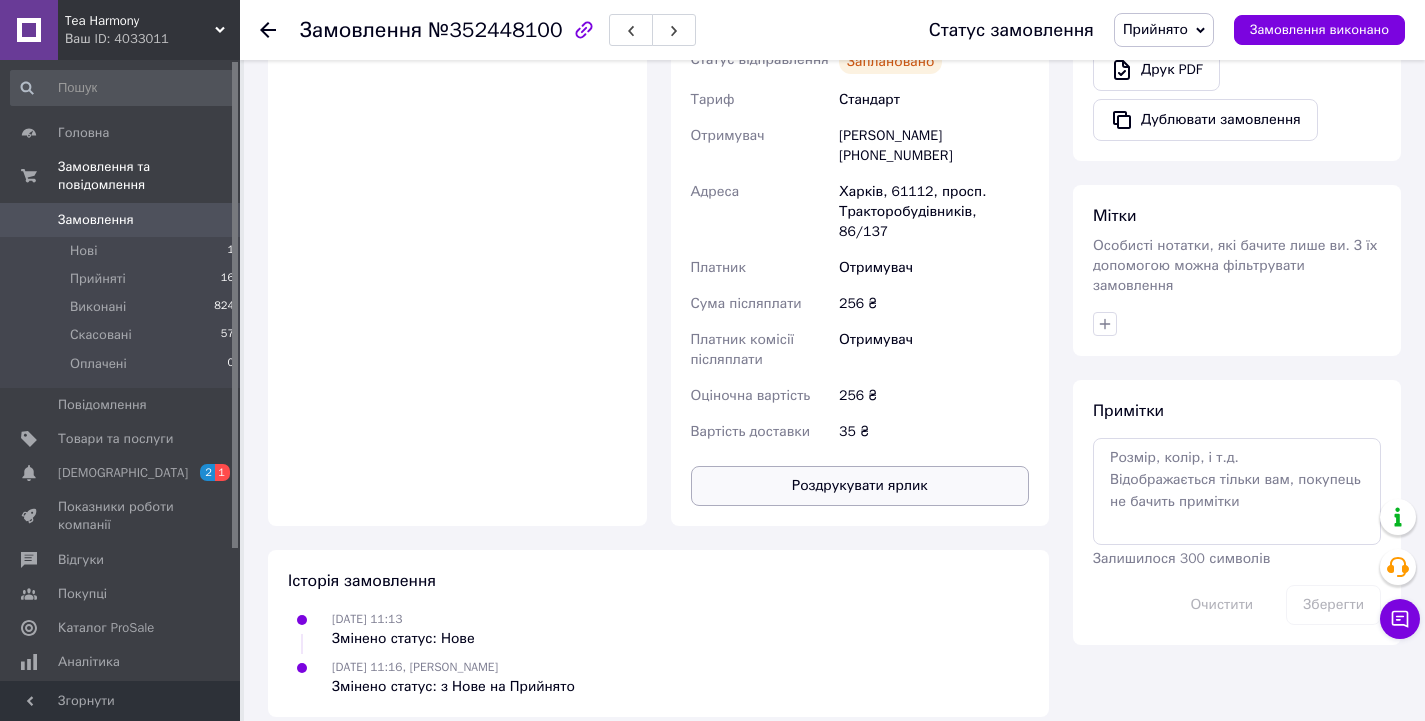 click on "Роздрукувати ярлик" at bounding box center (860, 486) 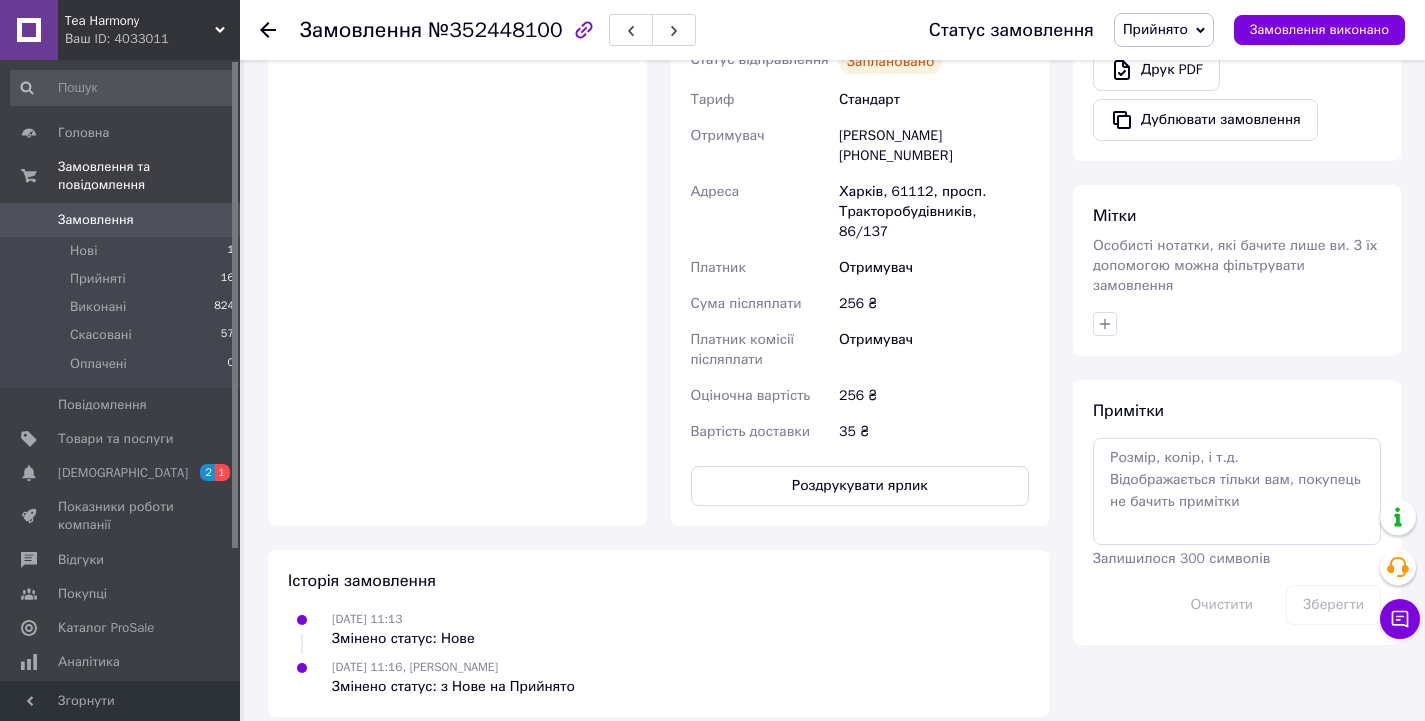 click 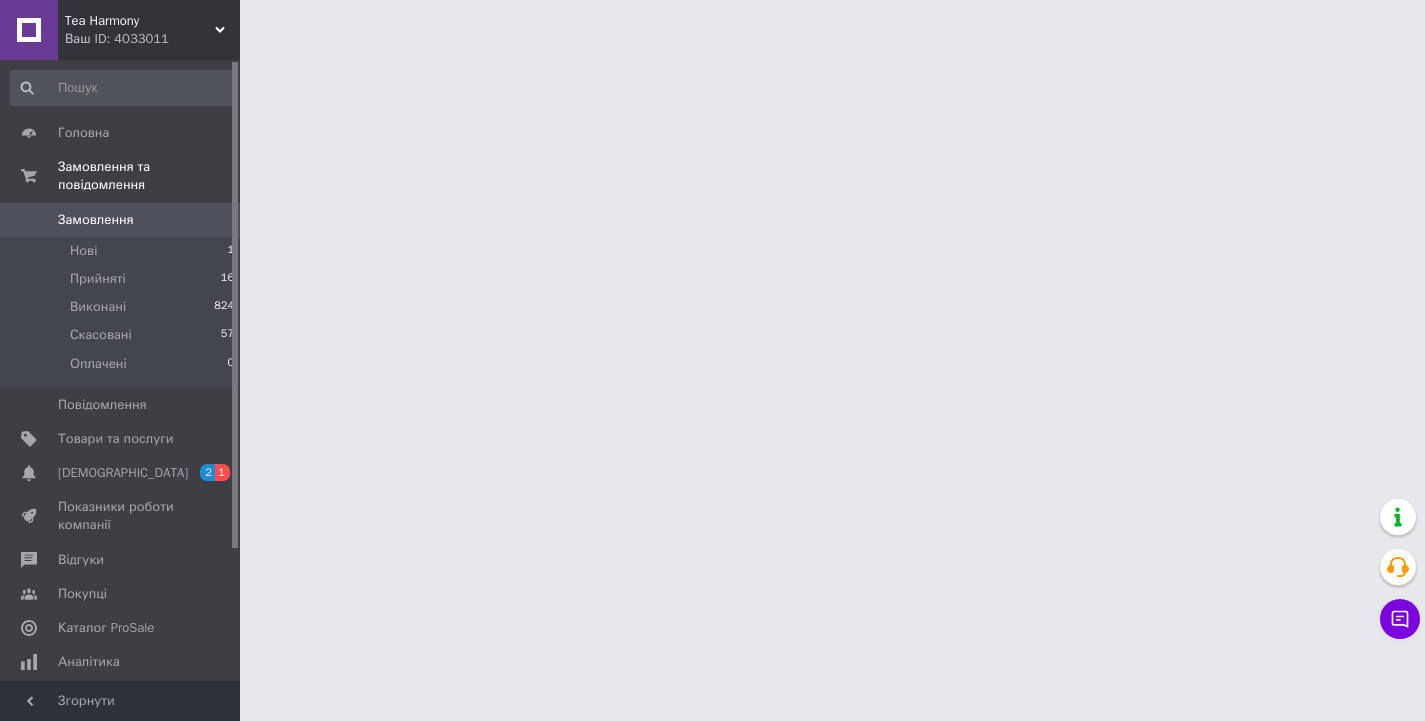 scroll, scrollTop: 0, scrollLeft: 0, axis: both 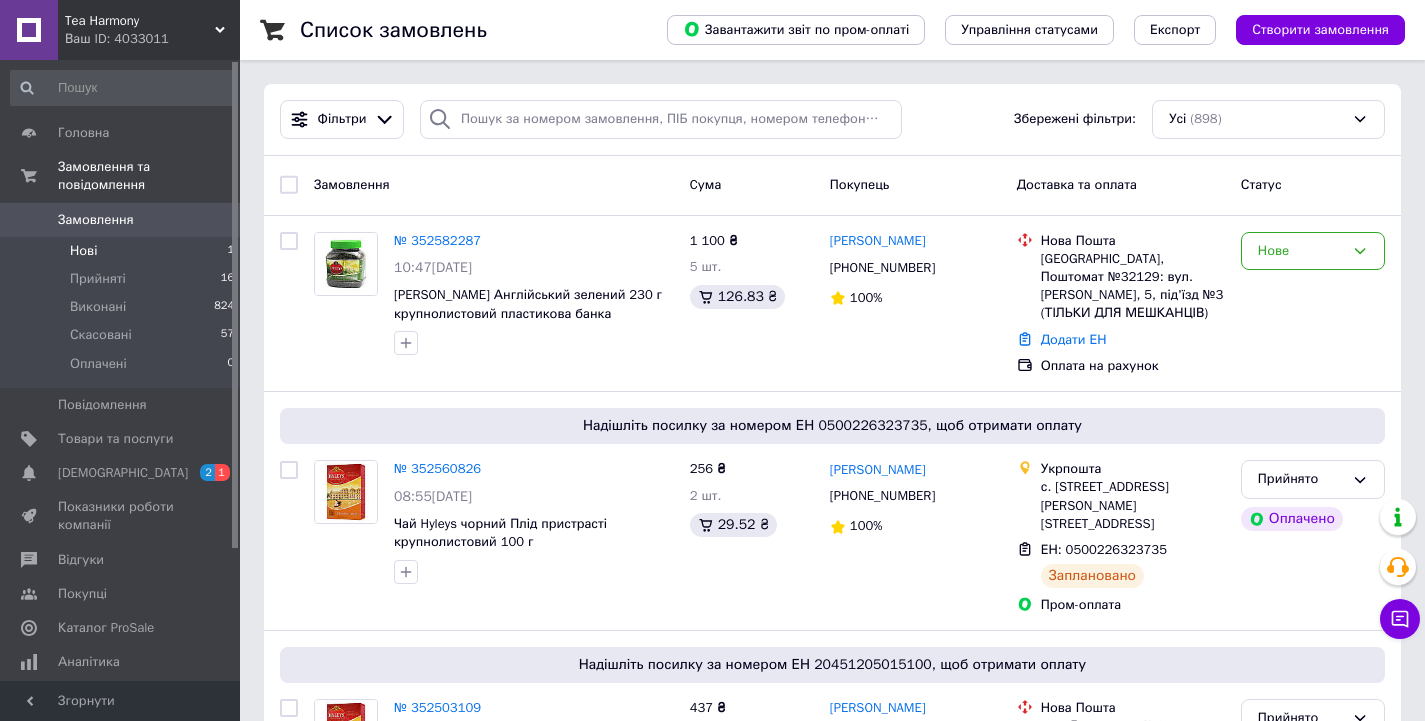 click on "Нові 1" at bounding box center [123, 251] 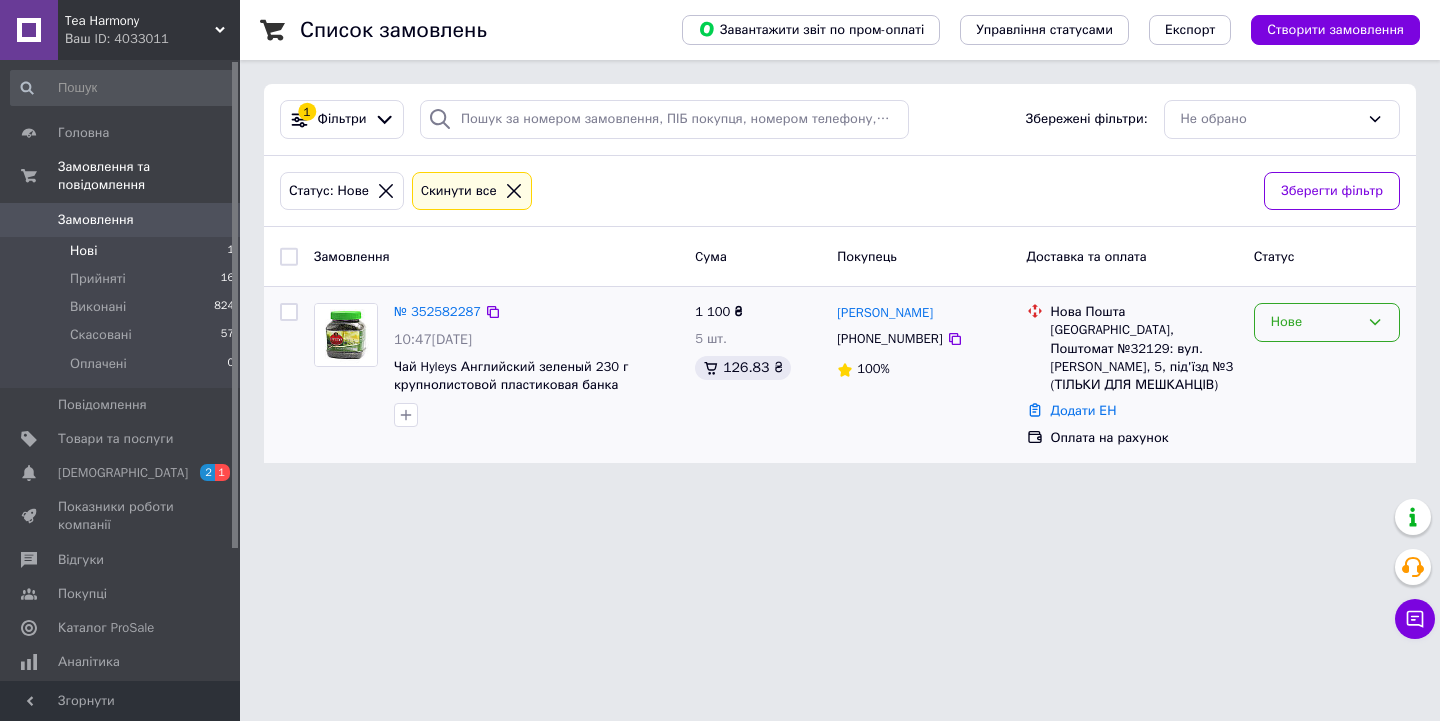 click 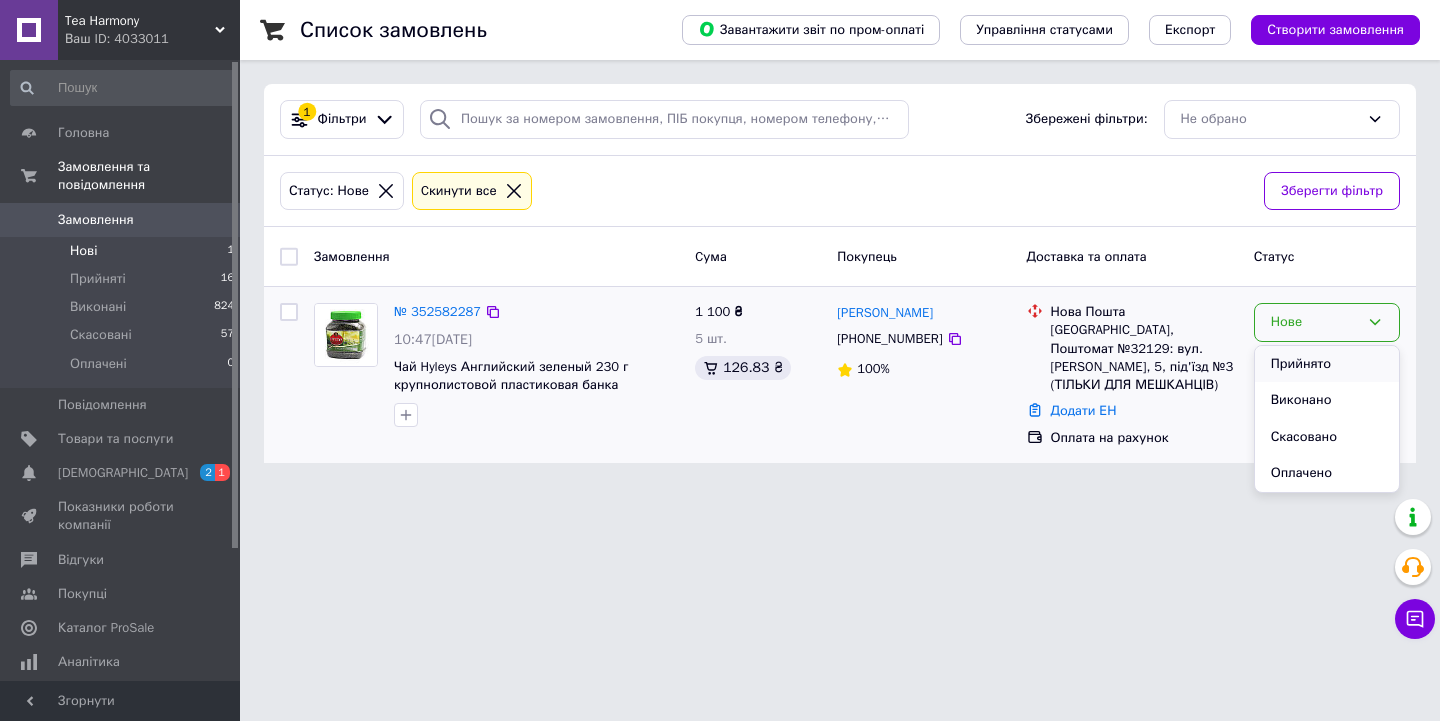 click on "Прийнято" at bounding box center [1327, 364] 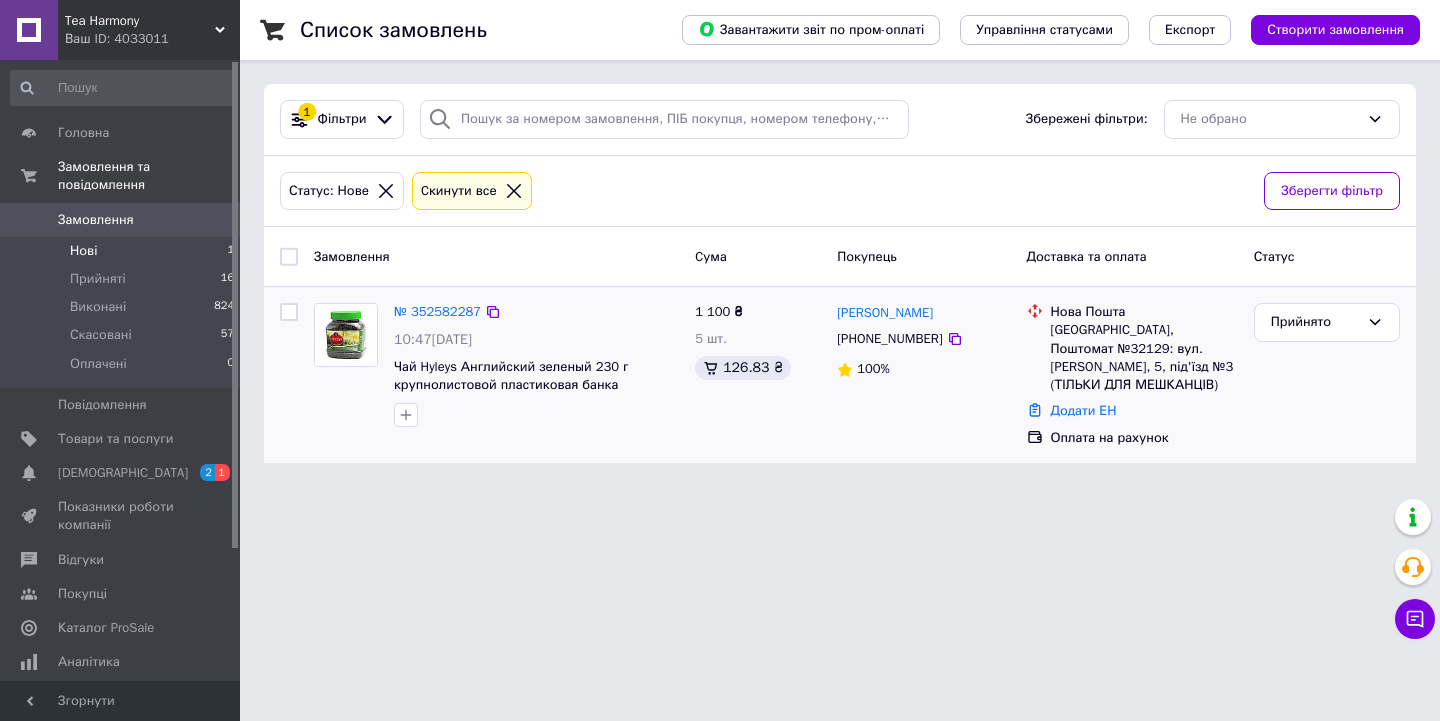 click on "Нові" at bounding box center (83, 251) 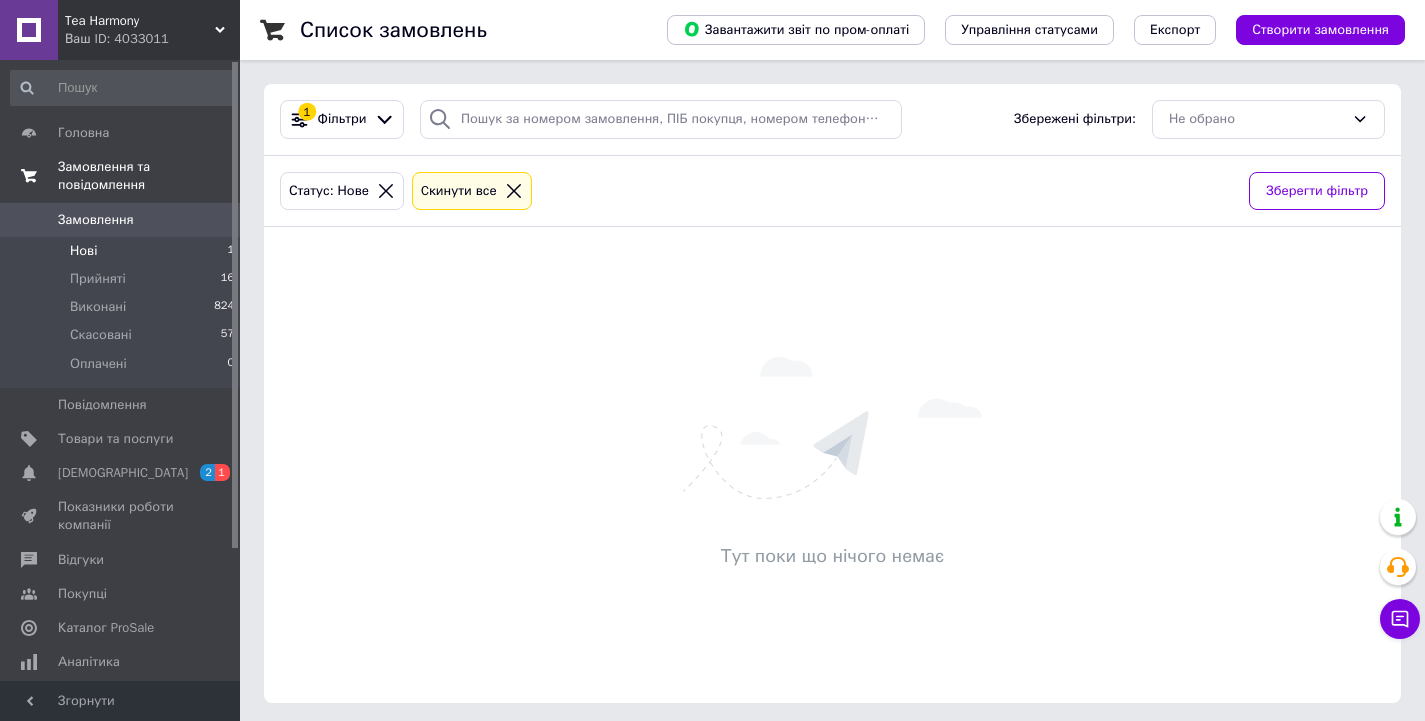 click on "Замовлення та повідомлення" at bounding box center [149, 176] 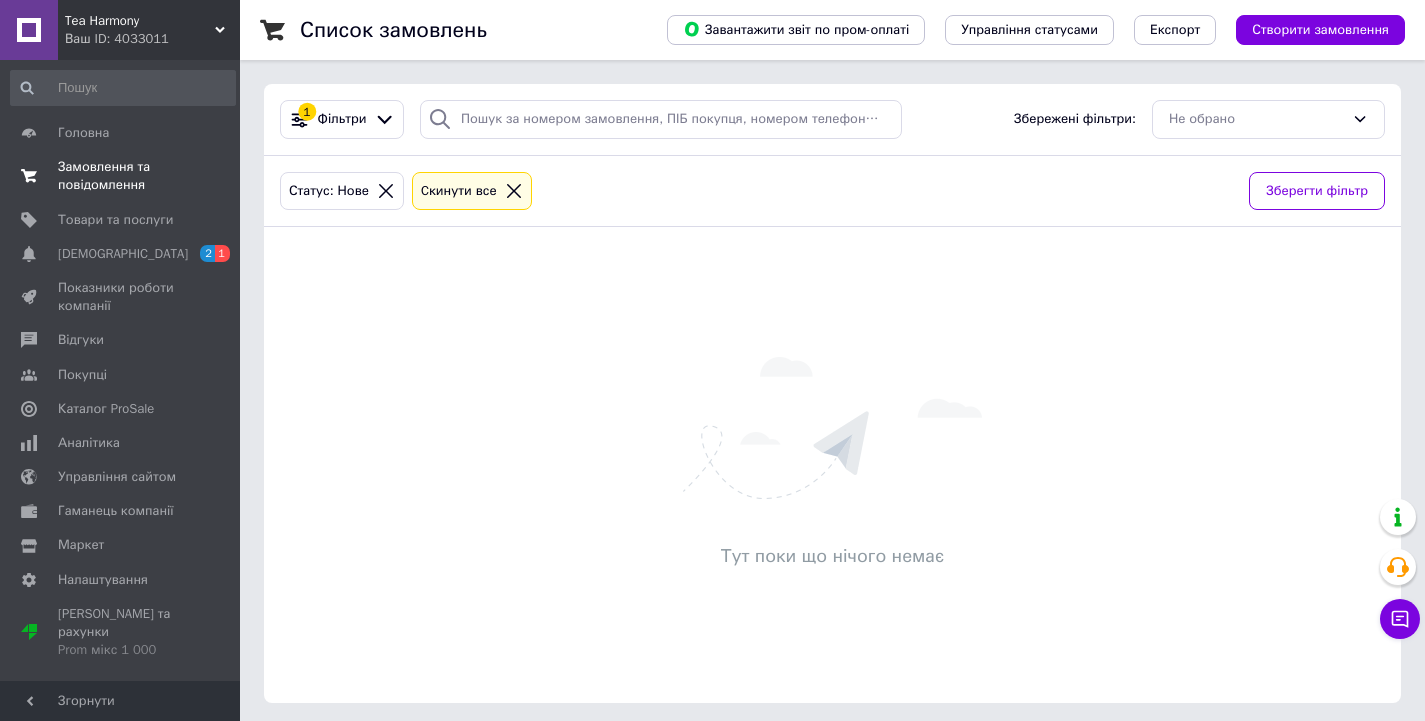click on "Замовлення та повідомлення" at bounding box center [121, 176] 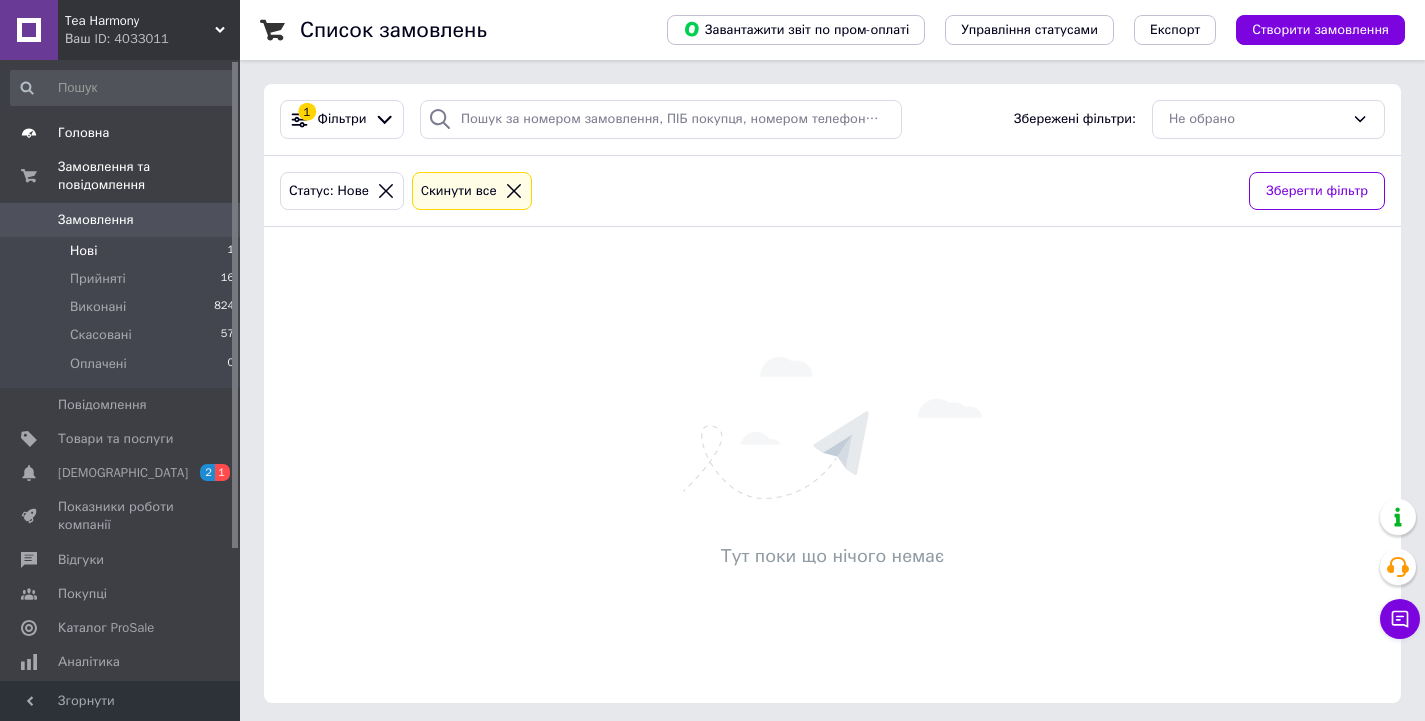 click on "Головна" at bounding box center (83, 133) 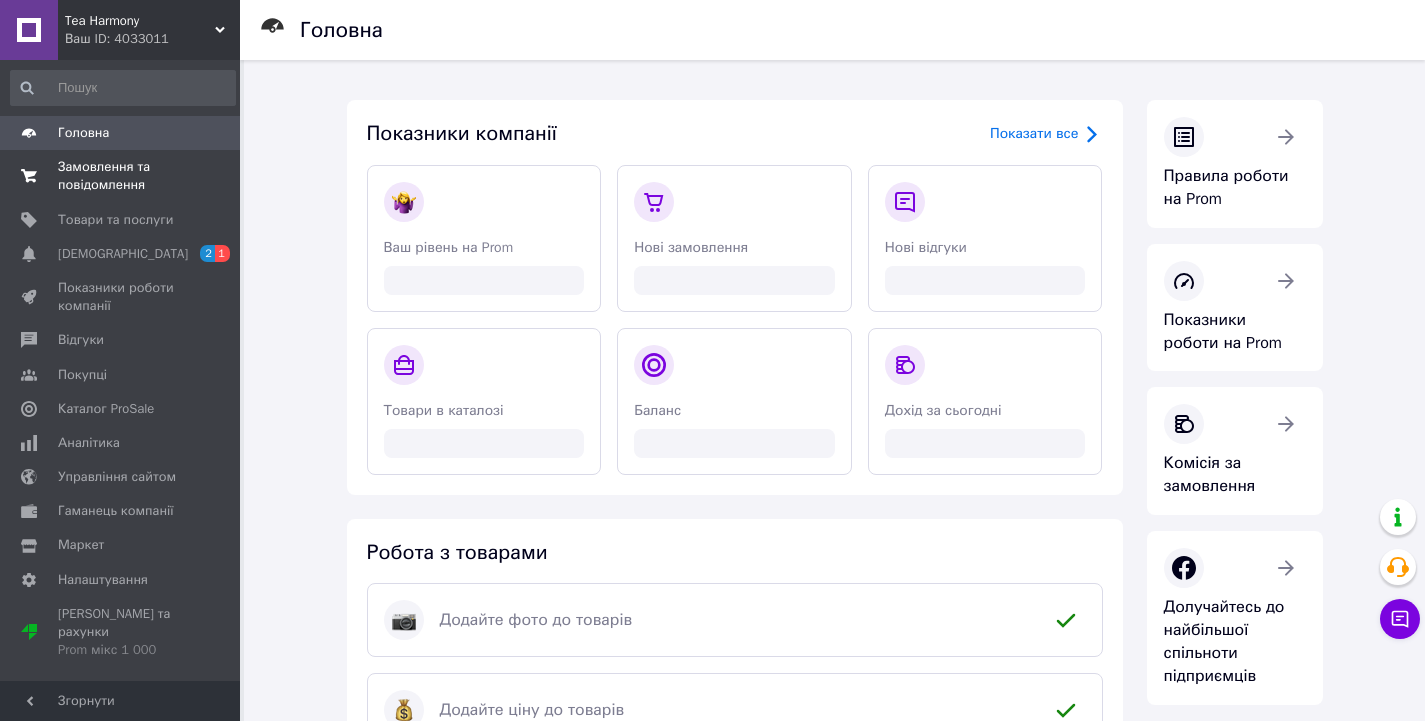 click on "Замовлення та повідомлення" at bounding box center [121, 176] 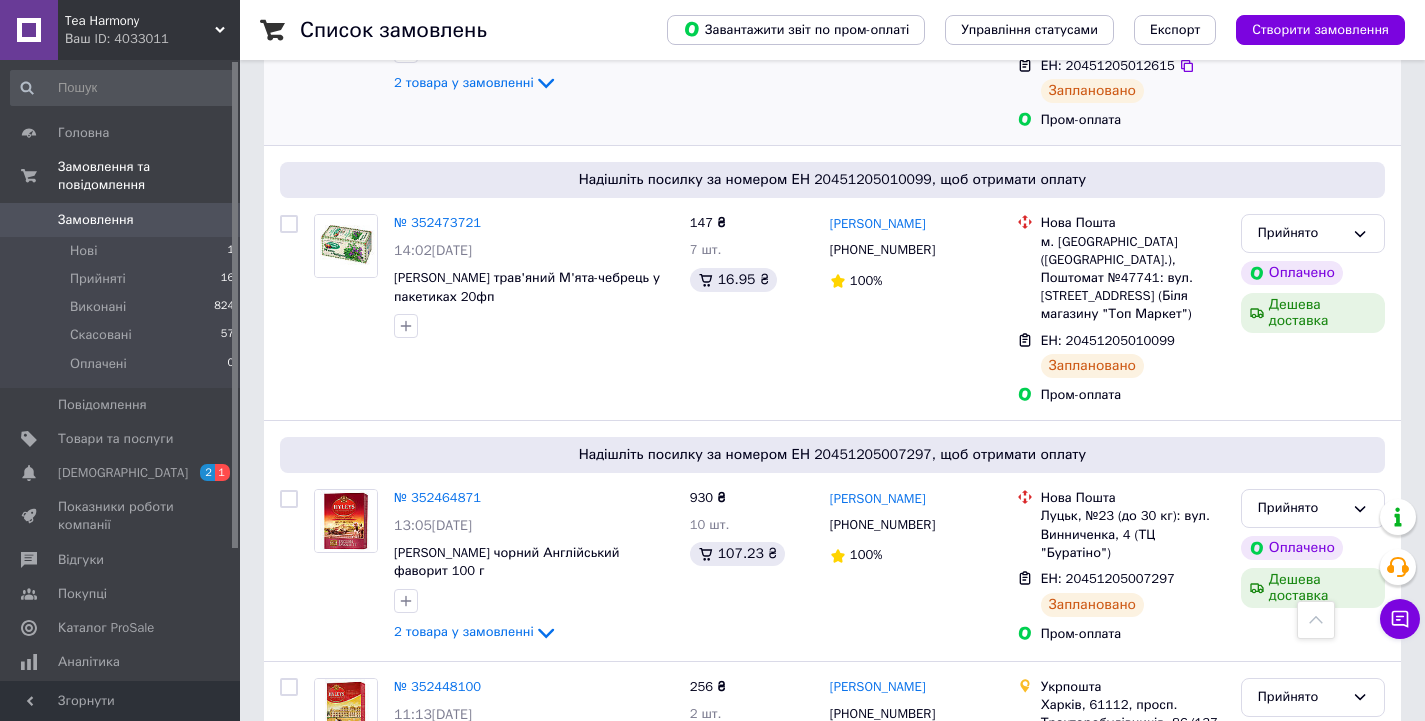 scroll, scrollTop: 1100, scrollLeft: 0, axis: vertical 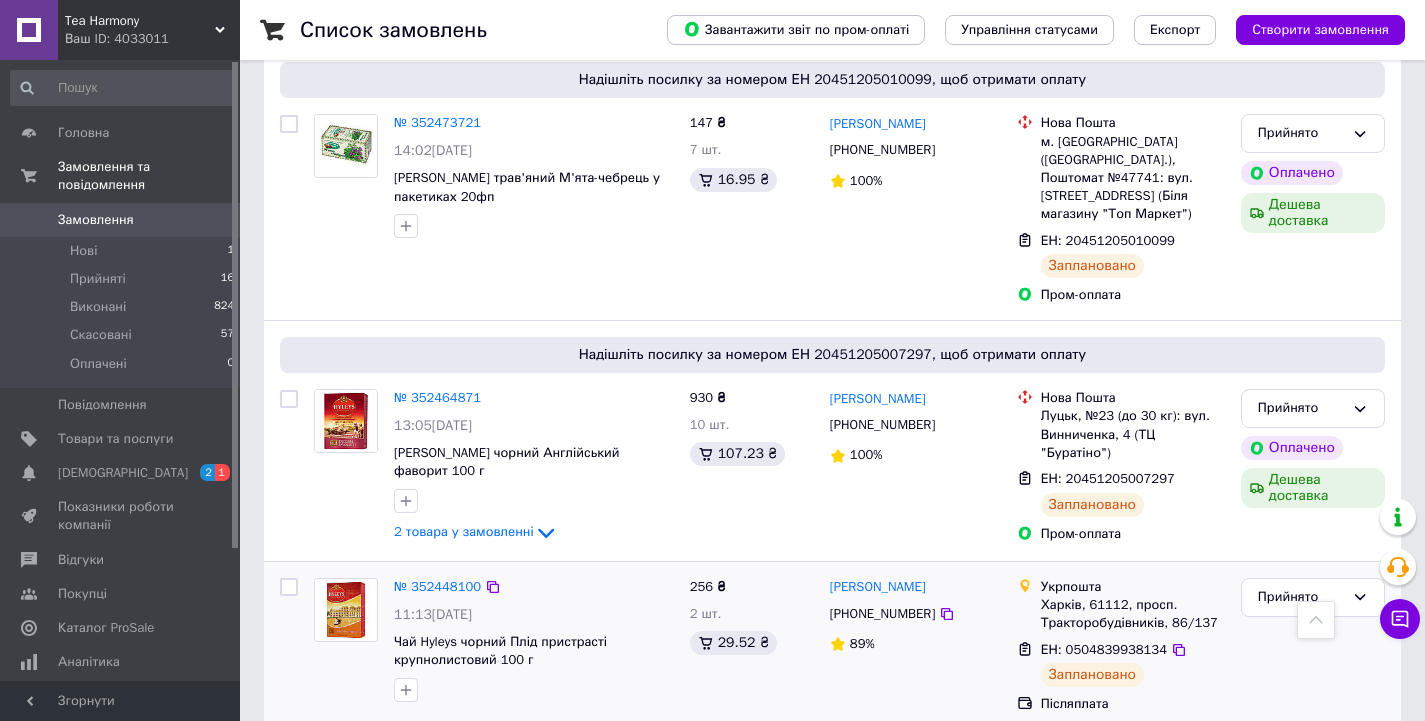 click on "№ 352448100" at bounding box center [437, 587] 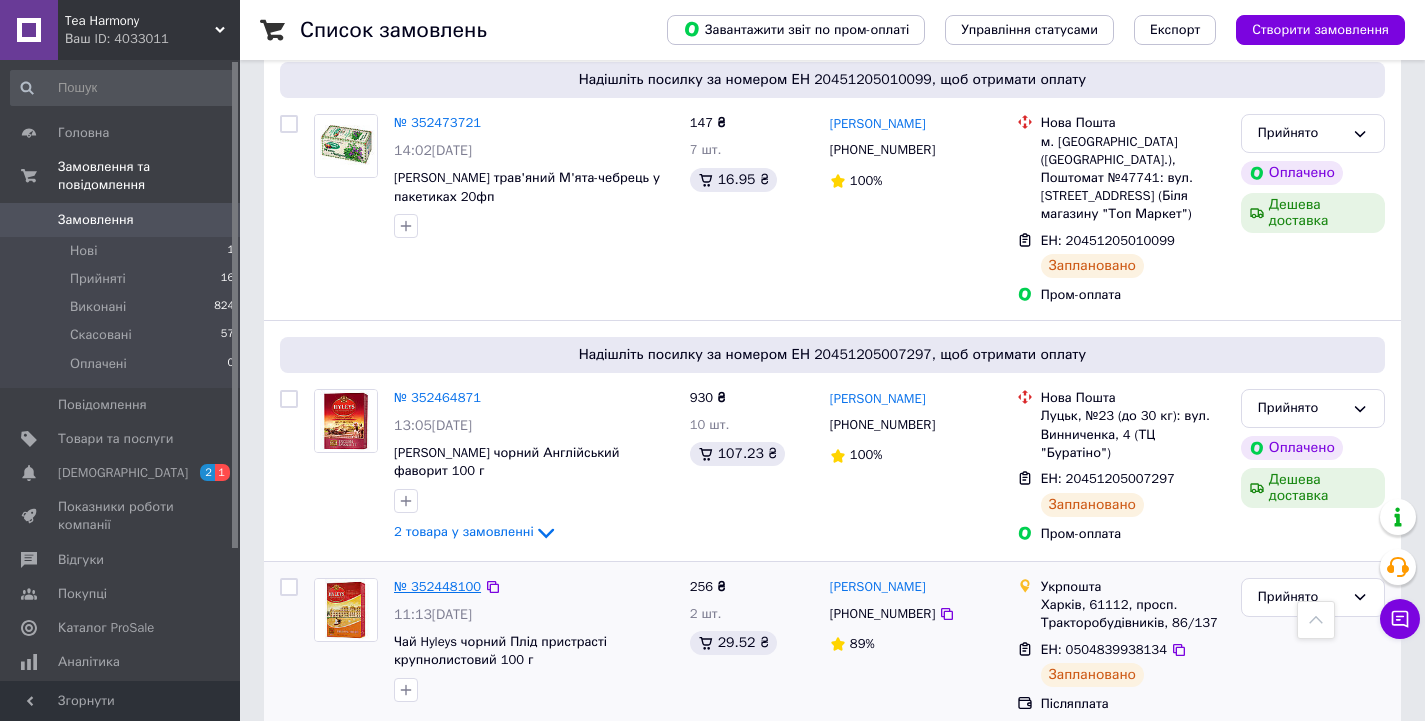 click on "№ 352448100" at bounding box center (437, 586) 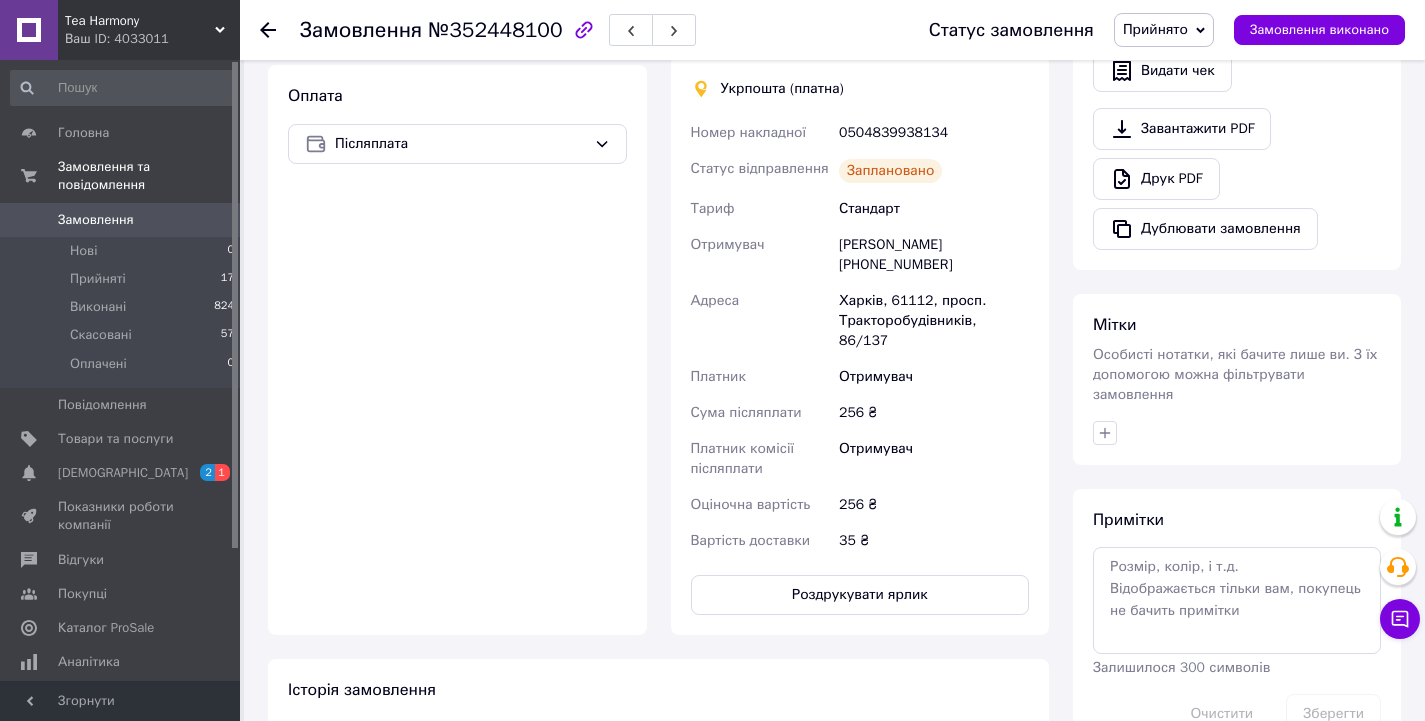 scroll, scrollTop: 602, scrollLeft: 0, axis: vertical 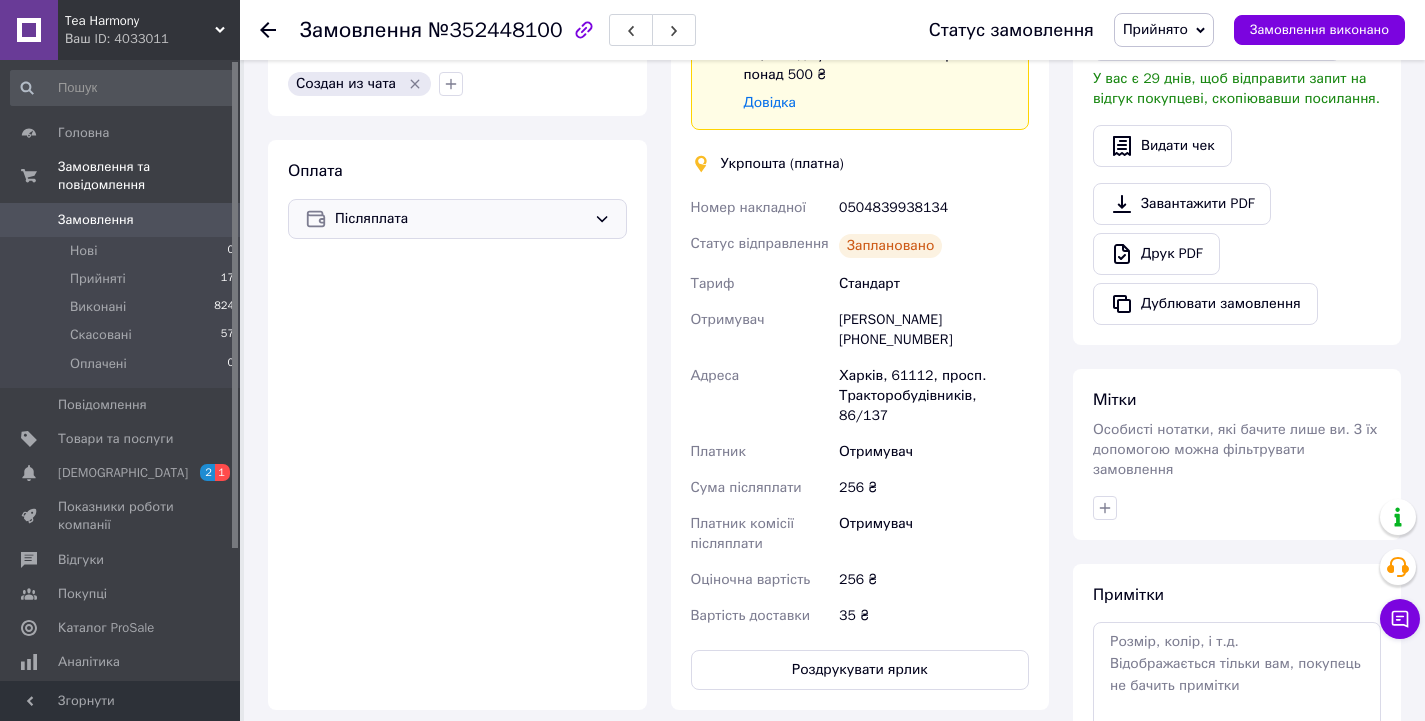 click 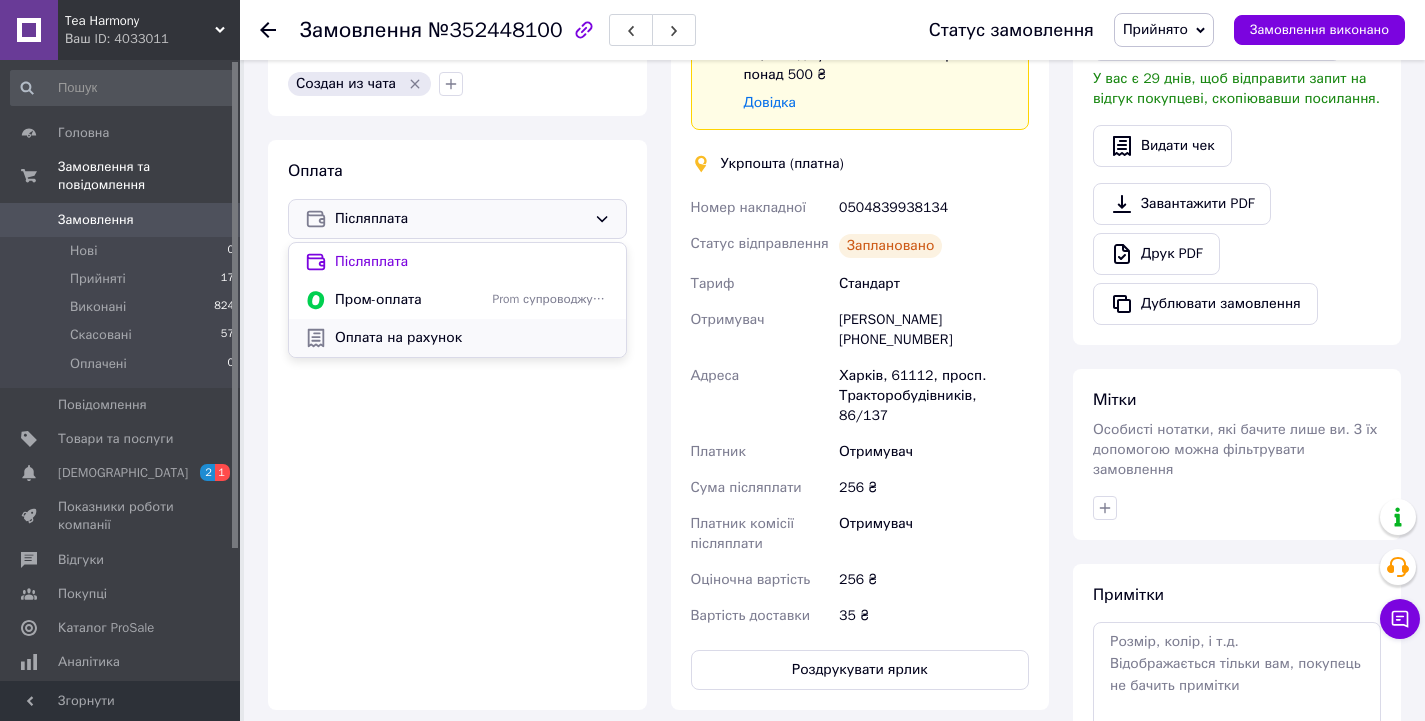 click on "Оплата на рахунок" at bounding box center (472, 338) 